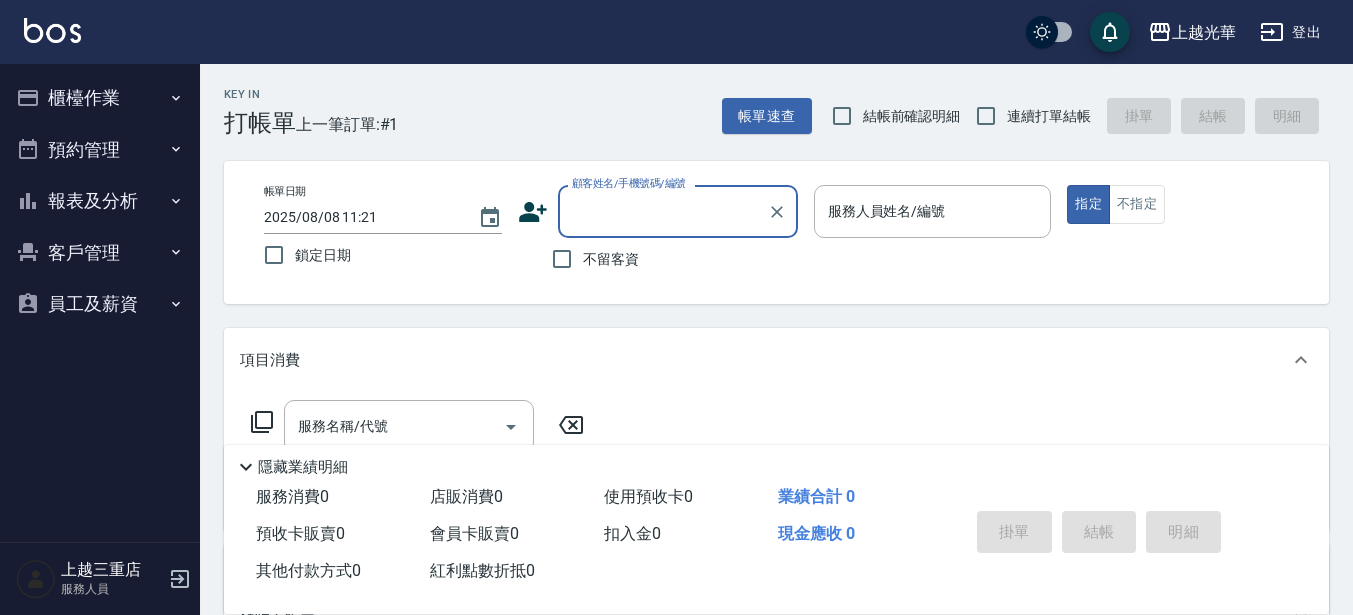 scroll, scrollTop: 0, scrollLeft: 0, axis: both 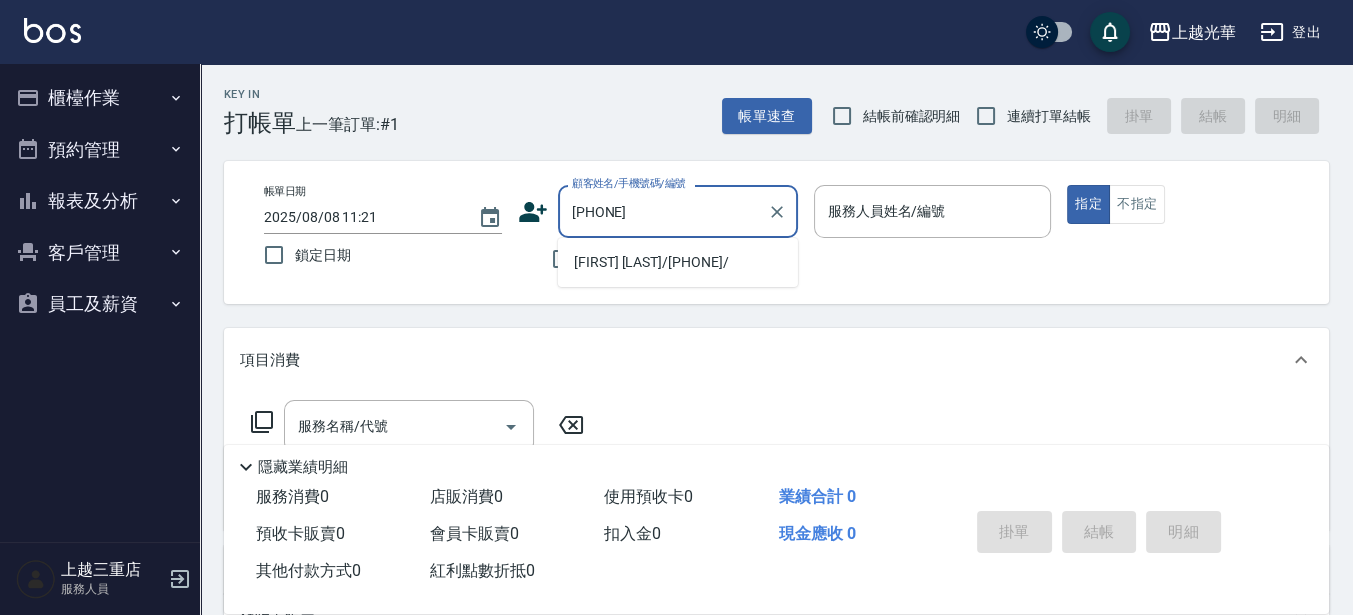 click on "[FIRST] [LAST]/[PHONE]/" at bounding box center [678, 262] 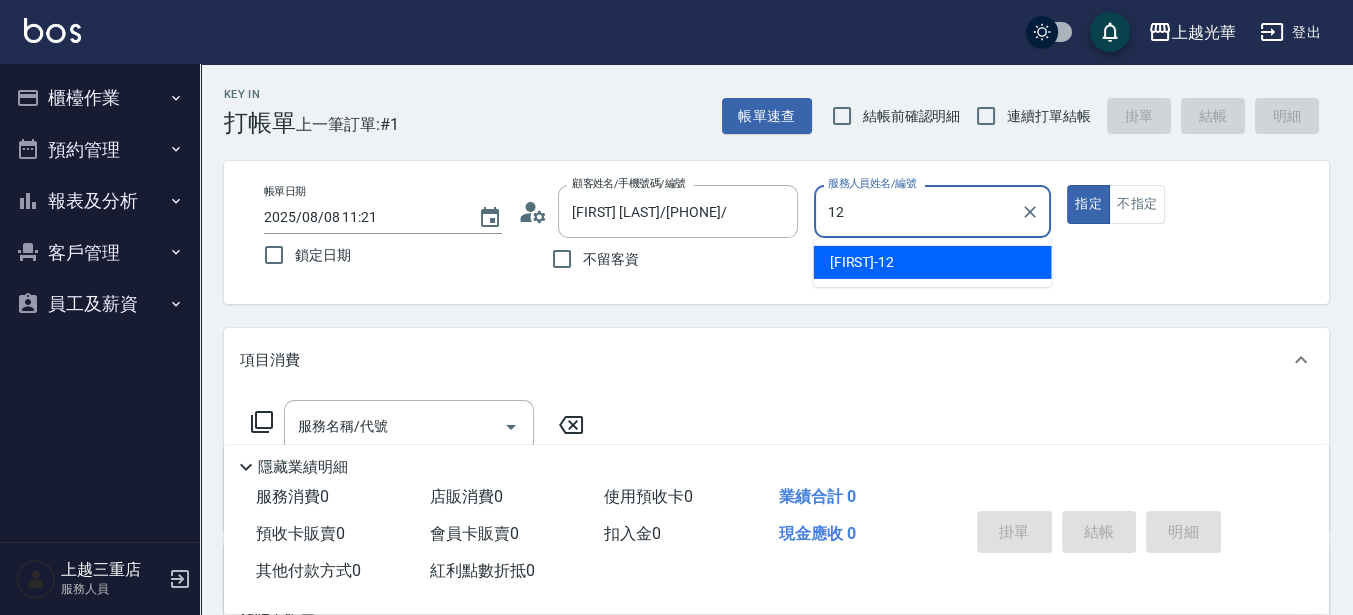 click on "[FIRST] -12" at bounding box center [933, 262] 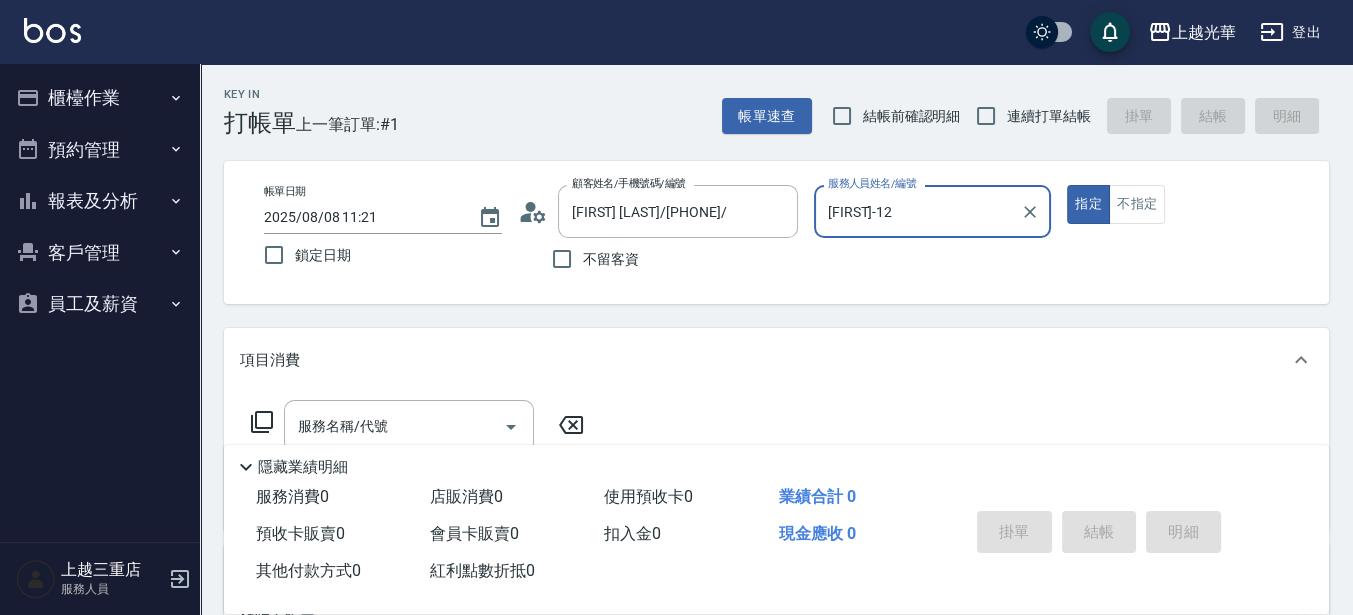 scroll, scrollTop: 250, scrollLeft: 0, axis: vertical 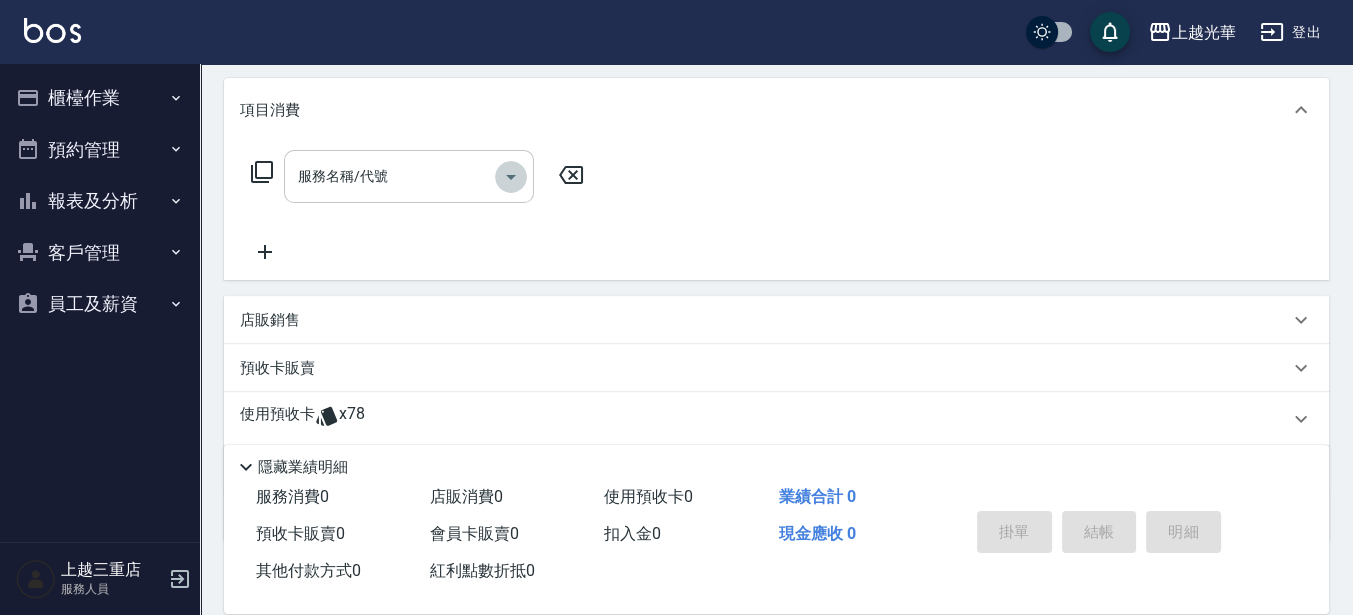 click 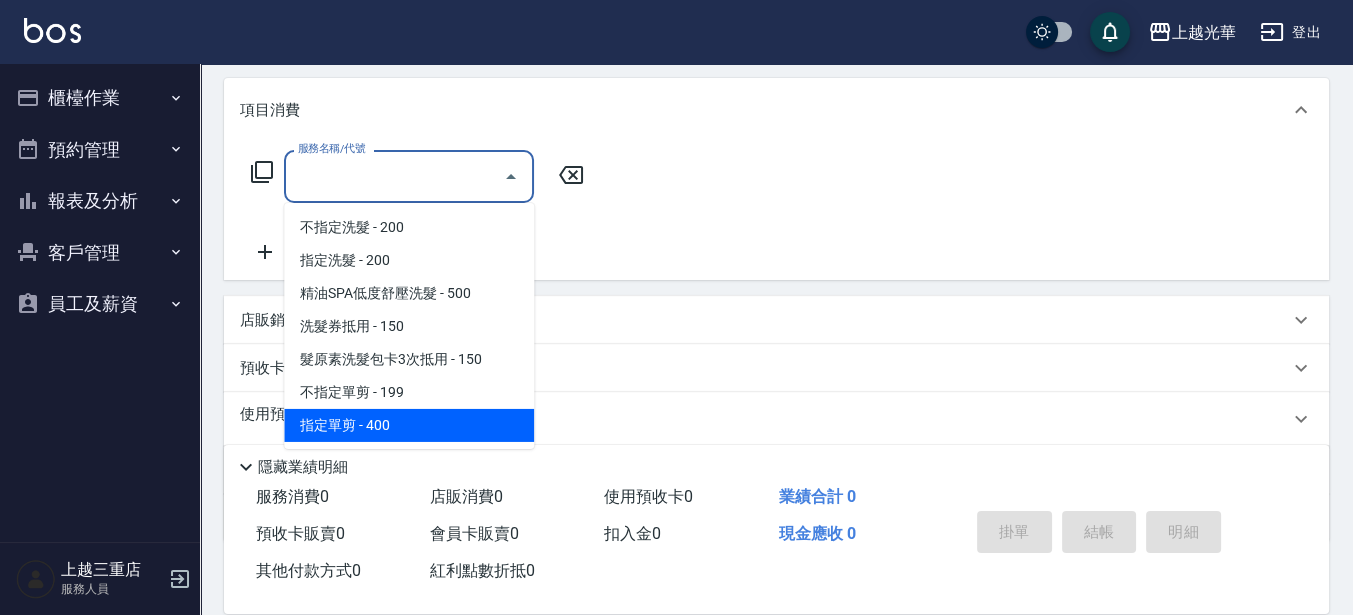 click on "指定單剪 - 400" at bounding box center [409, 425] 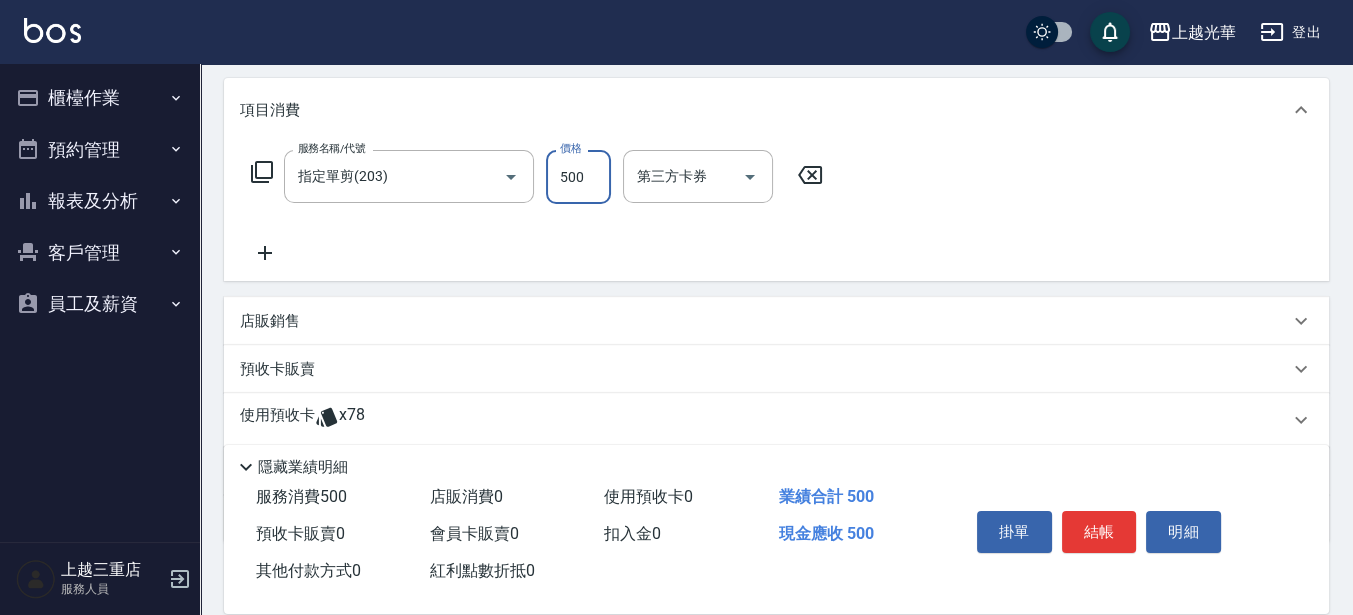 type on "500" 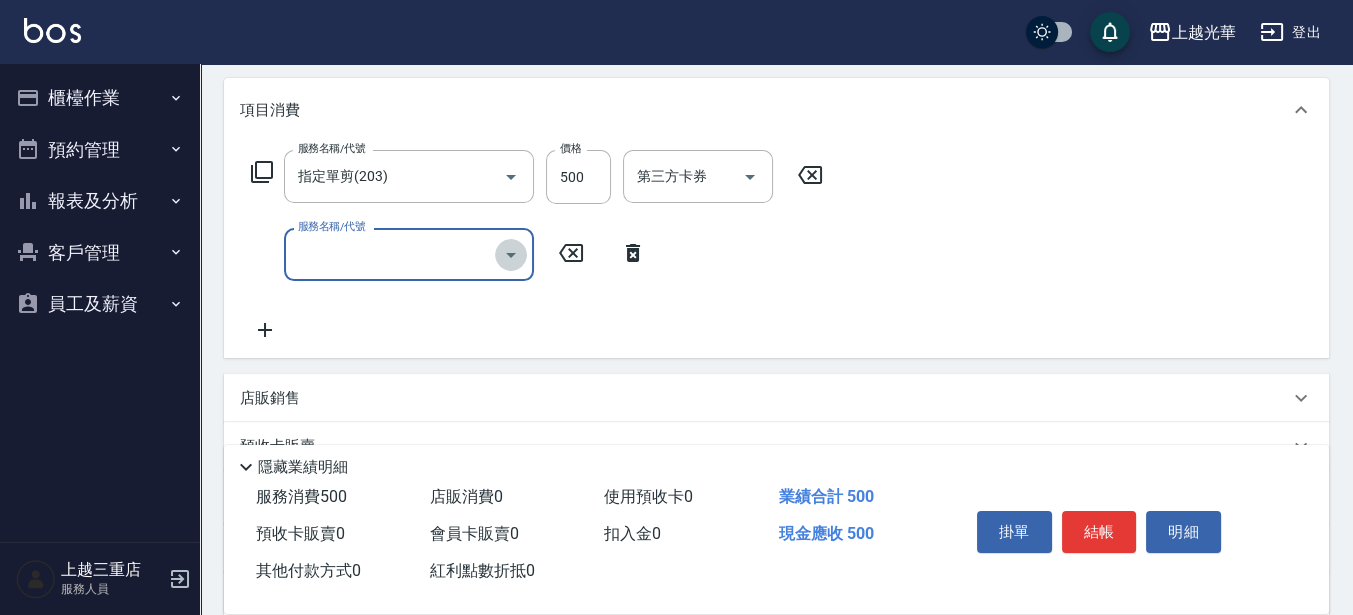 click 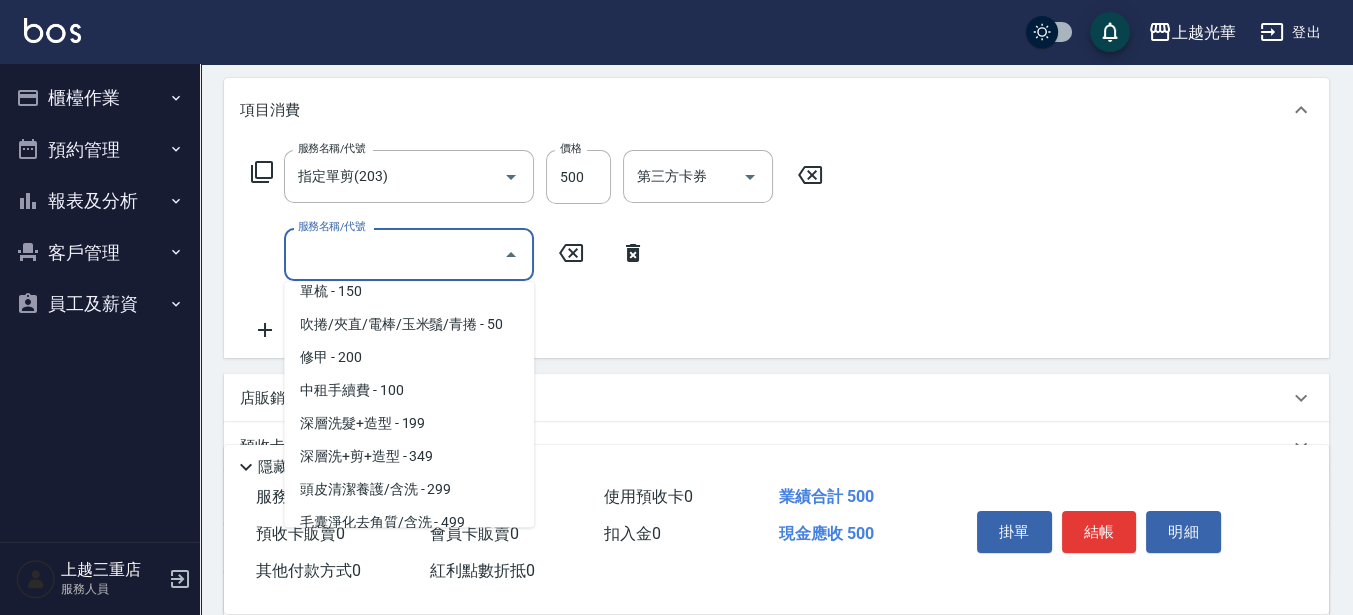 scroll, scrollTop: 2125, scrollLeft: 0, axis: vertical 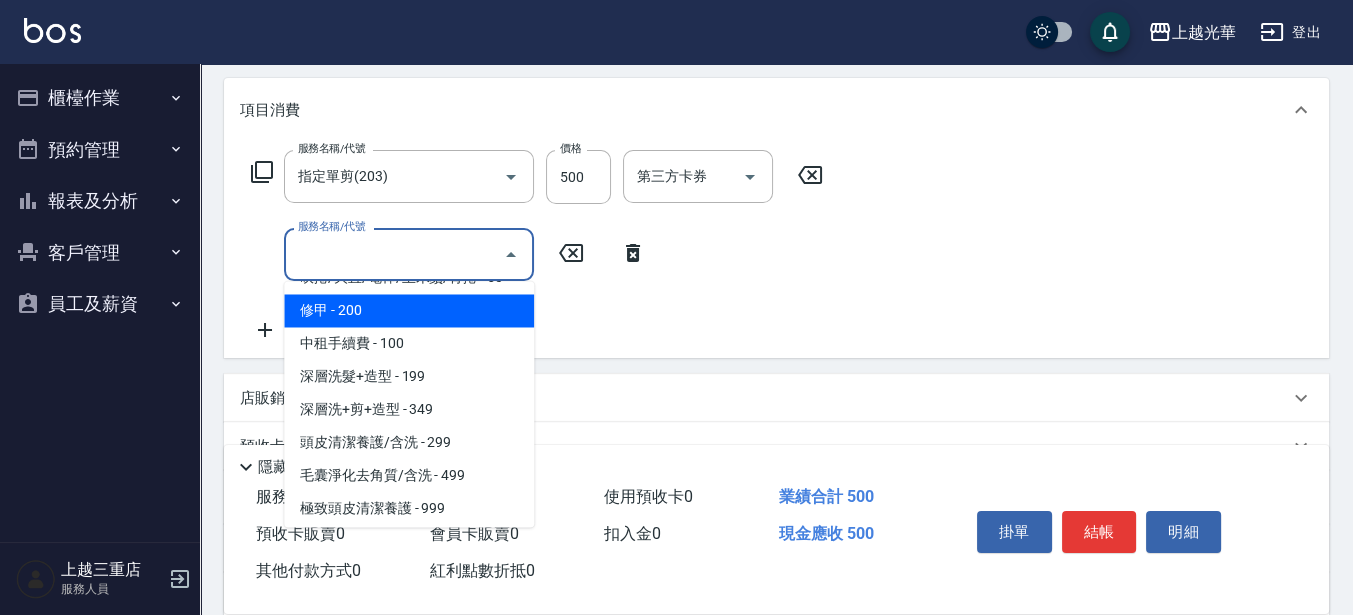 click on "修甲 - 200" at bounding box center (409, 310) 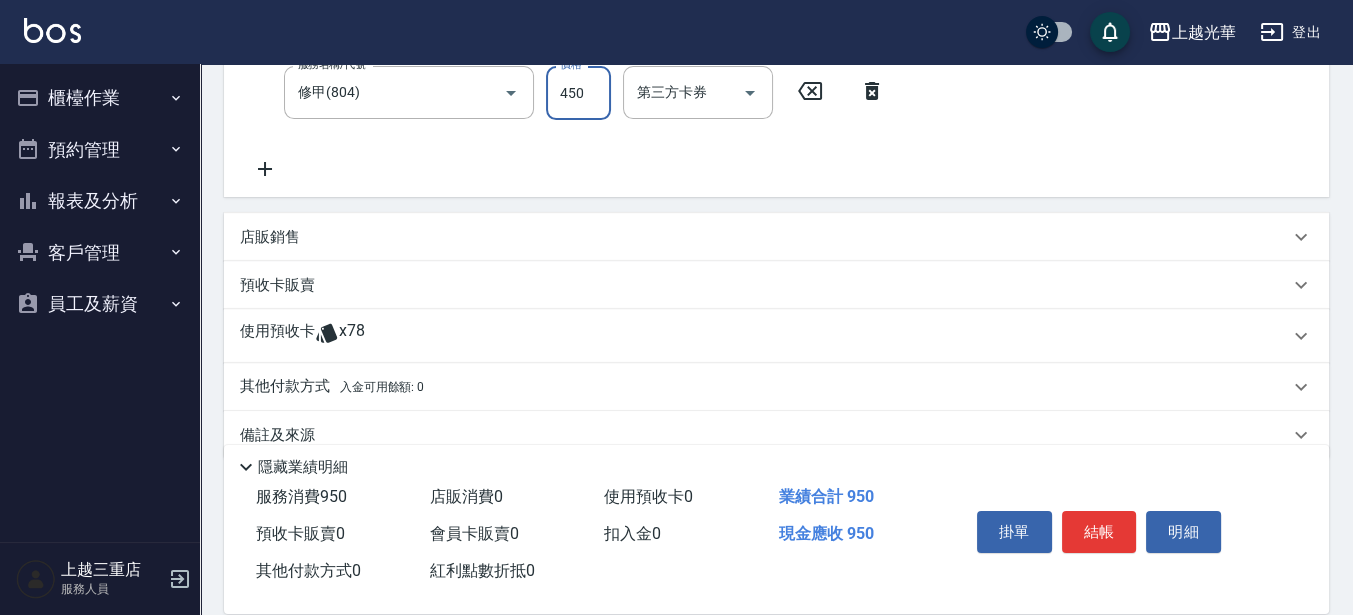 scroll, scrollTop: 444, scrollLeft: 0, axis: vertical 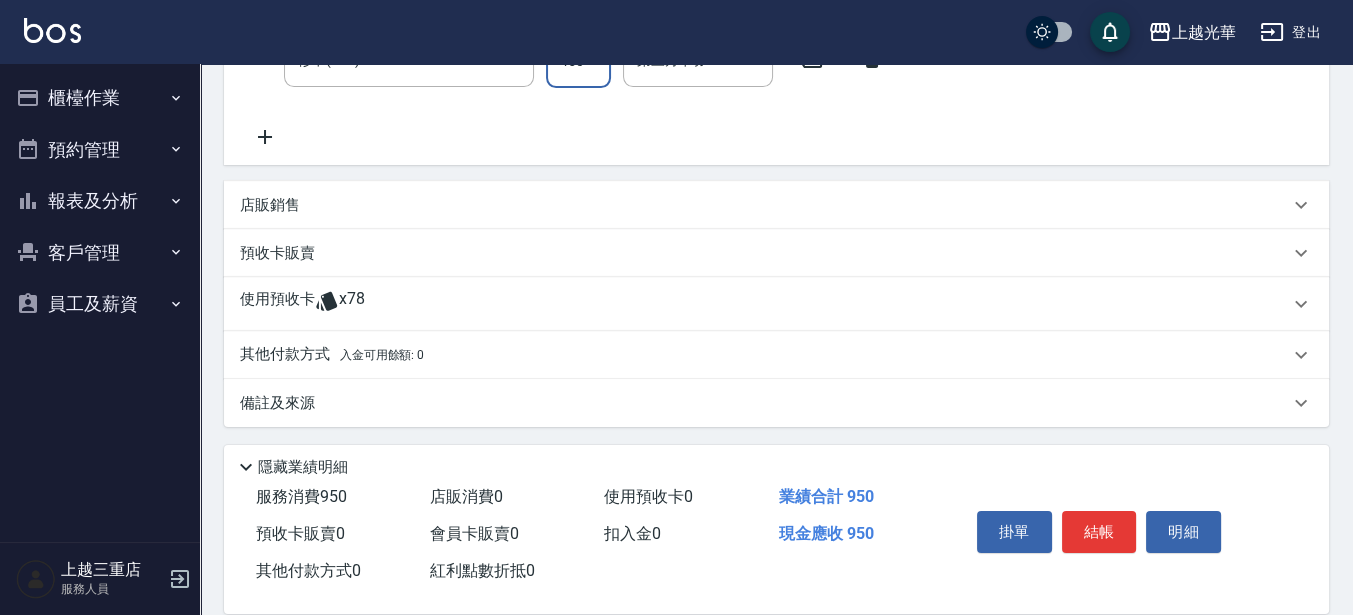 type on "450" 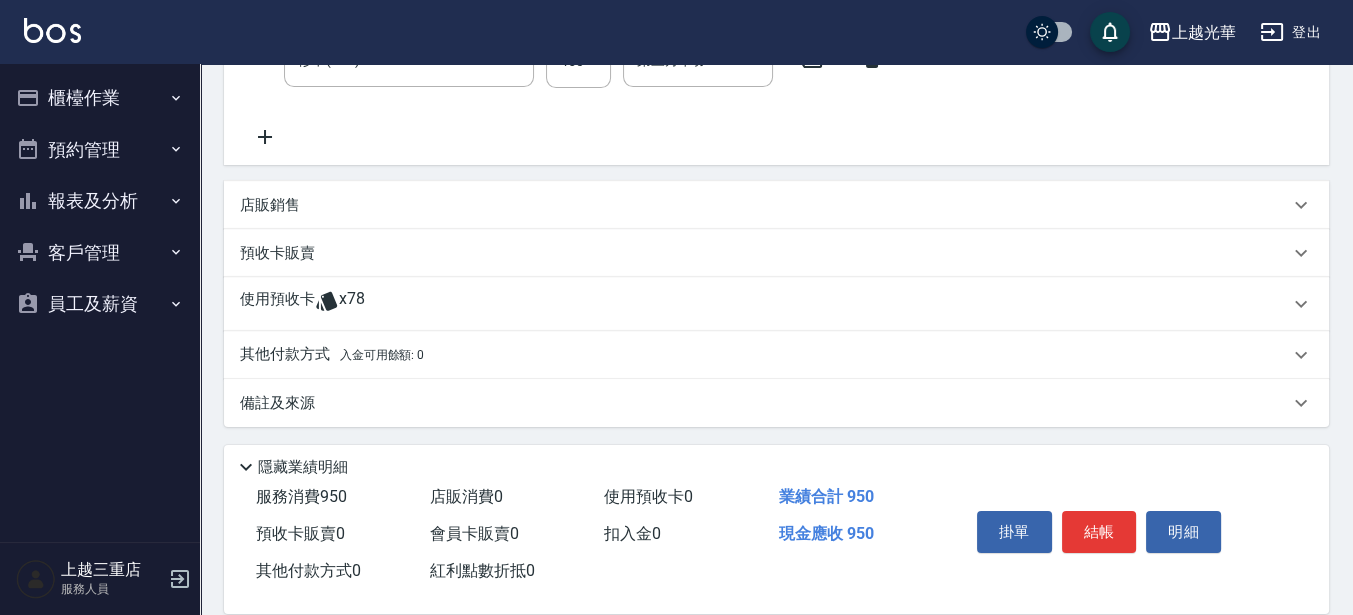click on "x78" at bounding box center [352, 304] 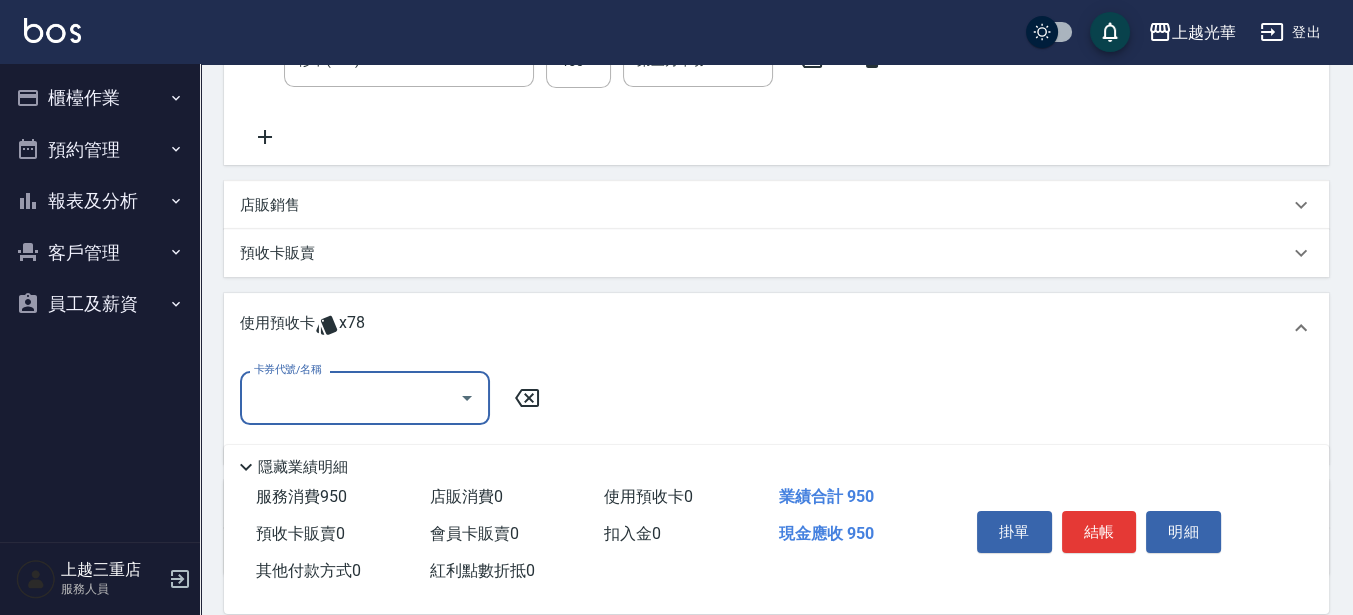 scroll, scrollTop: 0, scrollLeft: 0, axis: both 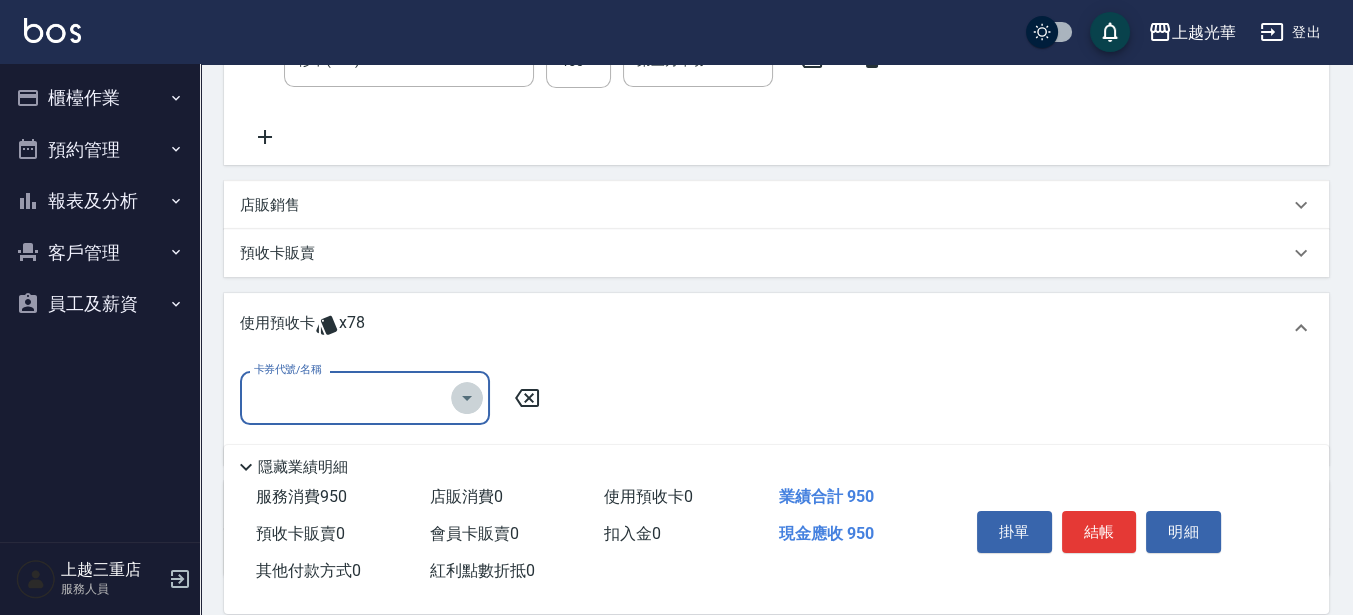 click 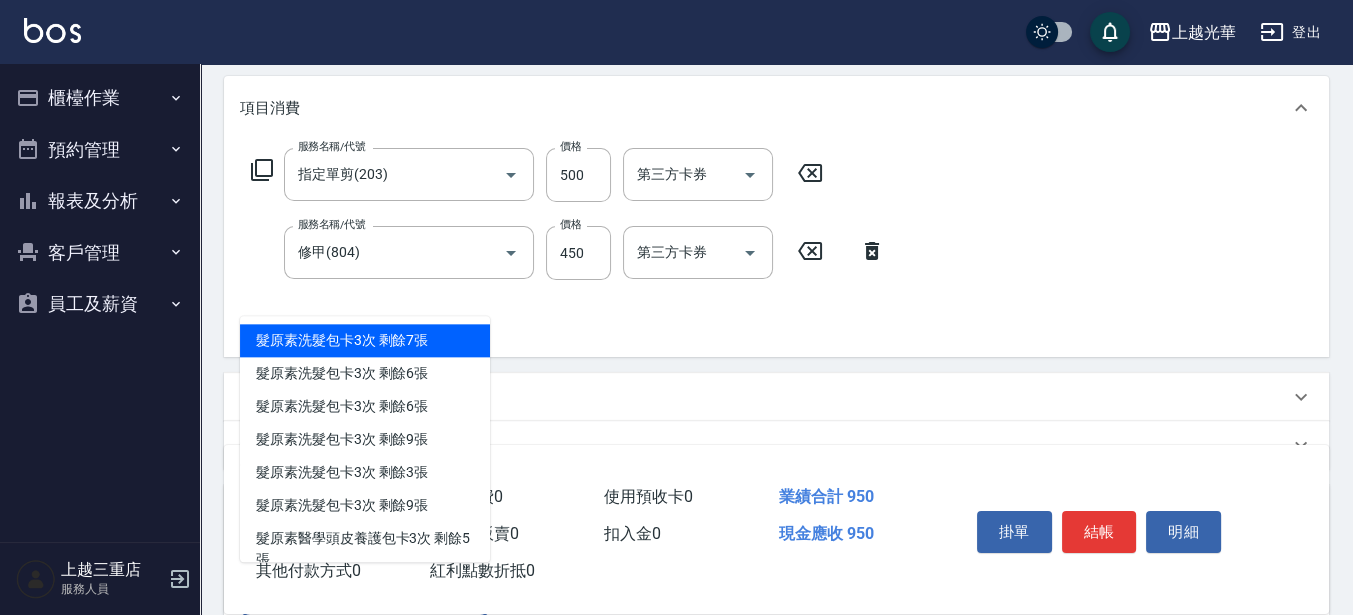 scroll, scrollTop: 194, scrollLeft: 0, axis: vertical 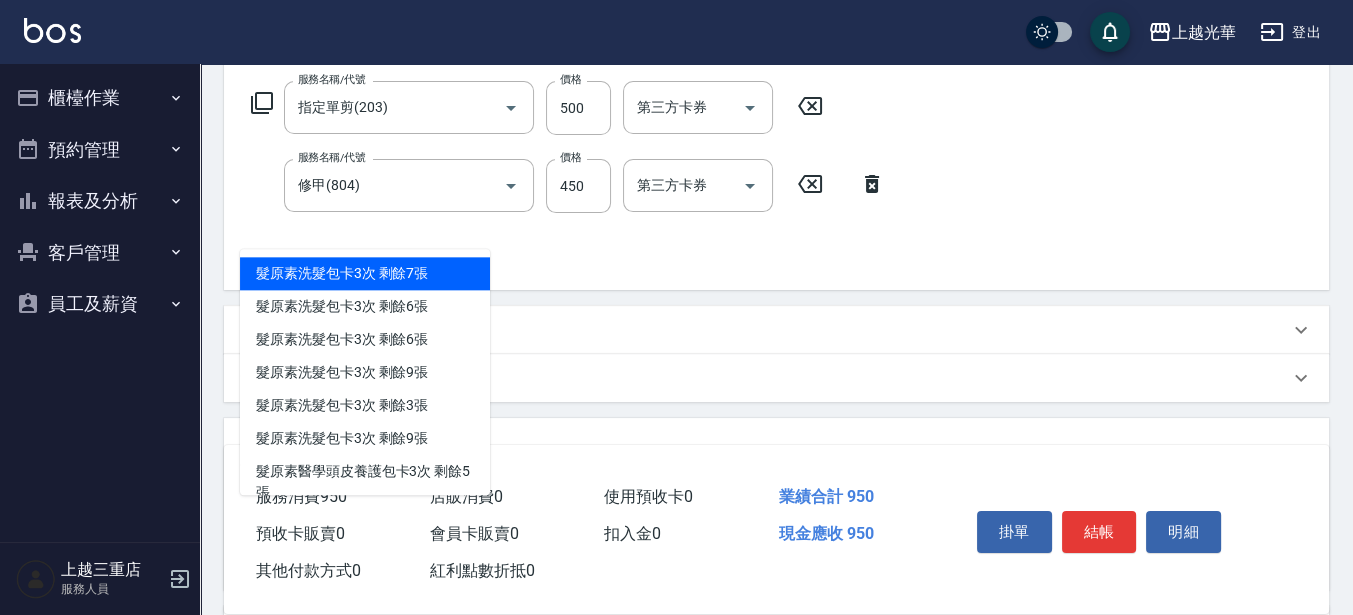 click on "髮原素洗髮包卡3次 剩餘7張" at bounding box center [365, 273] 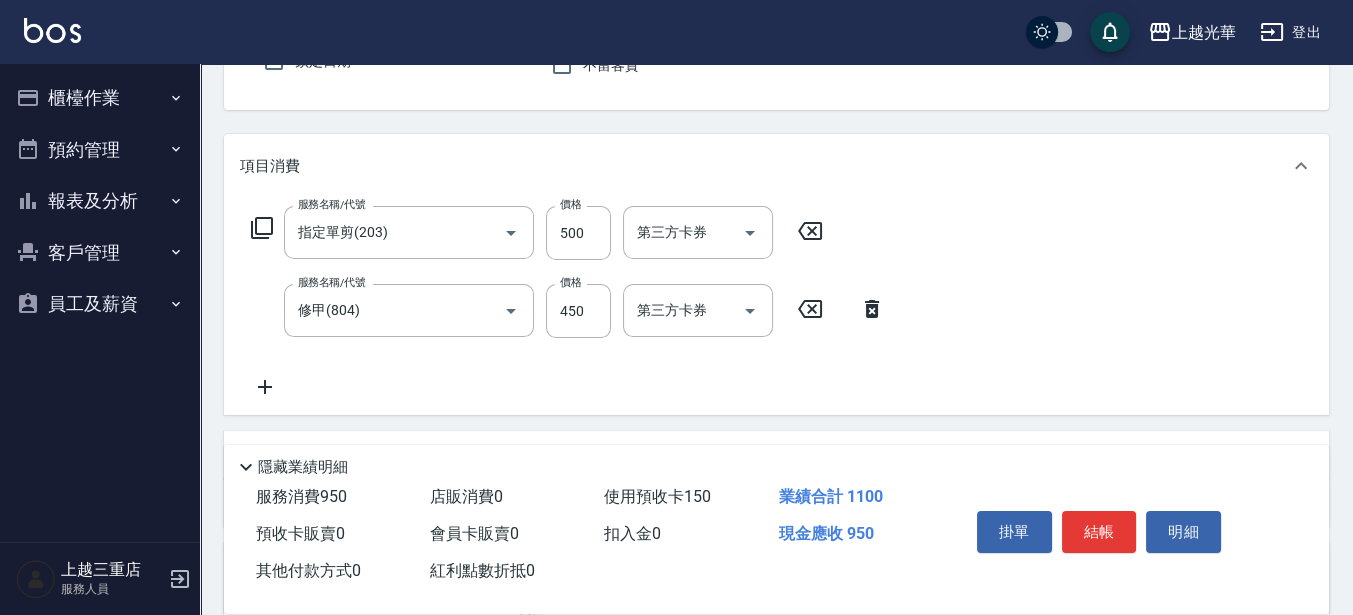 scroll, scrollTop: 444, scrollLeft: 0, axis: vertical 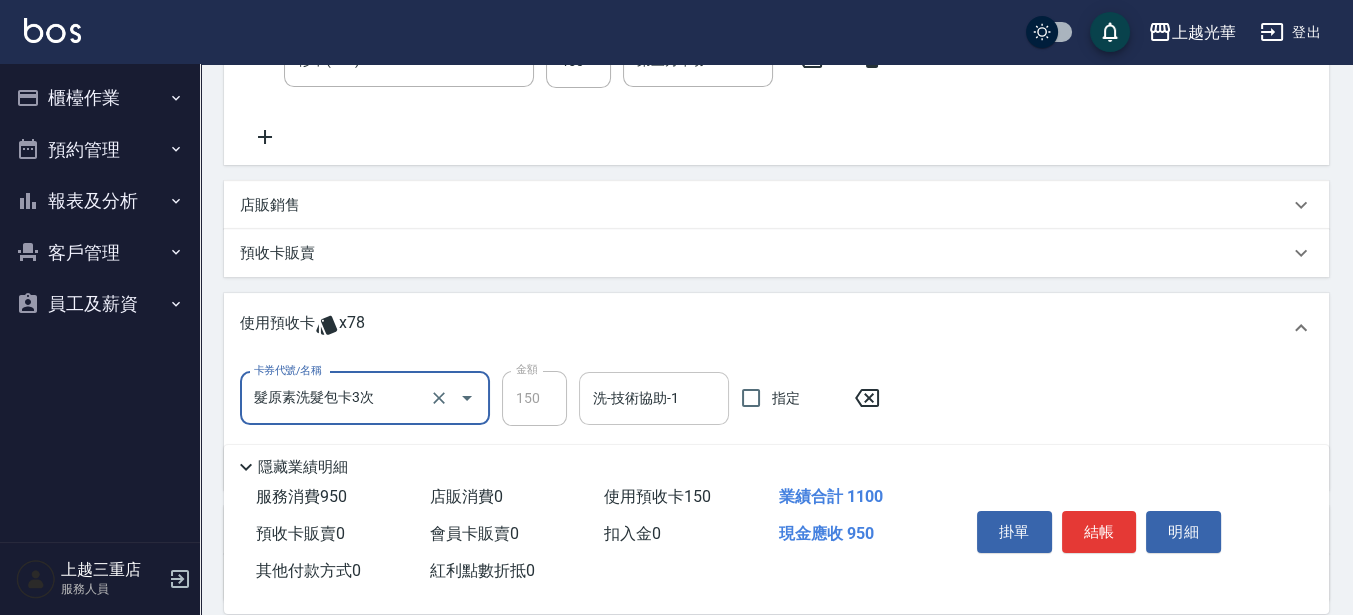 click on "洗-技術協助-1" at bounding box center (654, 398) 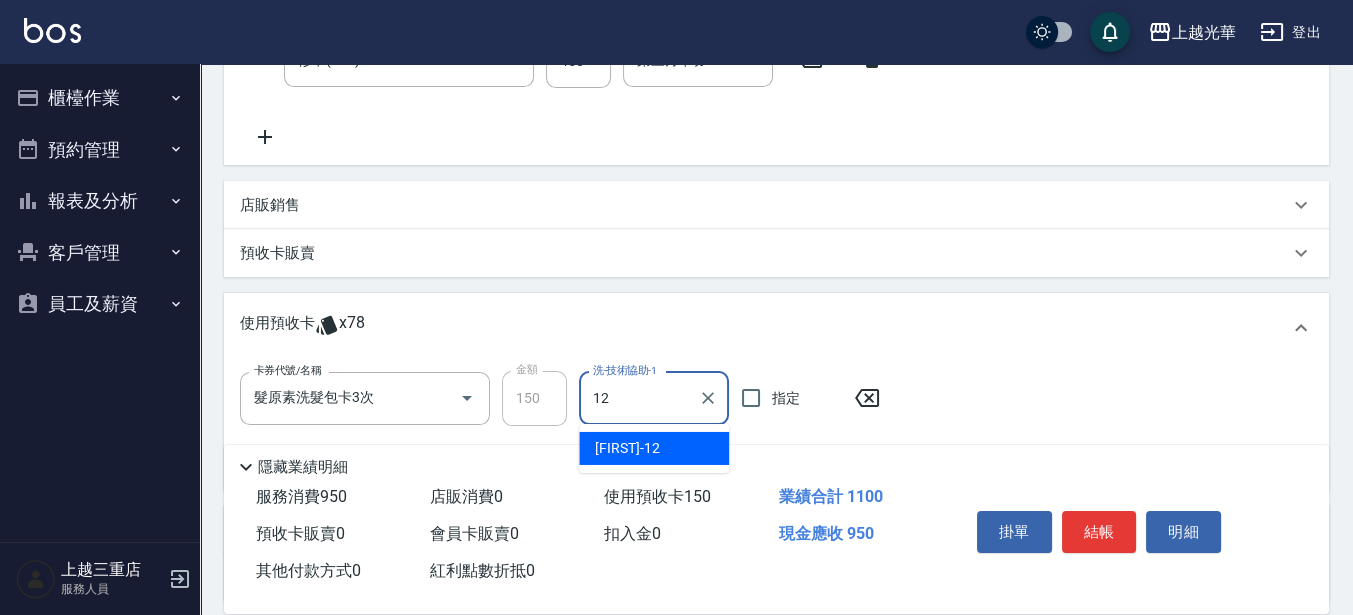 click on "雯欣 -12" at bounding box center (627, 448) 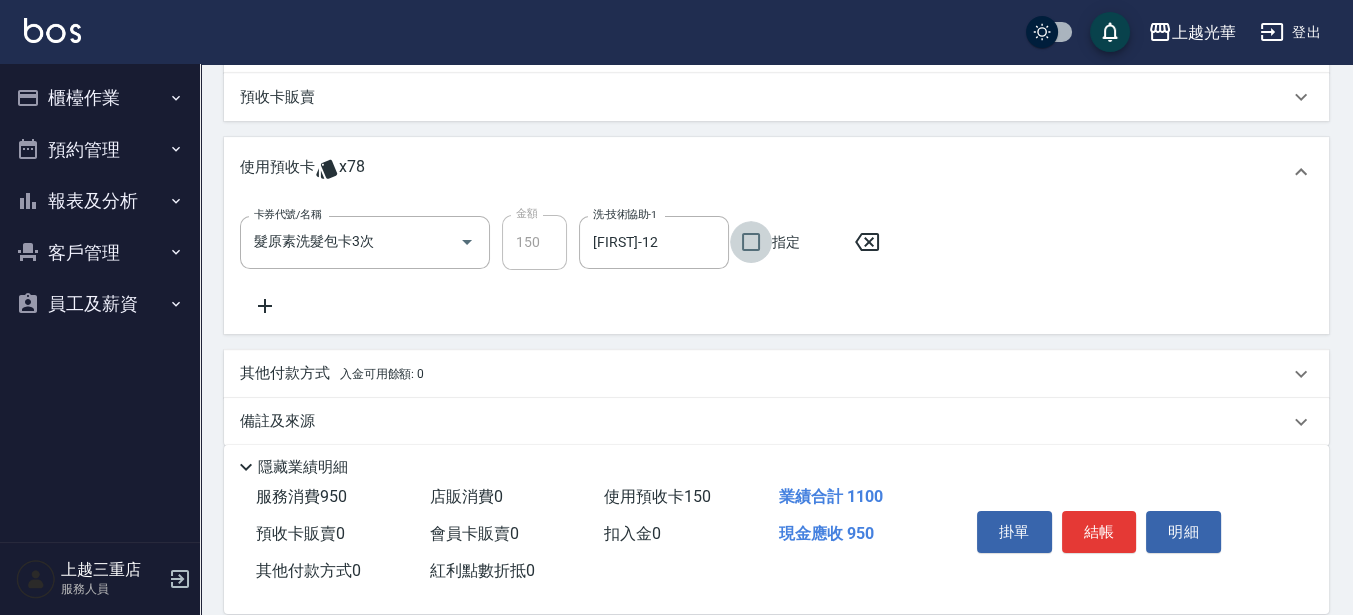 scroll, scrollTop: 618, scrollLeft: 0, axis: vertical 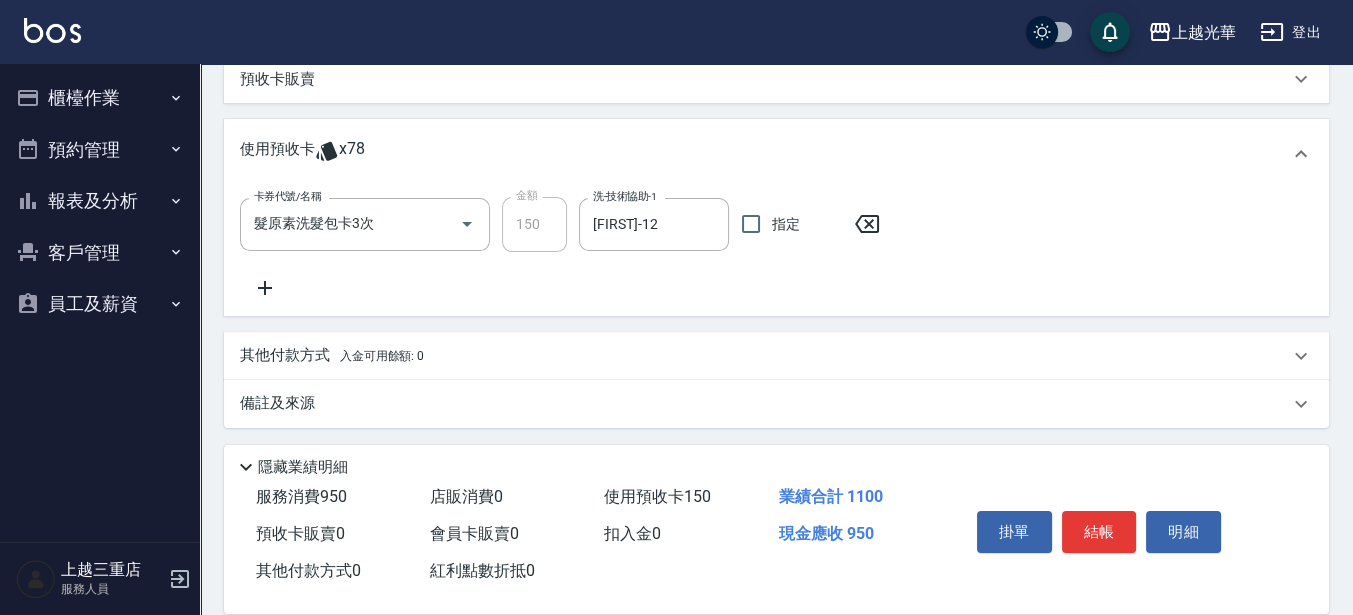 click 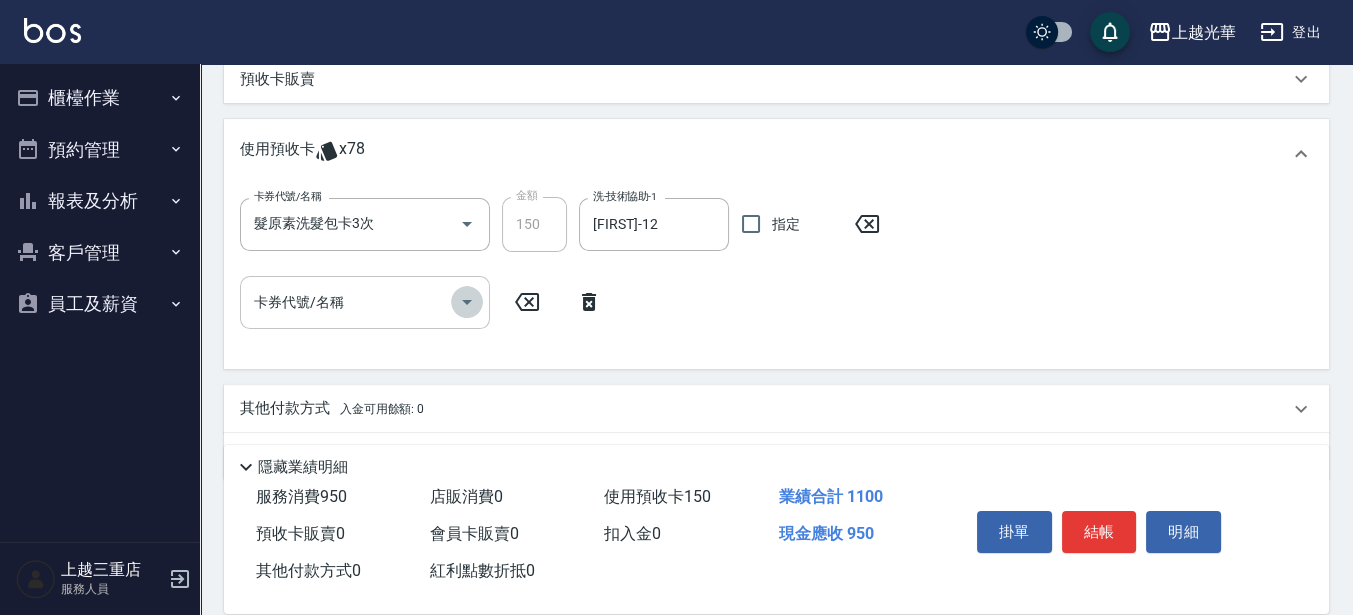 click 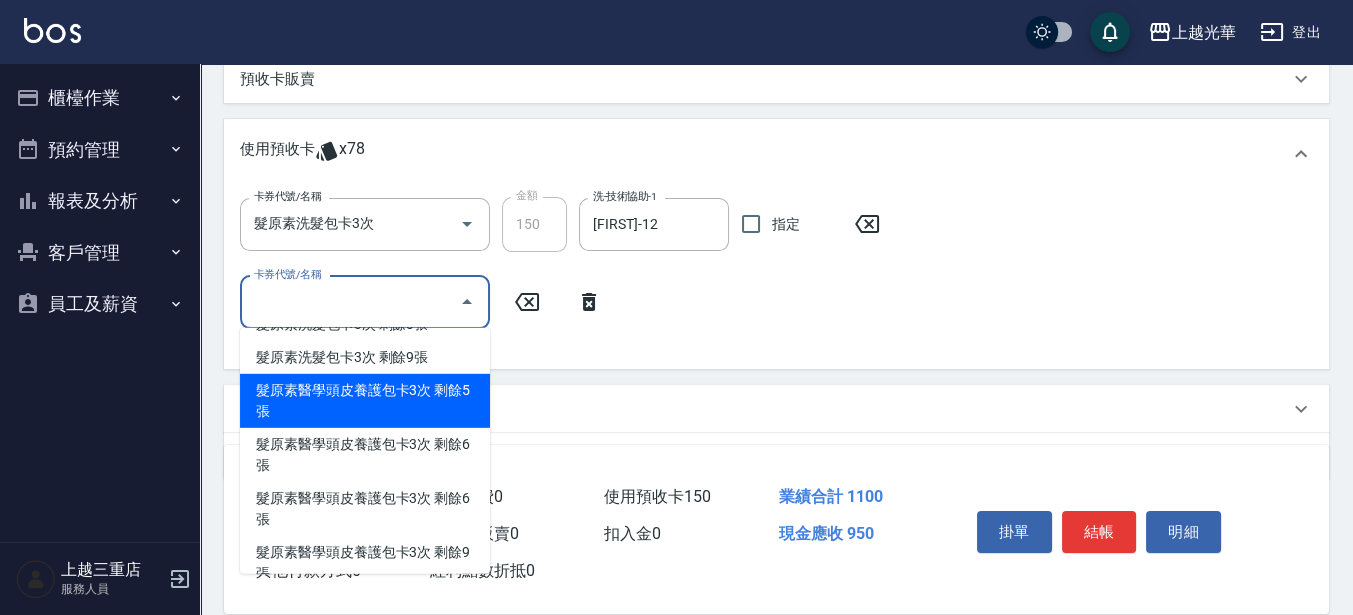 scroll, scrollTop: 125, scrollLeft: 0, axis: vertical 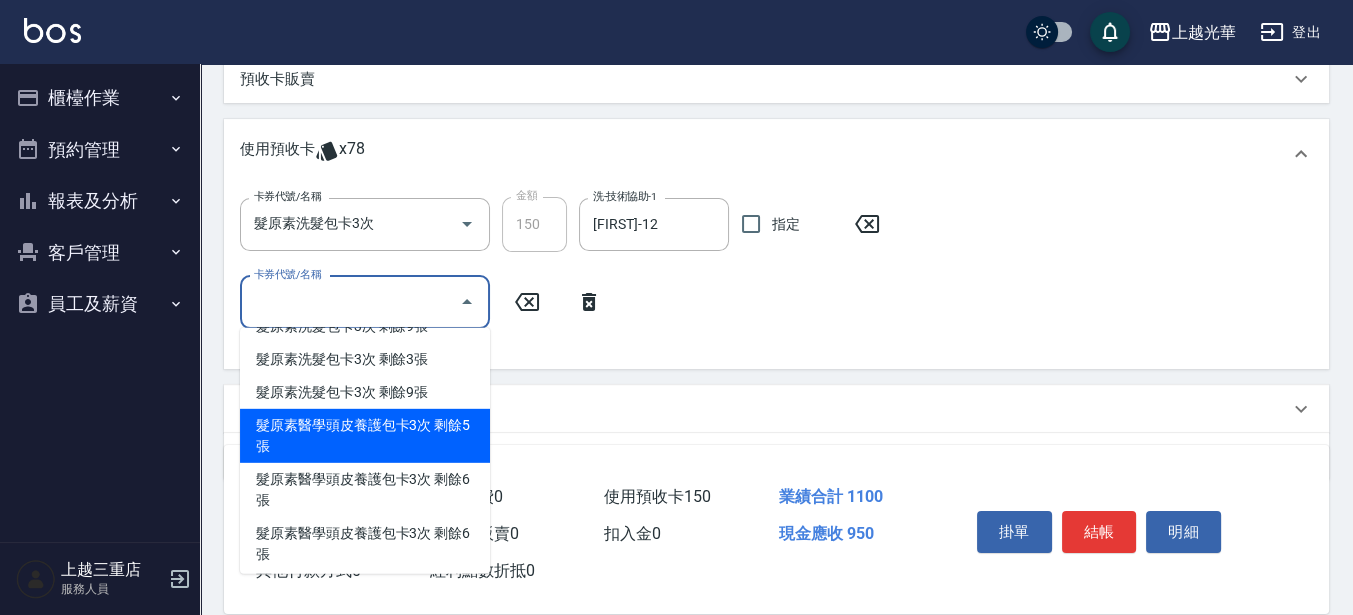 click on "髮原素醫學頭皮養護包卡3次 剩餘5張" at bounding box center [365, 436] 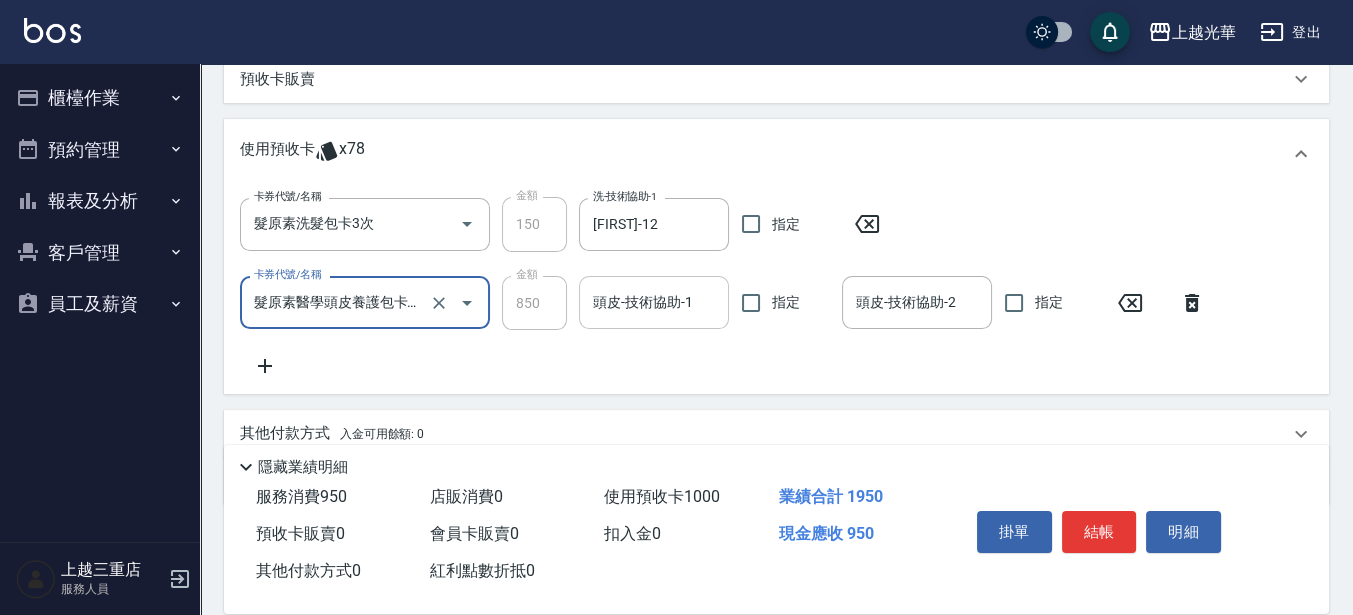 click on "頭皮-技術協助-1" at bounding box center (654, 302) 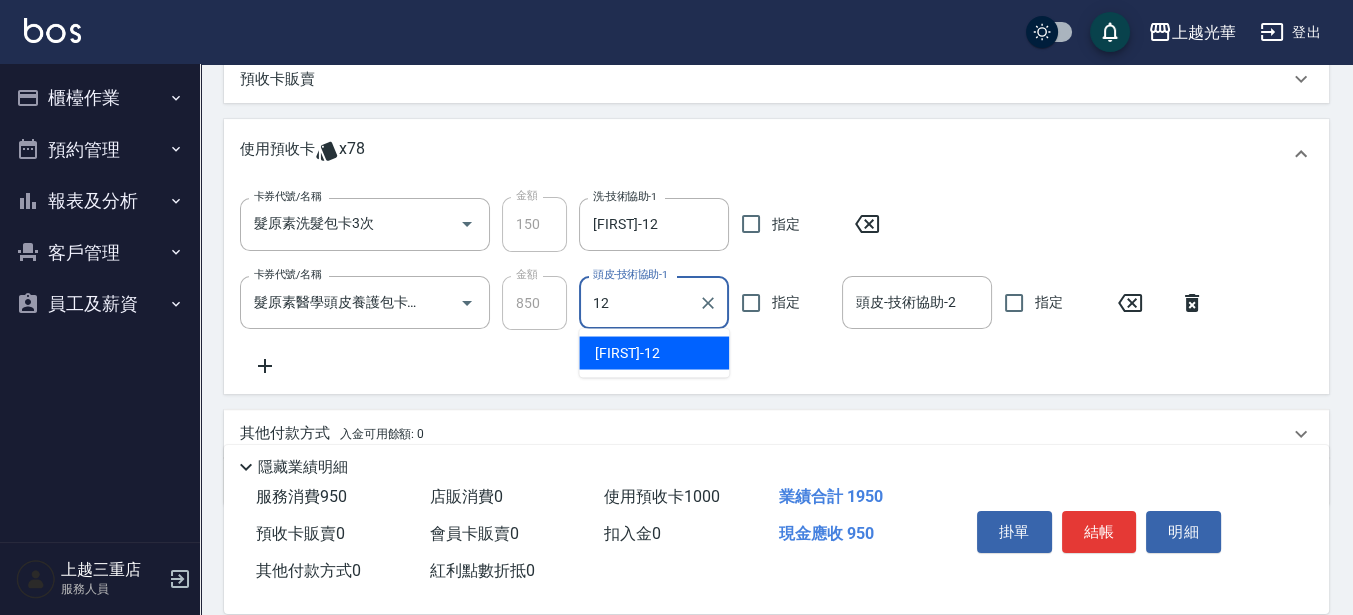 click on "雯欣 -12" at bounding box center [627, 352] 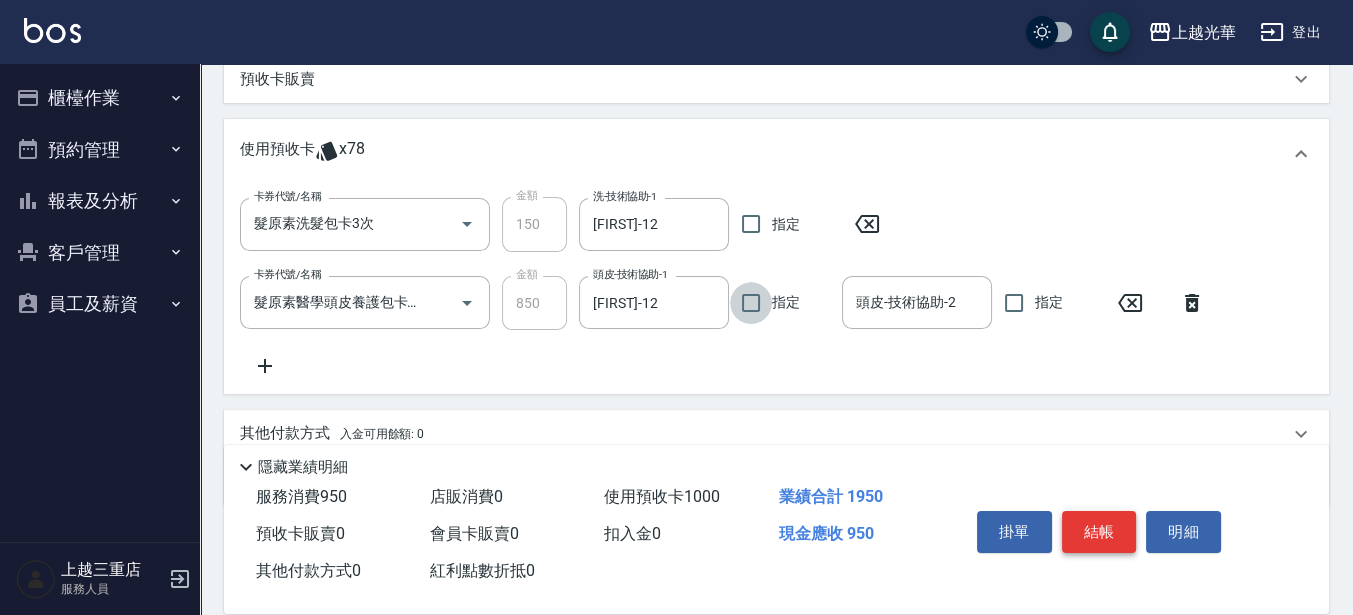 click on "結帳" at bounding box center (1099, 532) 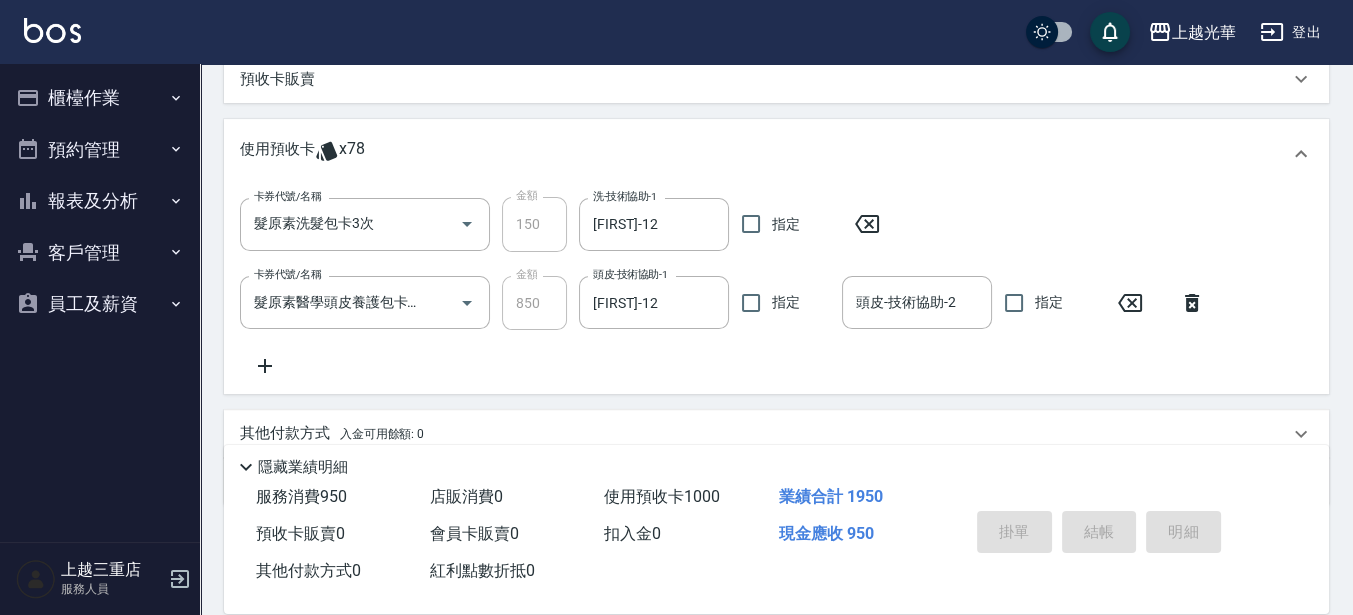 scroll, scrollTop: 0, scrollLeft: 0, axis: both 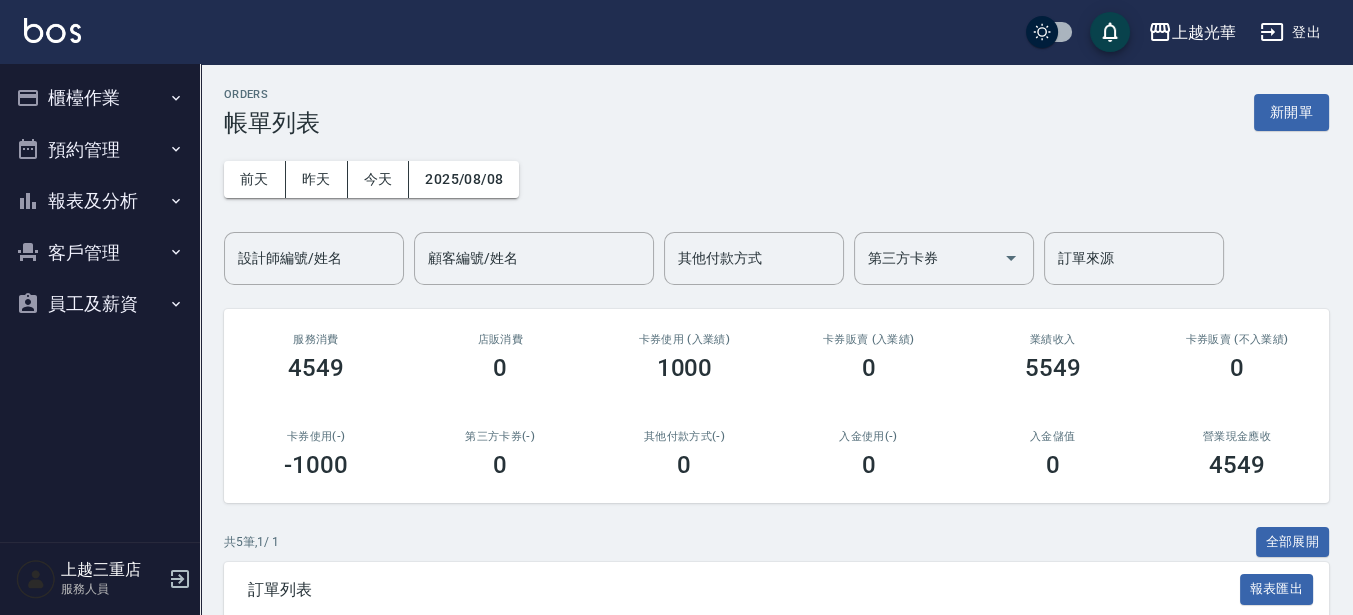 click on "新開單" at bounding box center (1291, 112) 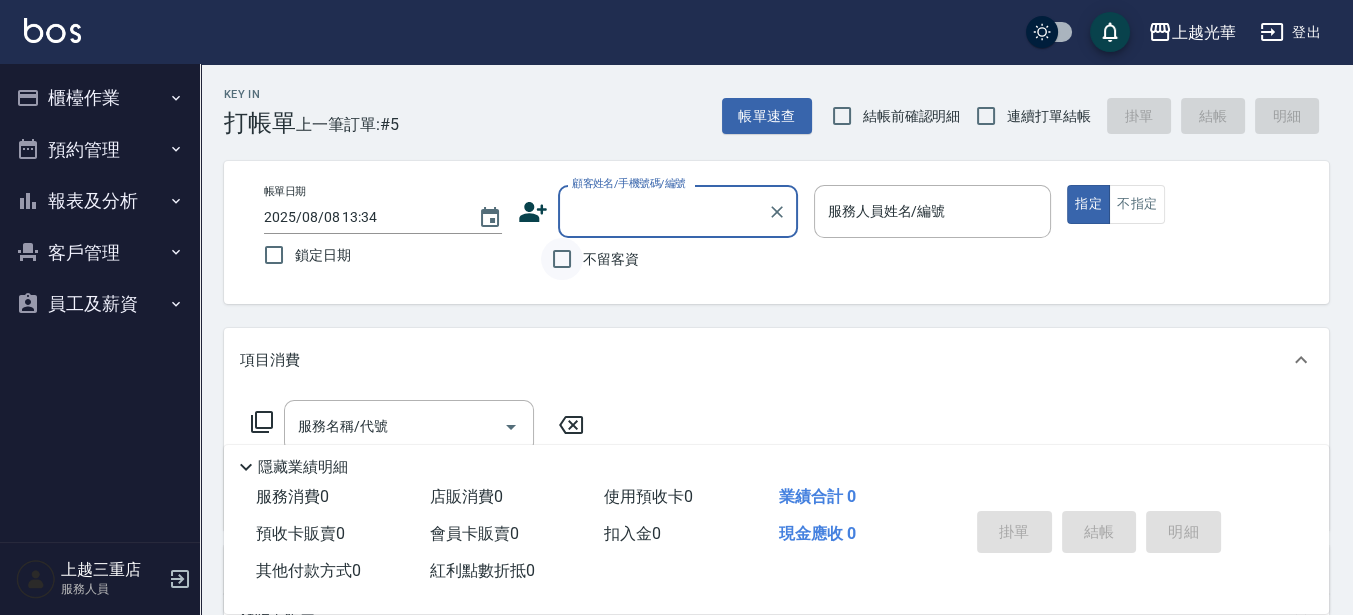 click on "不留客資" at bounding box center [562, 259] 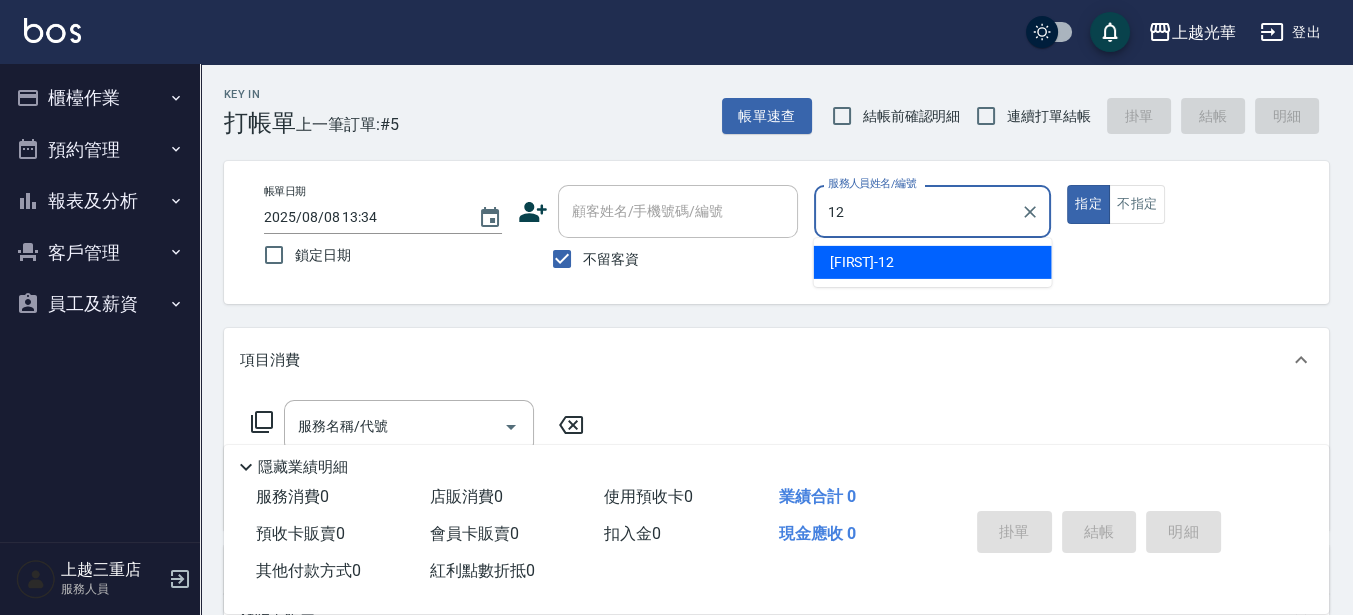 click on "雯欣 -12" at bounding box center [933, 262] 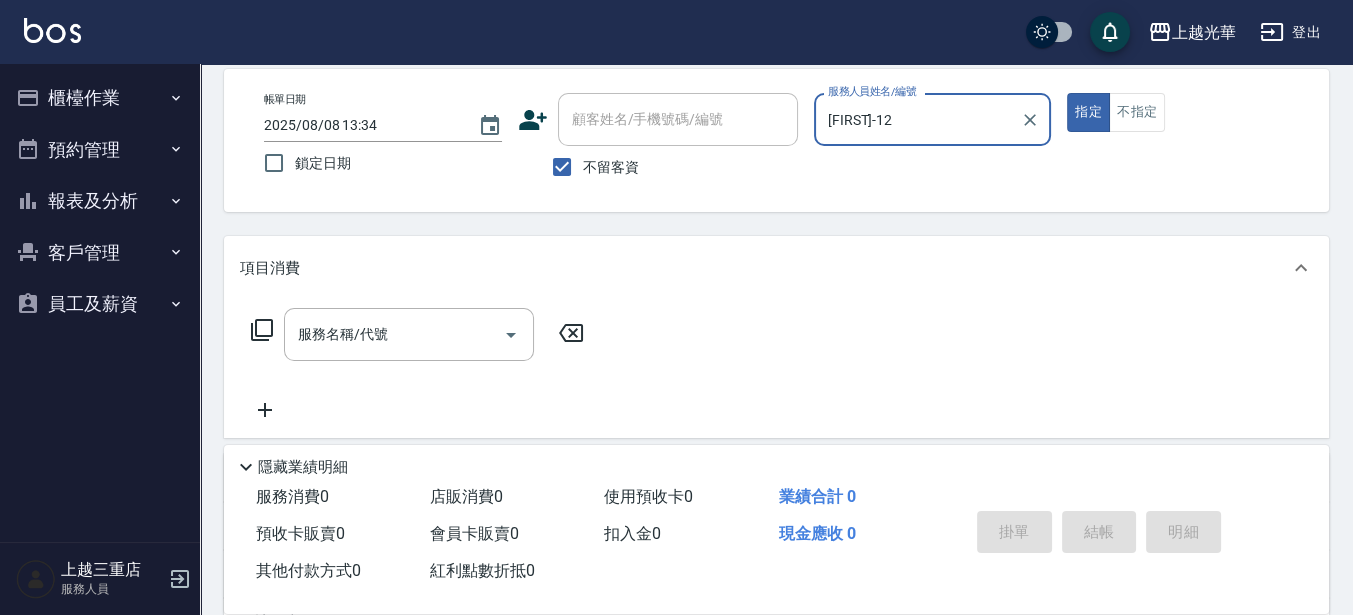scroll, scrollTop: 125, scrollLeft: 0, axis: vertical 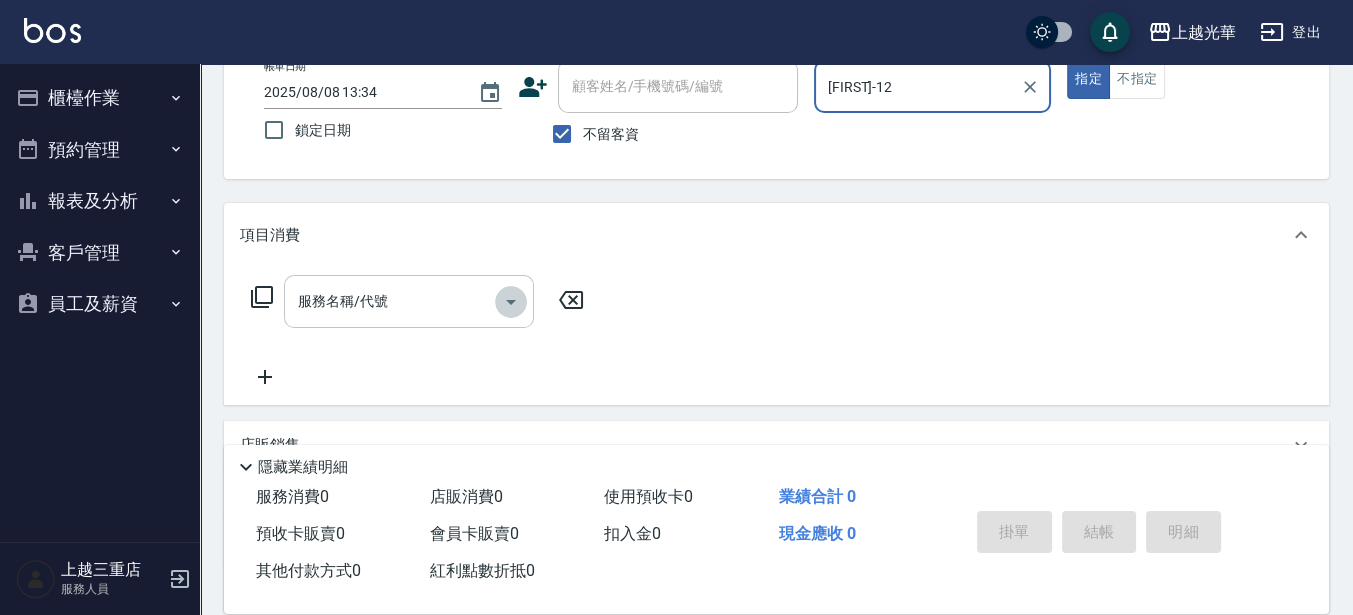 click 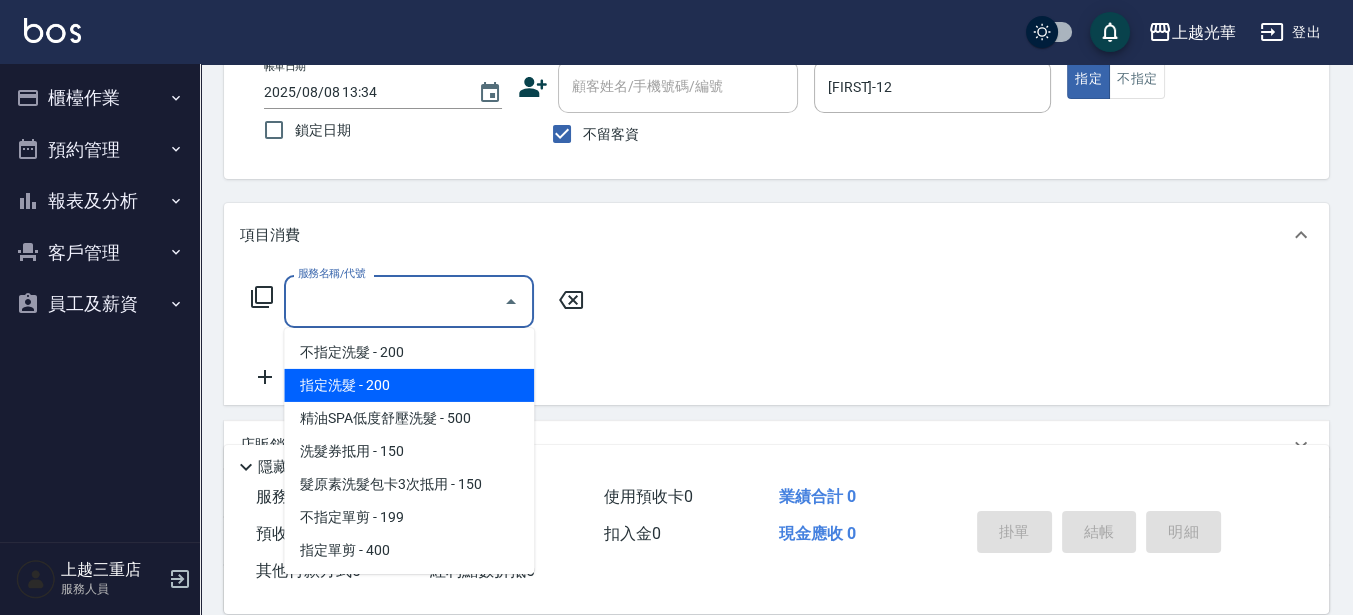 drag, startPoint x: 427, startPoint y: 377, endPoint x: 445, endPoint y: 323, distance: 56.920998 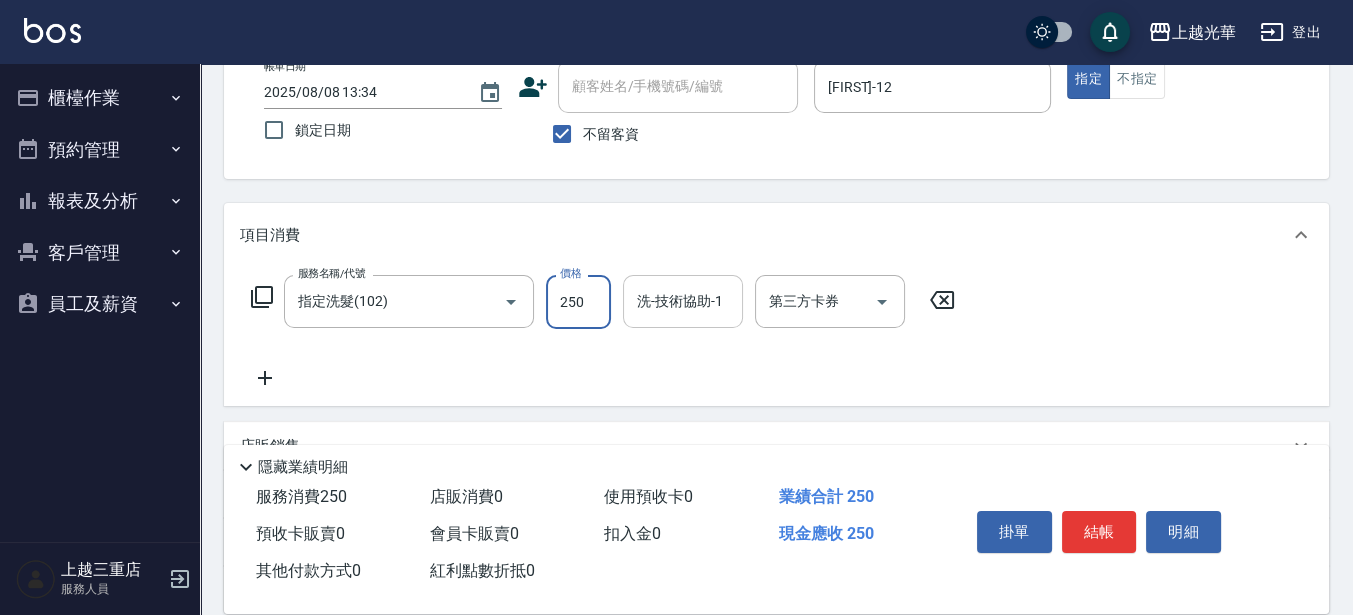 type on "250" 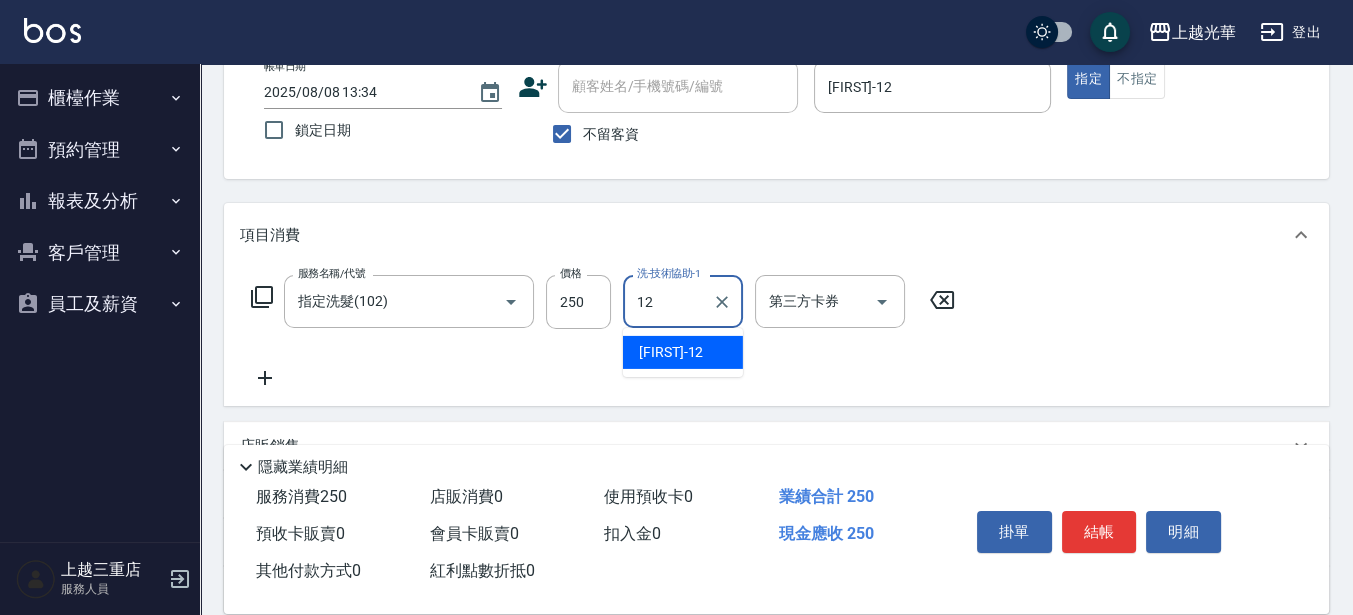 click on "雯欣 -12" at bounding box center (671, 352) 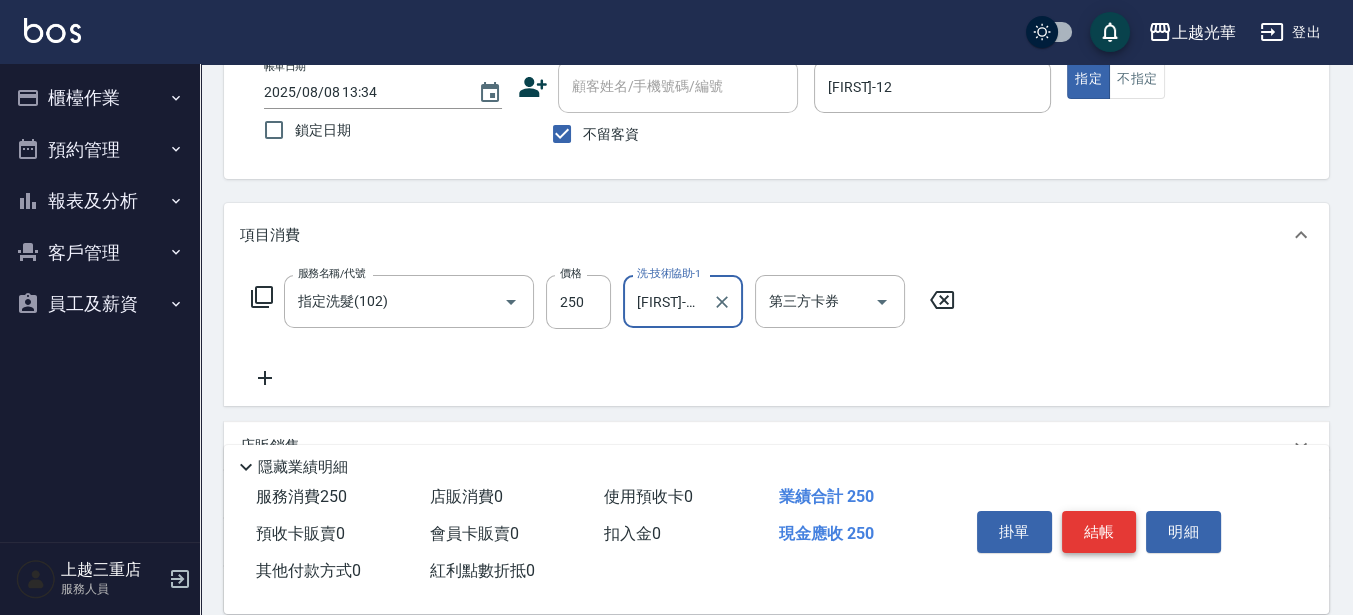 type on "雯欣-12" 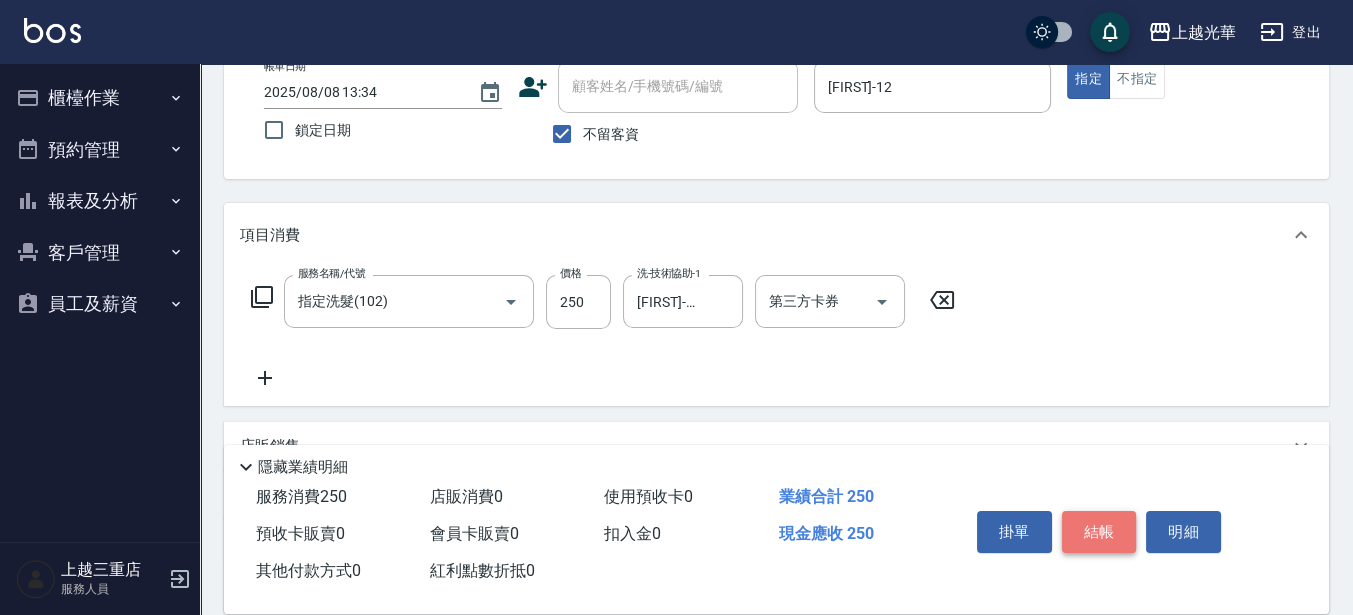 click on "結帳" at bounding box center [1099, 532] 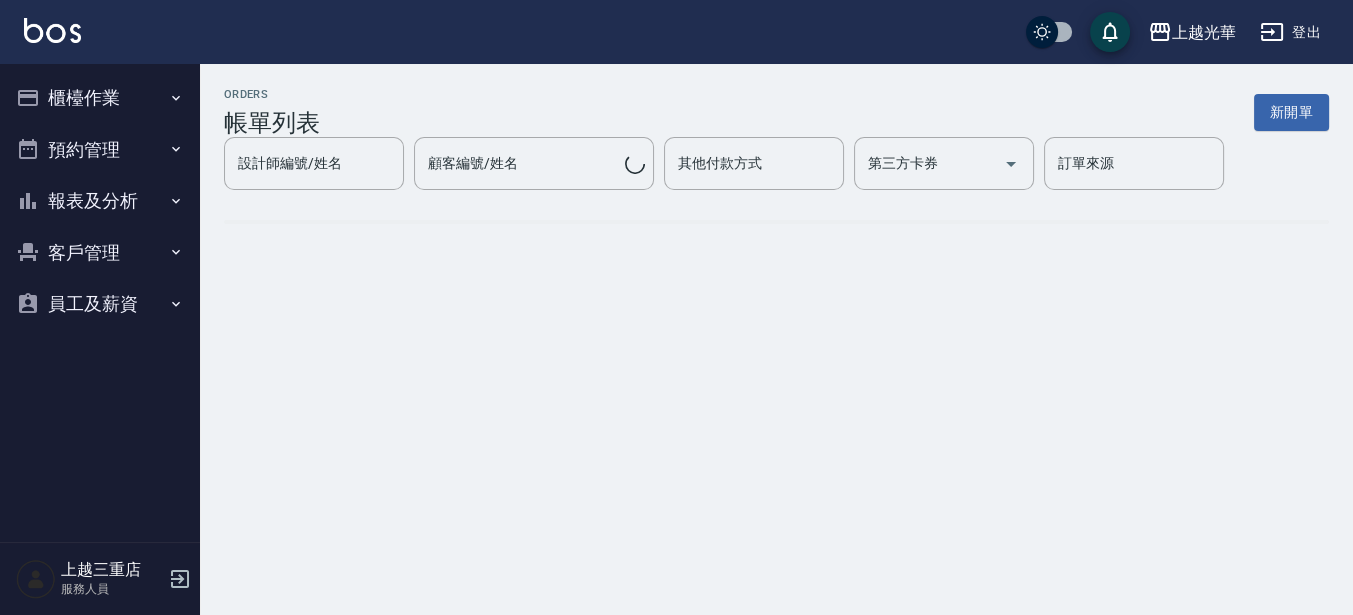 scroll, scrollTop: 0, scrollLeft: 0, axis: both 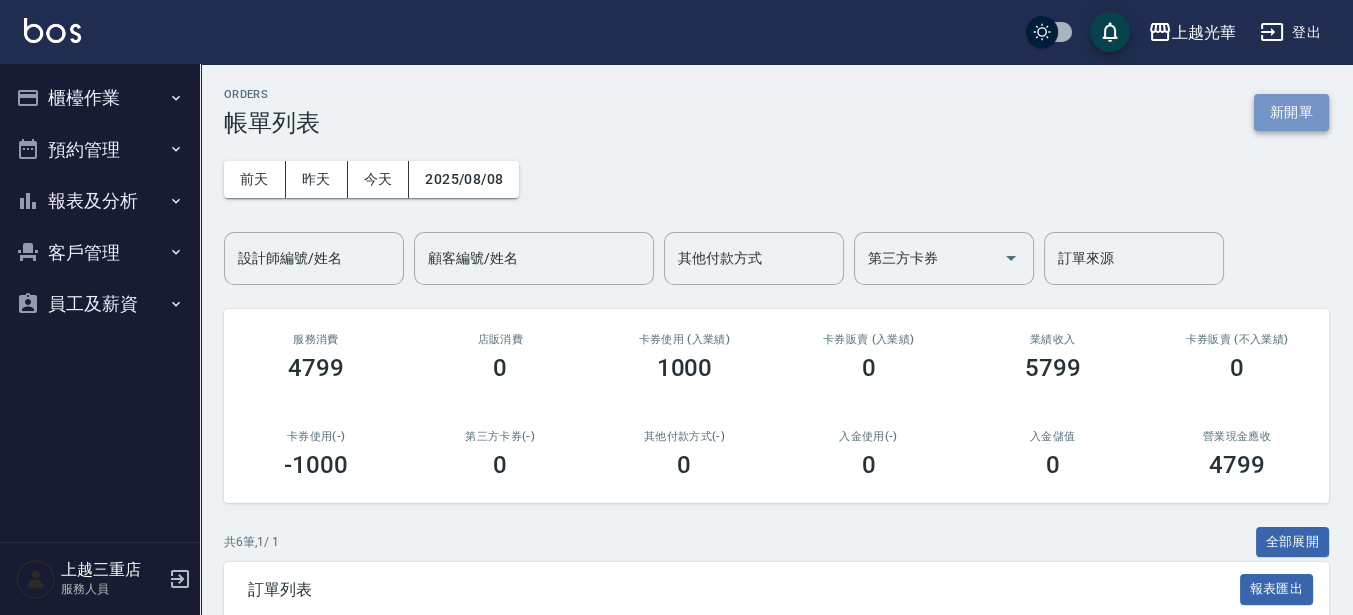 click on "新開單" at bounding box center (1291, 112) 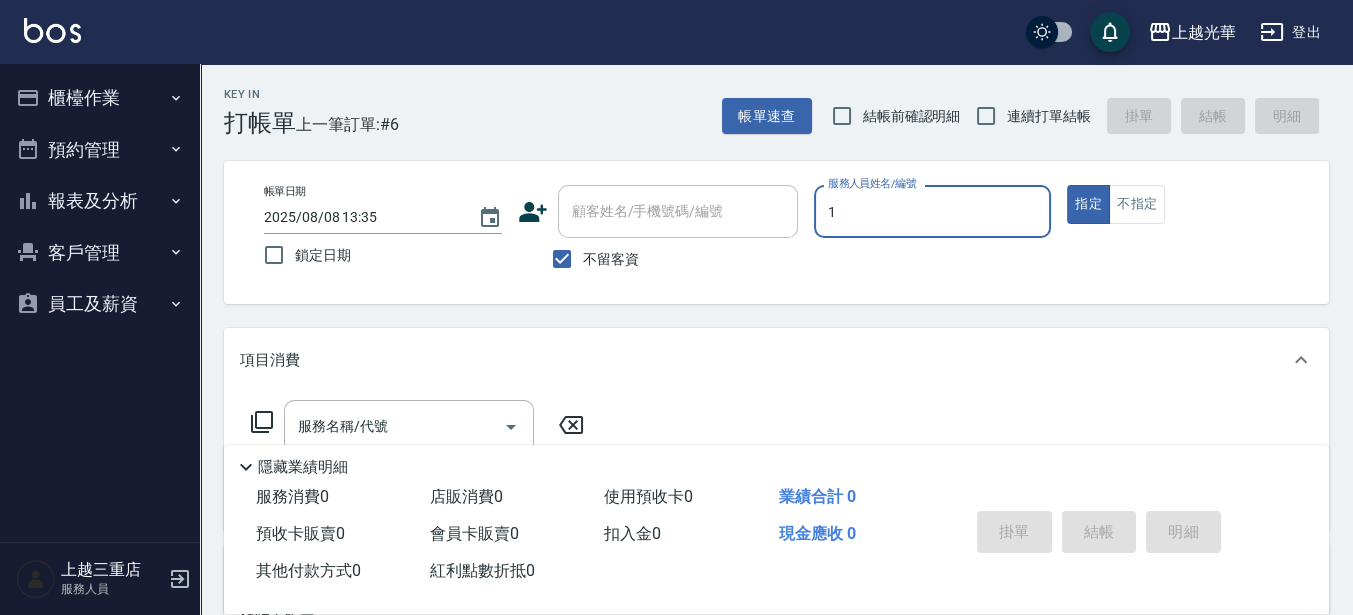 type on "1" 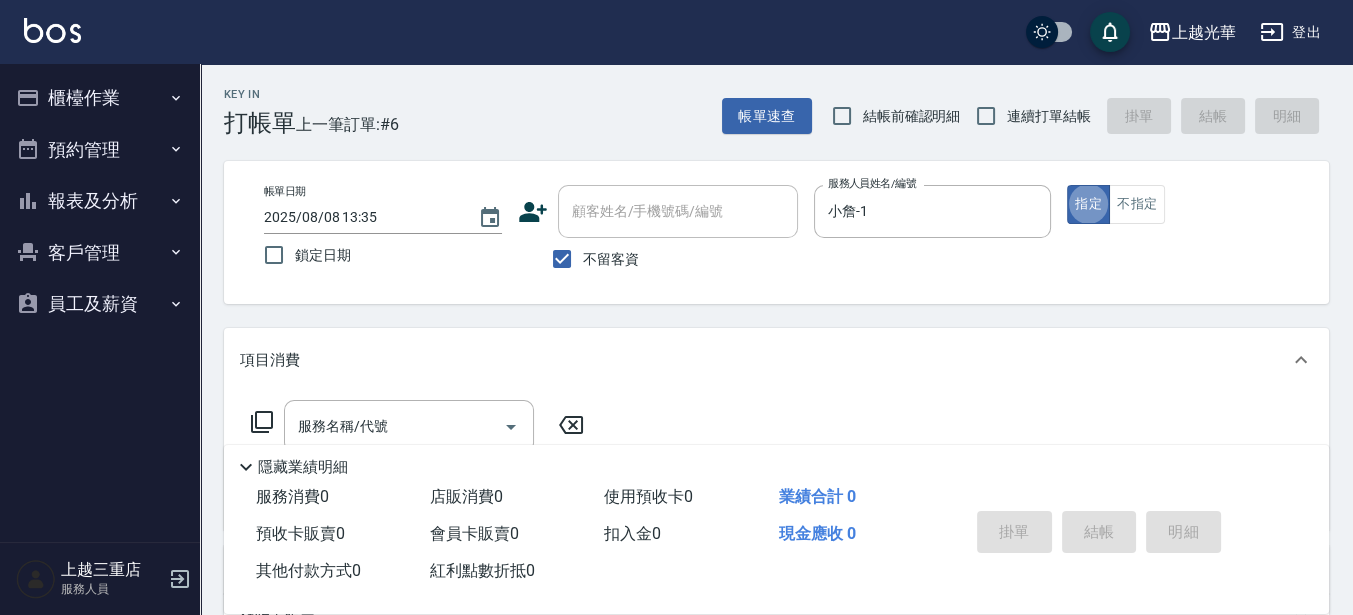 click on "連續打單結帳" at bounding box center (1049, 116) 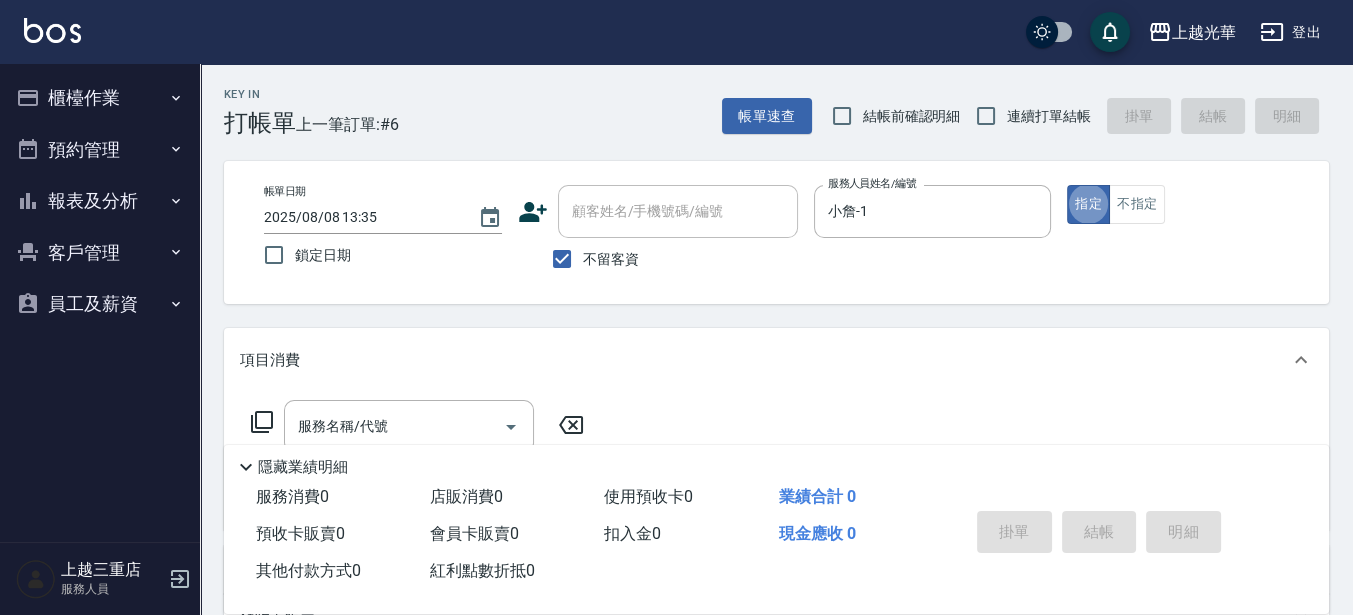 click on "連續打單結帳" at bounding box center [986, 116] 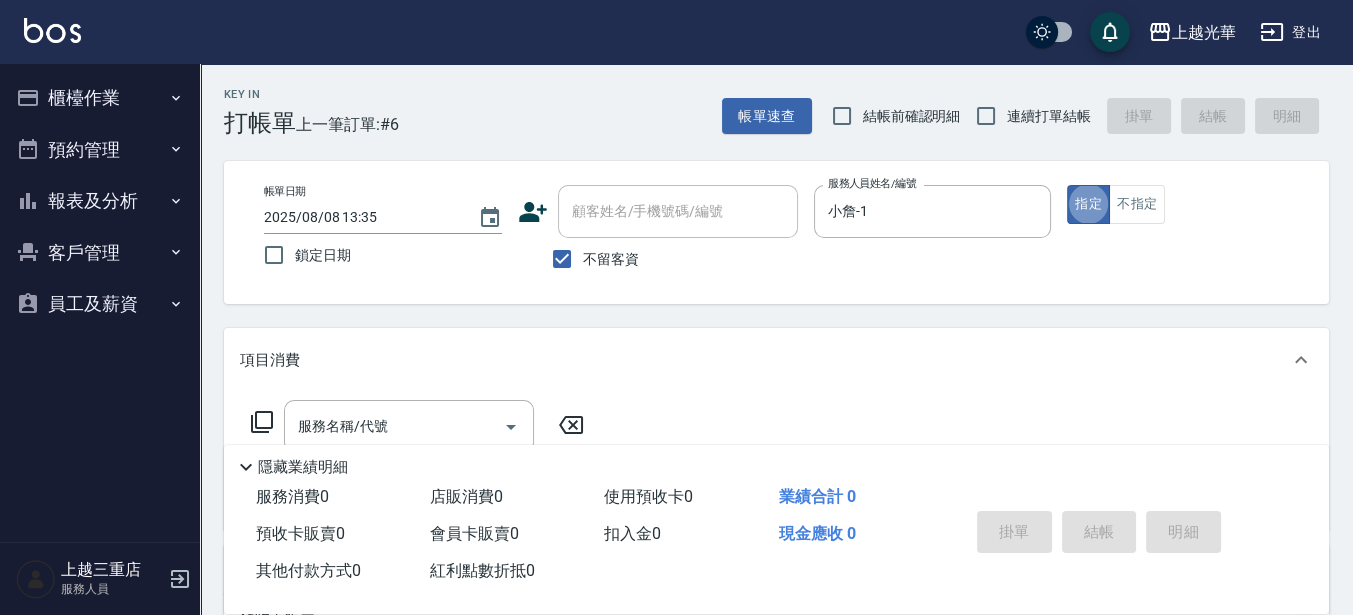 checkbox on "true" 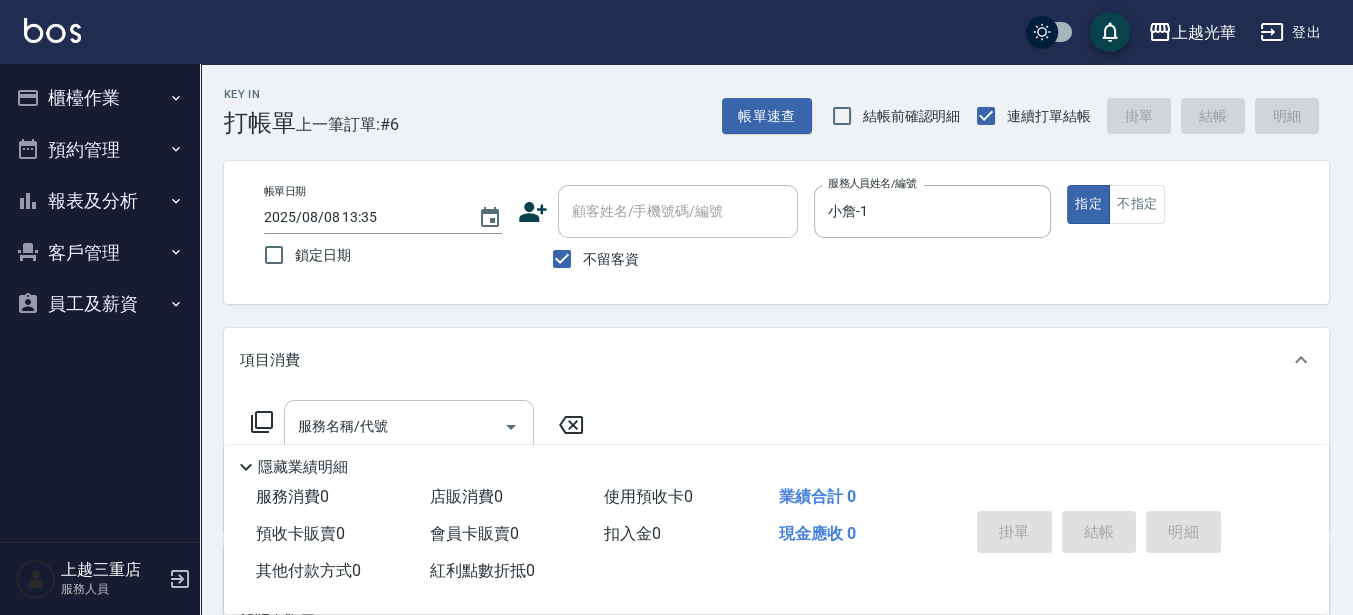 click on "服務名稱/代號" at bounding box center [394, 426] 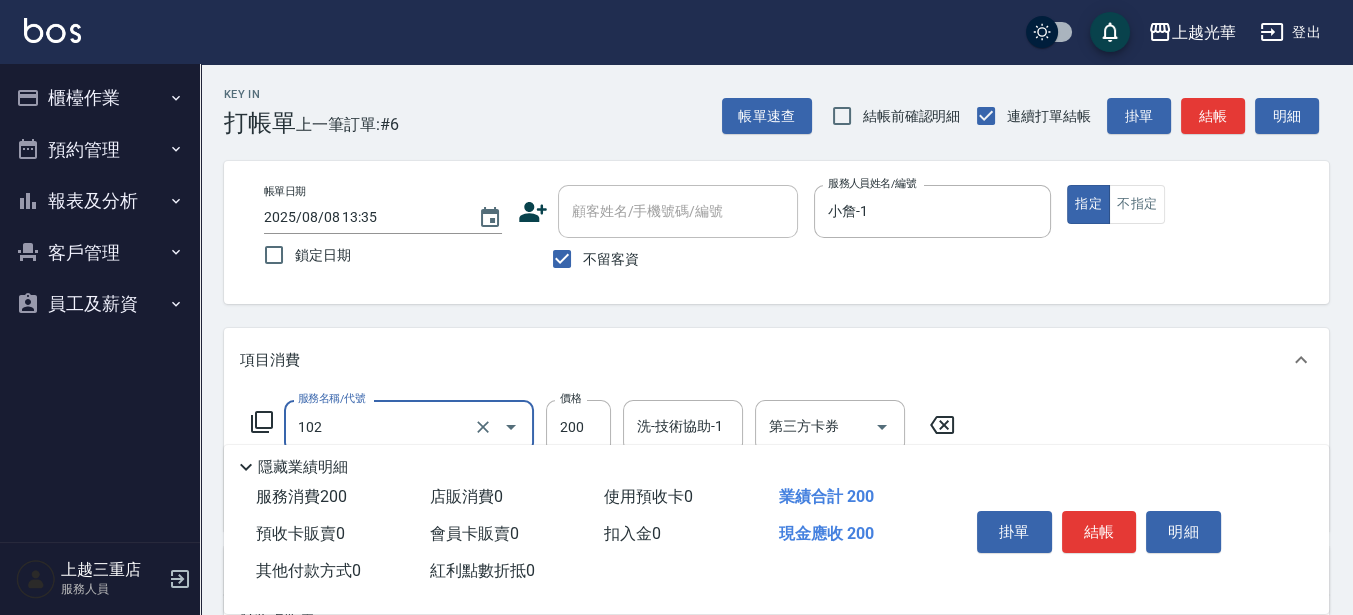 type on "指定洗髮(102)" 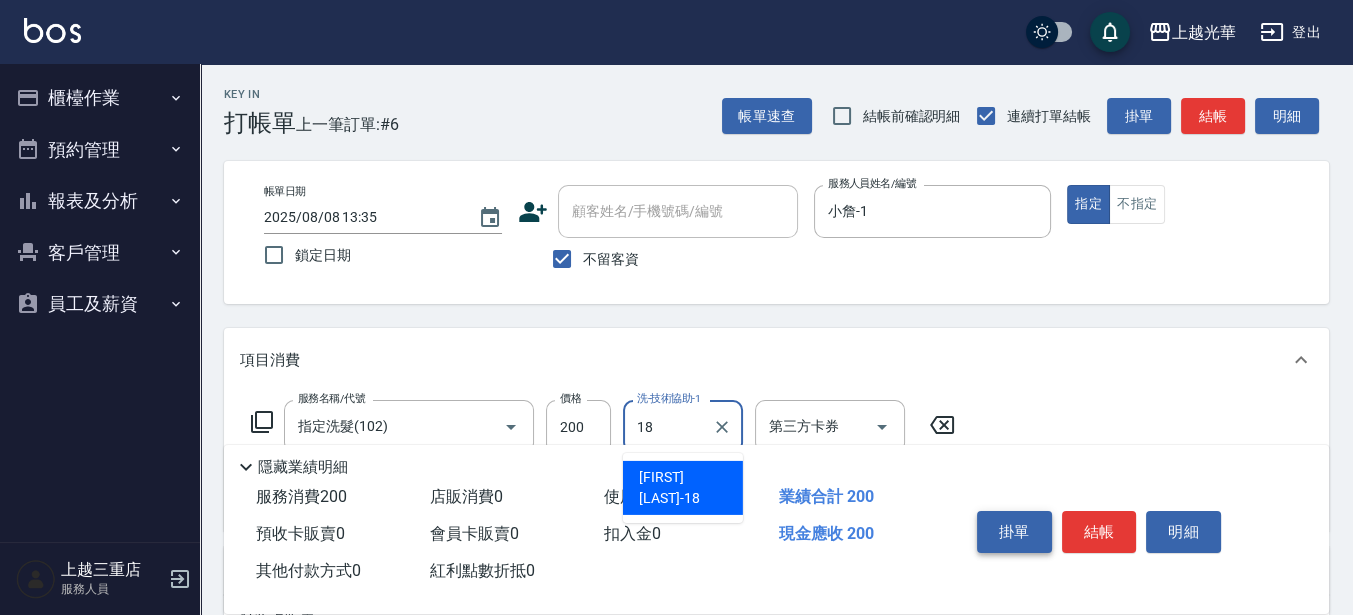 type on "[LAST]-[NUMBER]" 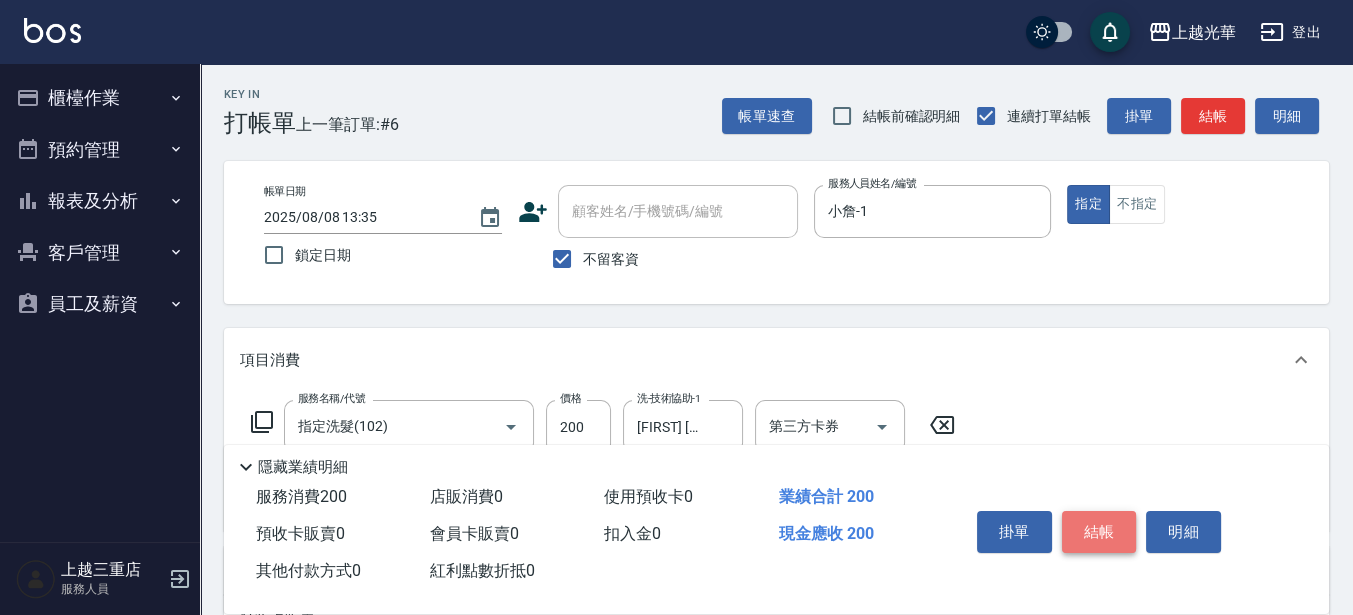 click on "結帳" at bounding box center (1099, 532) 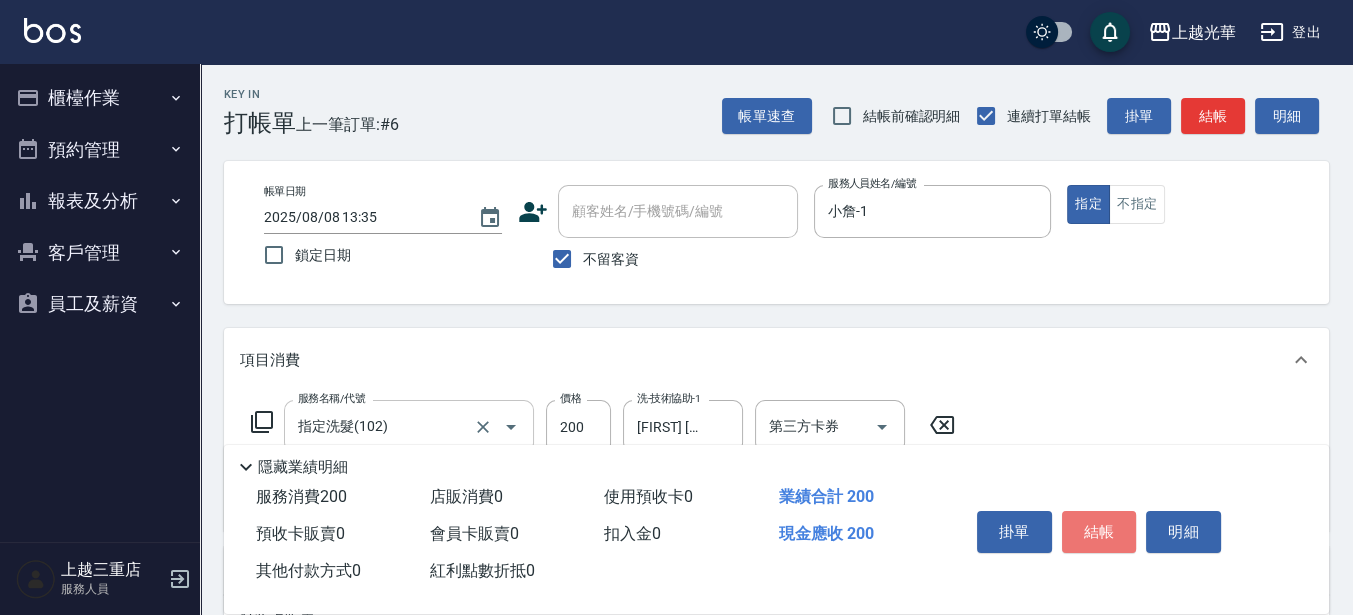 type on "2025/08/08 13:36" 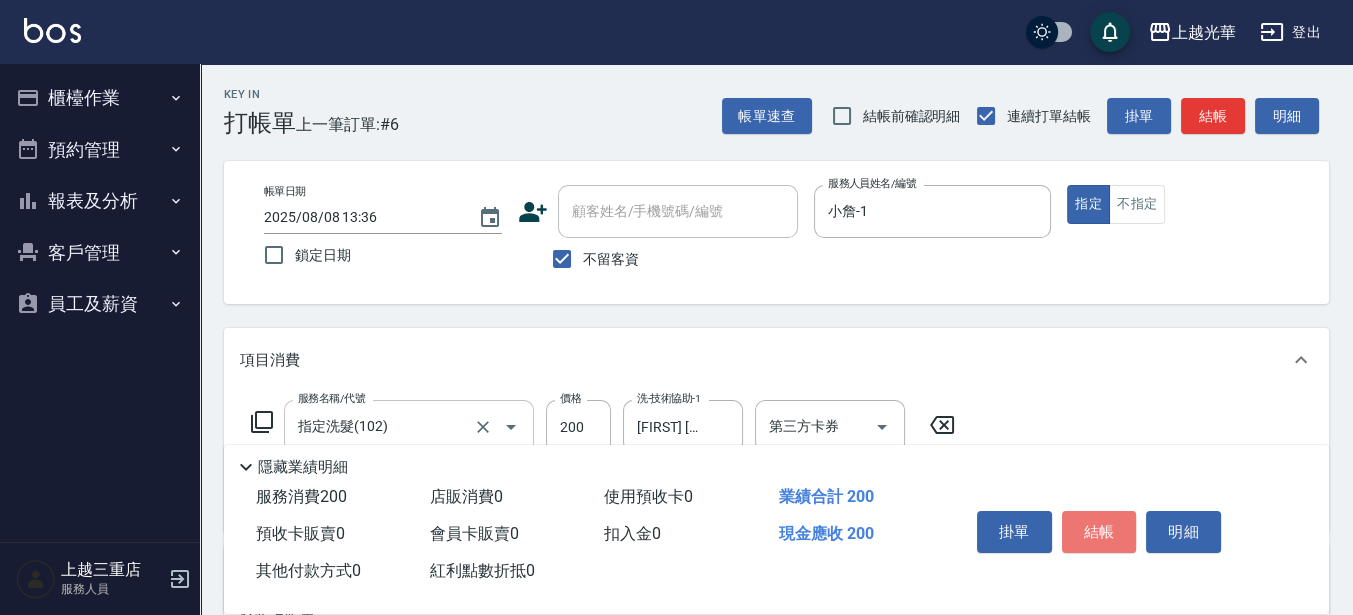 type 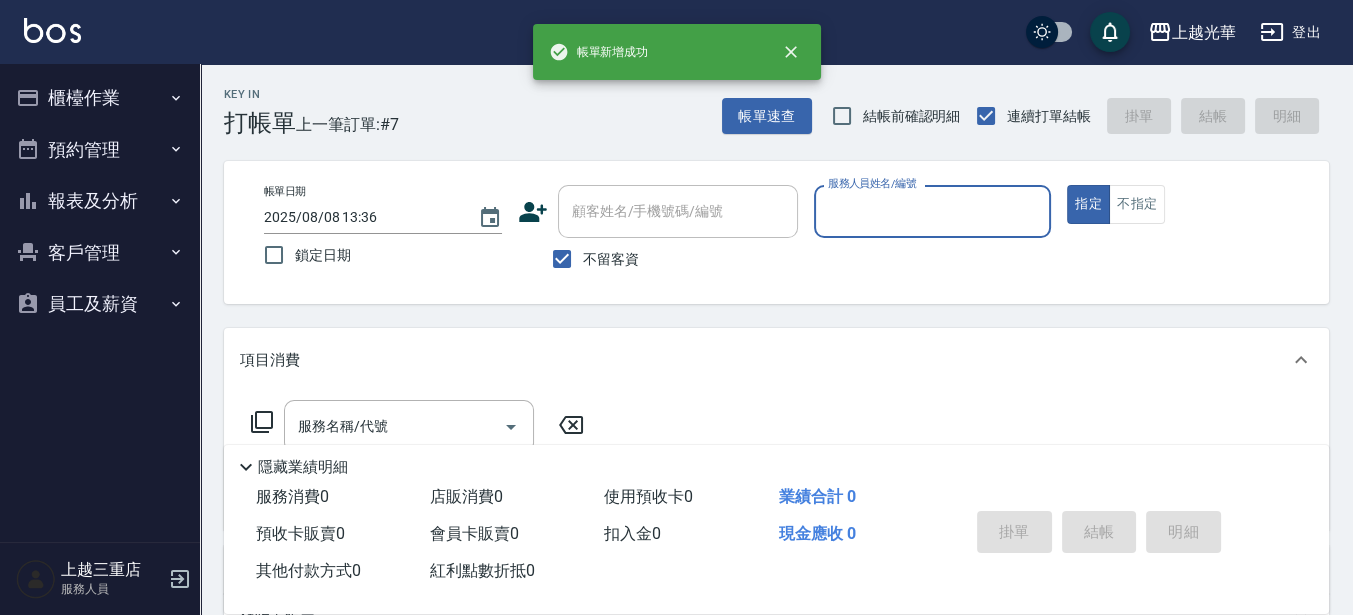 click on "櫃檯作業" at bounding box center (100, 98) 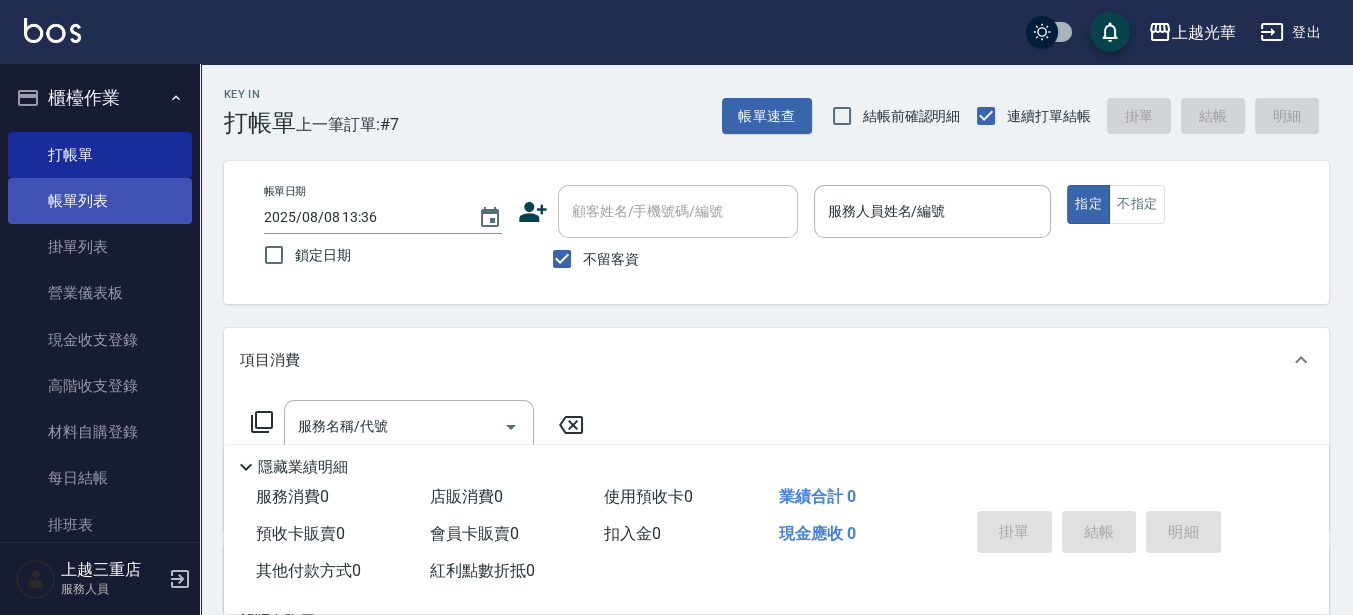 click on "帳單列表" at bounding box center (100, 201) 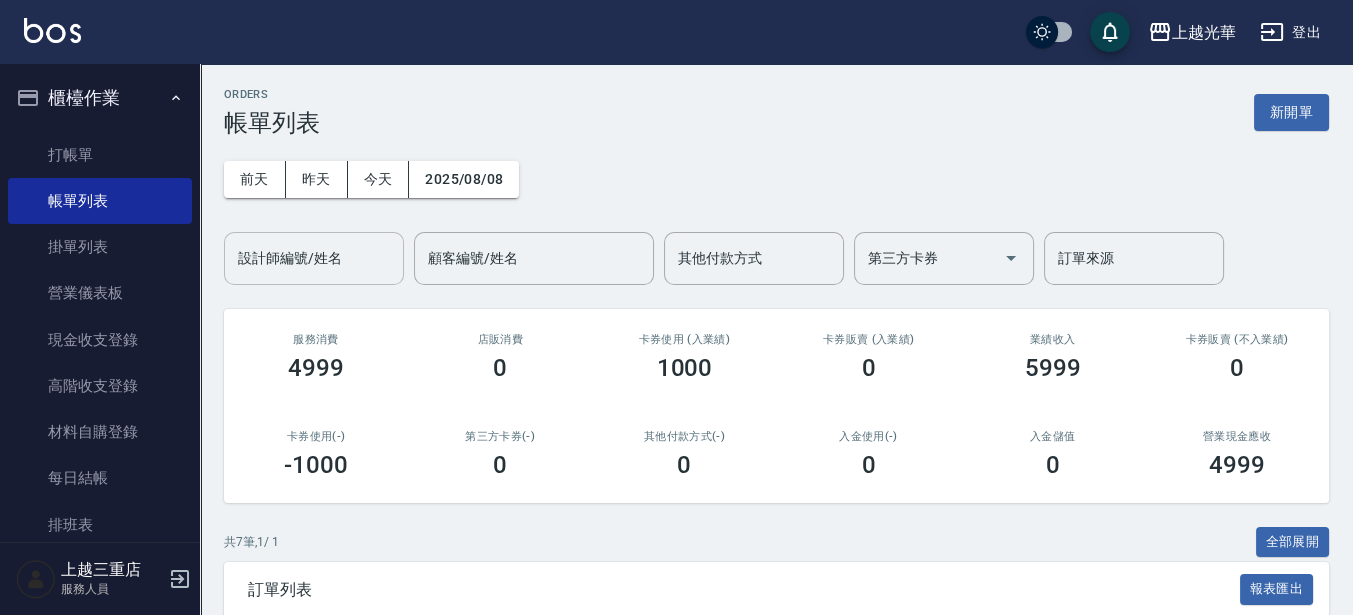 click on "設計師編號/姓名" at bounding box center (314, 258) 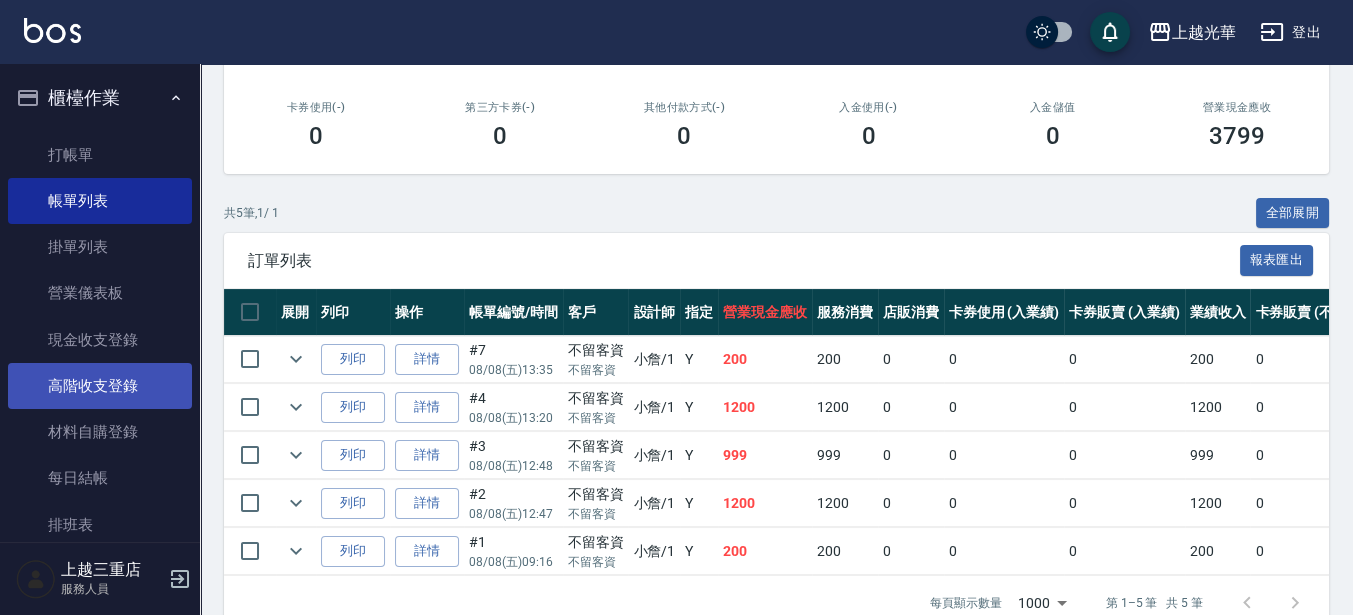 scroll, scrollTop: 257, scrollLeft: 0, axis: vertical 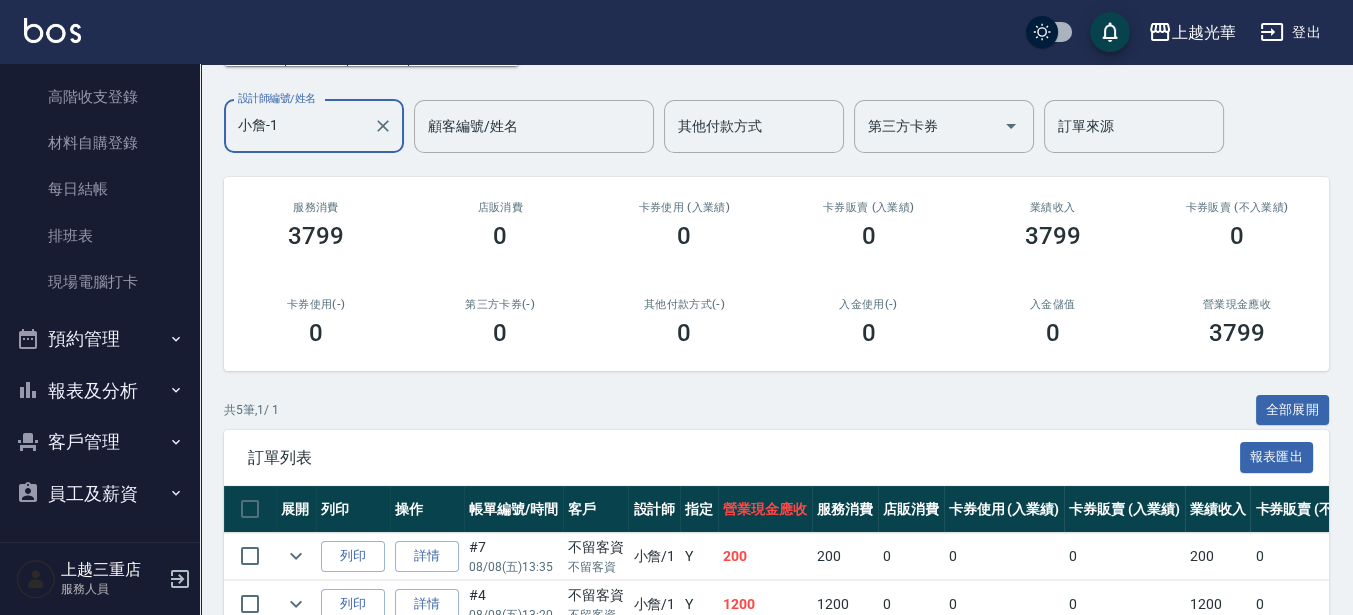type on "小詹-1" 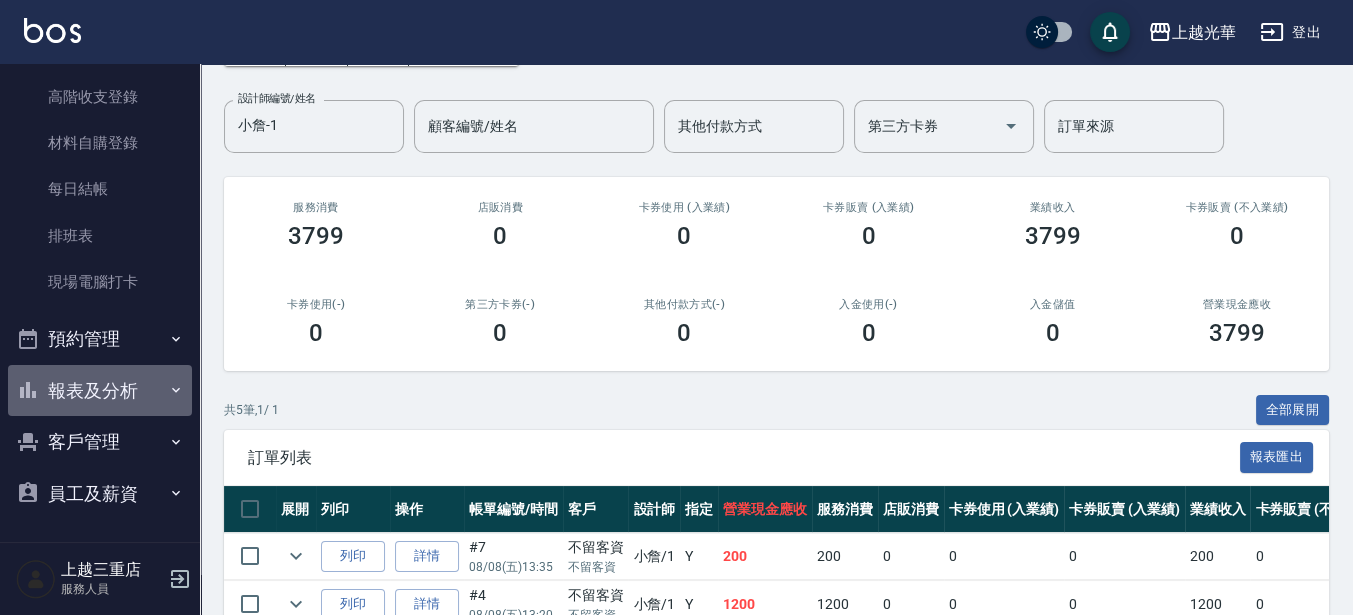 click on "報表及分析" at bounding box center [100, 391] 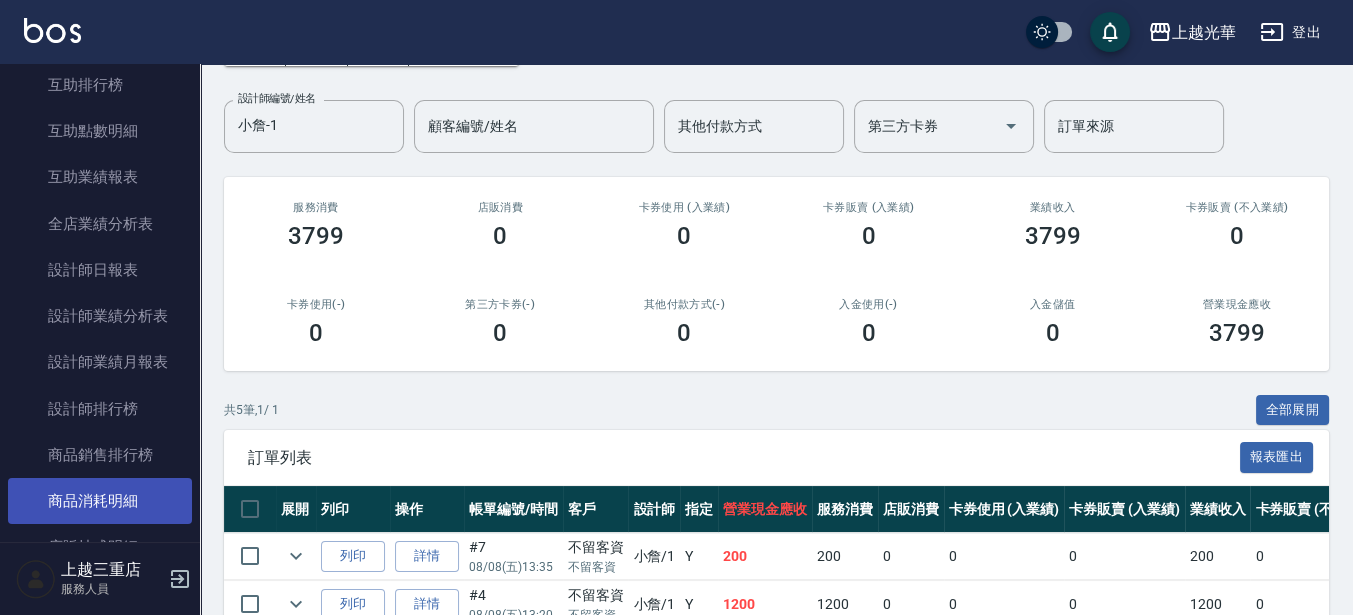 scroll, scrollTop: 914, scrollLeft: 0, axis: vertical 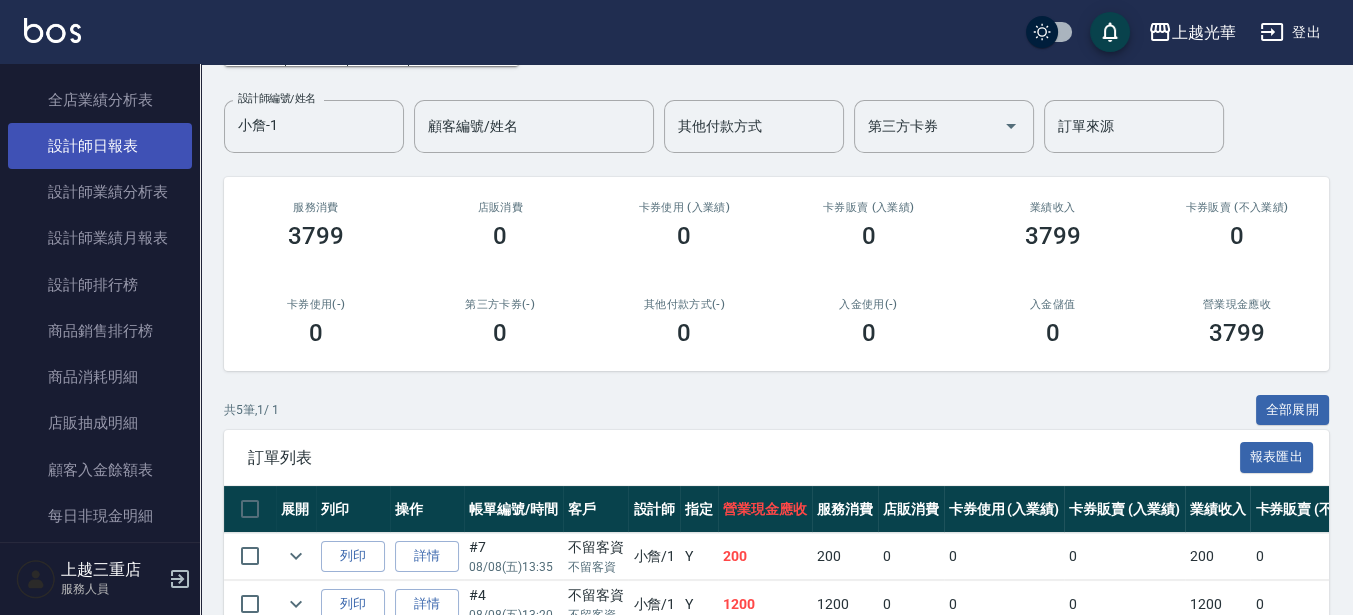 click on "設計師日報表" at bounding box center (100, 146) 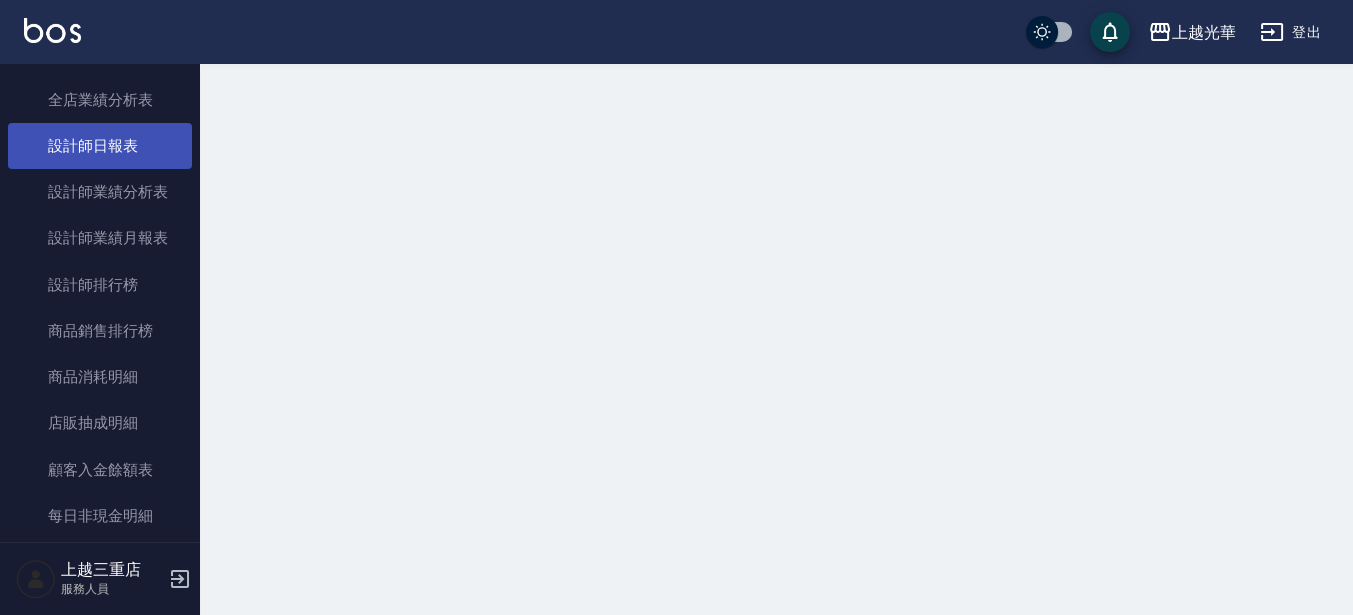 scroll, scrollTop: 0, scrollLeft: 0, axis: both 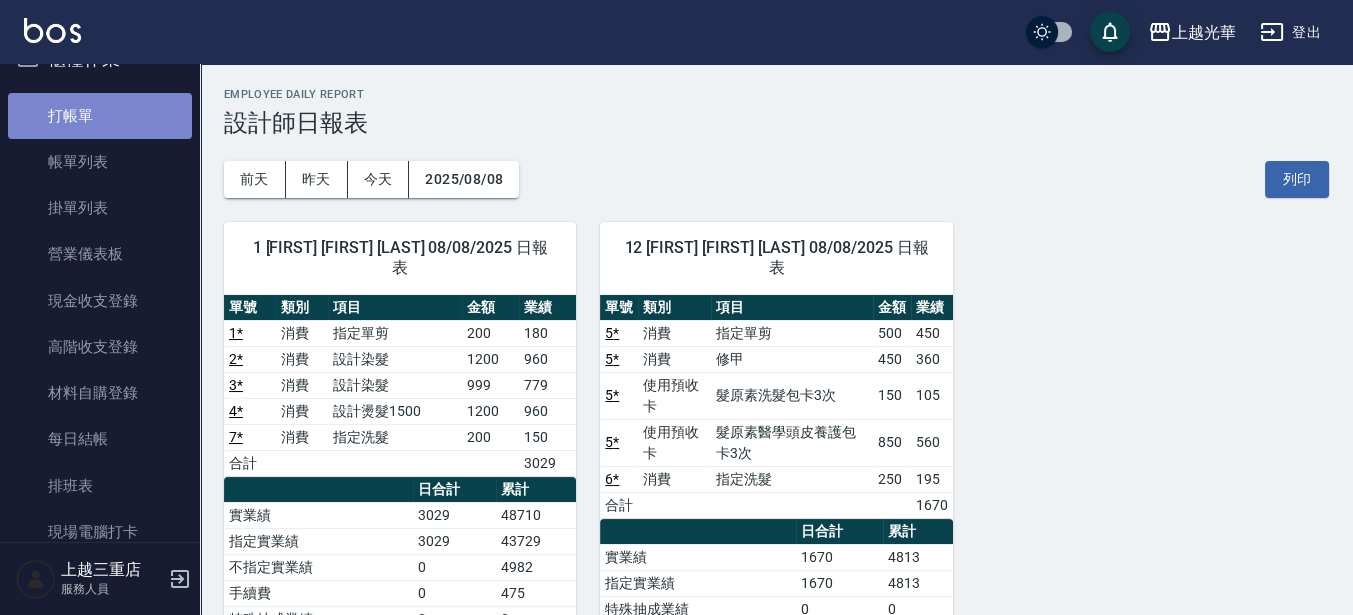 click on "打帳單" at bounding box center (100, 116) 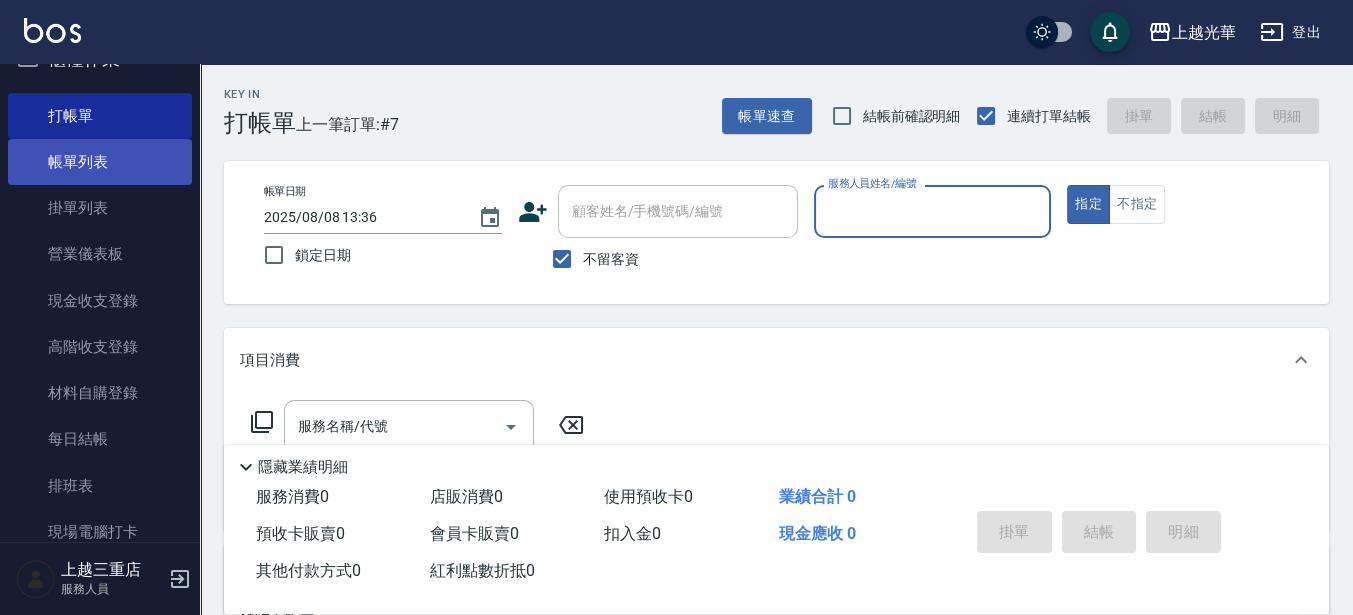 click on "帳單列表" at bounding box center [100, 162] 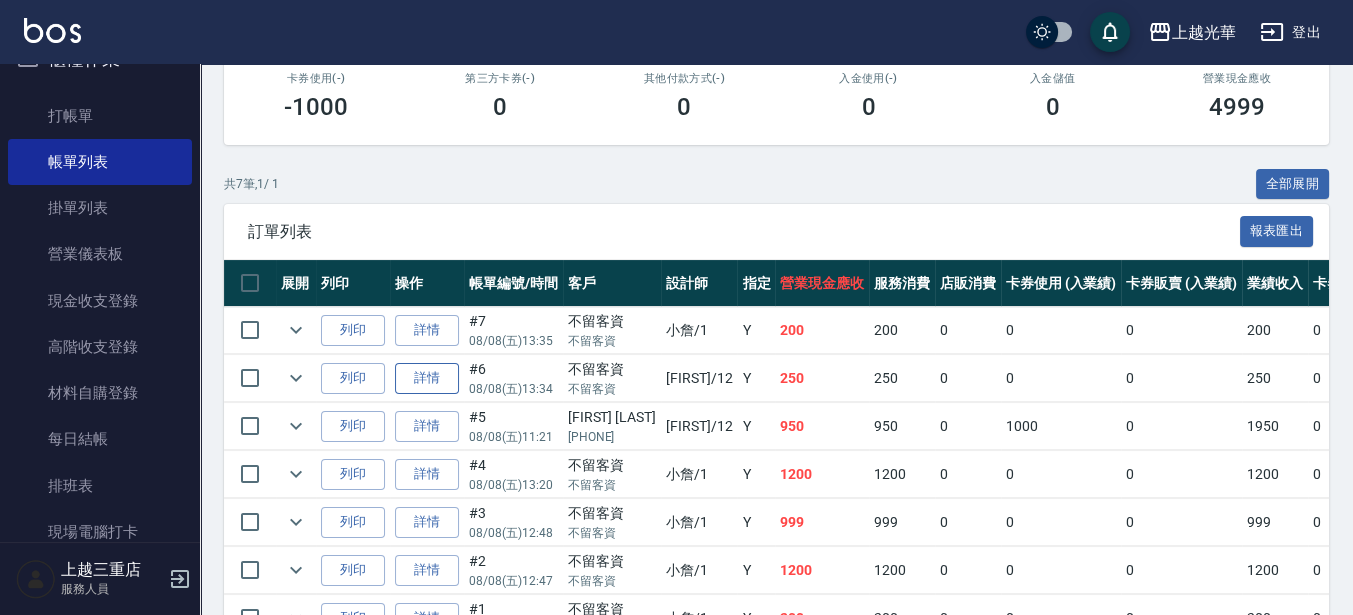 scroll, scrollTop: 477, scrollLeft: 0, axis: vertical 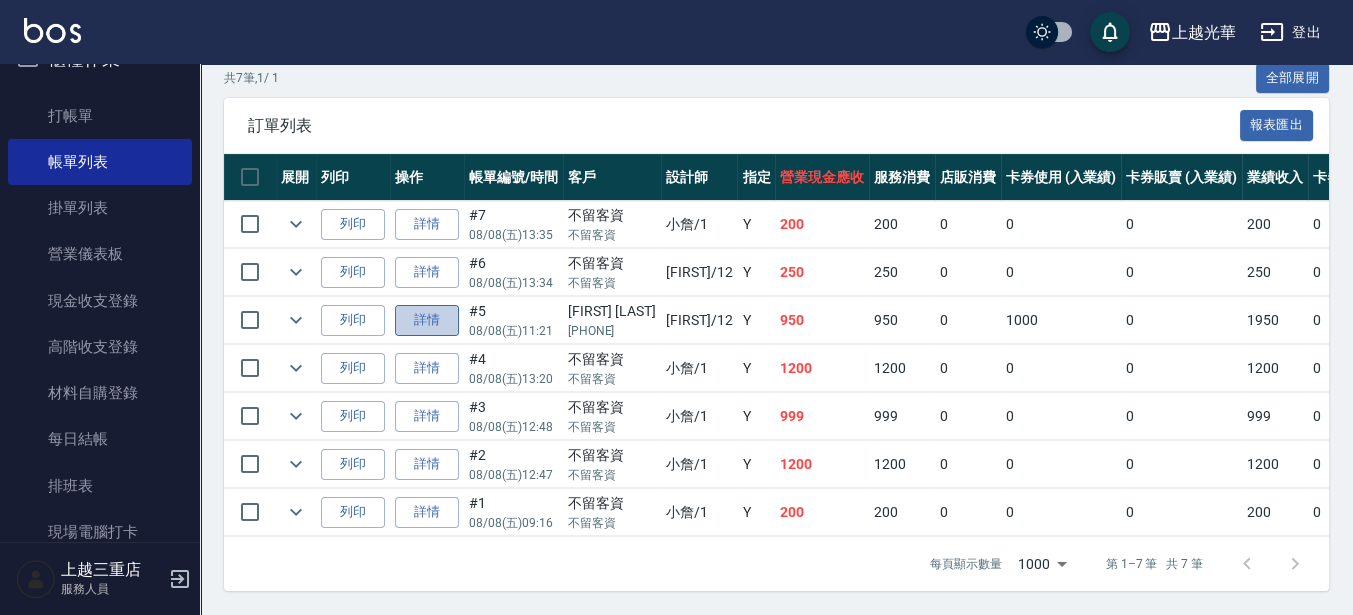 click on "詳情" at bounding box center [427, 320] 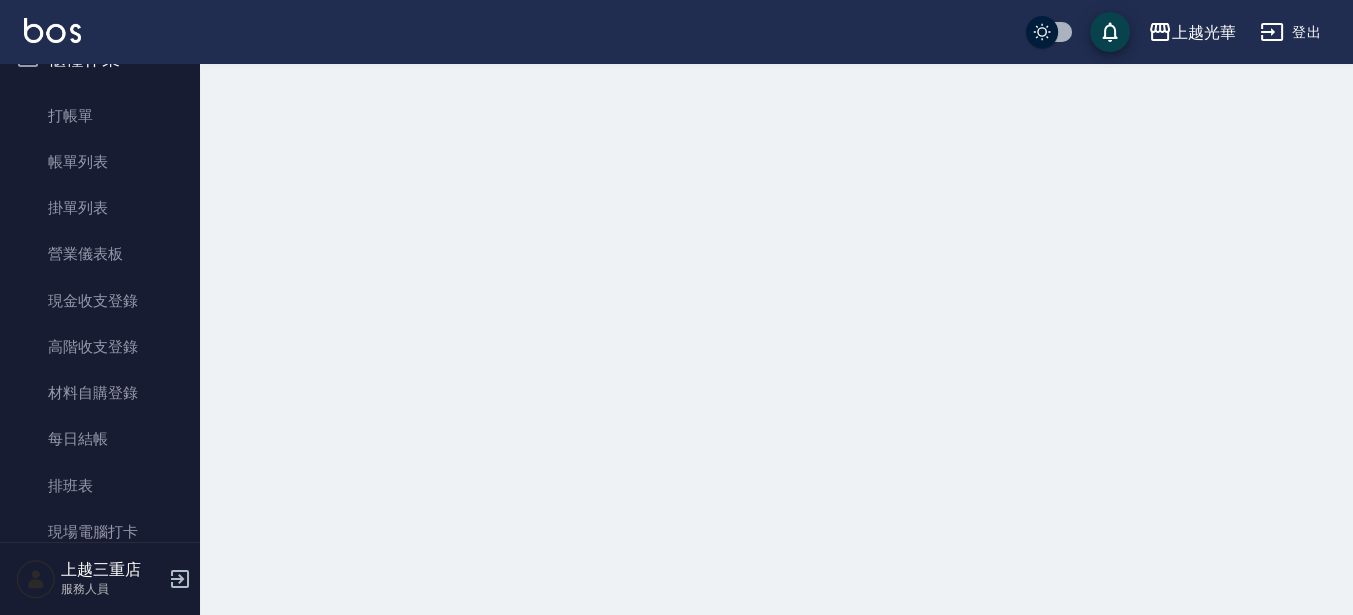 scroll, scrollTop: 0, scrollLeft: 0, axis: both 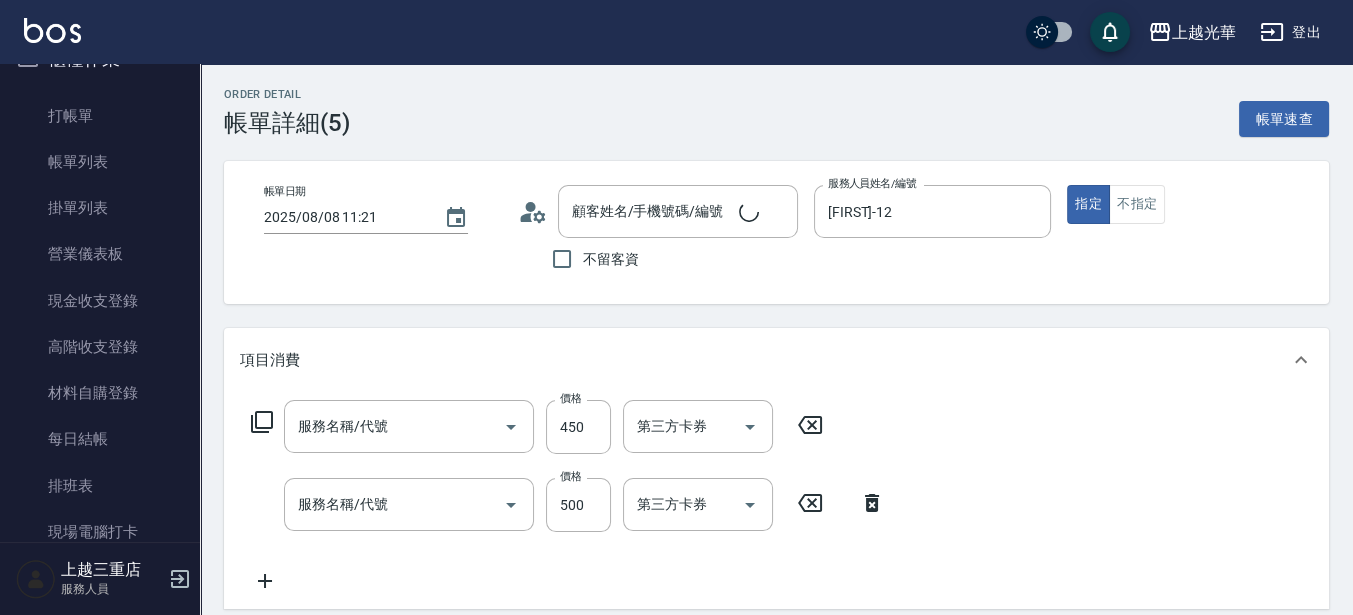 type on "2025/08/08 11:21" 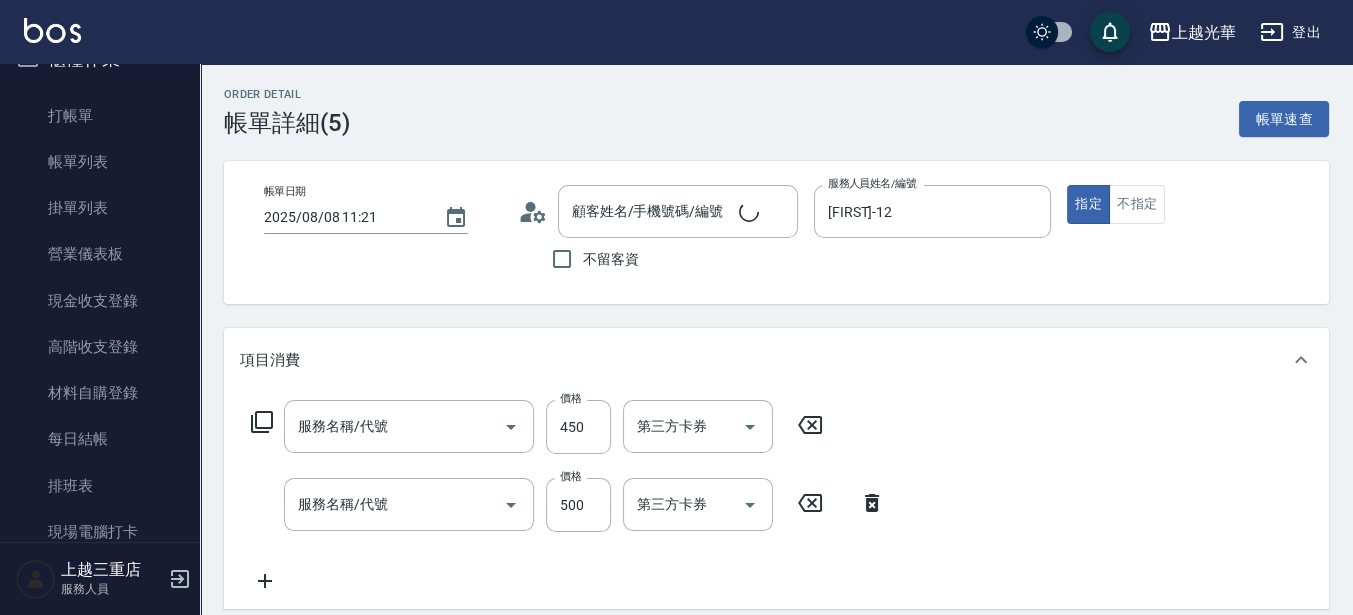 type on "雯欣-12" 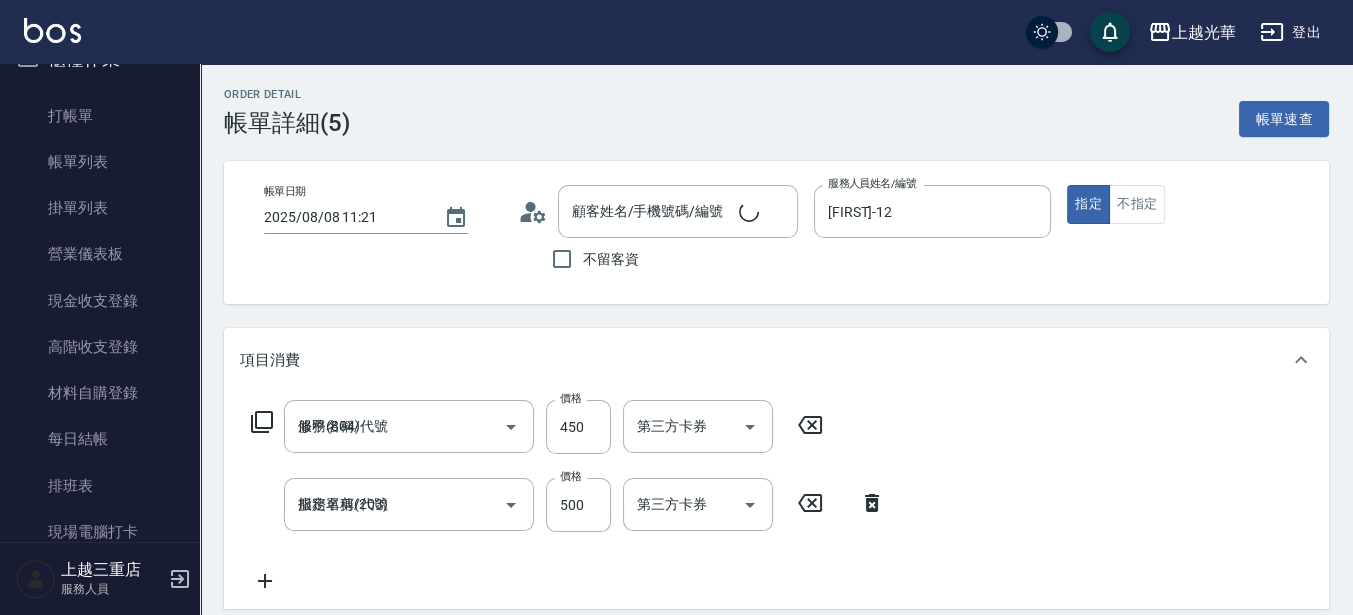 type on "陳雅娟/0933814086/" 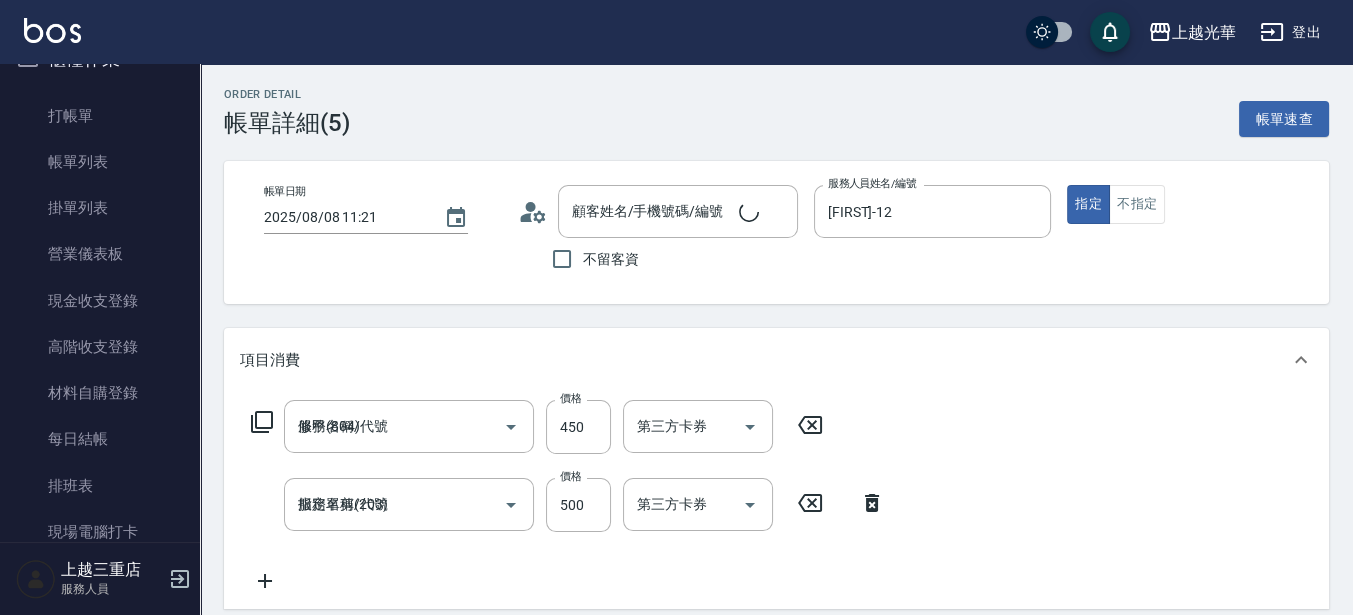 type on "髮原素洗髮包卡3次(1/1)" 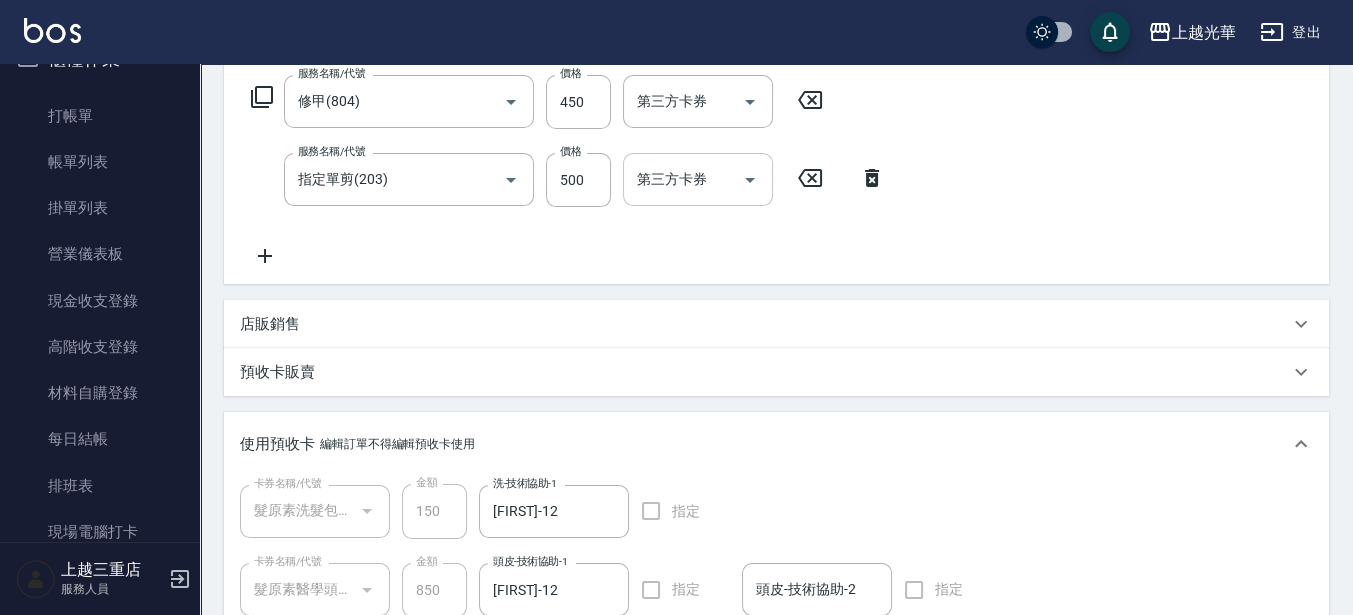 scroll, scrollTop: 375, scrollLeft: 0, axis: vertical 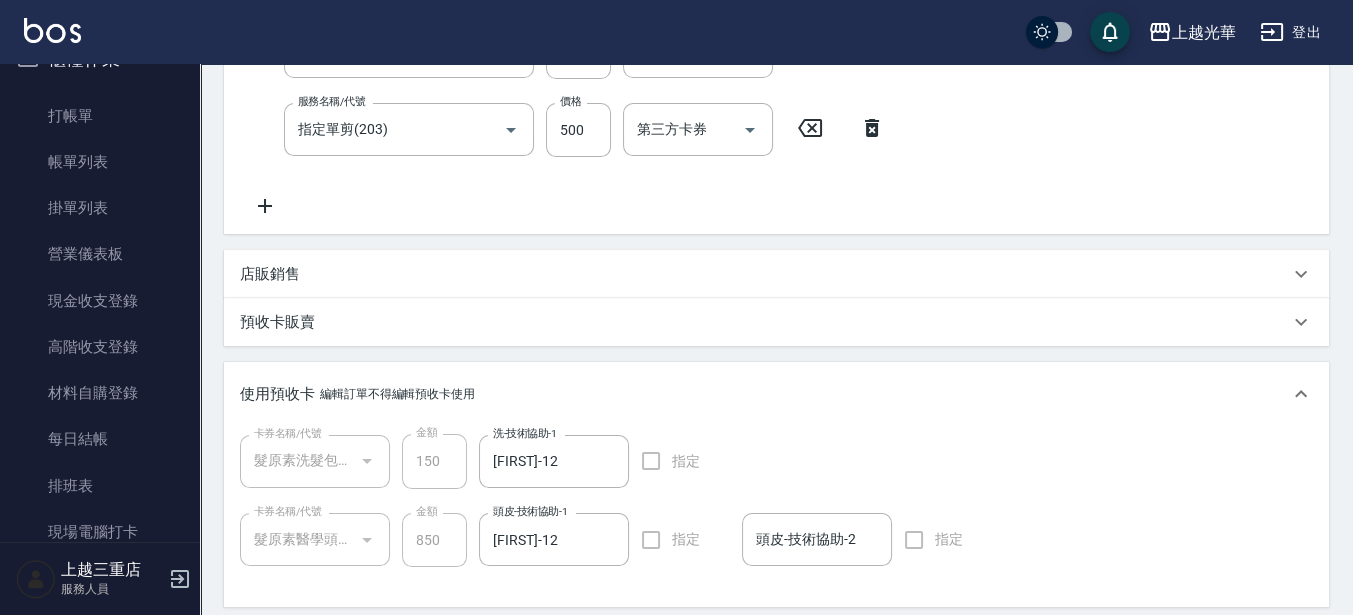 click on "店販銷售" at bounding box center [270, 274] 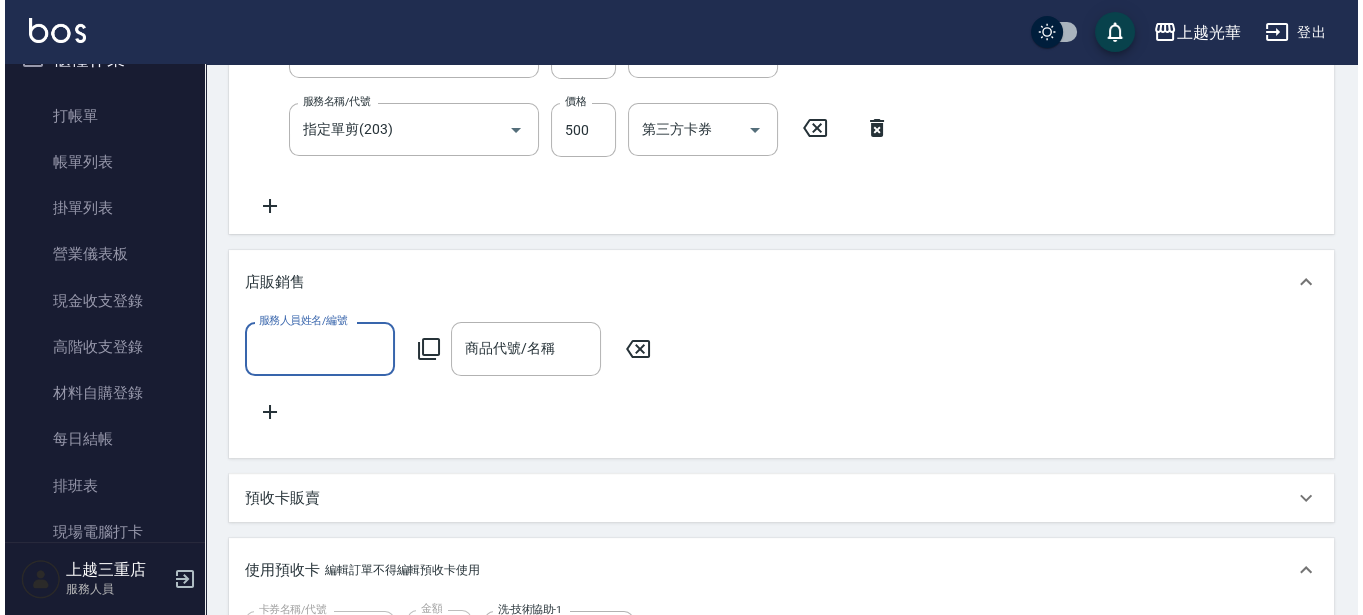 scroll, scrollTop: 0, scrollLeft: 0, axis: both 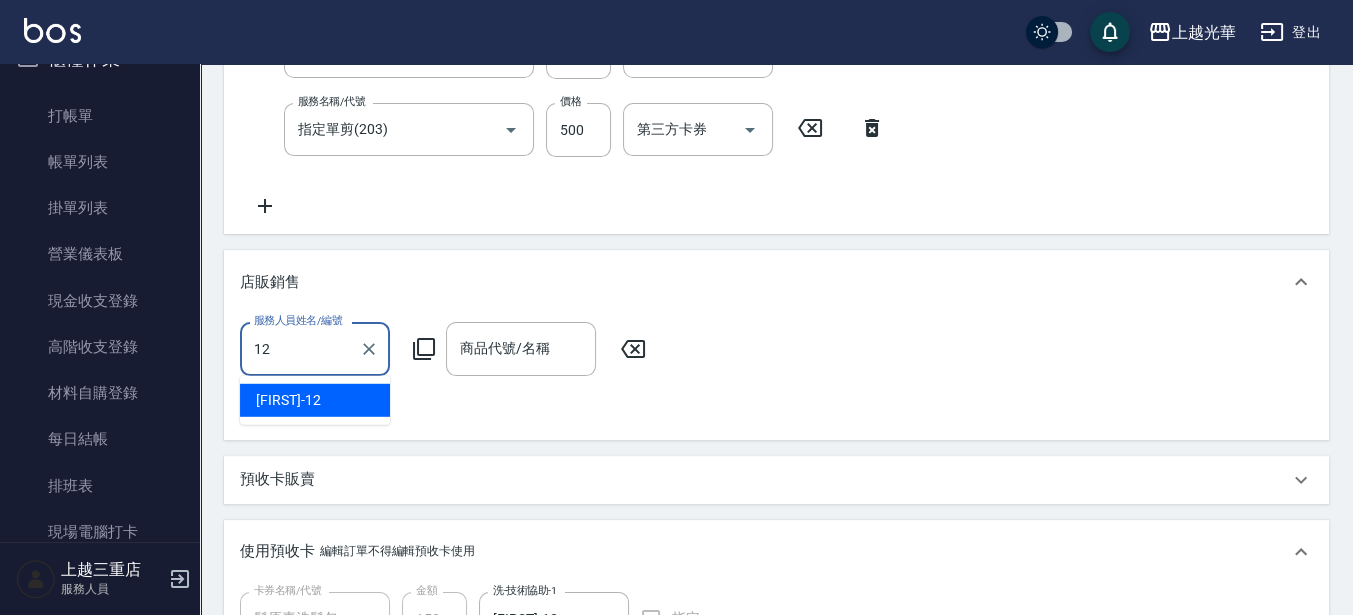 click on "雯欣 -12" at bounding box center (315, 400) 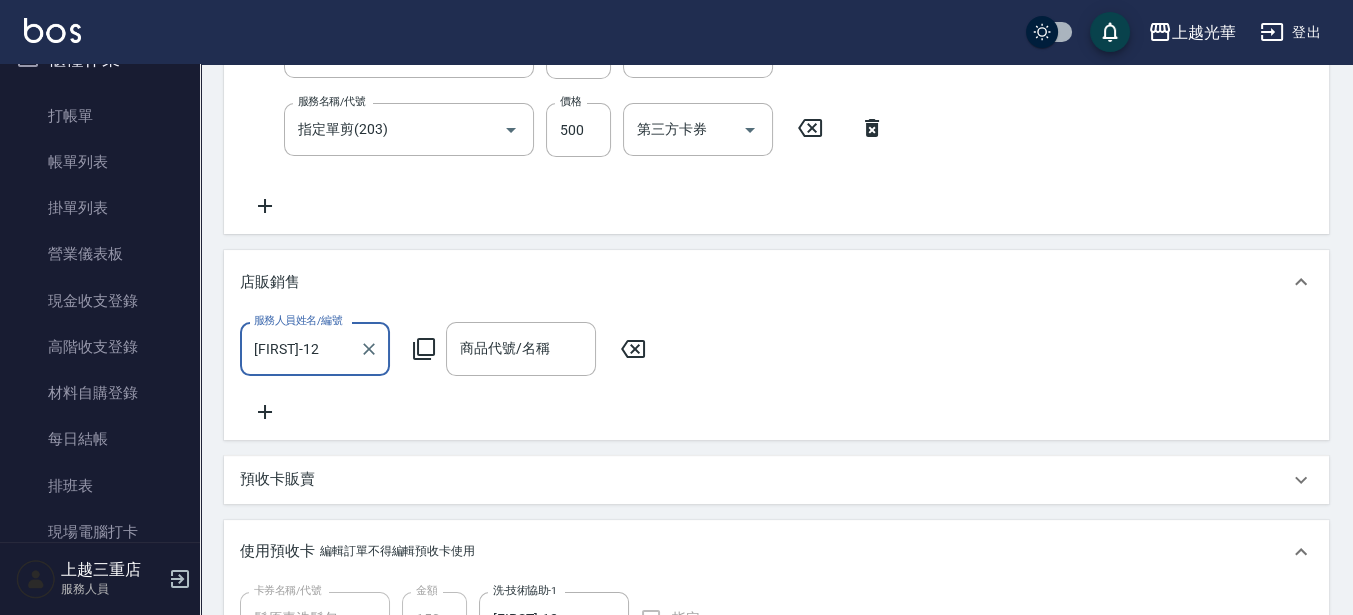 type on "雯欣-12" 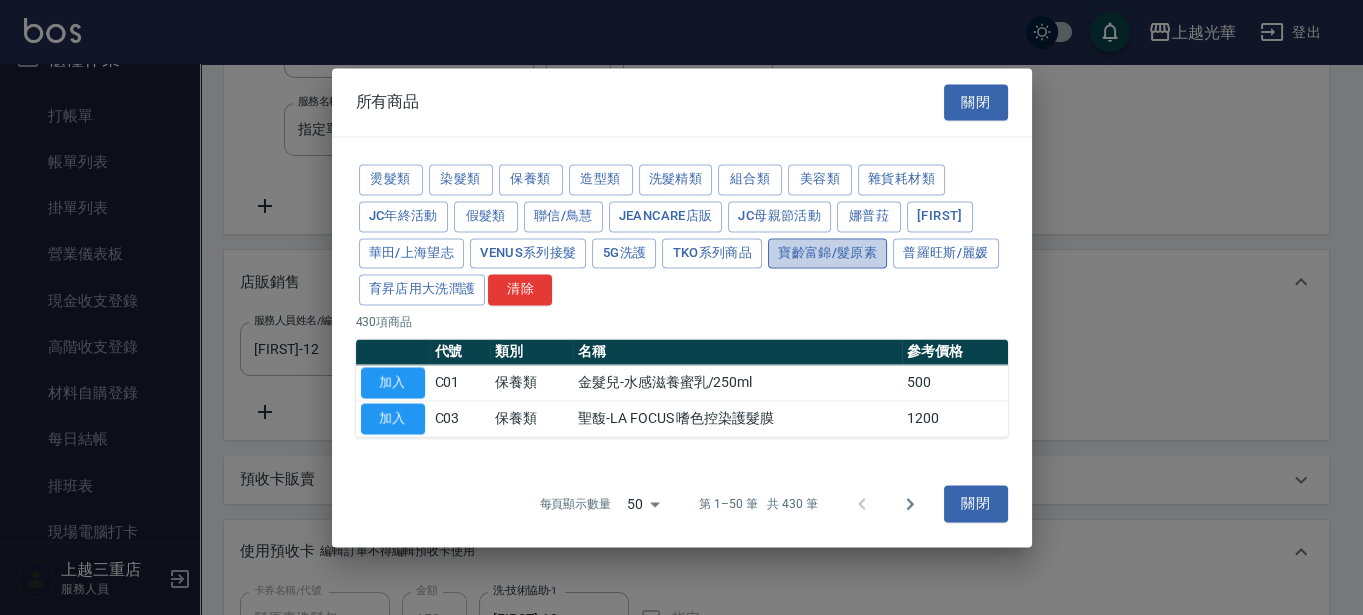 click on "寶齡富錦/髮原素" at bounding box center (827, 253) 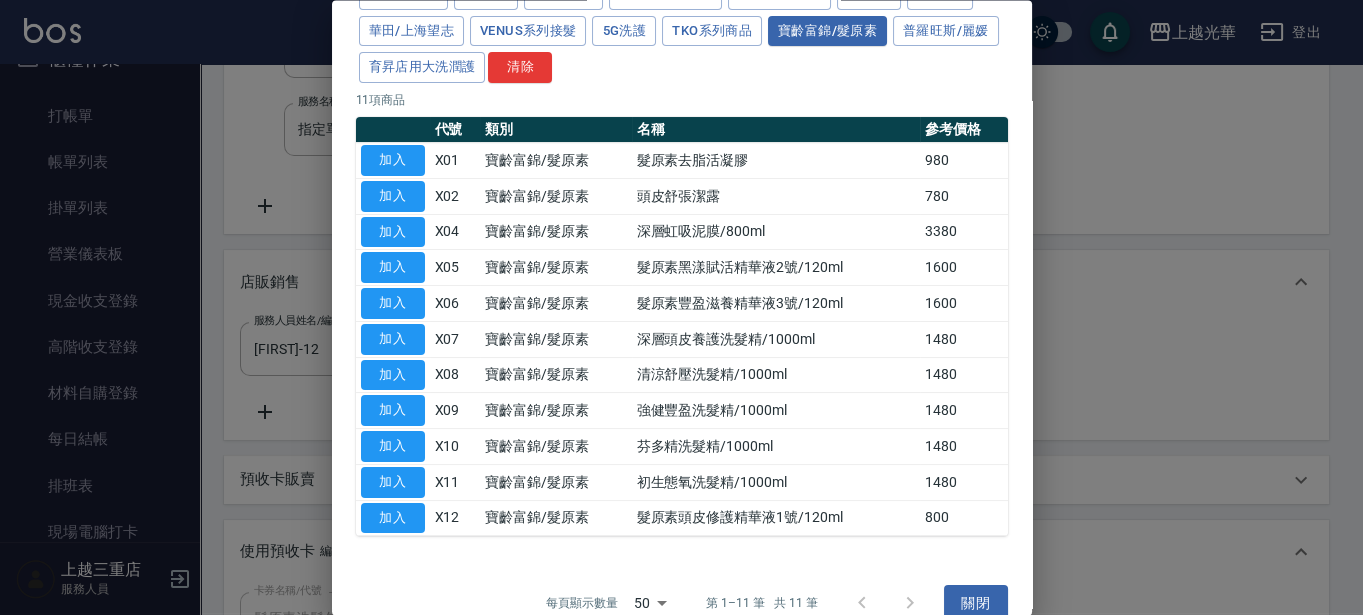 scroll, scrollTop: 180, scrollLeft: 0, axis: vertical 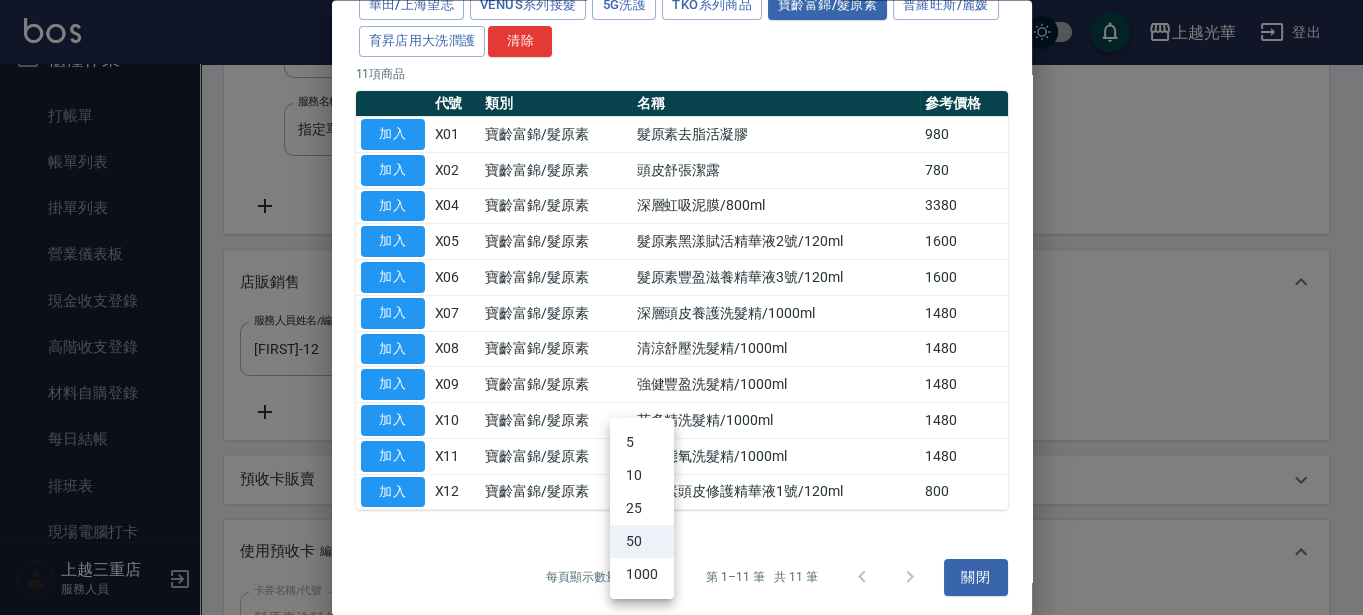 click on "上越光華 登出 櫃檯作業 打帳單 帳單列表 掛單列表 營業儀表板 現金收支登錄 高階收支登錄 材料自購登錄 每日結帳 排班表 現場電腦打卡 預約管理 預約管理 單日預約紀錄 單週預約紀錄 報表及分析 報表目錄 店家日報表 互助日報表 互助排行榜 互助點數明細 互助業績報表 全店業績分析表 設計師日報表 設計師業績分析表 設計師業績月報表 設計師排行榜 商品銷售排行榜 商品消耗明細 店販抽成明細 顧客入金餘額表 每日非現金明細 每日收支明細 收支分類明細表 客戶管理 客戶列表 卡券管理 入金管理 員工及薪資 員工列表 全店打卡記錄 上越三重店 服務人員 Order detail 帳單詳細  (5) 帳單速查 帳單日期 2025/08/08 11:21 顧客姓名/手機號碼/編號 陳雅娟/0933814086/ 顧客姓名/手機號碼/編號 不留客資 服務人員姓名/編號 雯欣-12 服務人員姓名/編號 指定 不指定 項目消費 價格 450" at bounding box center [681, 378] 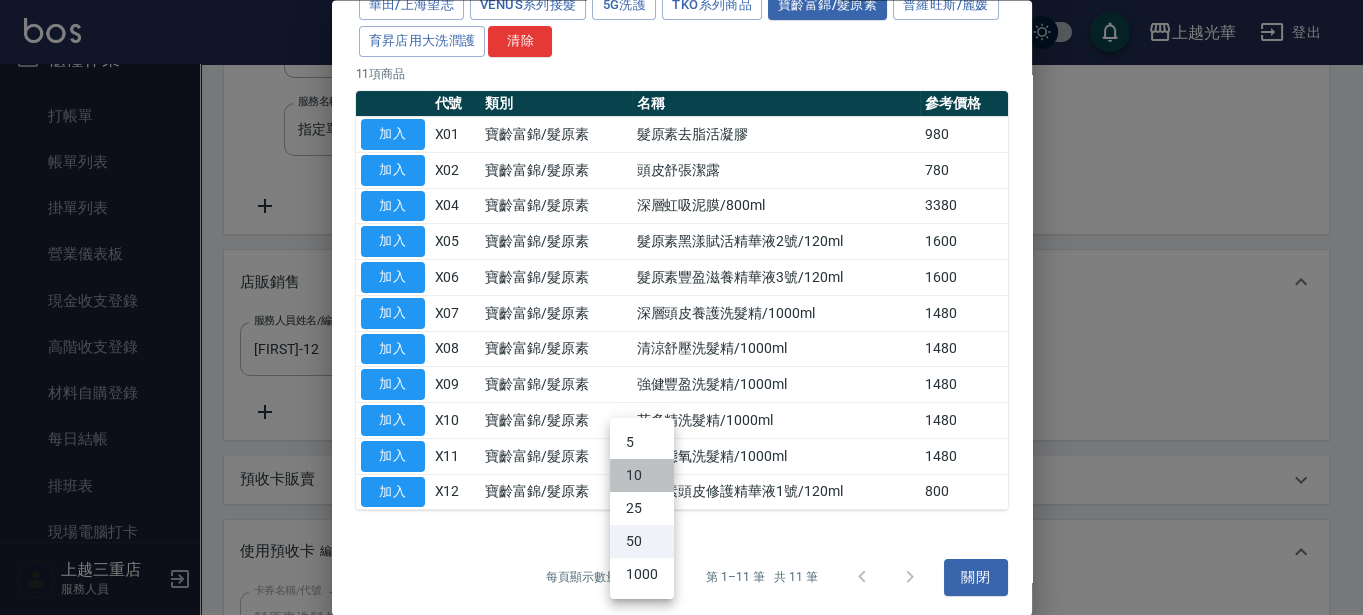 click on "10" at bounding box center (642, 475) 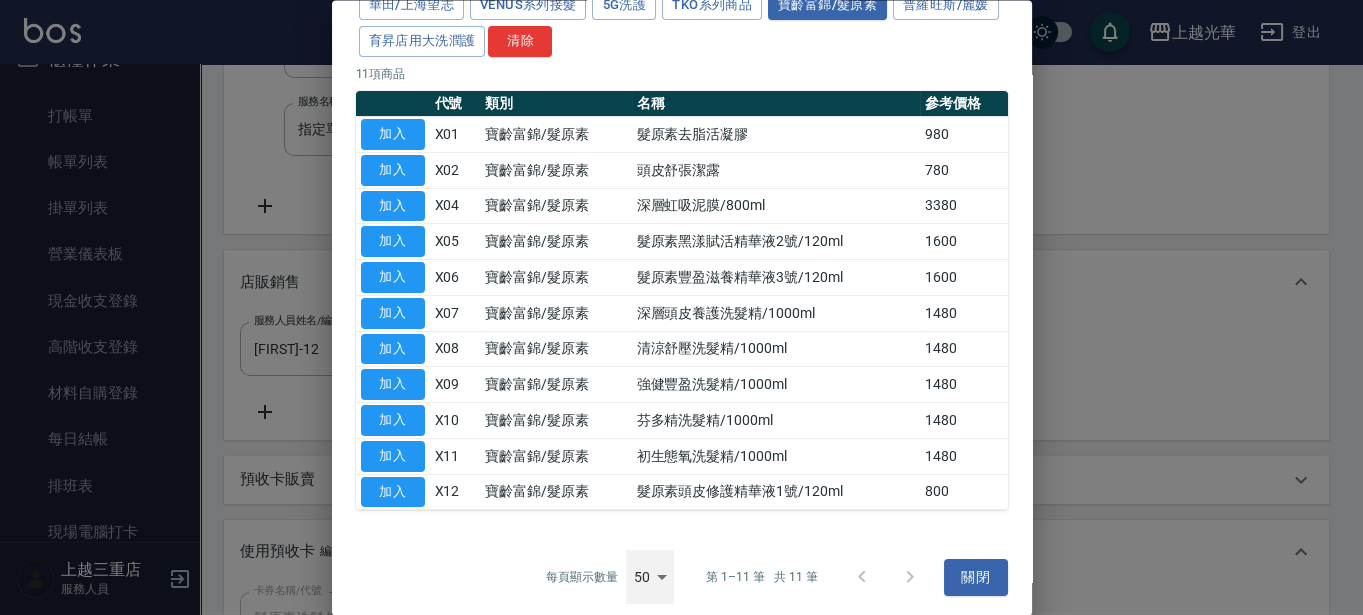 scroll, scrollTop: 144, scrollLeft: 0, axis: vertical 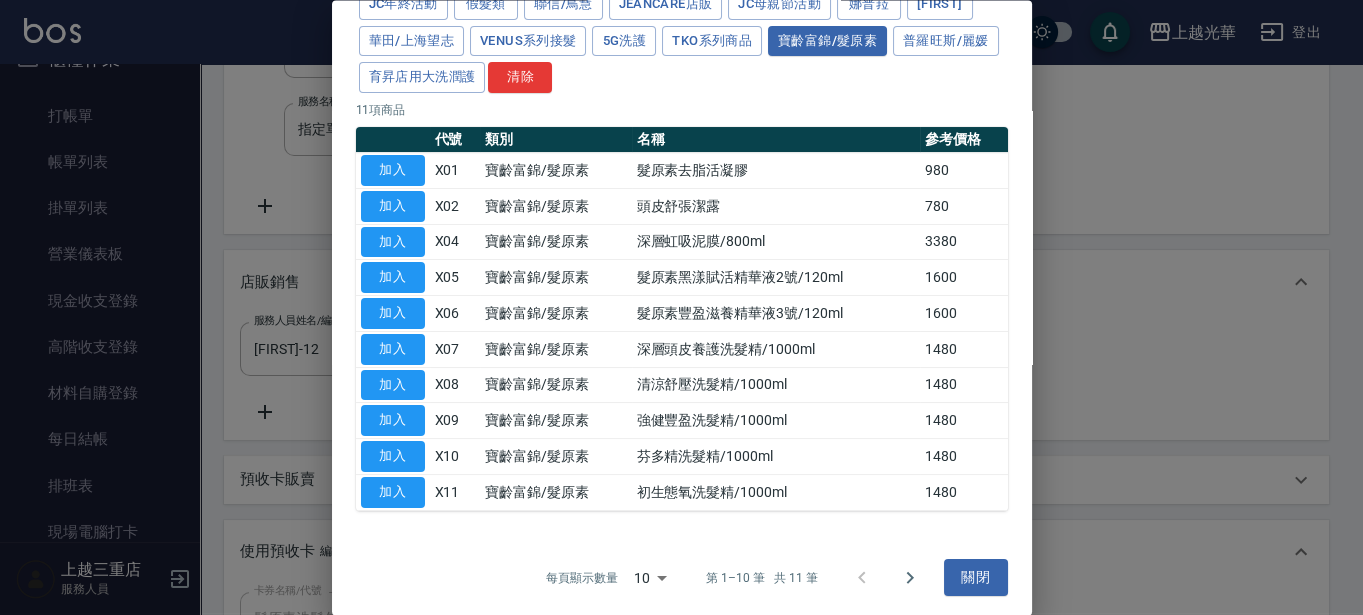 click on "上越光華 登出 櫃檯作業 打帳單 帳單列表 掛單列表 營業儀表板 現金收支登錄 高階收支登錄 材料自購登錄 每日結帳 排班表 現場電腦打卡 預約管理 預約管理 單日預約紀錄 單週預約紀錄 報表及分析 報表目錄 店家日報表 互助日報表 互助排行榜 互助點數明細 互助業績報表 全店業績分析表 設計師日報表 設計師業績分析表 設計師業績月報表 設計師排行榜 商品銷售排行榜 商品消耗明細 店販抽成明細 顧客入金餘額表 每日非現金明細 每日收支明細 收支分類明細表 客戶管理 客戶列表 卡券管理 入金管理 員工及薪資 員工列表 全店打卡記錄 上越三重店 服務人員 Order detail 帳單詳細  (5) 帳單速查 帳單日期 2025/08/08 11:21 顧客姓名/手機號碼/編號 陳雅娟/0933814086/ 顧客姓名/手機號碼/編號 不留客資 服務人員姓名/編號 雯欣-12 服務人員姓名/編號 指定 不指定 項目消費 價格 450" at bounding box center [681, 378] 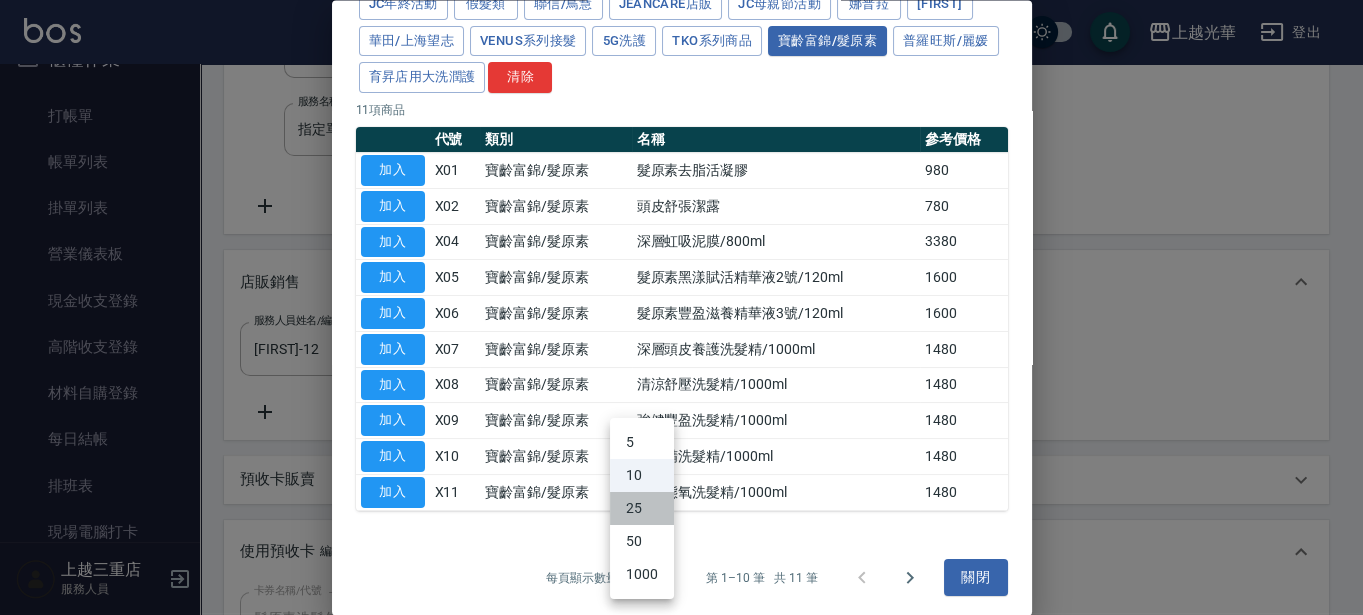 click on "25" at bounding box center (642, 508) 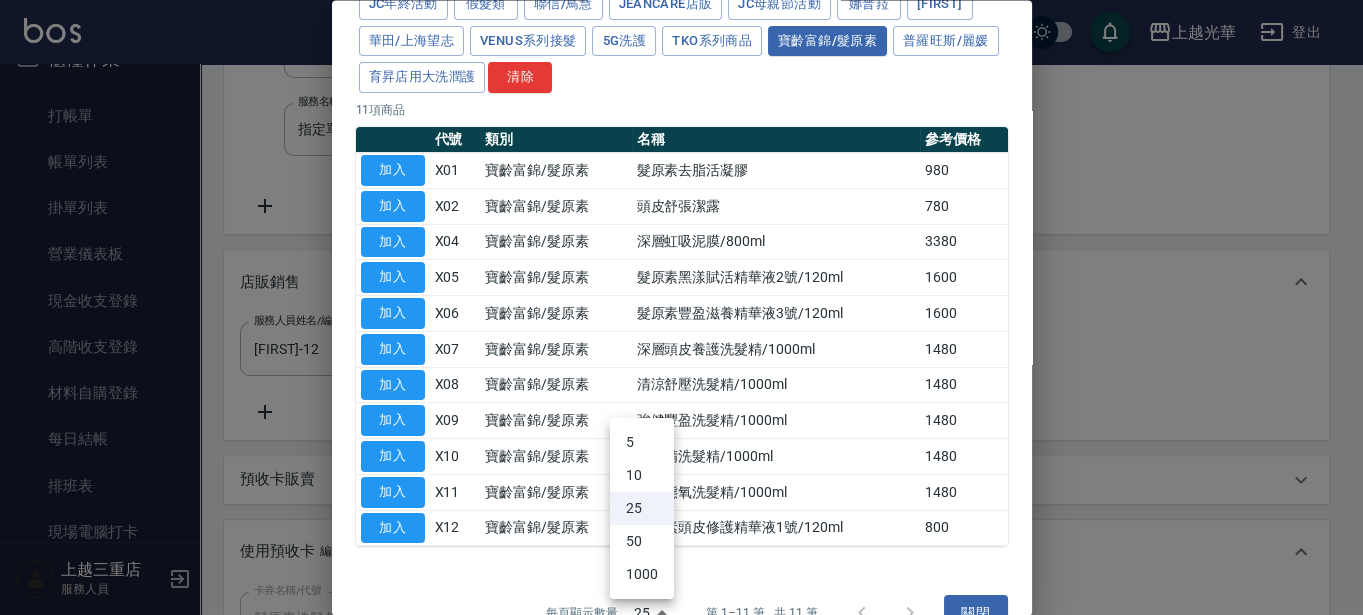 click on "上越光華 登出 櫃檯作業 打帳單 帳單列表 掛單列表 營業儀表板 現金收支登錄 高階收支登錄 材料自購登錄 每日結帳 排班表 現場電腦打卡 預約管理 預約管理 單日預約紀錄 單週預約紀錄 報表及分析 報表目錄 店家日報表 互助日報表 互助排行榜 互助點數明細 互助業績報表 全店業績分析表 設計師日報表 設計師業績分析表 設計師業績月報表 設計師排行榜 商品銷售排行榜 商品消耗明細 店販抽成明細 顧客入金餘額表 每日非現金明細 每日收支明細 收支分類明細表 客戶管理 客戶列表 卡券管理 入金管理 員工及薪資 員工列表 全店打卡記錄 上越三重店 服務人員 Order detail 帳單詳細  (5) 帳單速查 帳單日期 2025/08/08 11:21 顧客姓名/手機號碼/編號 陳雅娟/0933814086/ 顧客姓名/手機號碼/編號 不留客資 服務人員姓名/編號 雯欣-12 服務人員姓名/編號 指定 不指定 項目消費 價格 450" at bounding box center (681, 378) 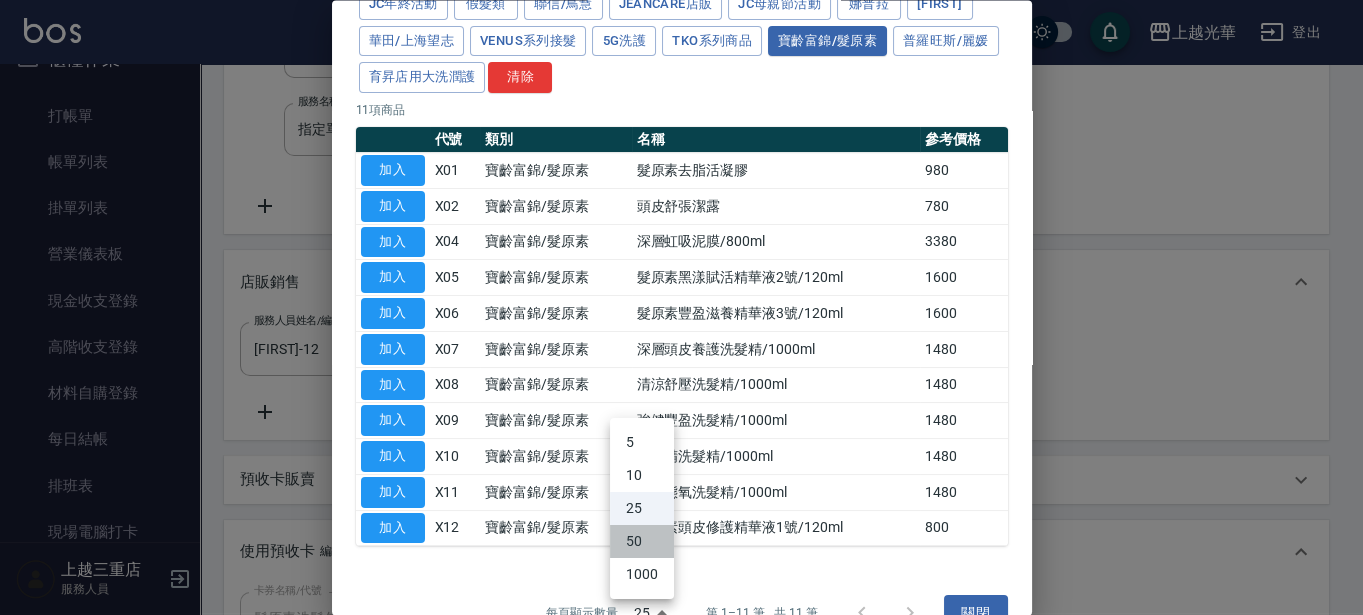 click on "50" at bounding box center [642, 541] 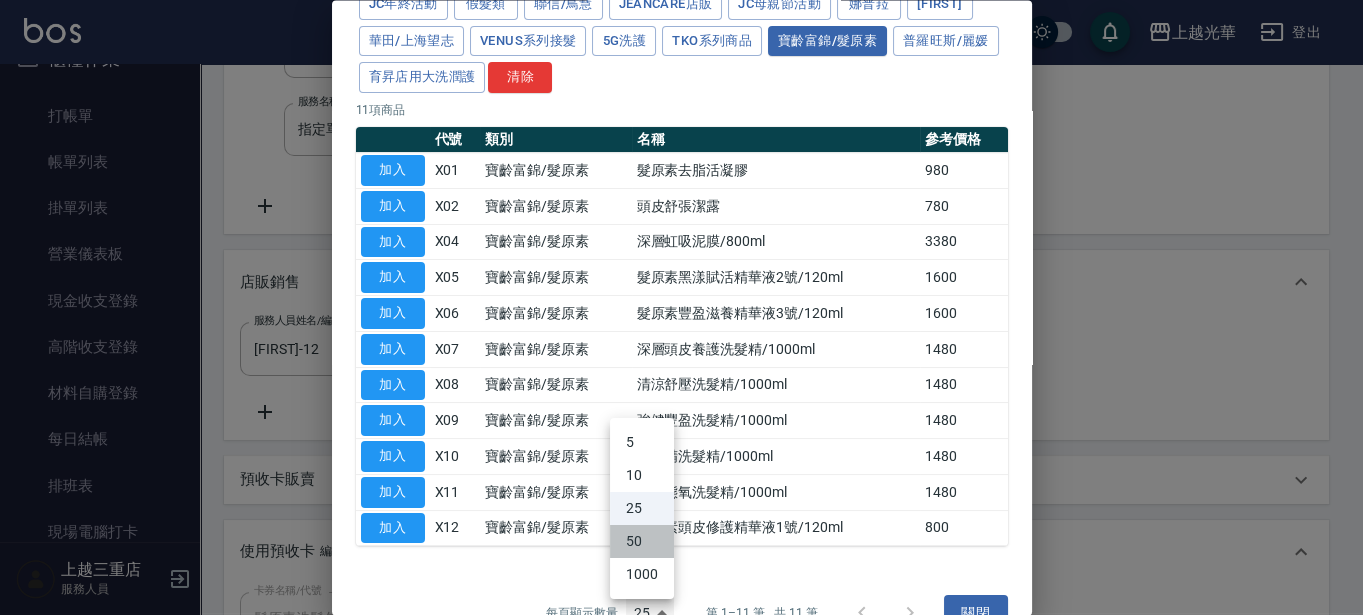 type on "50" 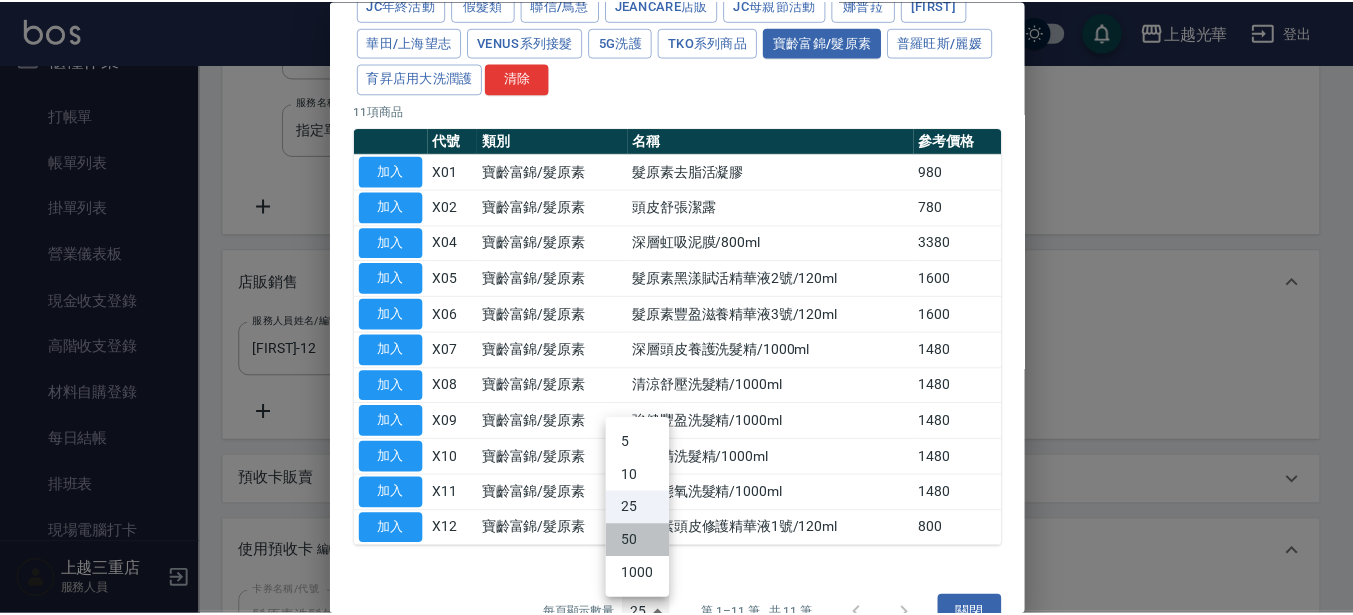 scroll, scrollTop: 164, scrollLeft: 0, axis: vertical 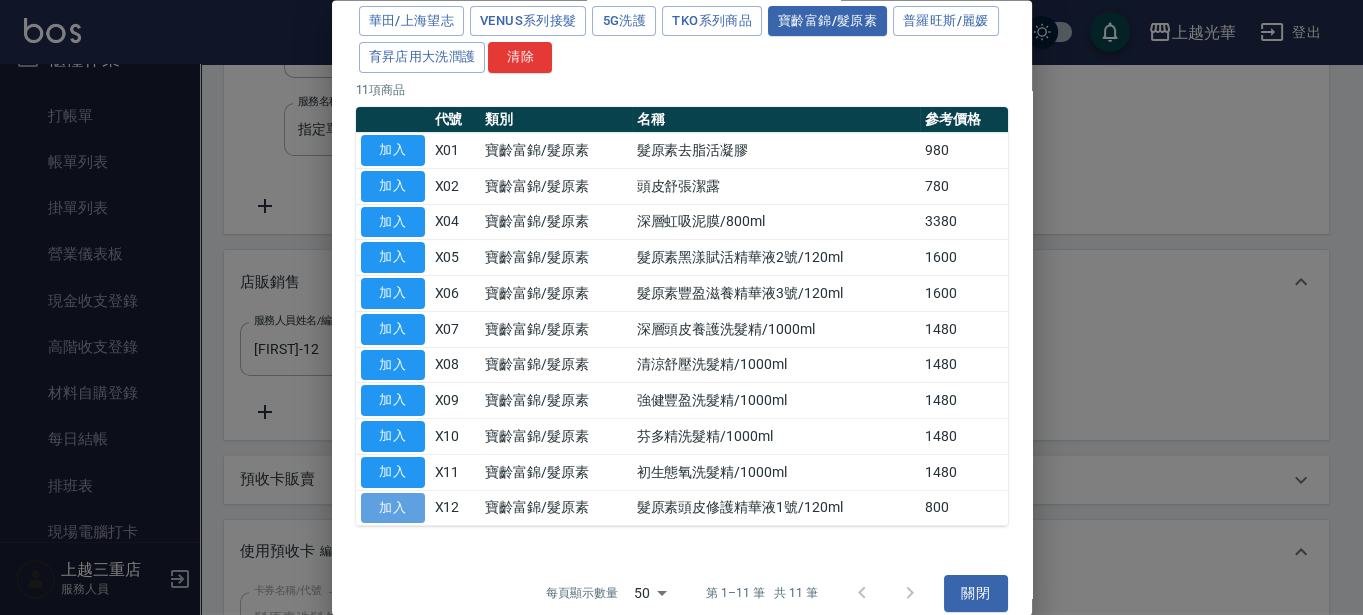 click on "加入" at bounding box center [393, 508] 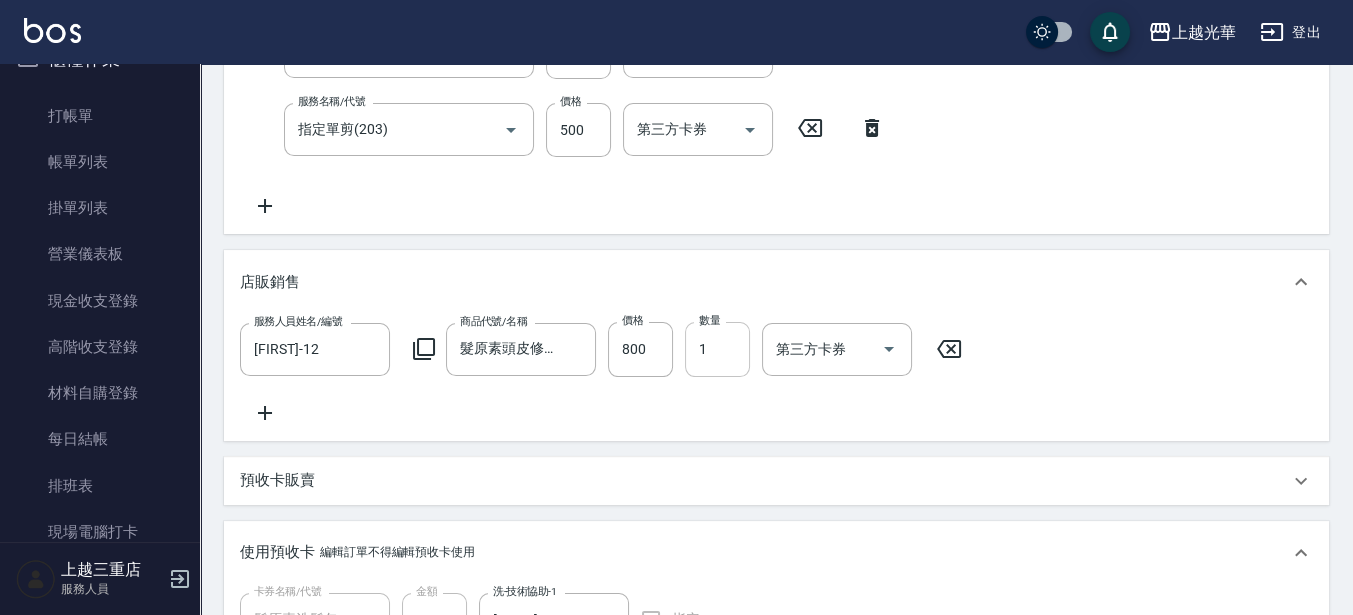 click on "1" at bounding box center [717, 349] 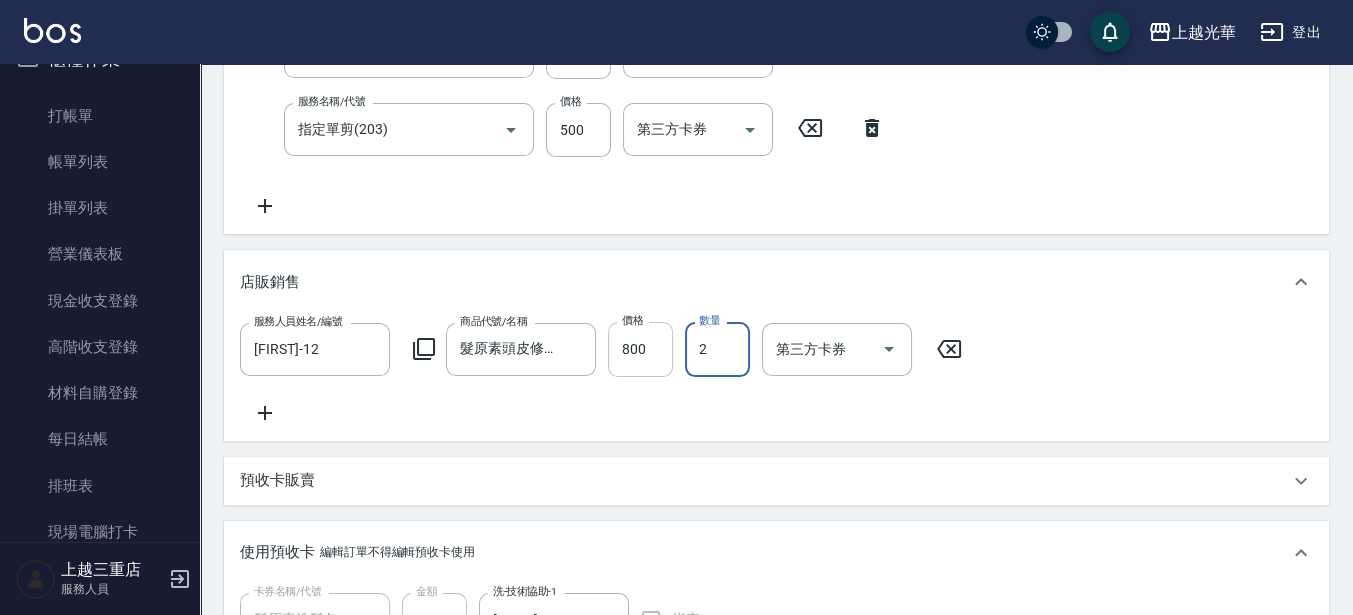 type on "2" 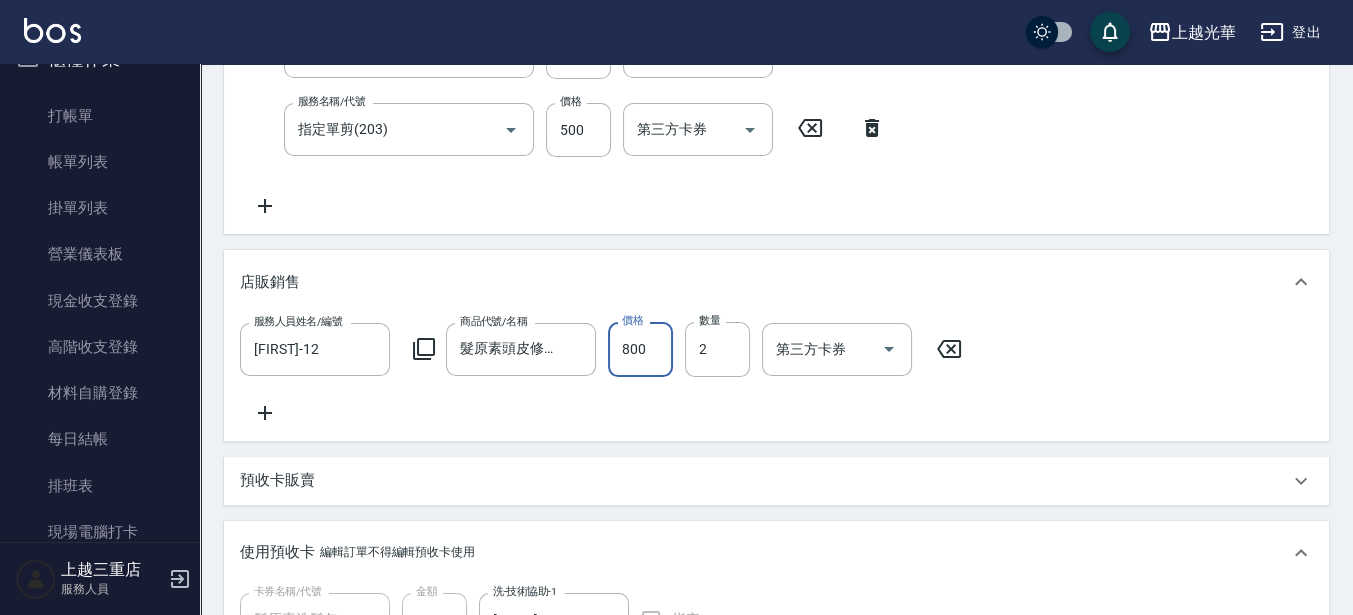 click on "800" at bounding box center (640, 349) 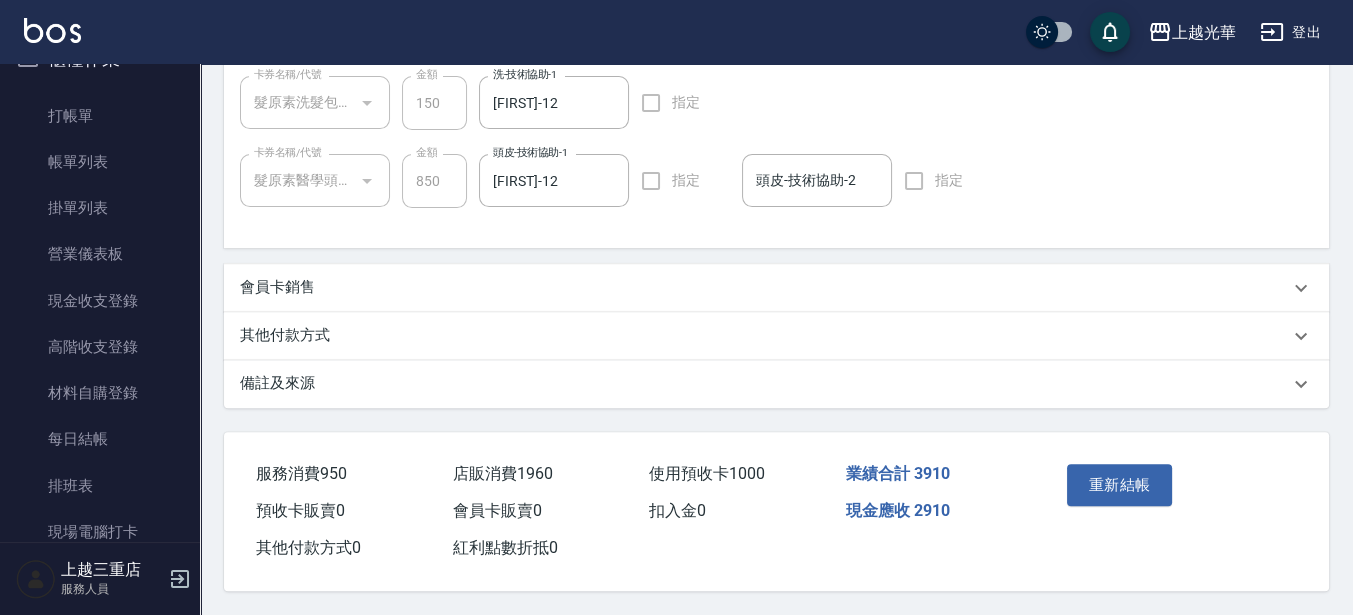 scroll, scrollTop: 915, scrollLeft: 0, axis: vertical 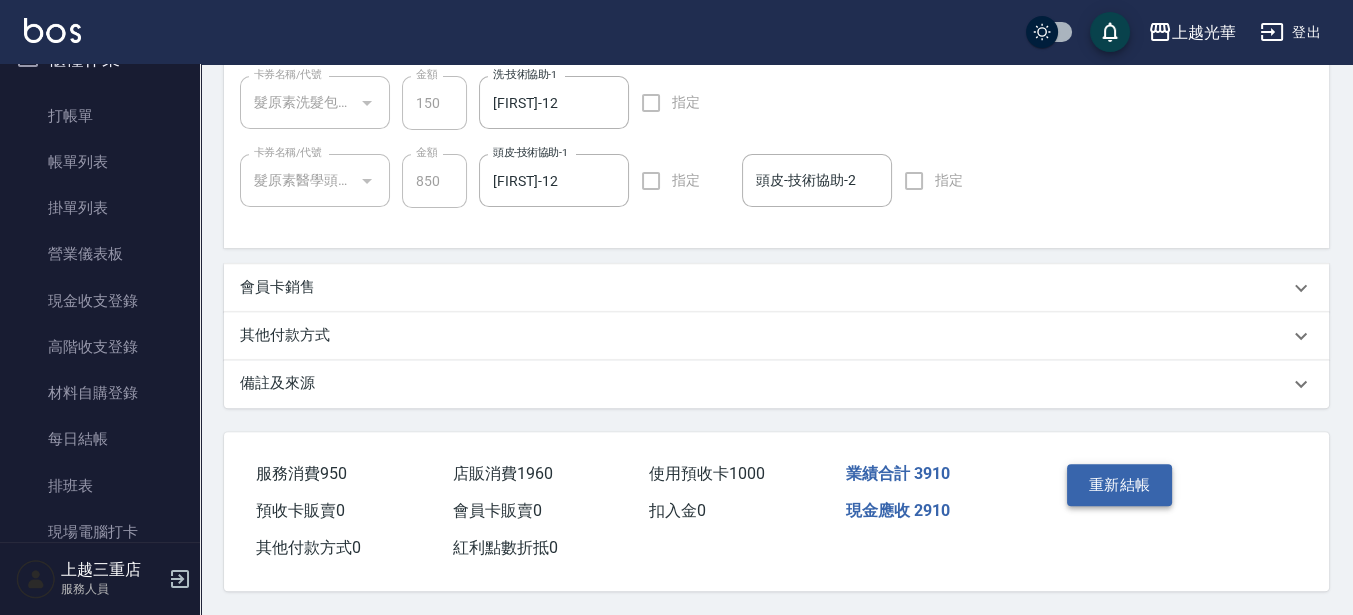 type on "980" 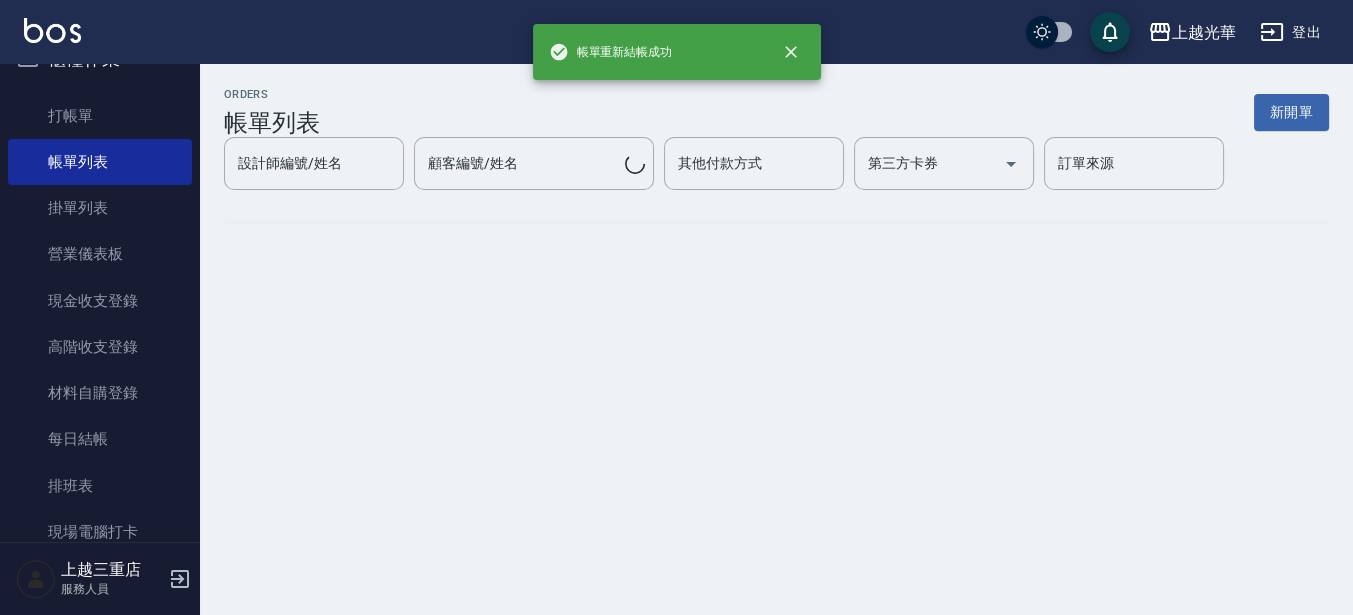 scroll, scrollTop: 0, scrollLeft: 0, axis: both 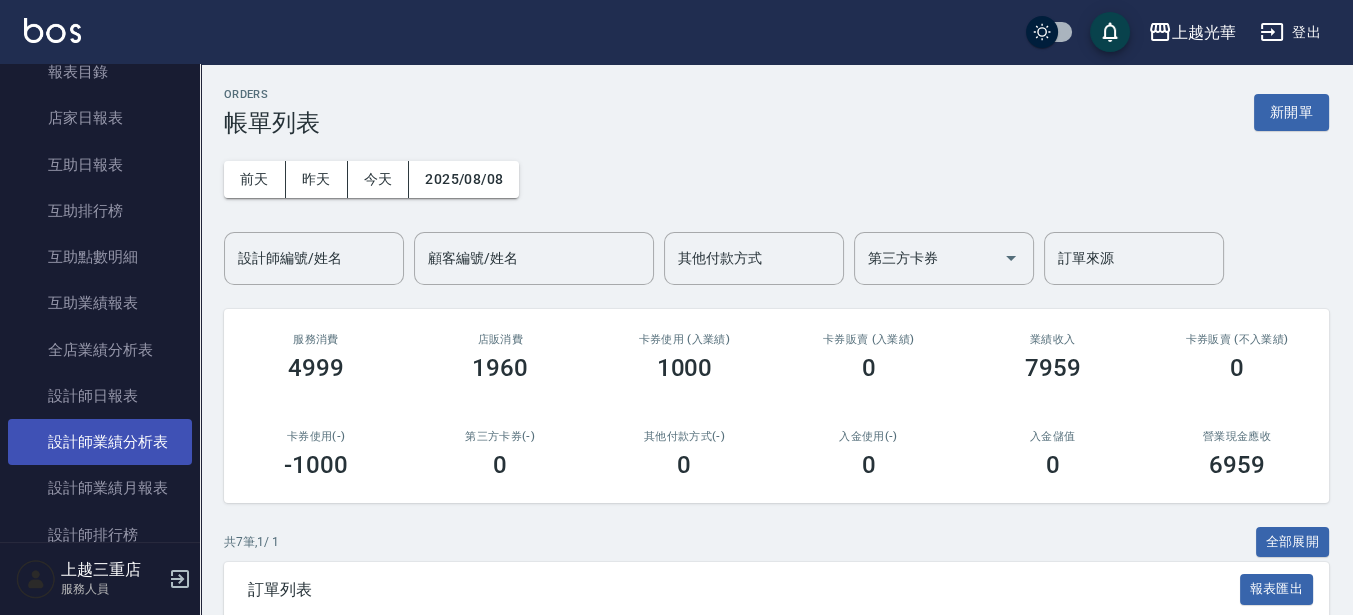 click on "設計師業績分析表" at bounding box center [100, 442] 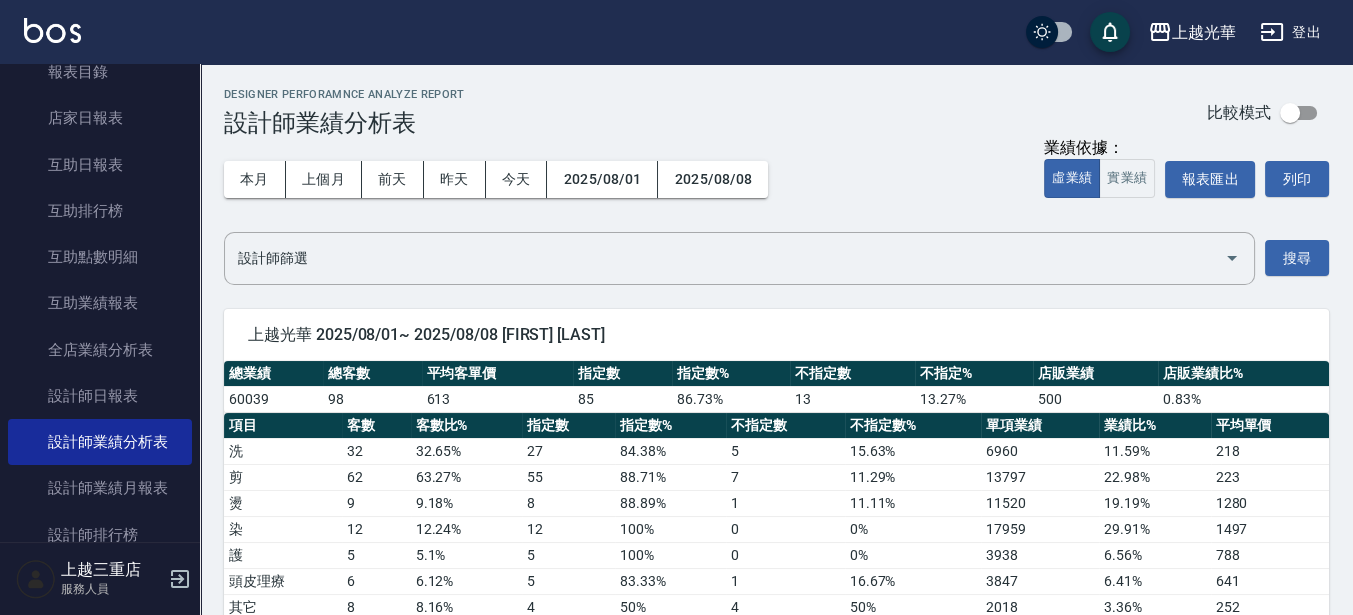 scroll, scrollTop: 0, scrollLeft: 0, axis: both 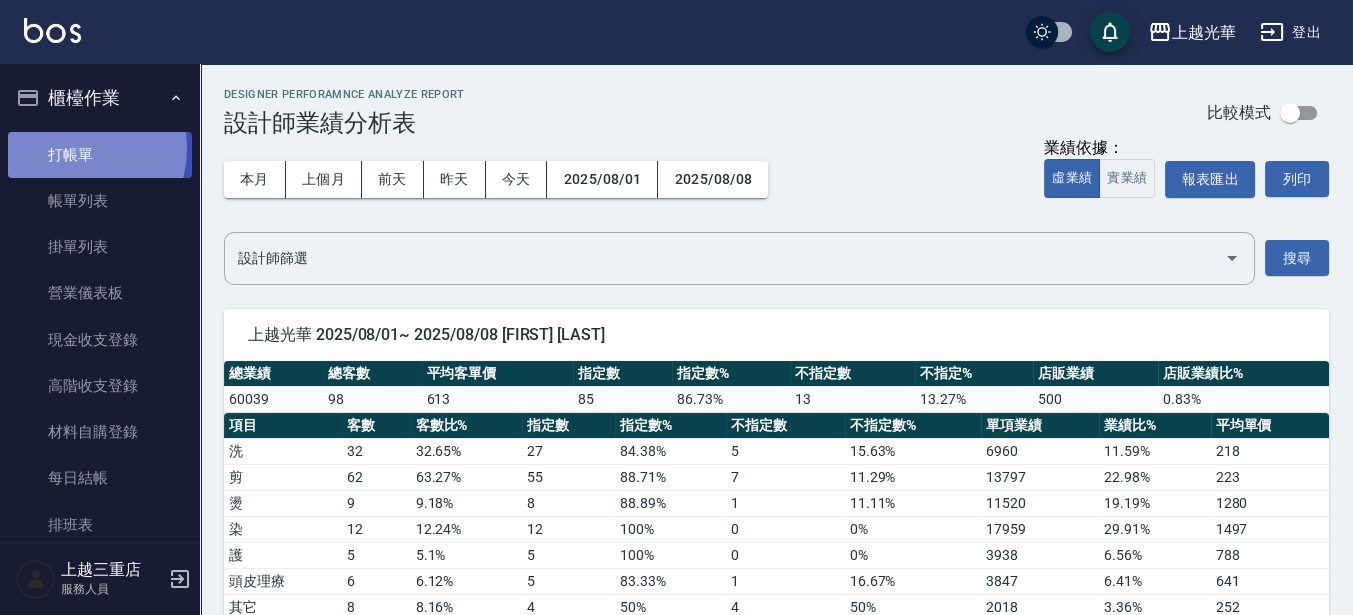 click on "打帳單" at bounding box center (100, 155) 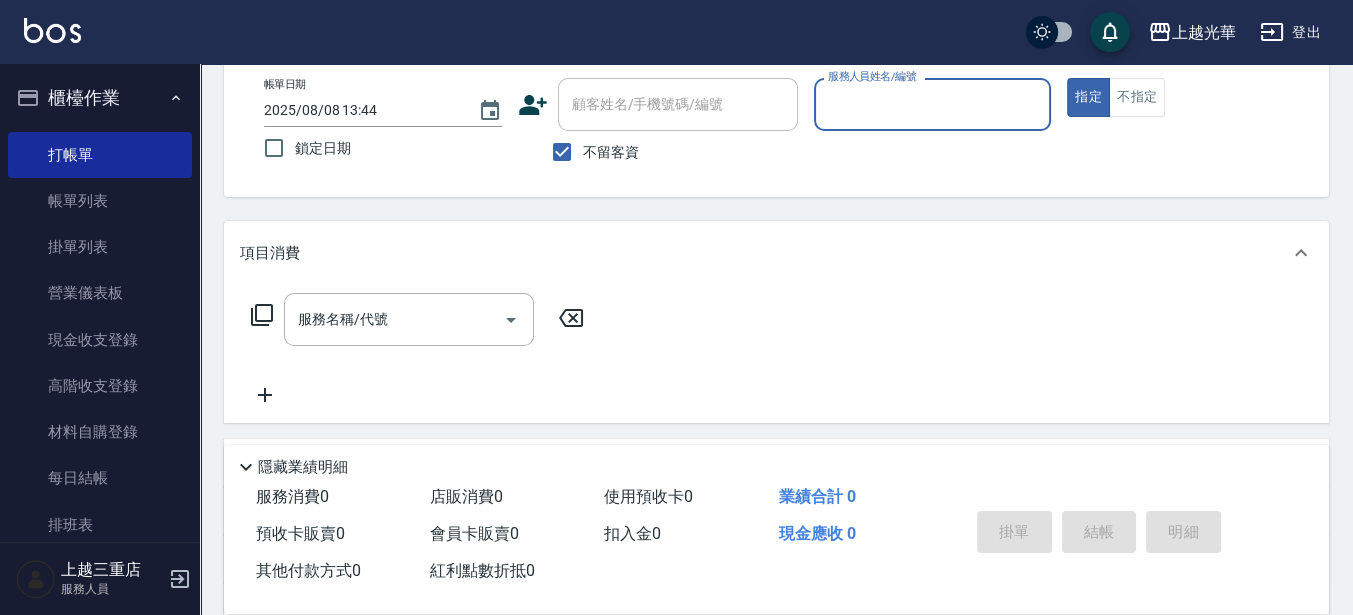 scroll, scrollTop: 125, scrollLeft: 0, axis: vertical 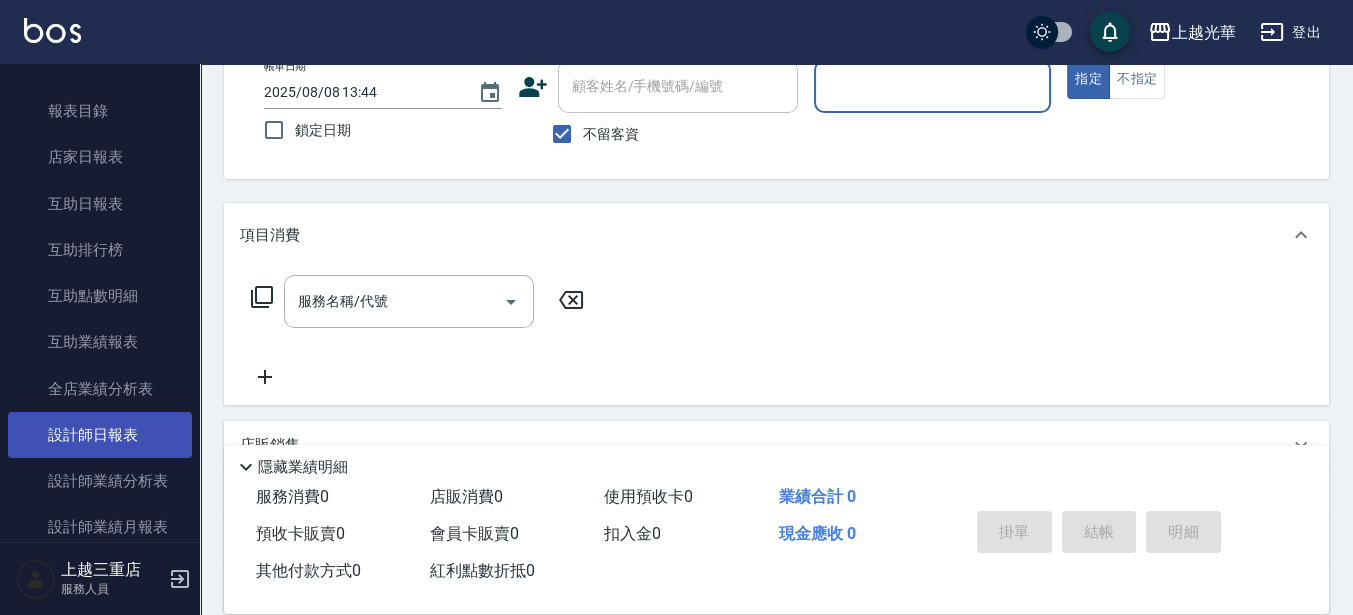 click on "設計師日報表" at bounding box center (100, 435) 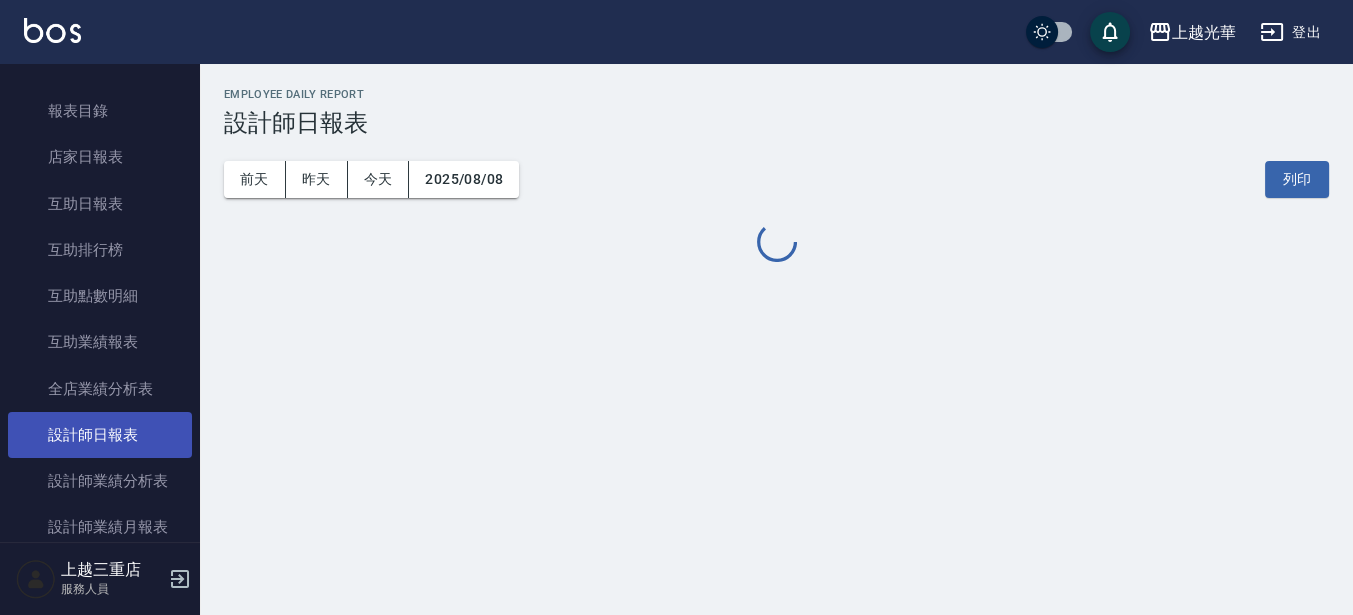 scroll, scrollTop: 0, scrollLeft: 0, axis: both 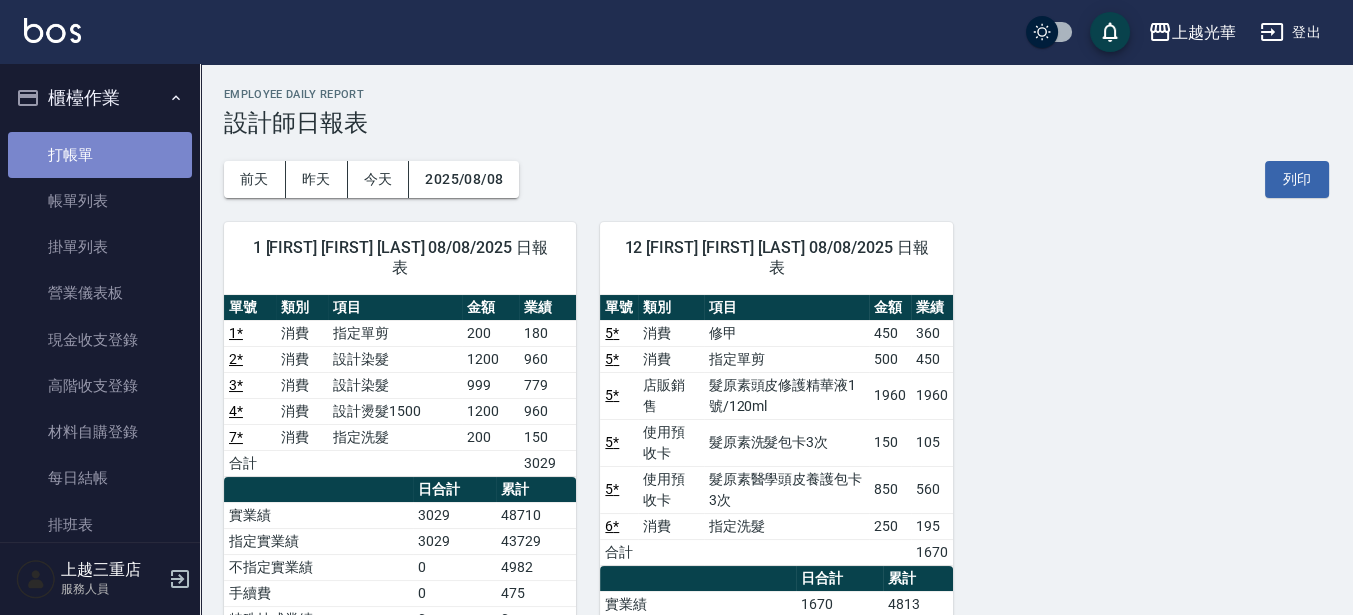 click on "打帳單" at bounding box center [100, 155] 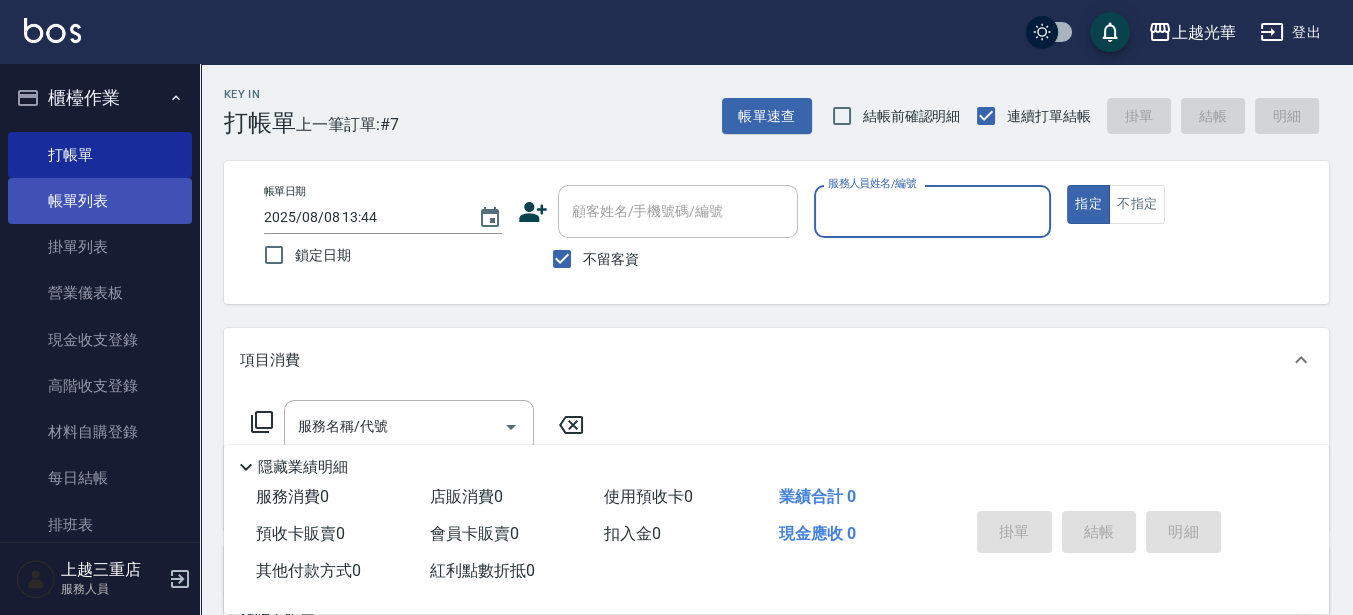 drag, startPoint x: 107, startPoint y: 219, endPoint x: 121, endPoint y: 192, distance: 30.413813 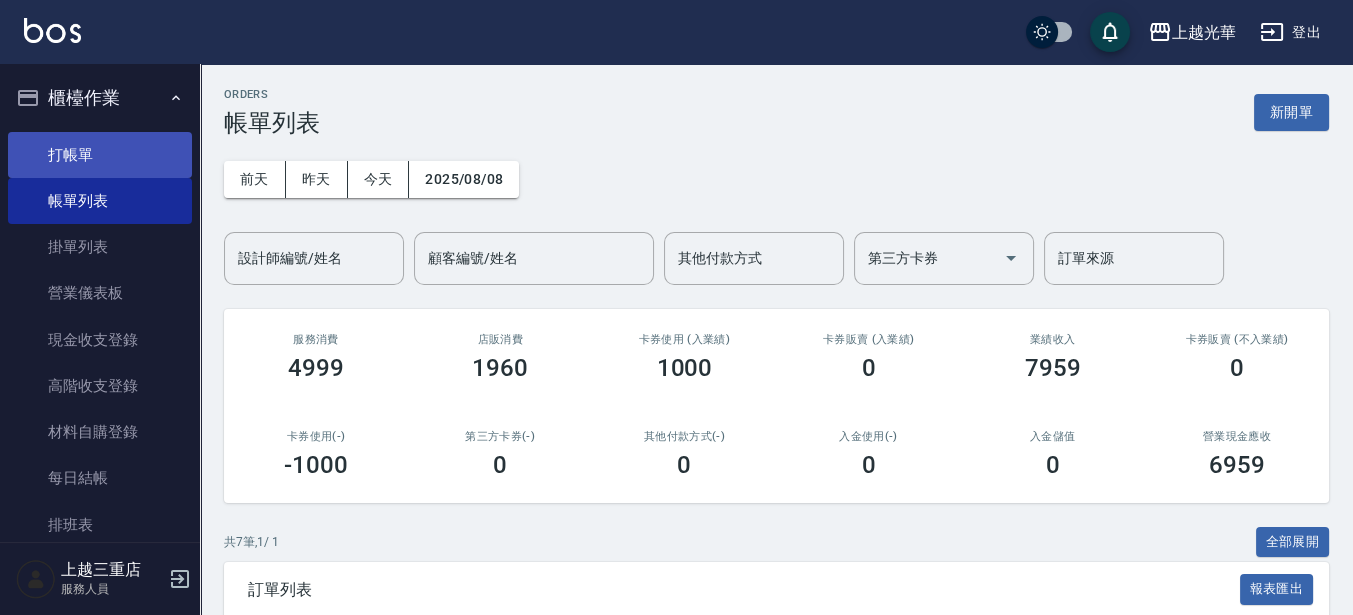 click on "打帳單" at bounding box center [100, 155] 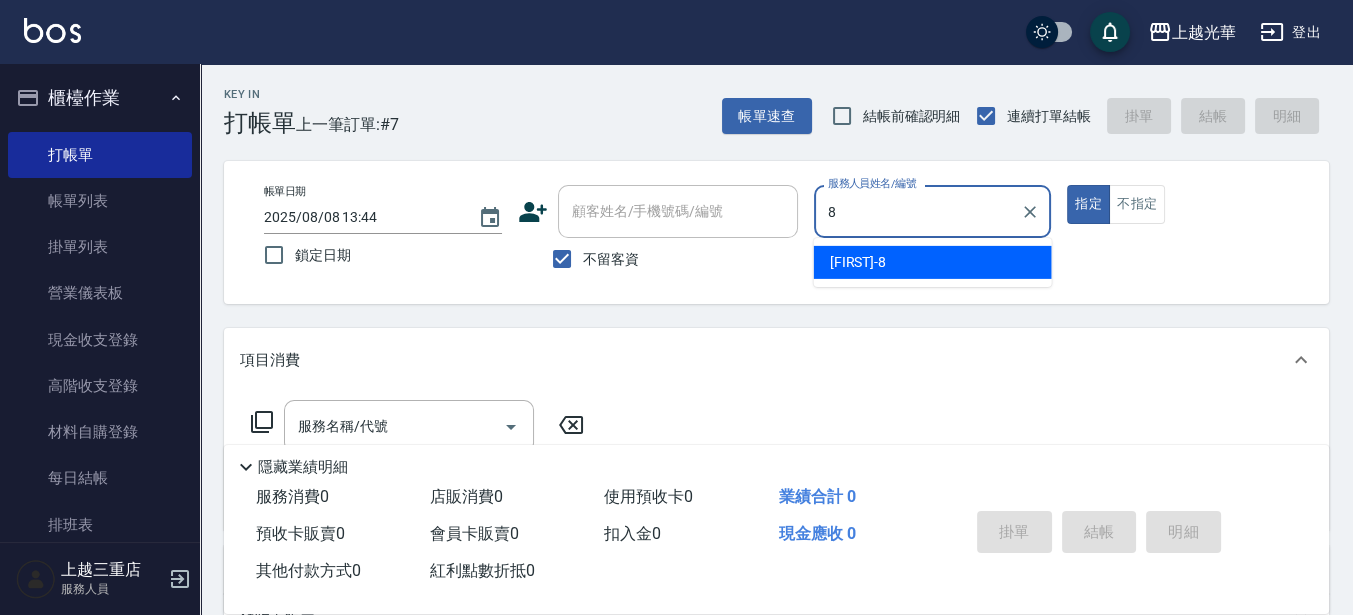 type on "玉米-8" 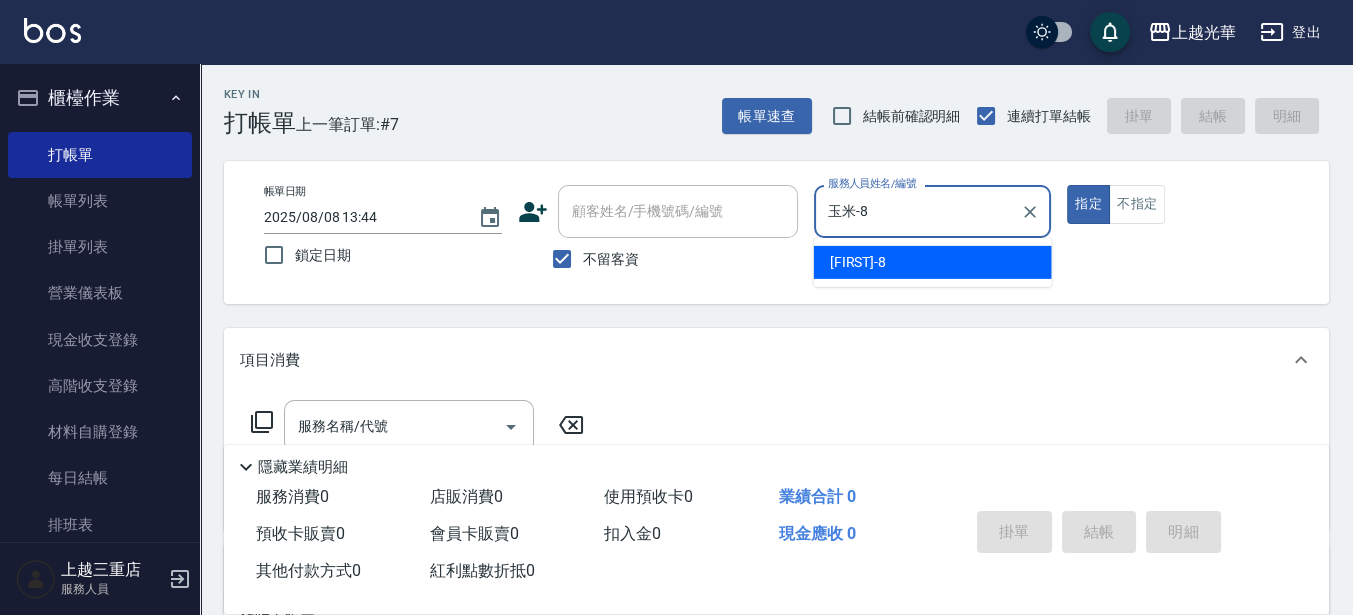 type on "true" 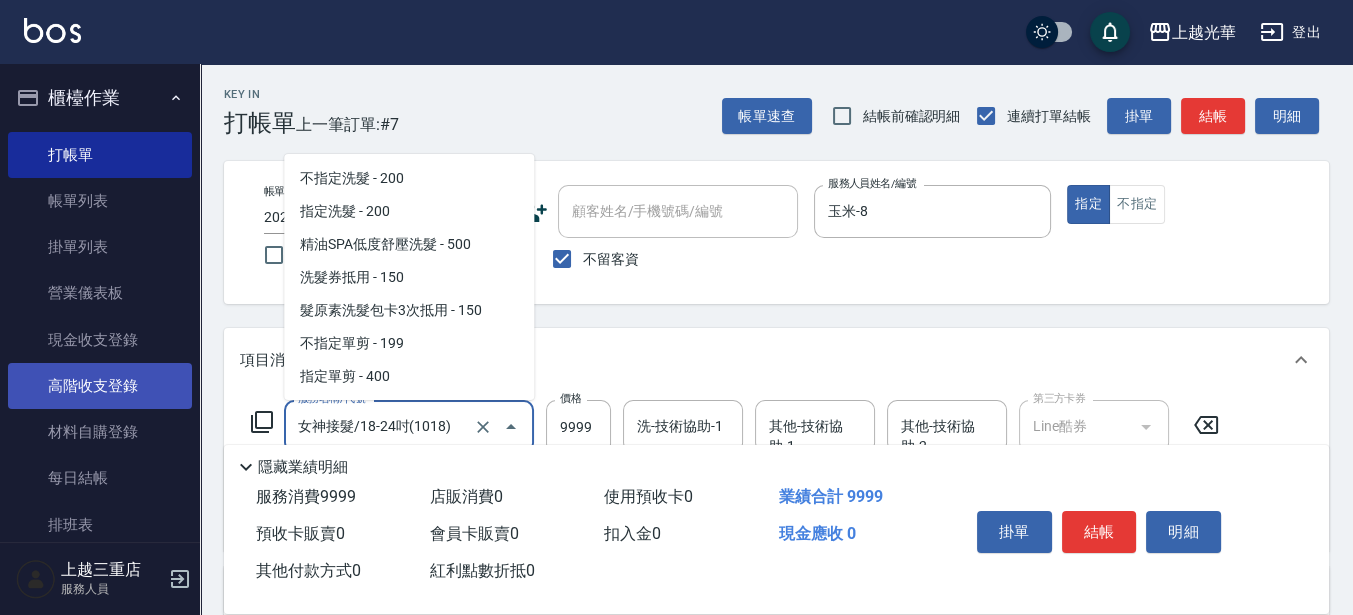 scroll, scrollTop: 2635, scrollLeft: 0, axis: vertical 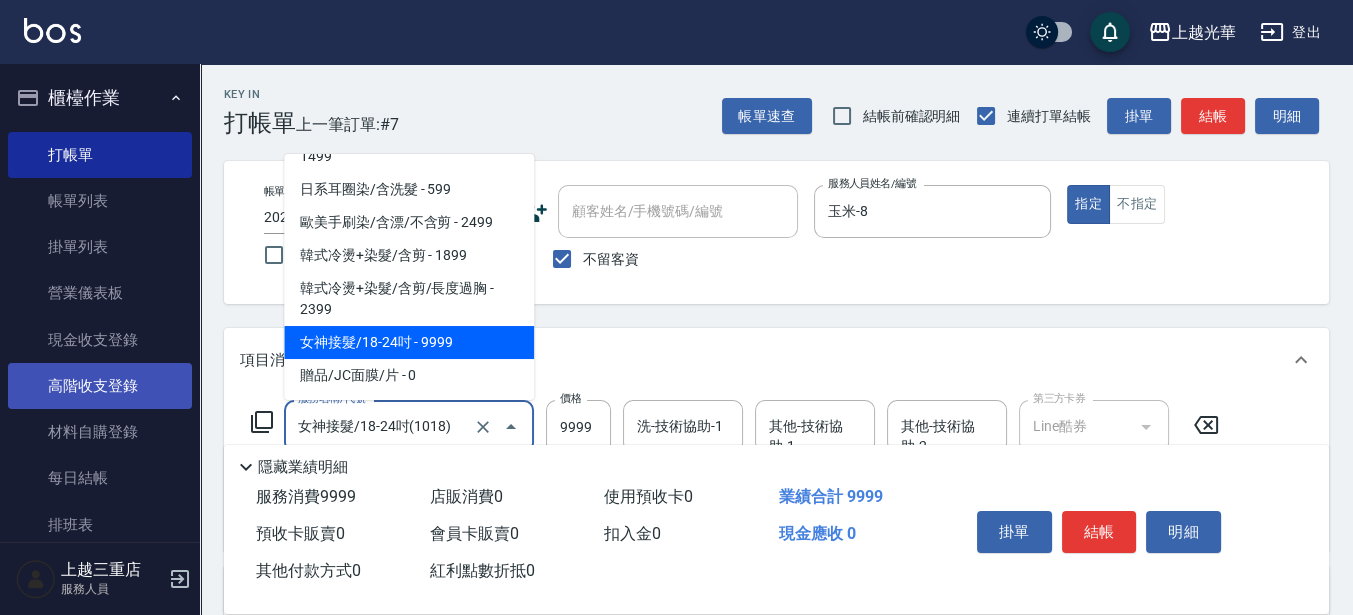 drag, startPoint x: 428, startPoint y: 425, endPoint x: 22, endPoint y: 385, distance: 407.9657 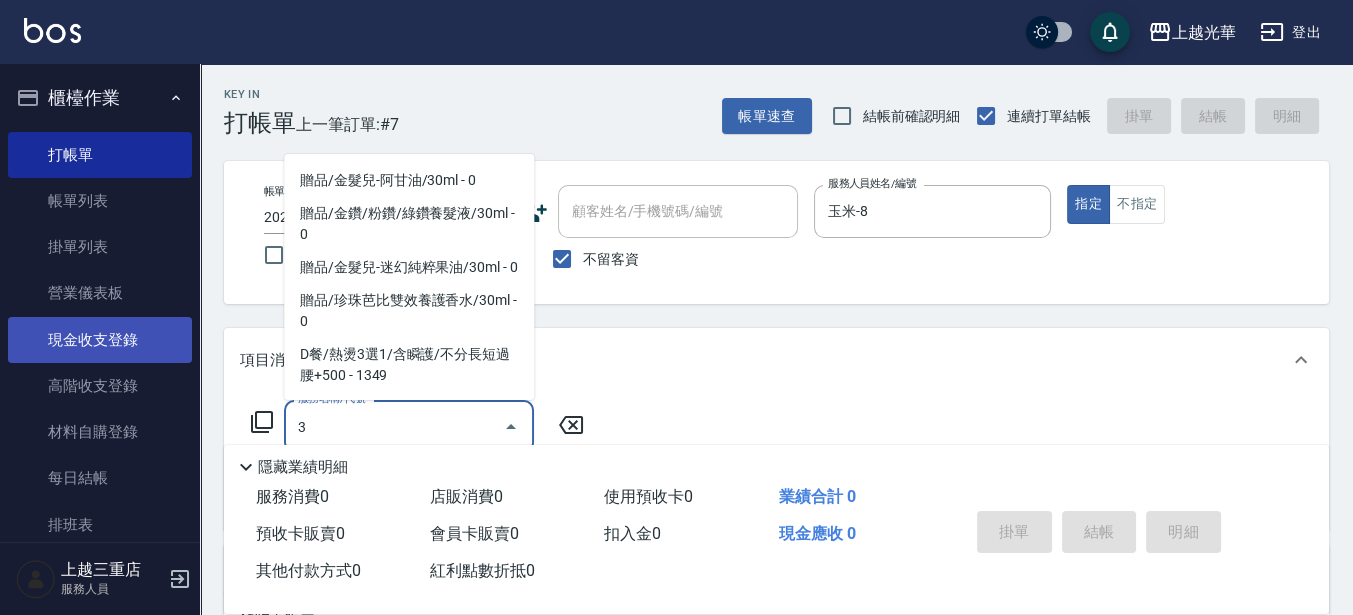scroll, scrollTop: 0, scrollLeft: 0, axis: both 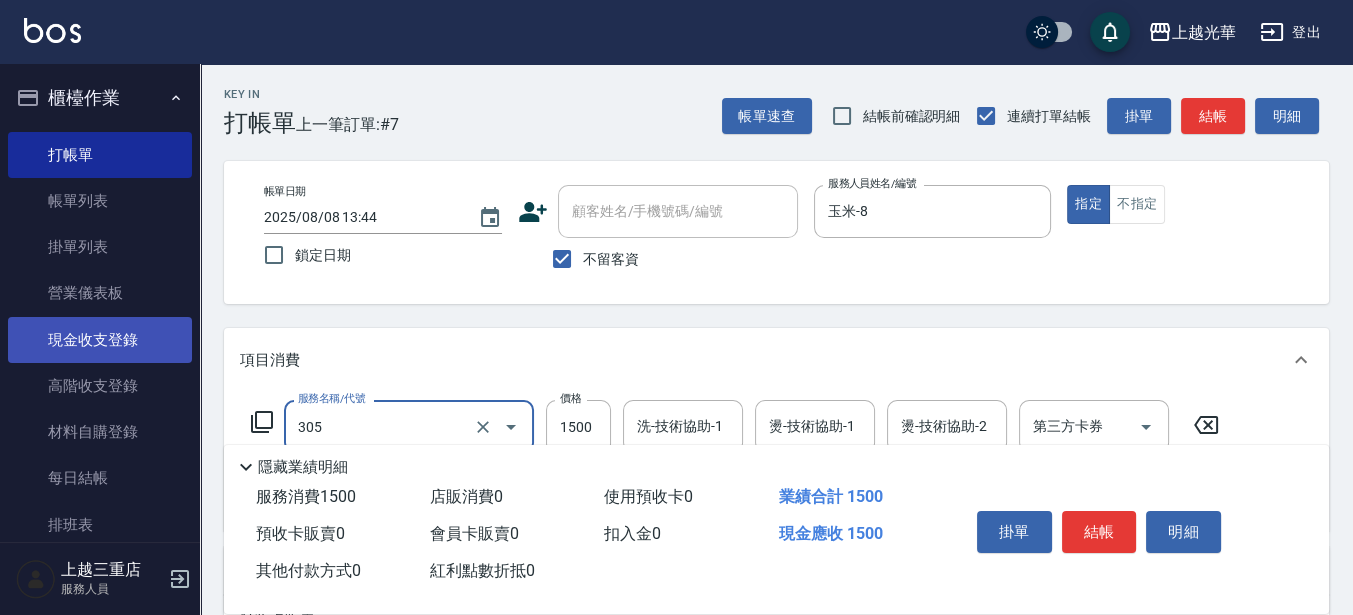 type on "設計燙髮1500(305)" 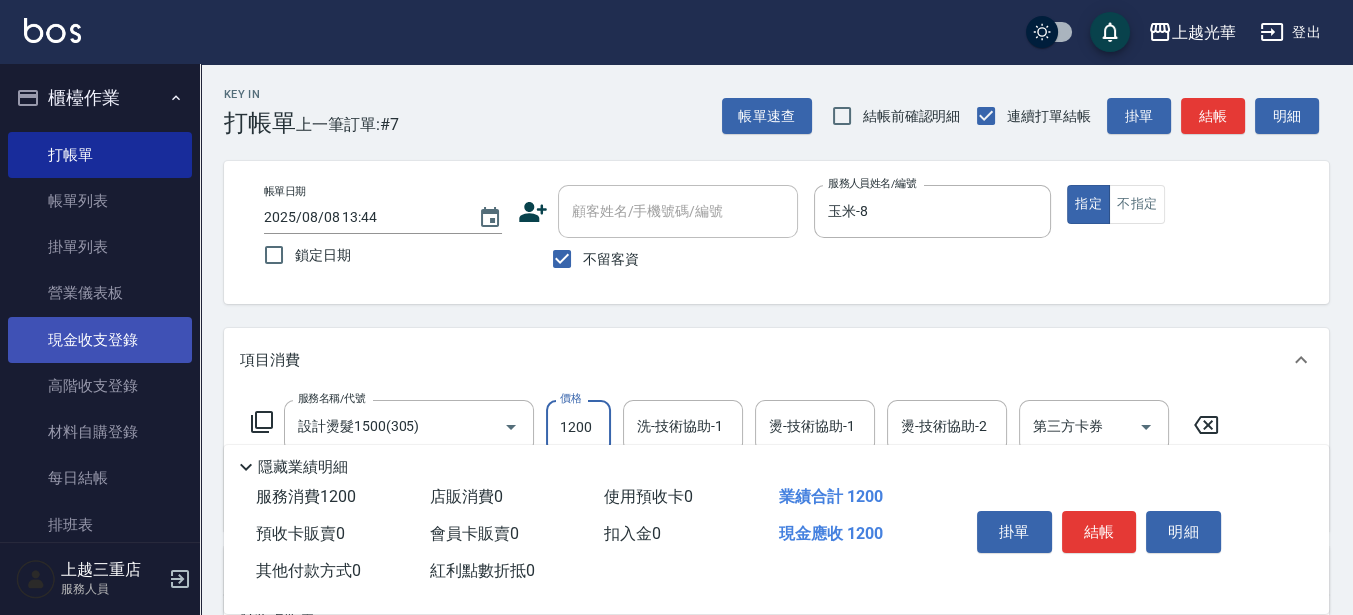 type on "1200" 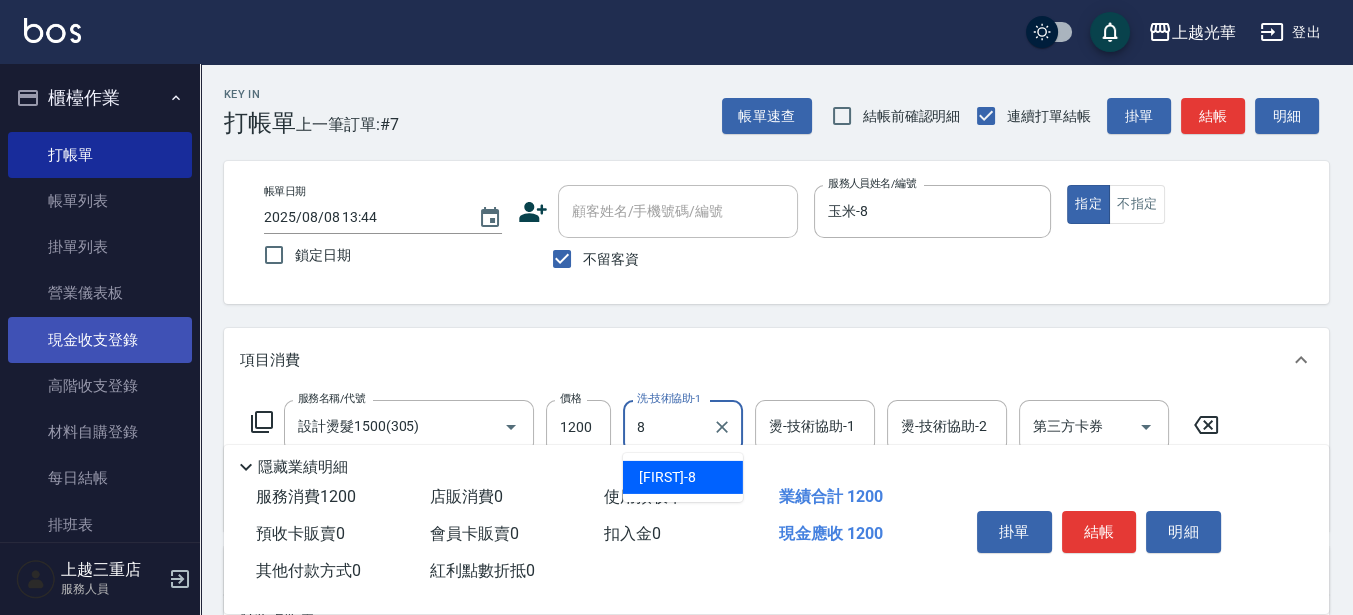 type on "玉米-8" 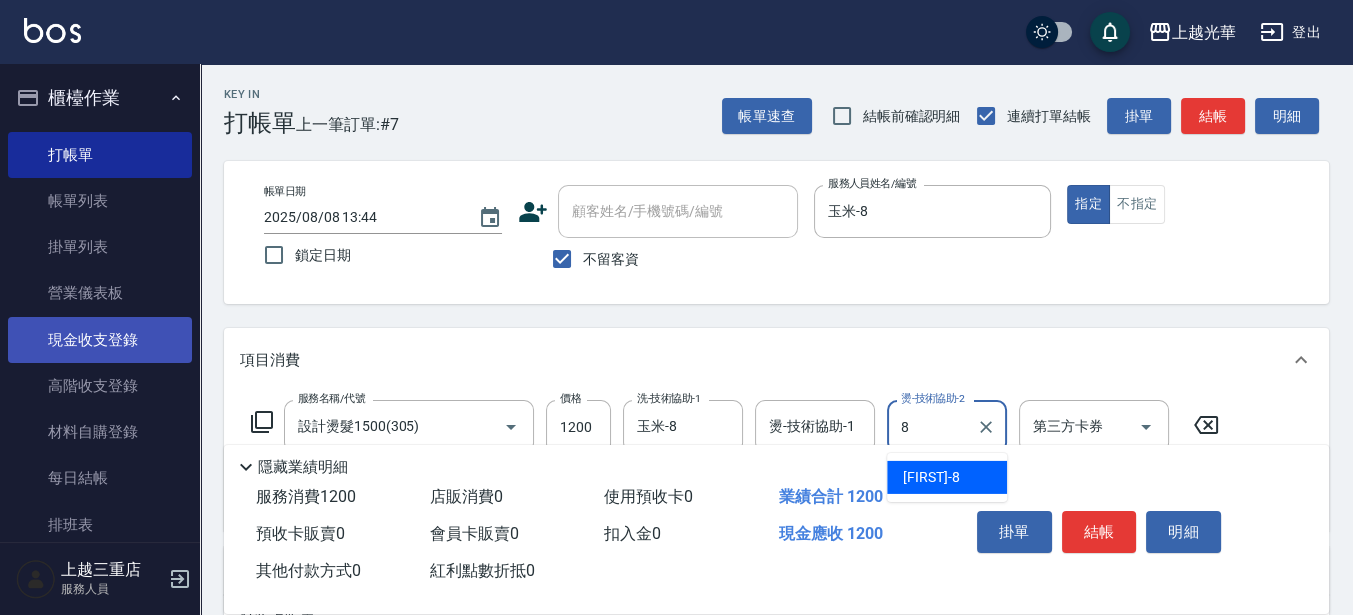 type on "玉米-8" 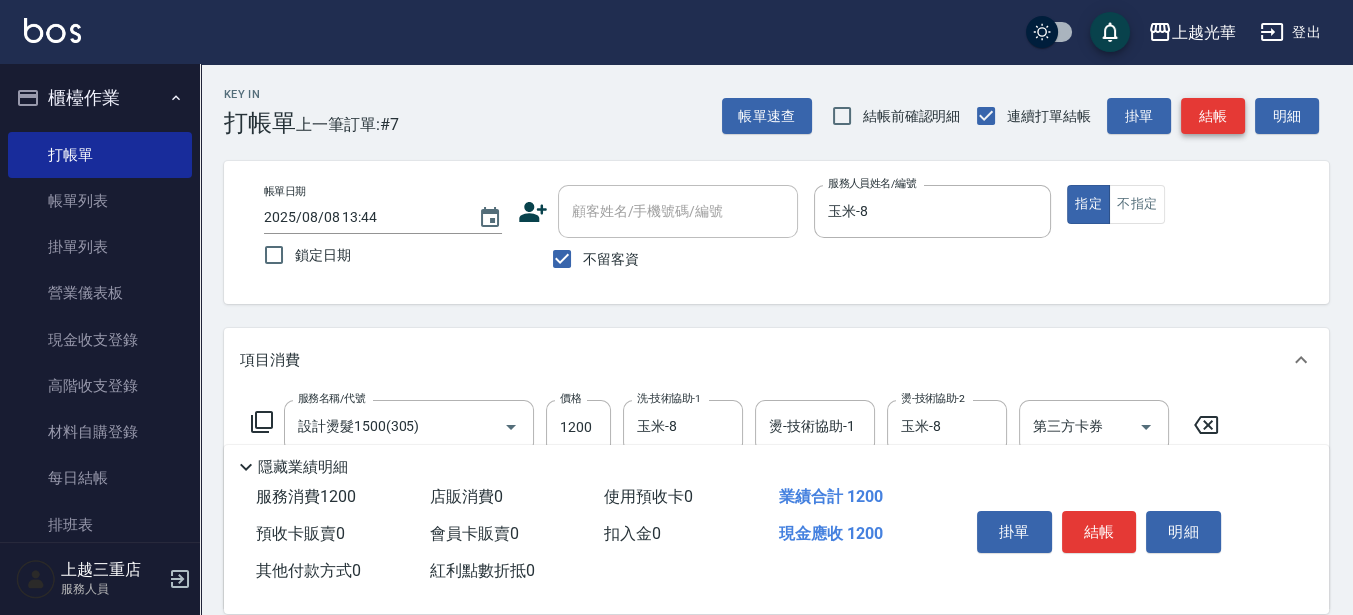 click on "結帳" at bounding box center (1213, 116) 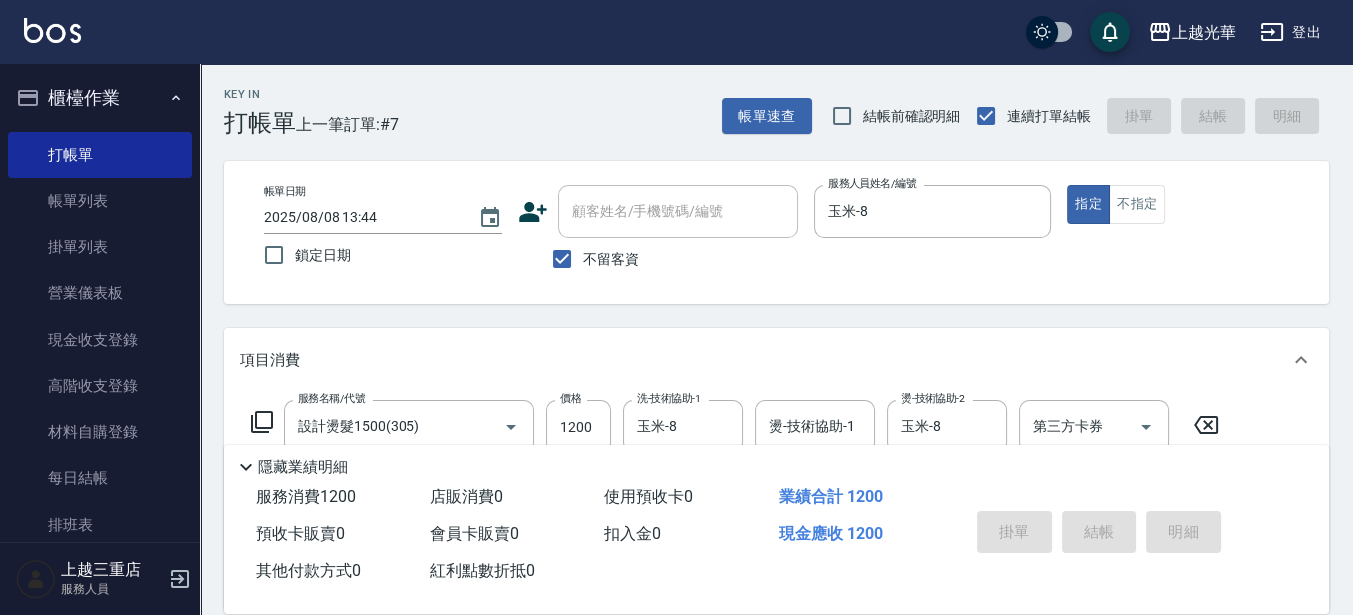 type on "2025/08/08 13:57" 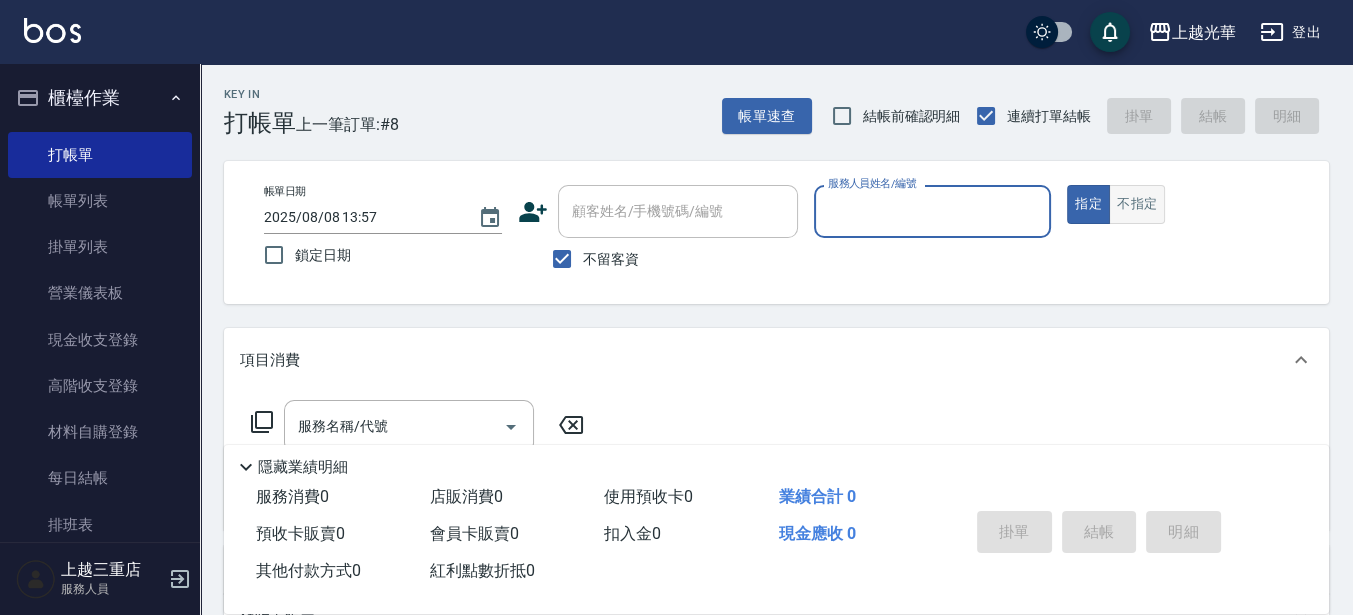 click on "不指定" at bounding box center [1137, 204] 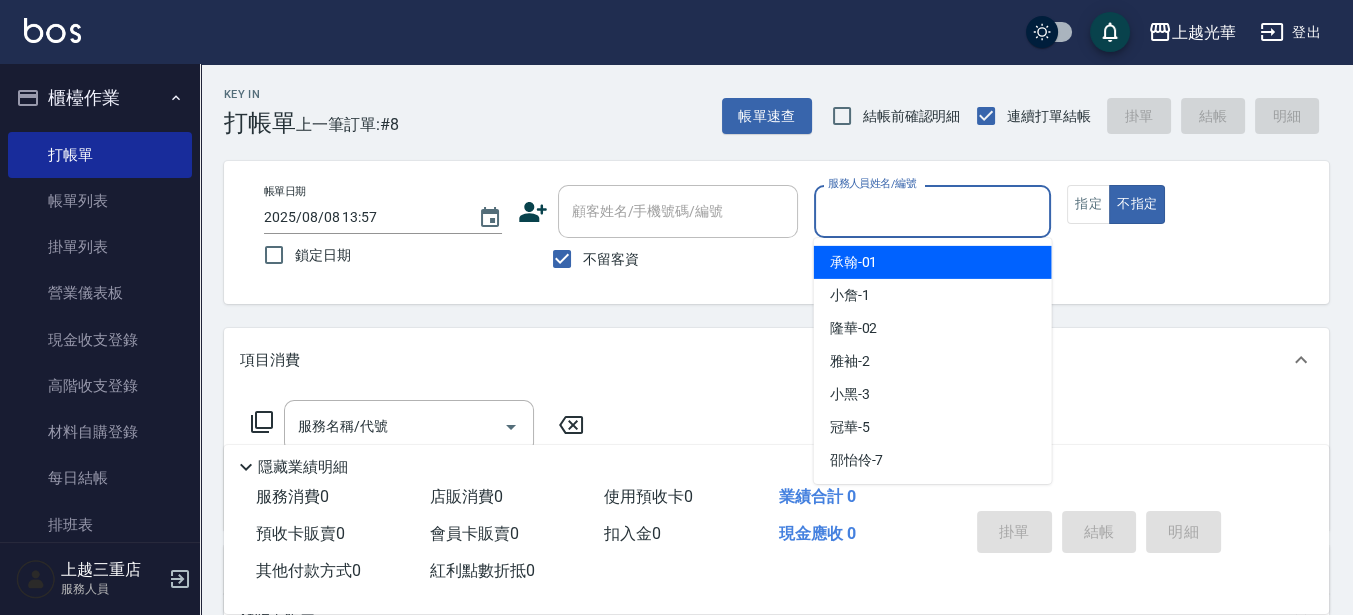 click on "服務人員姓名/編號" at bounding box center [933, 211] 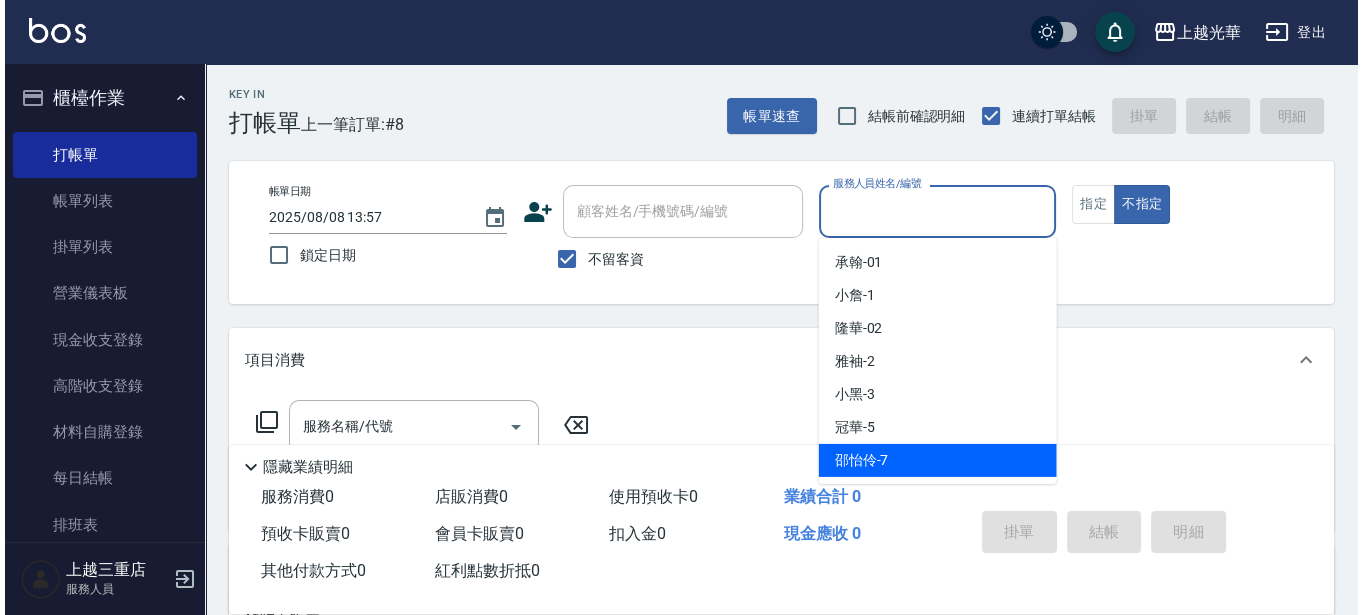 scroll, scrollTop: 0, scrollLeft: 0, axis: both 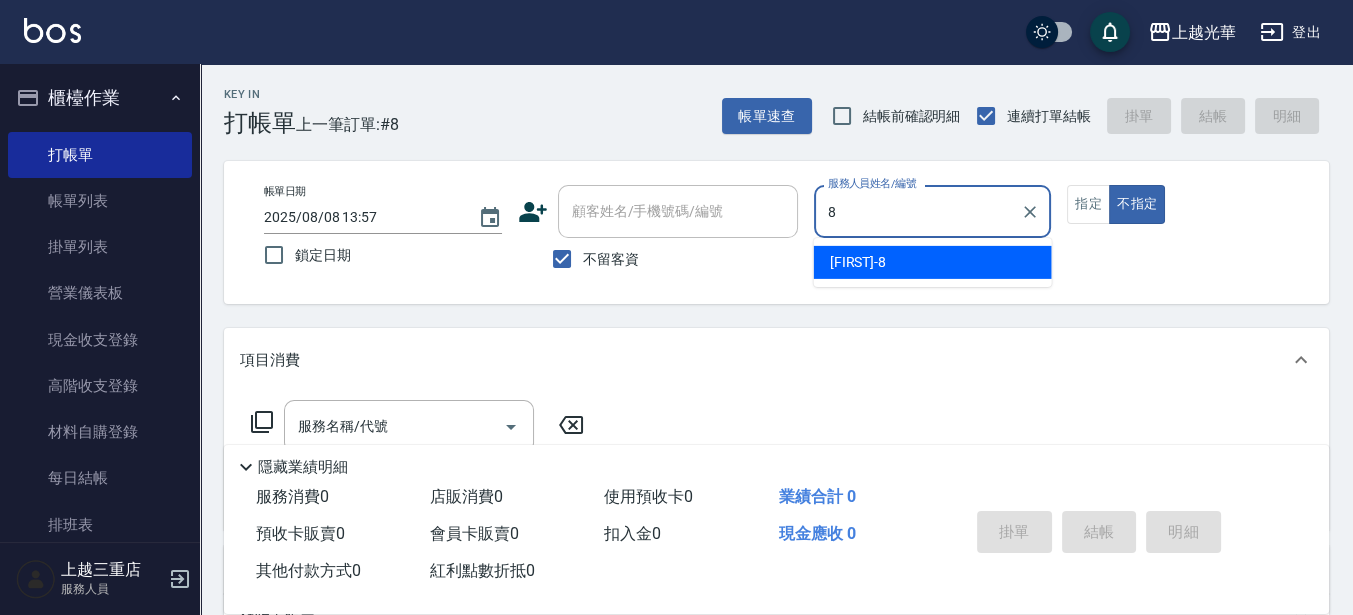 type on "玉米-8" 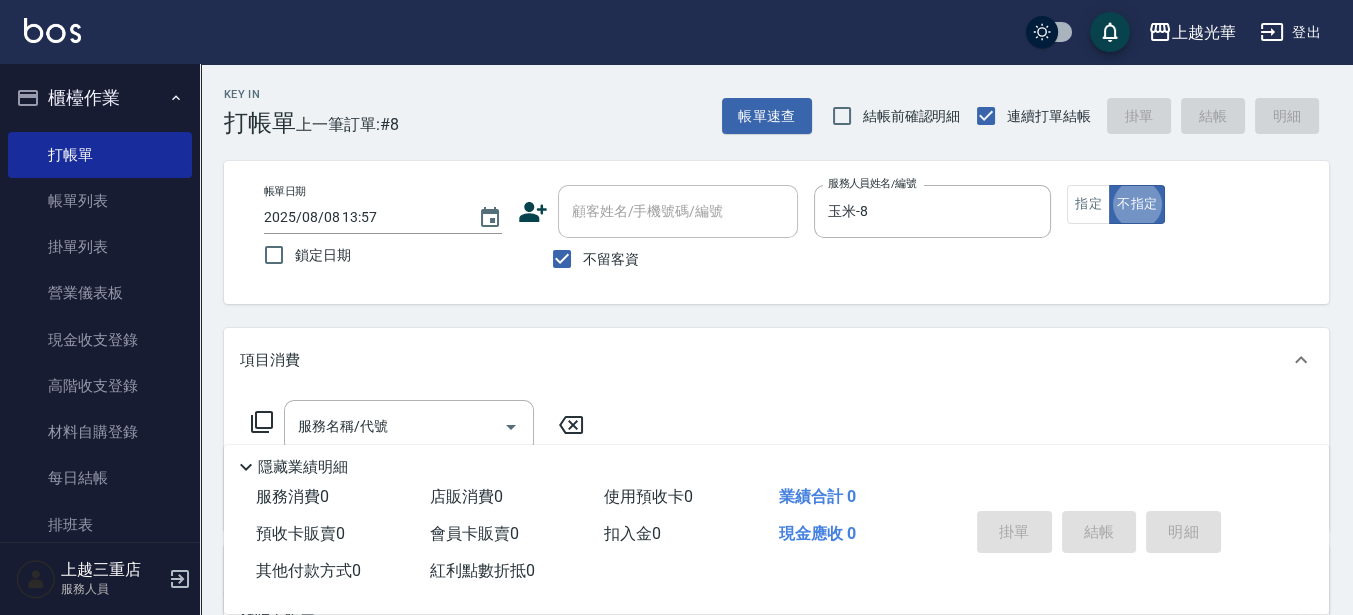 type on "false" 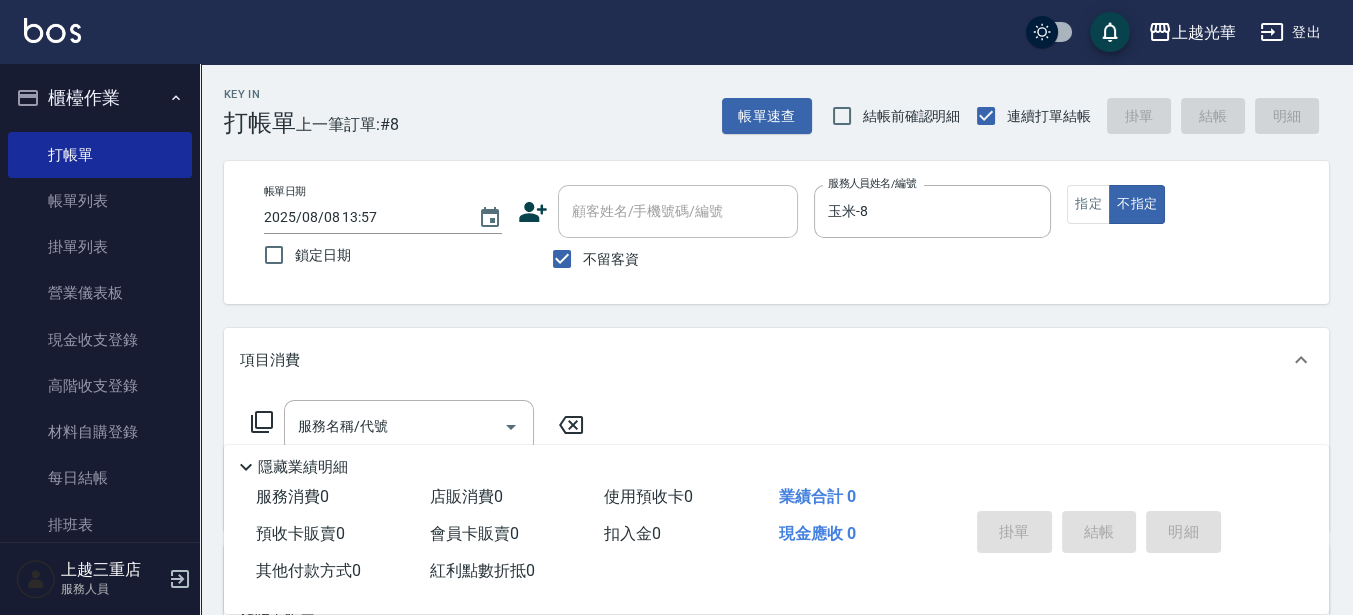 click on "隱藏業績明細" at bounding box center [776, 462] 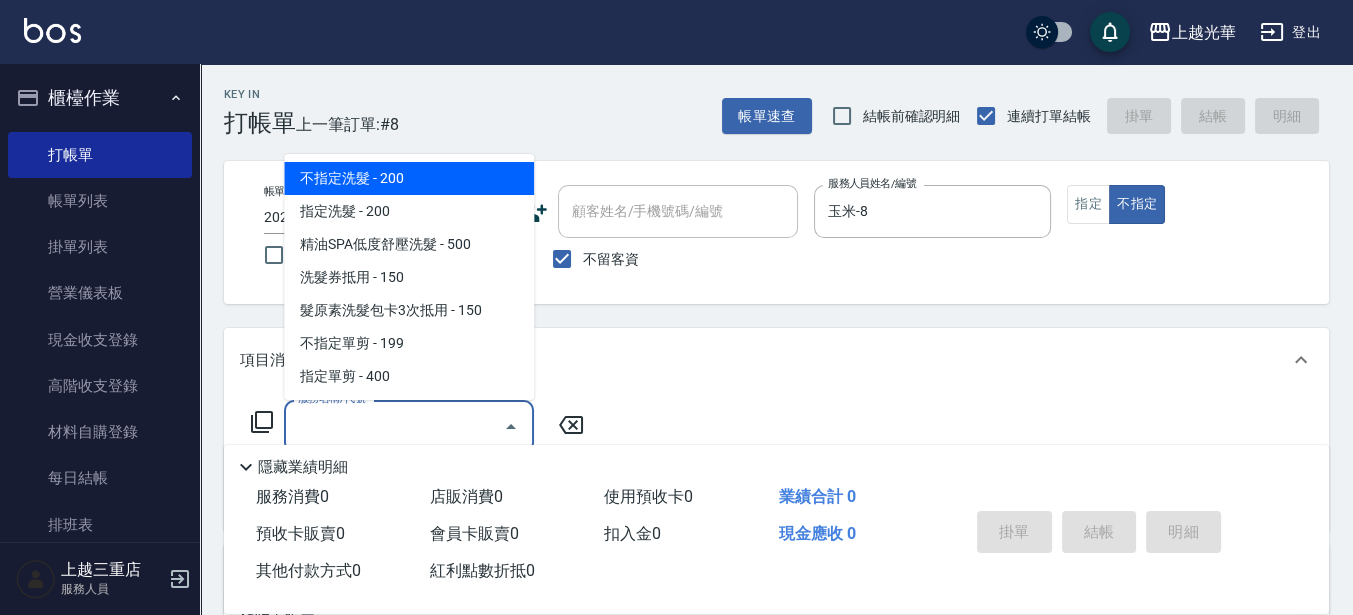 click on "服務名稱/代號" at bounding box center [394, 426] 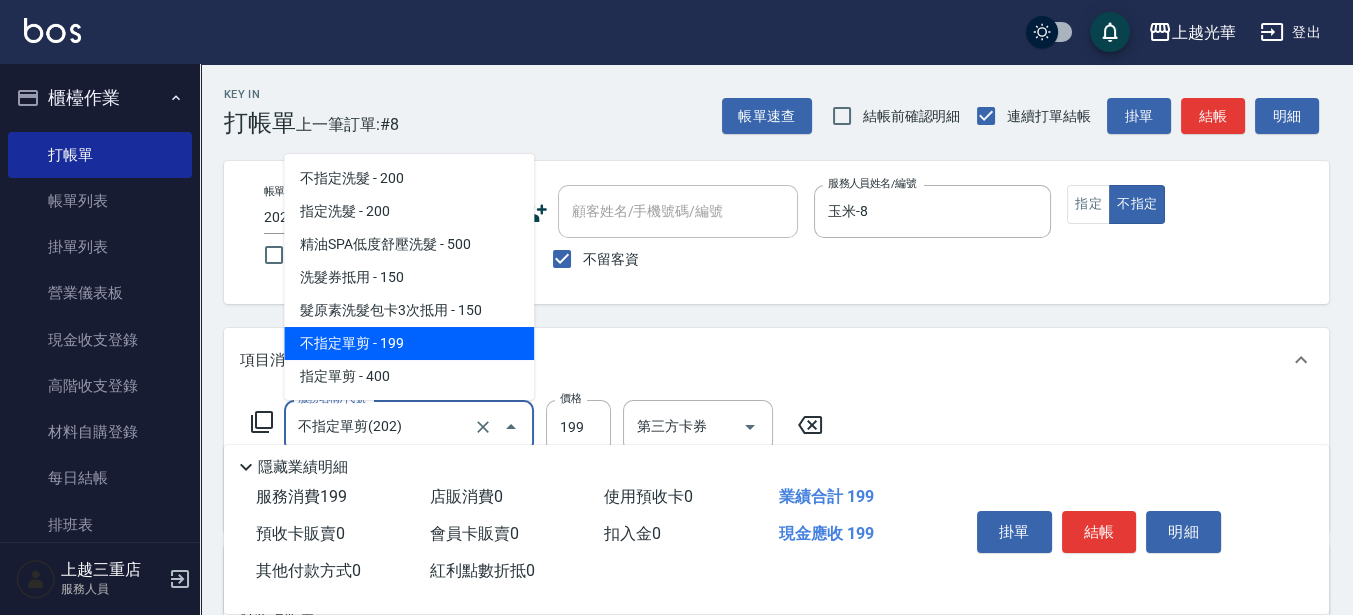 drag, startPoint x: 436, startPoint y: 411, endPoint x: 285, endPoint y: 441, distance: 153.9513 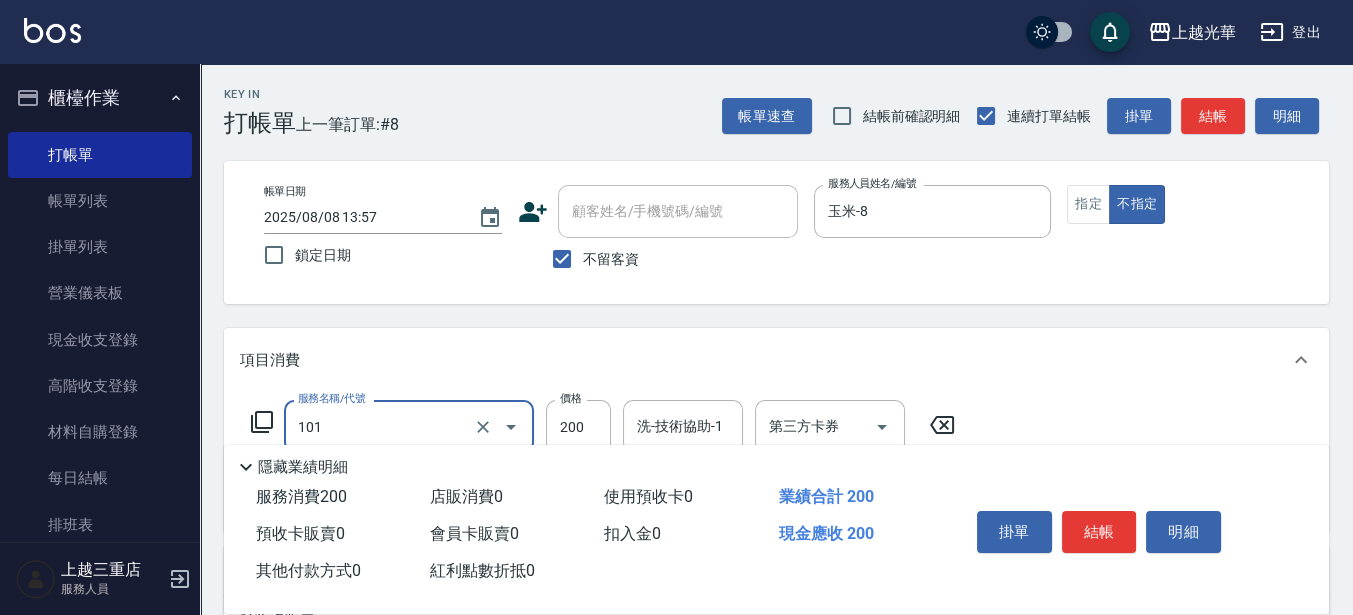 type on "不指定洗髮(101)" 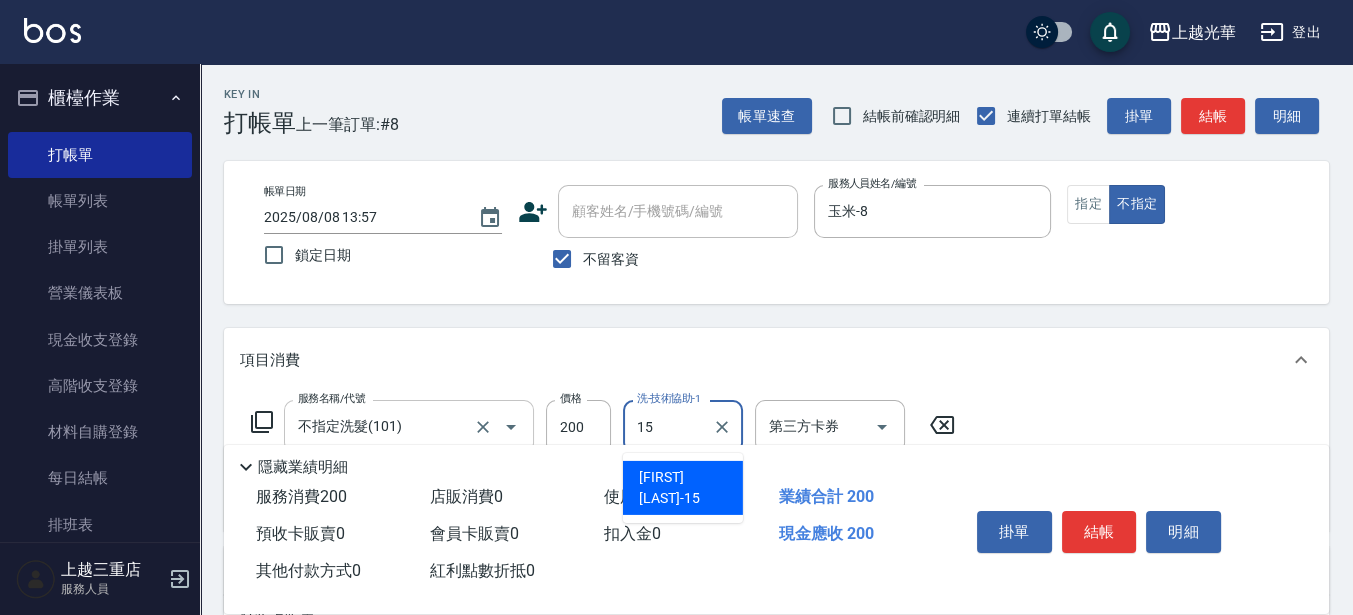type on "[FIRST]-[NUMBER]" 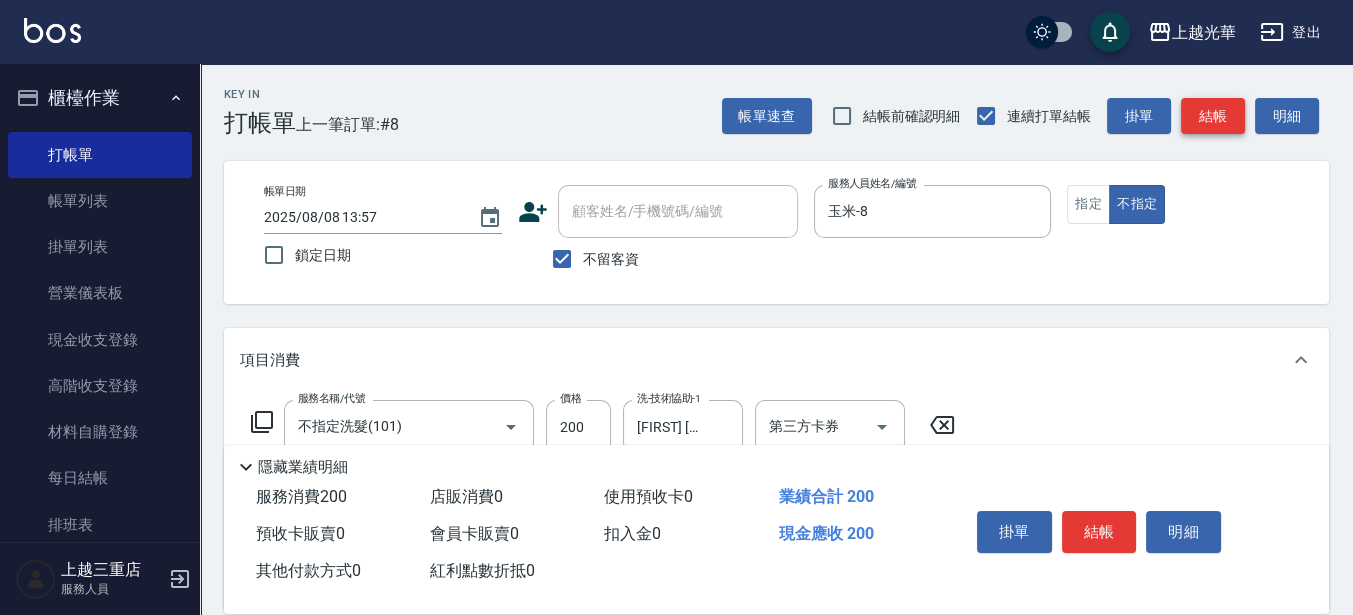 click on "結帳" at bounding box center [1213, 116] 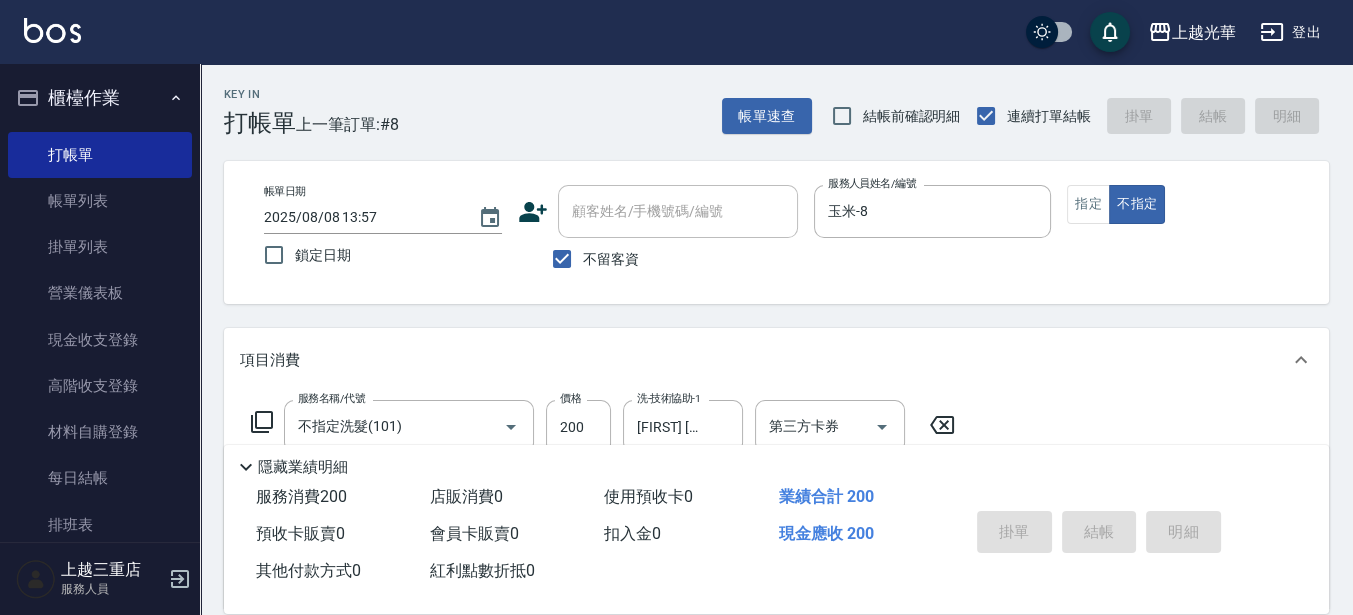 type on "2025/08/08 14:09" 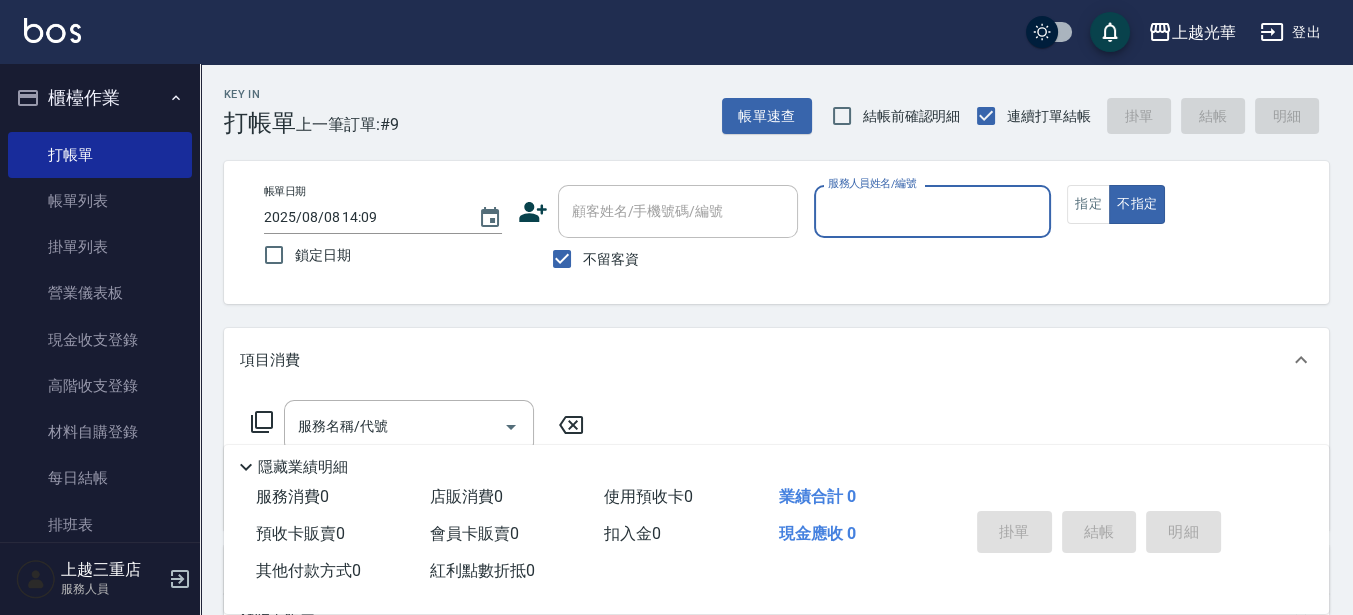click 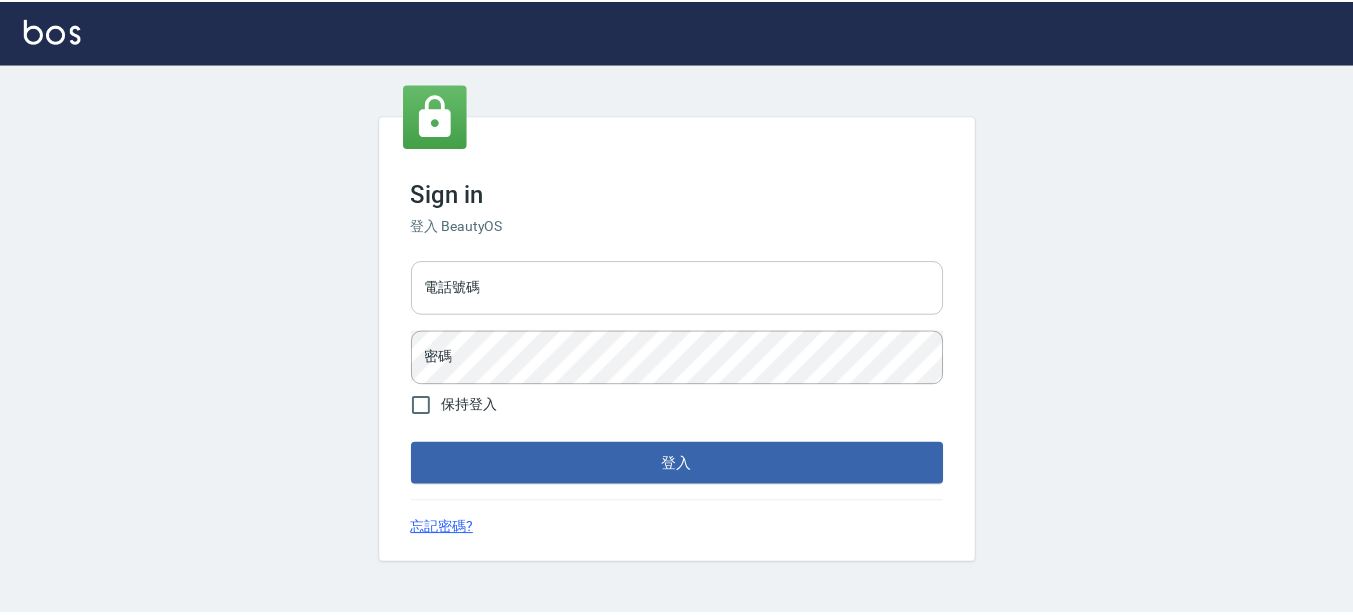 scroll, scrollTop: 0, scrollLeft: 0, axis: both 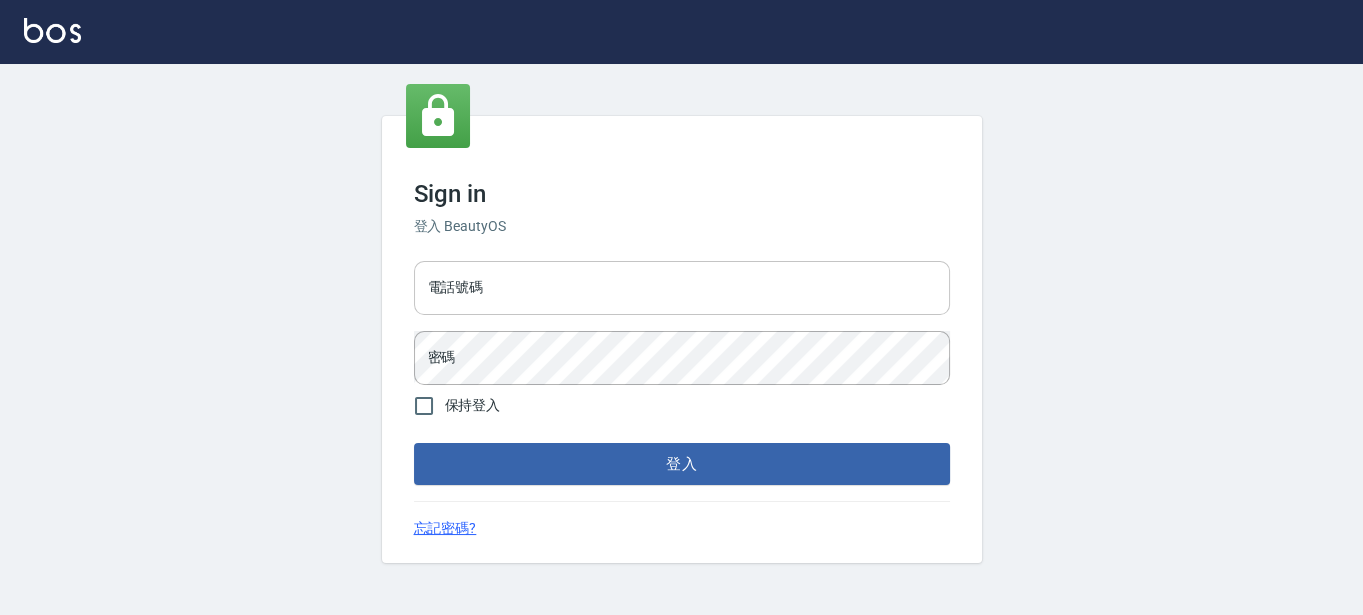 click on "電話號碼" at bounding box center [682, 288] 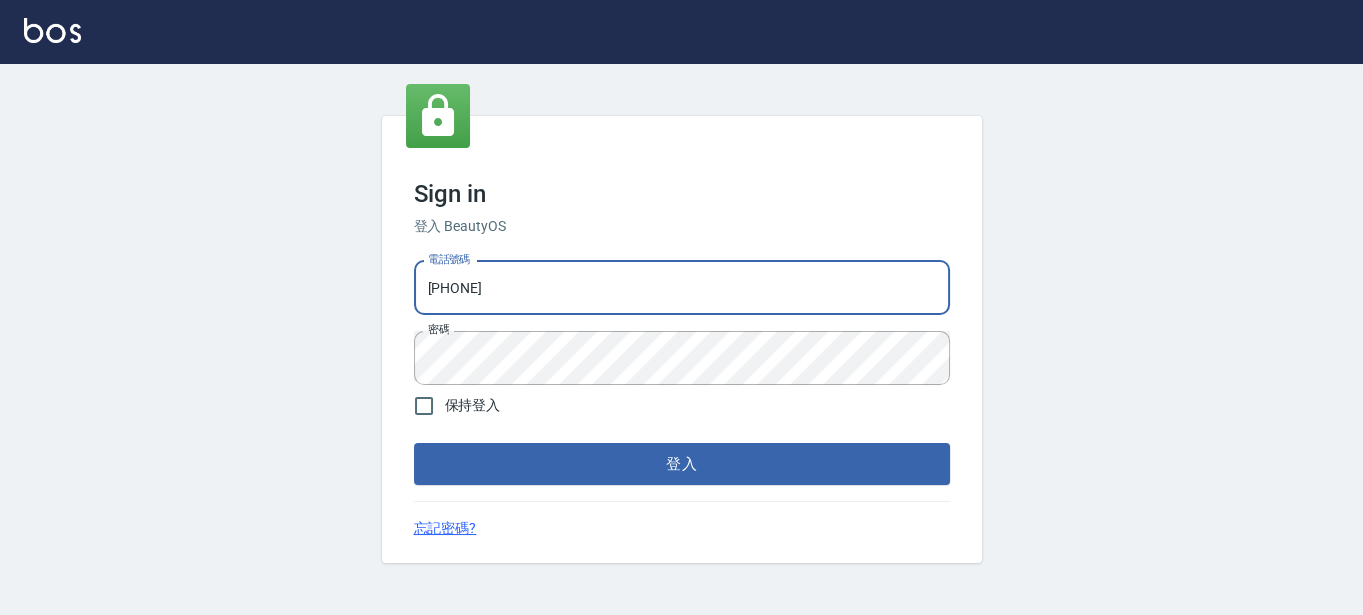 drag, startPoint x: 781, startPoint y: 282, endPoint x: -5, endPoint y: 308, distance: 786.42993 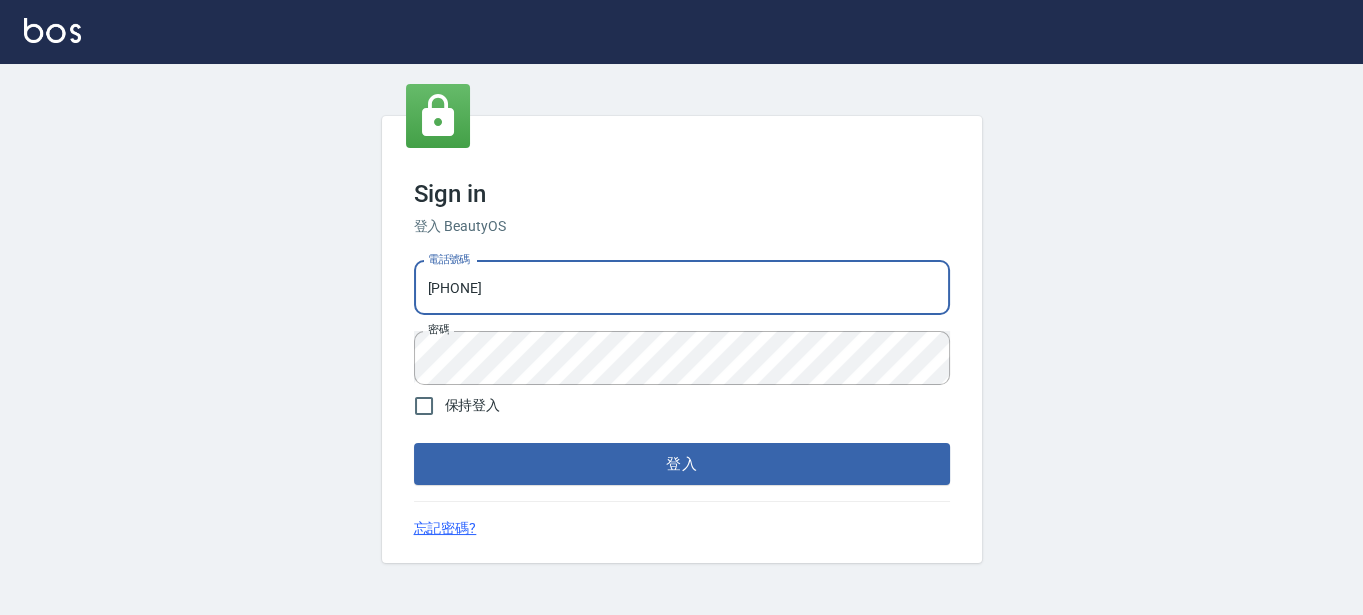 type on "0955332100" 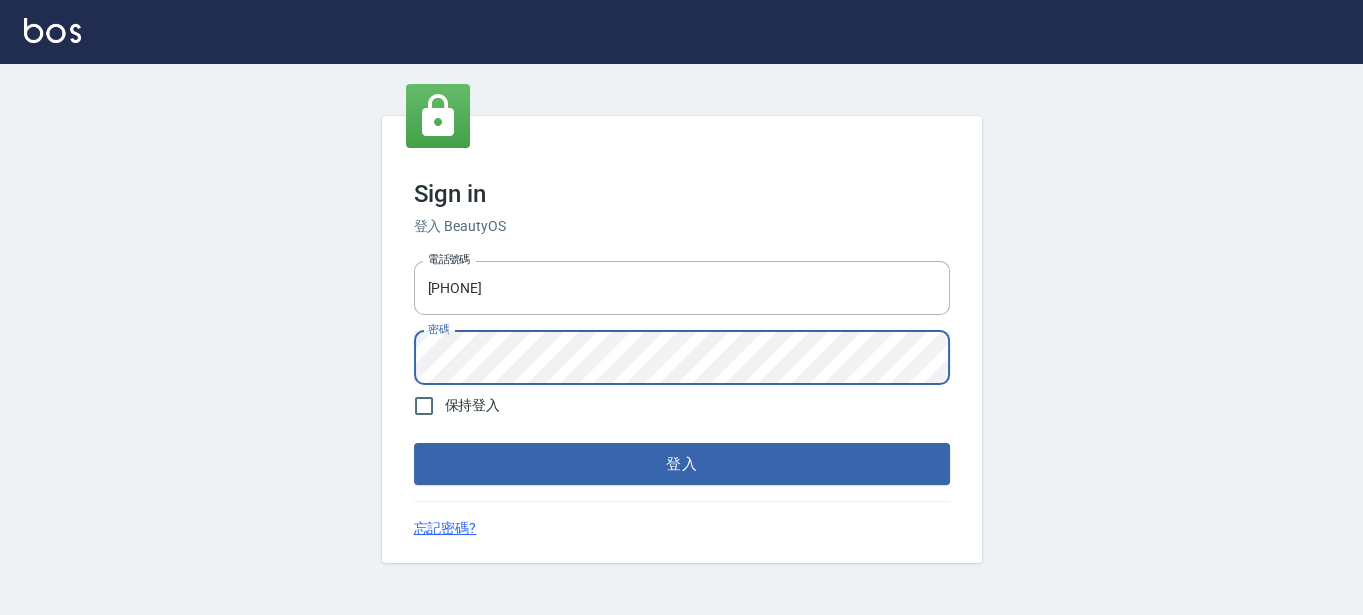 click on "登入" at bounding box center (682, 464) 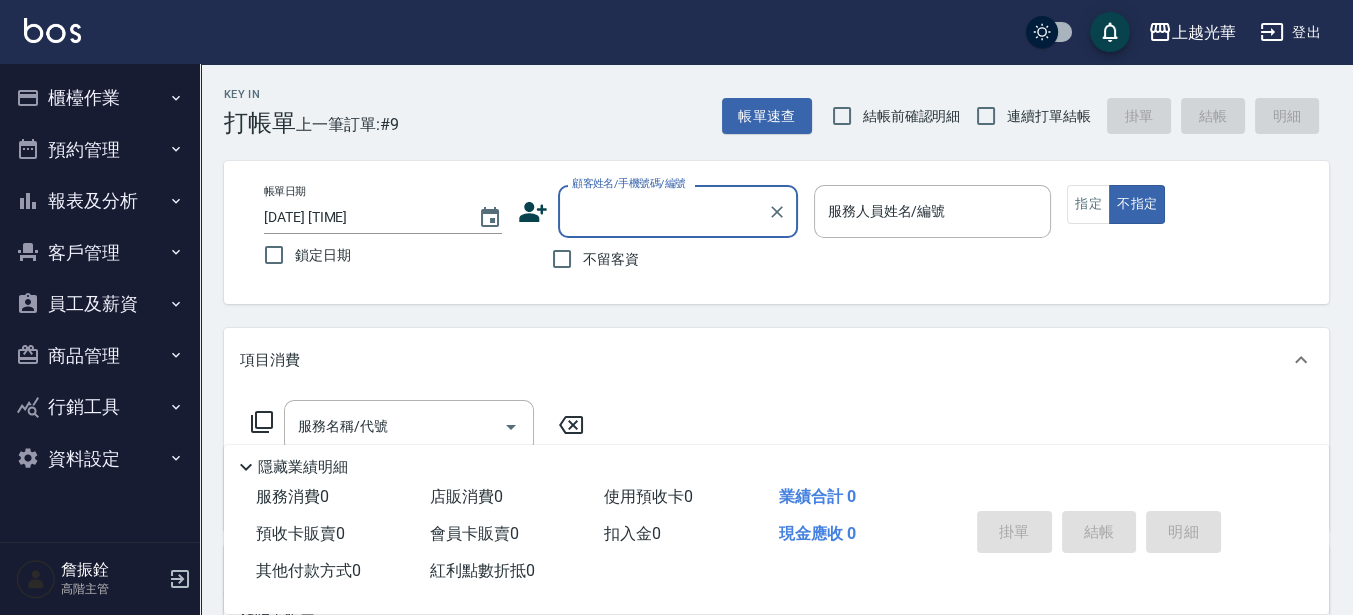 click 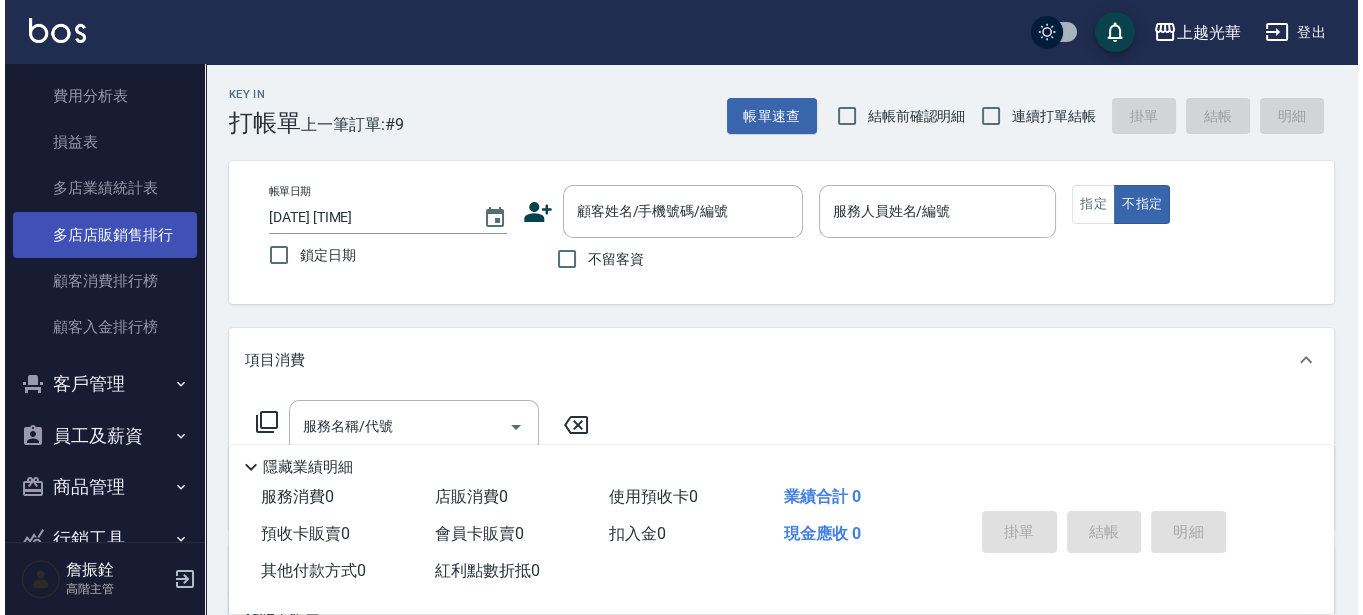 scroll, scrollTop: 1875, scrollLeft: 0, axis: vertical 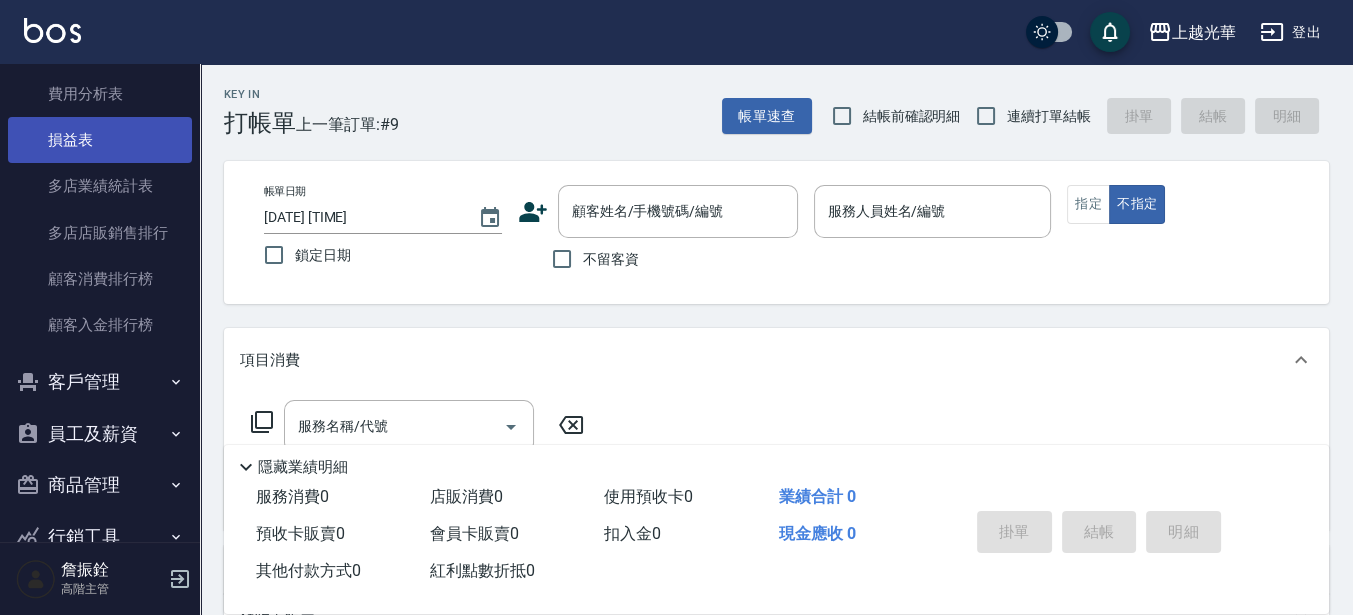 click on "損益表" at bounding box center [100, 140] 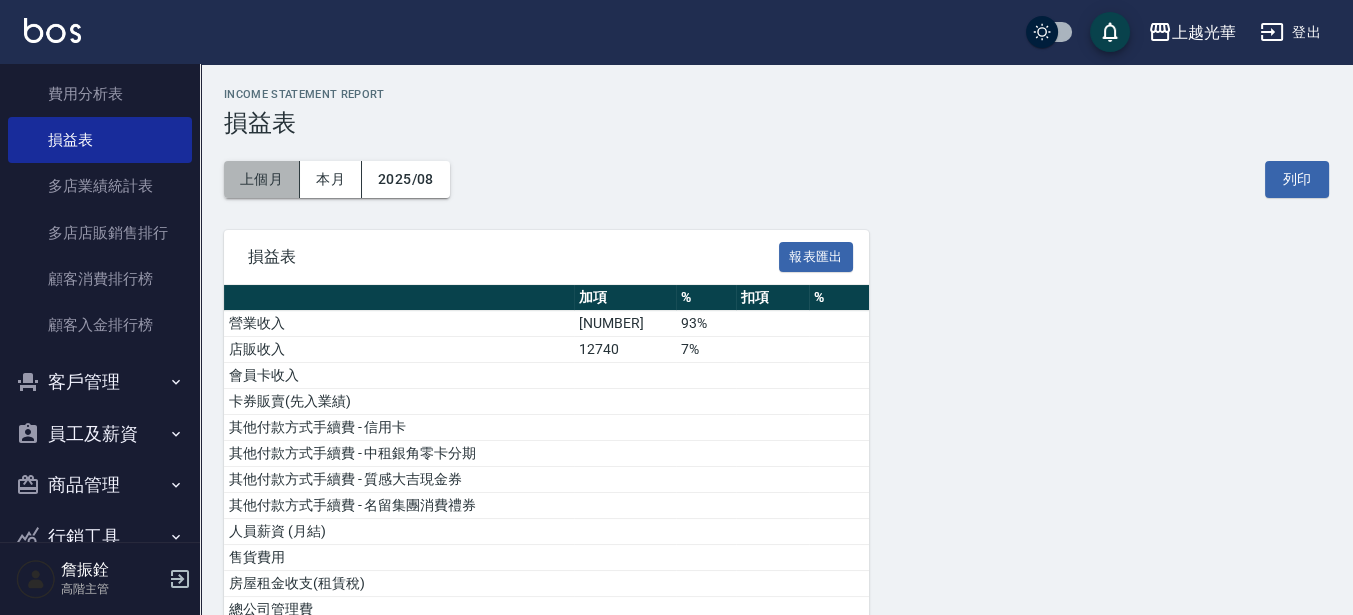 click on "上個月" at bounding box center [262, 179] 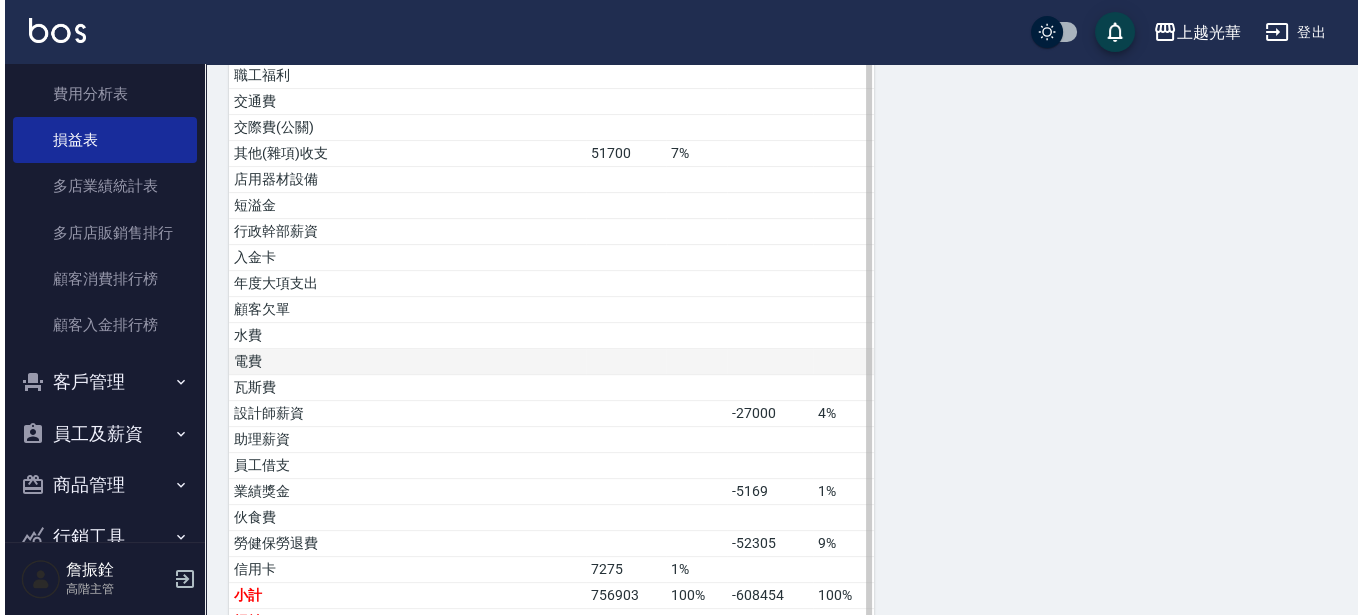 scroll, scrollTop: 1003, scrollLeft: 0, axis: vertical 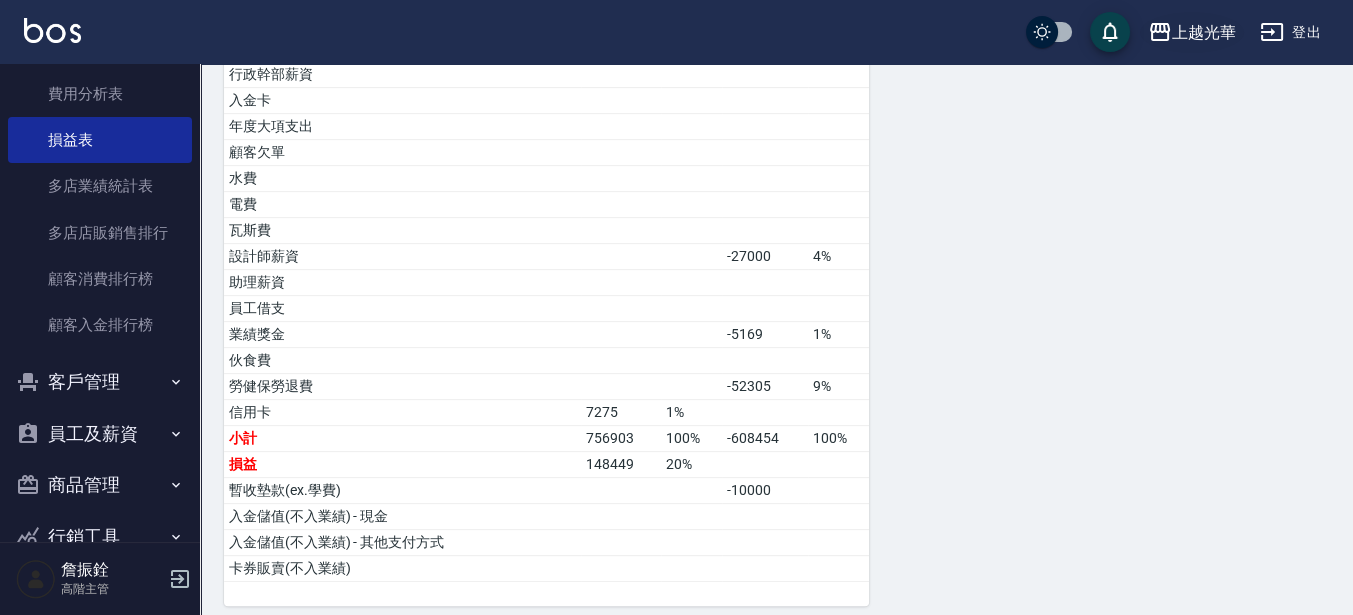 click on "上越光華" at bounding box center (1204, 32) 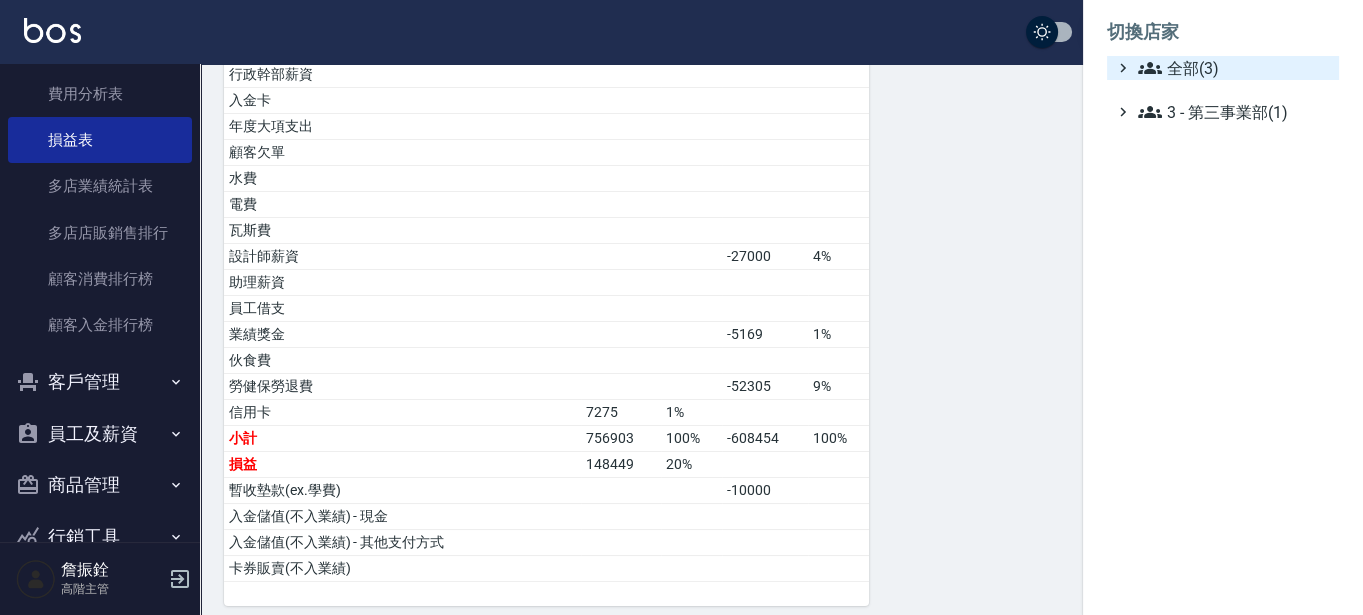click on "全部(3)" at bounding box center (1234, 68) 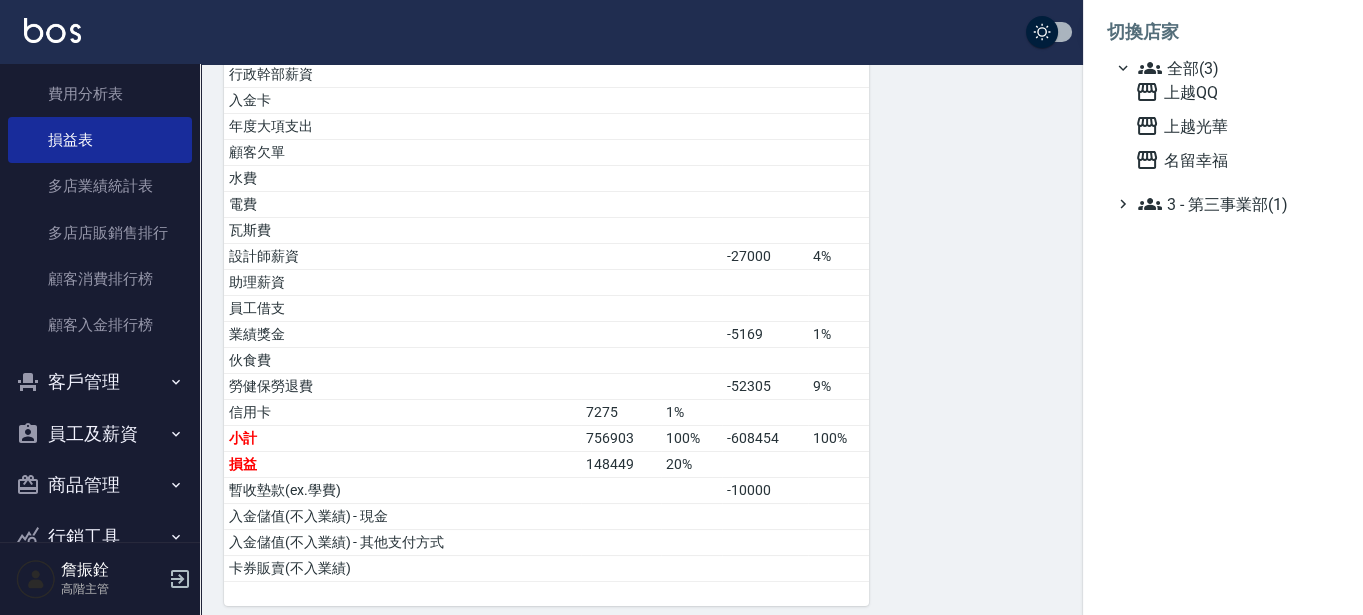 click on "全部(3)" at bounding box center (1234, 68) 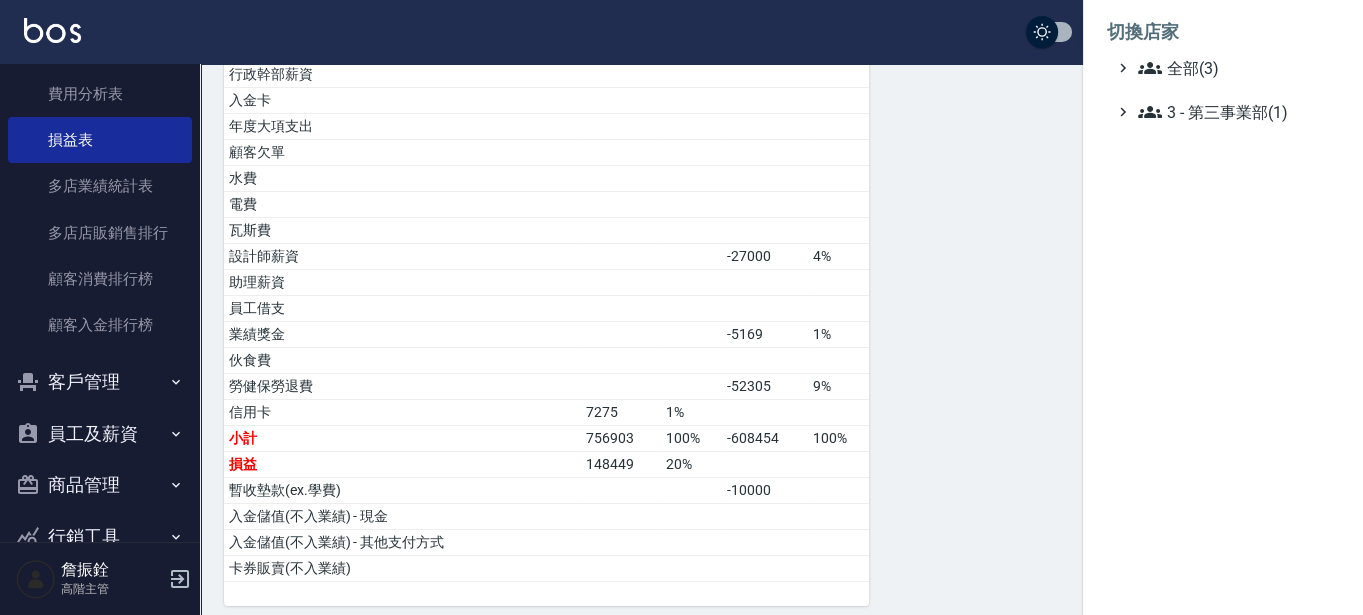 click on "全部(3)" at bounding box center (1234, 68) 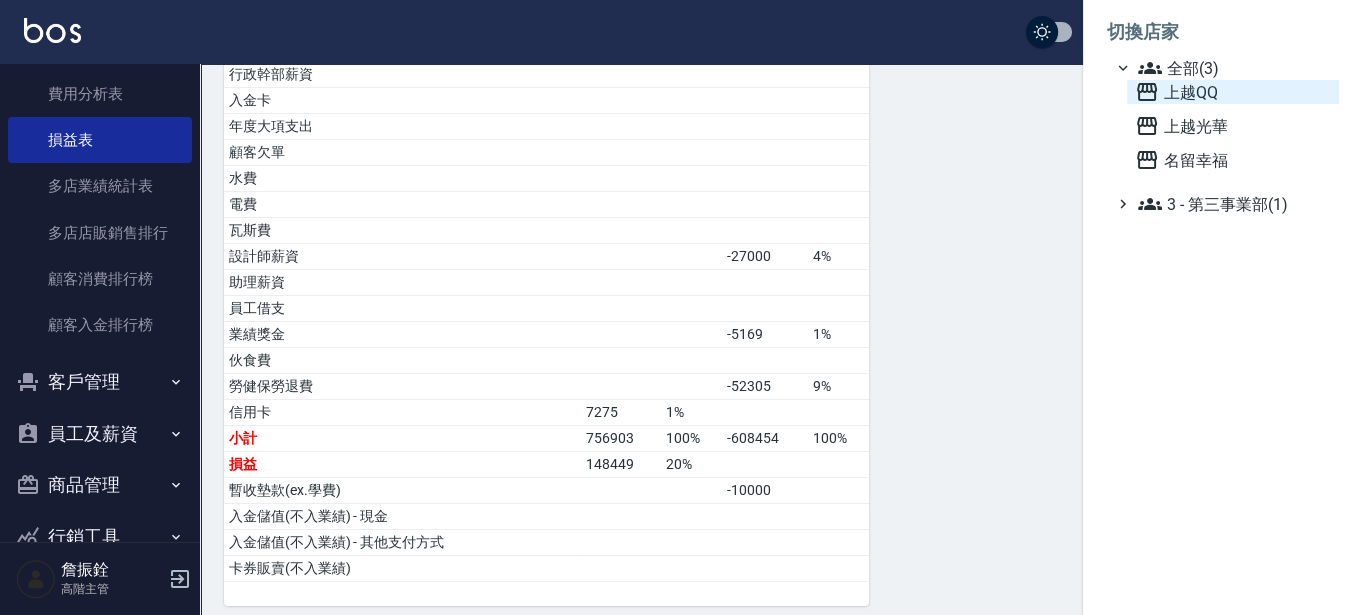 click on "上越QQ" at bounding box center [1233, 92] 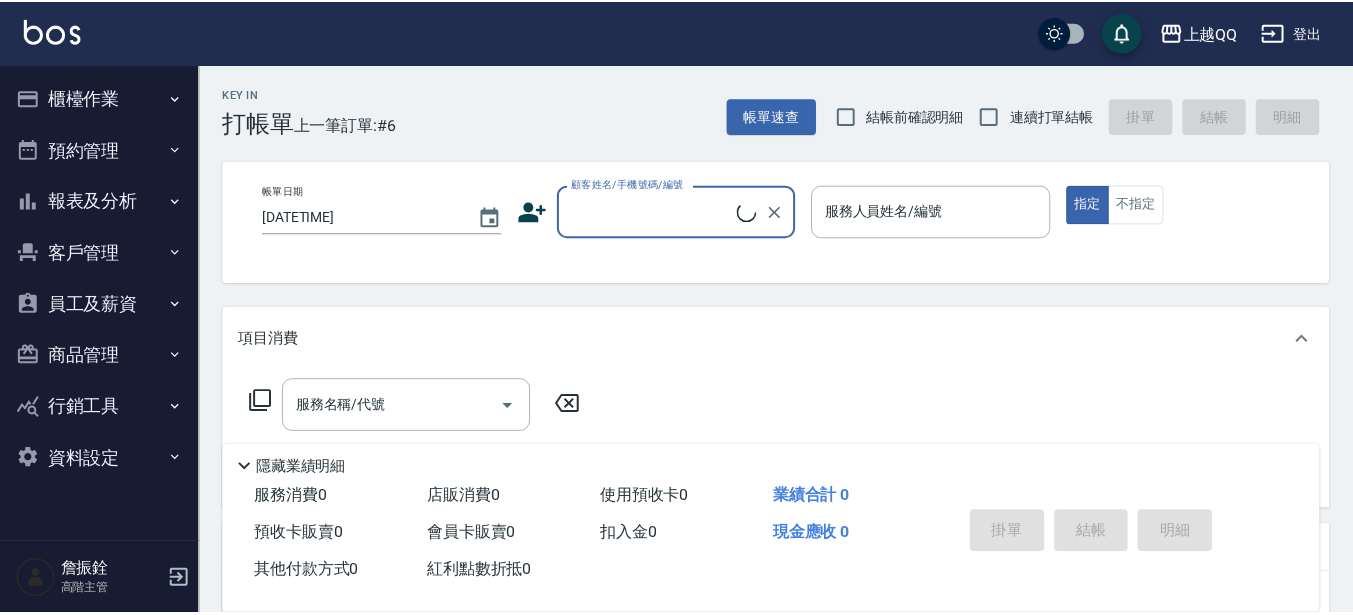 scroll, scrollTop: 0, scrollLeft: 0, axis: both 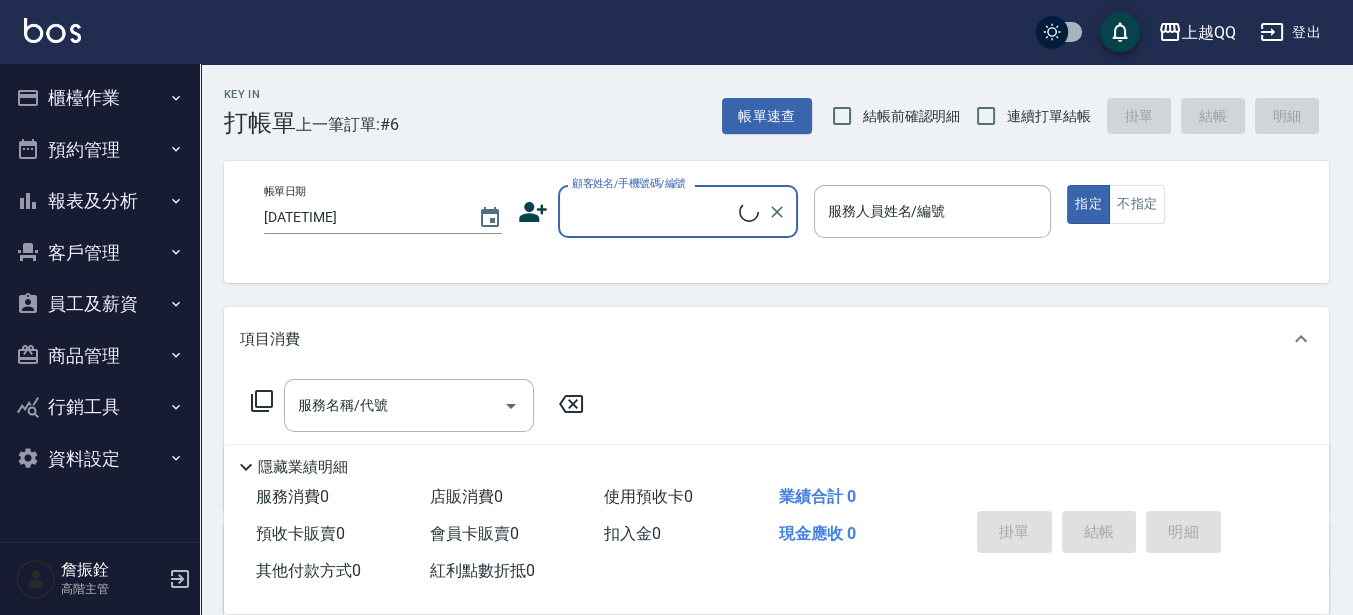 click on "報表及分析" at bounding box center (100, 201) 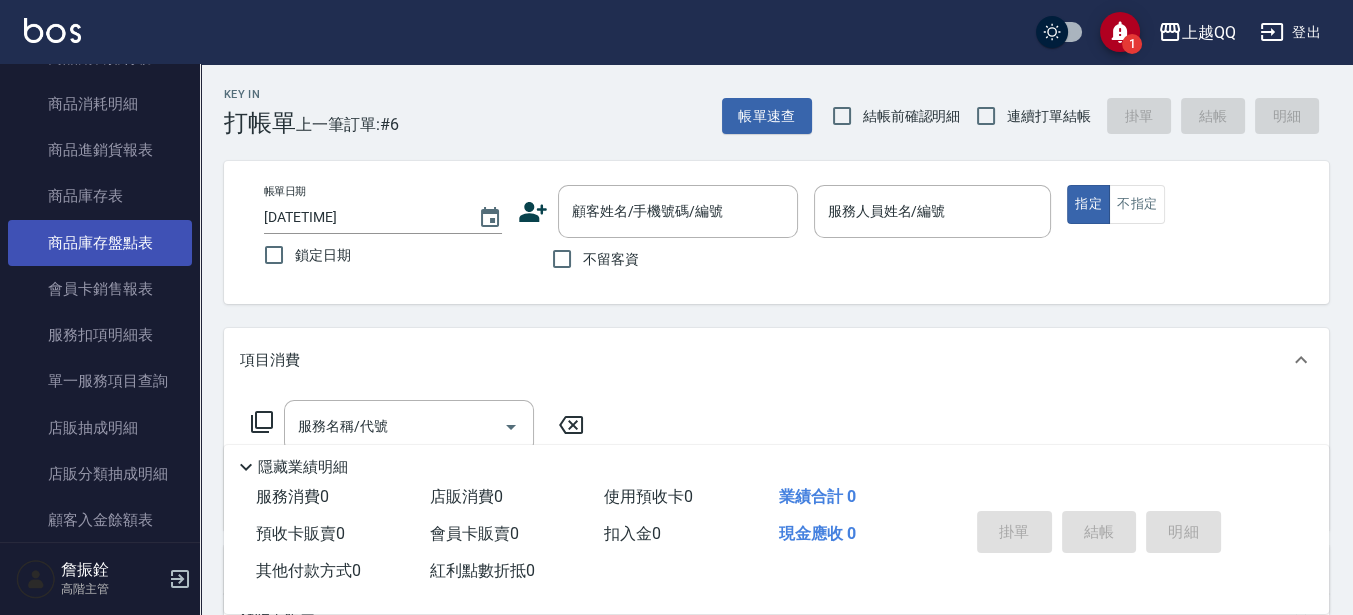 scroll, scrollTop: 875, scrollLeft: 0, axis: vertical 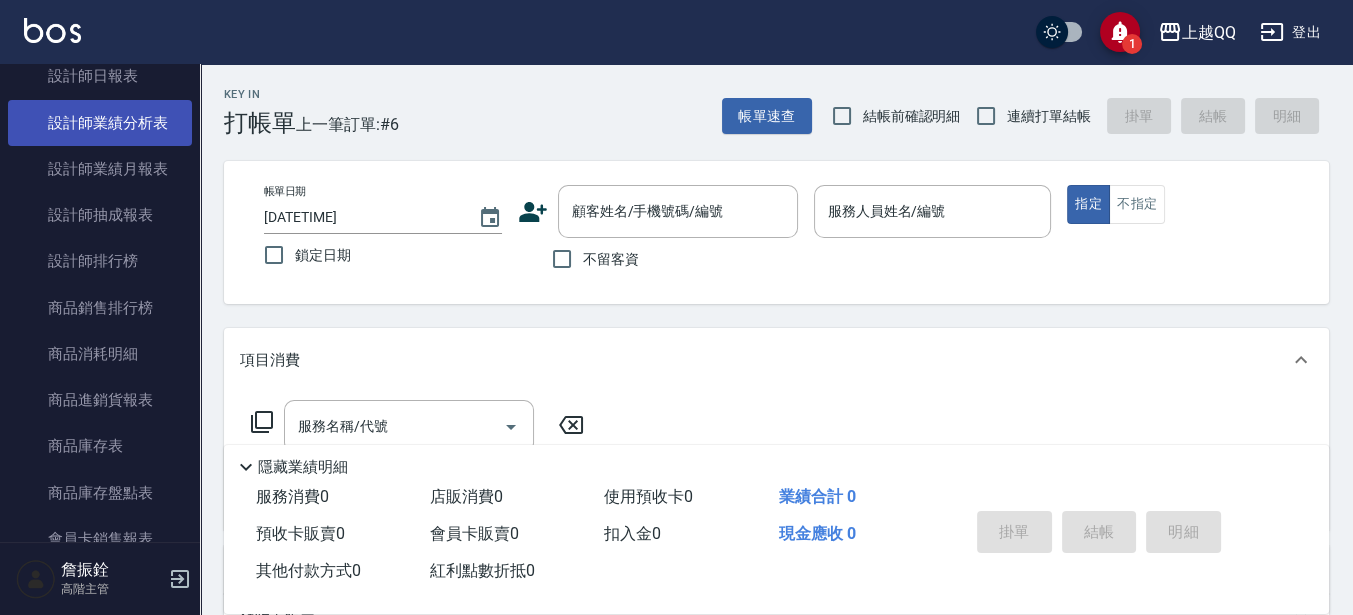 click on "設計師業績分析表" at bounding box center [100, 123] 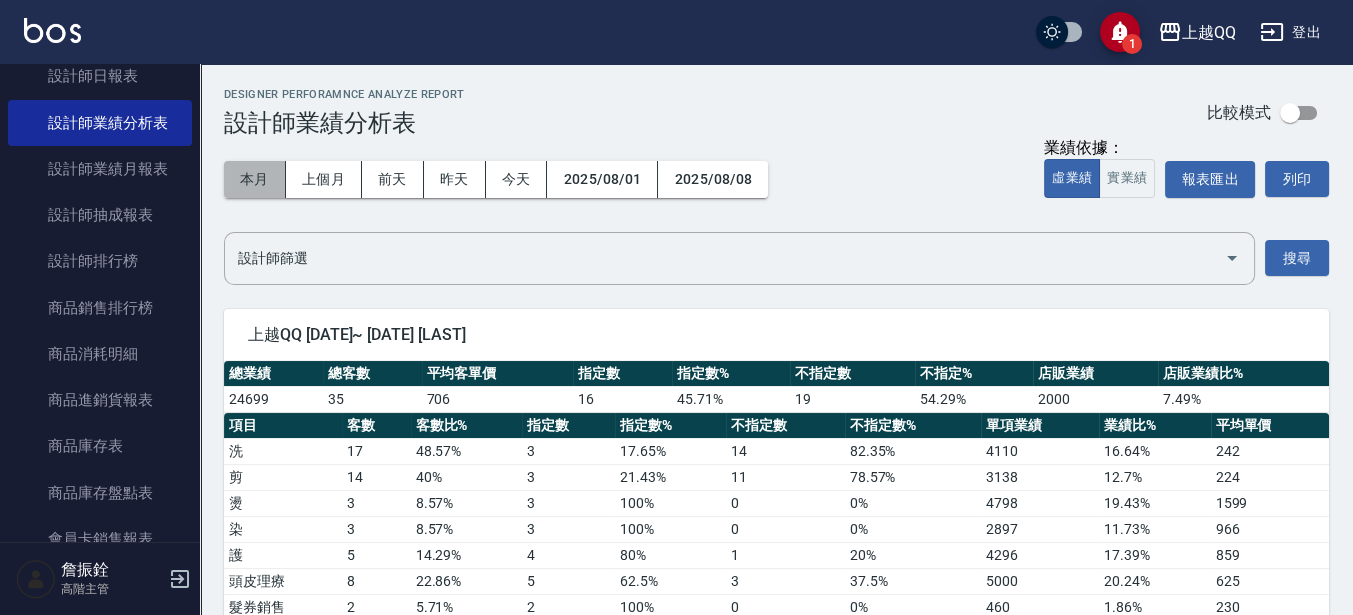 click on "本月" at bounding box center [255, 179] 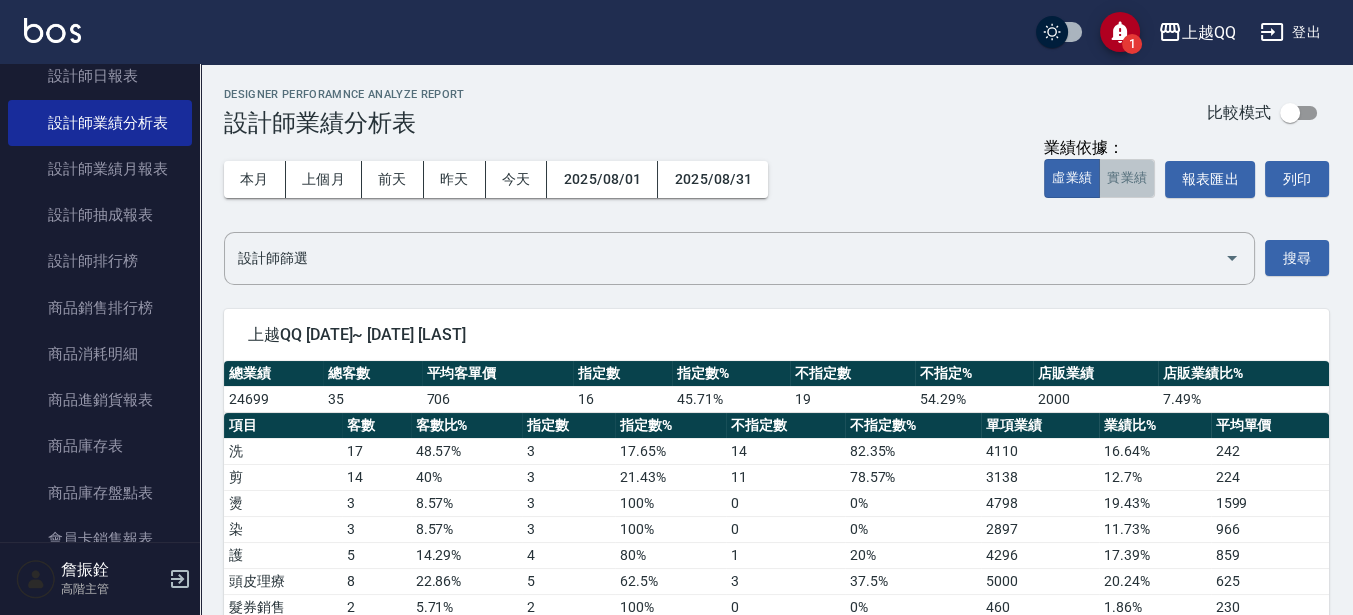click on "實業績" at bounding box center (1127, 178) 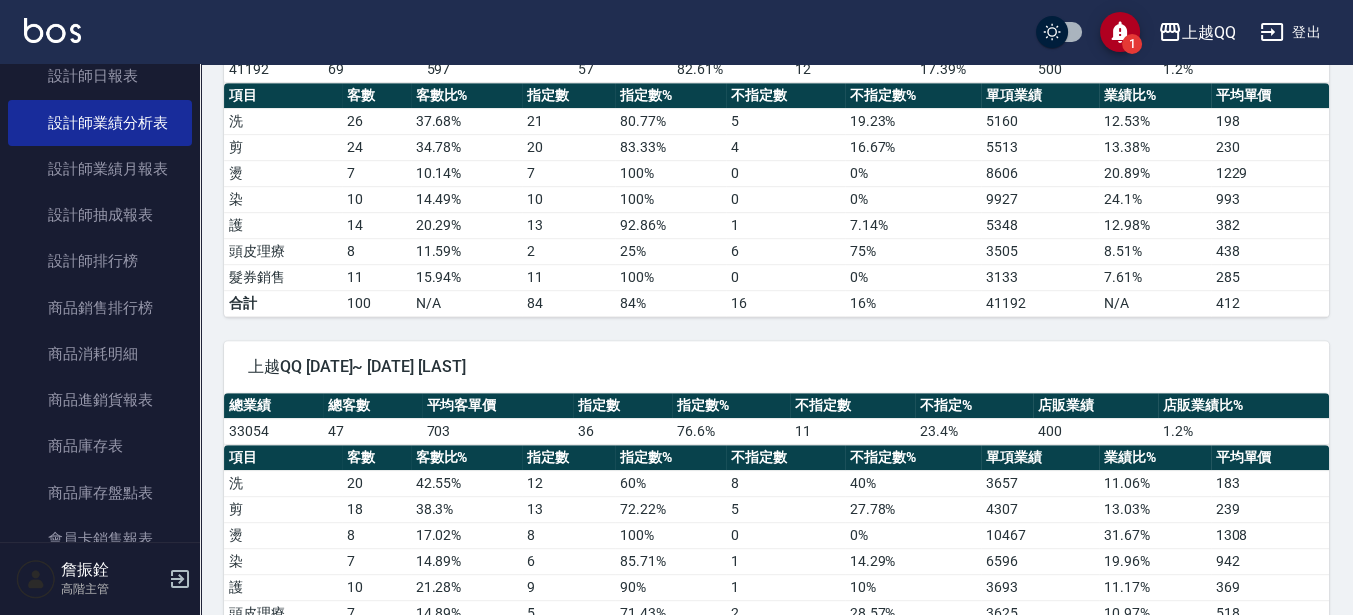 scroll, scrollTop: 1397, scrollLeft: 0, axis: vertical 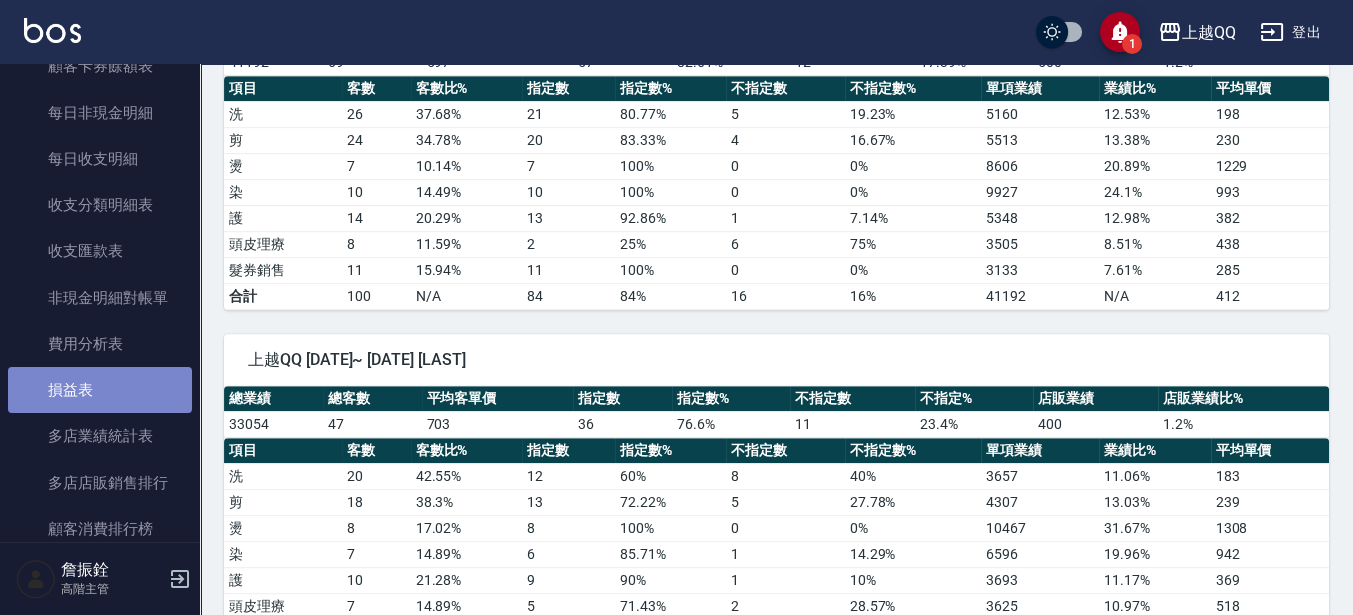 click on "損益表" at bounding box center (100, 390) 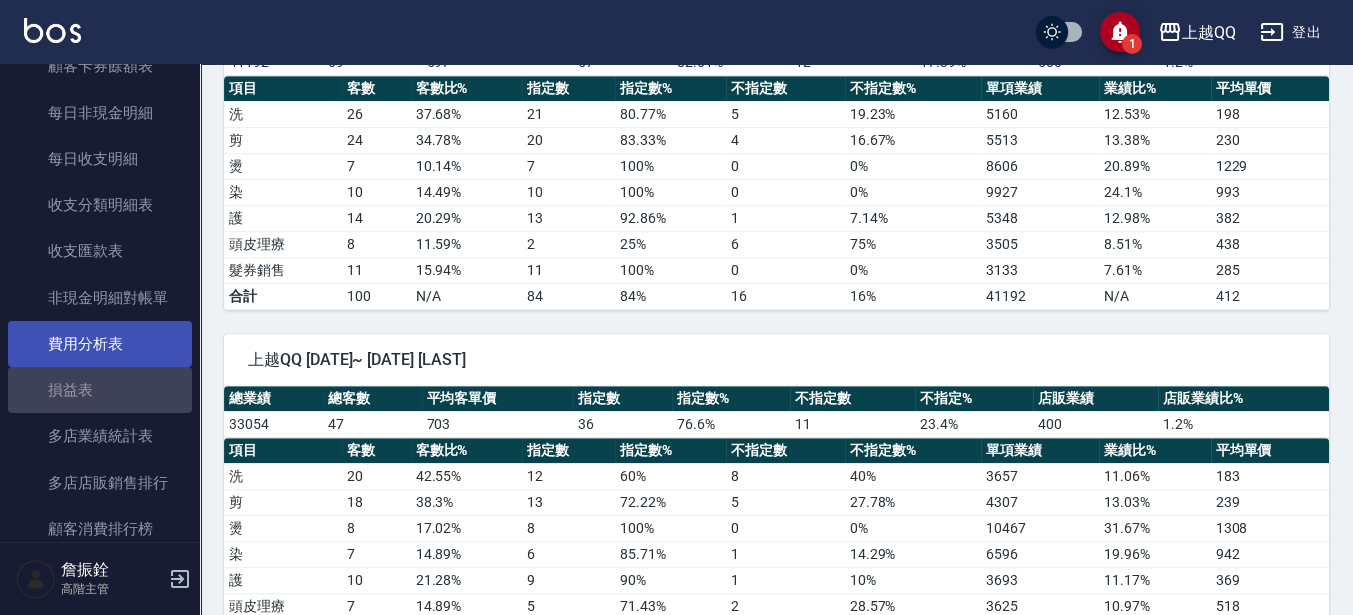 scroll, scrollTop: 0, scrollLeft: 0, axis: both 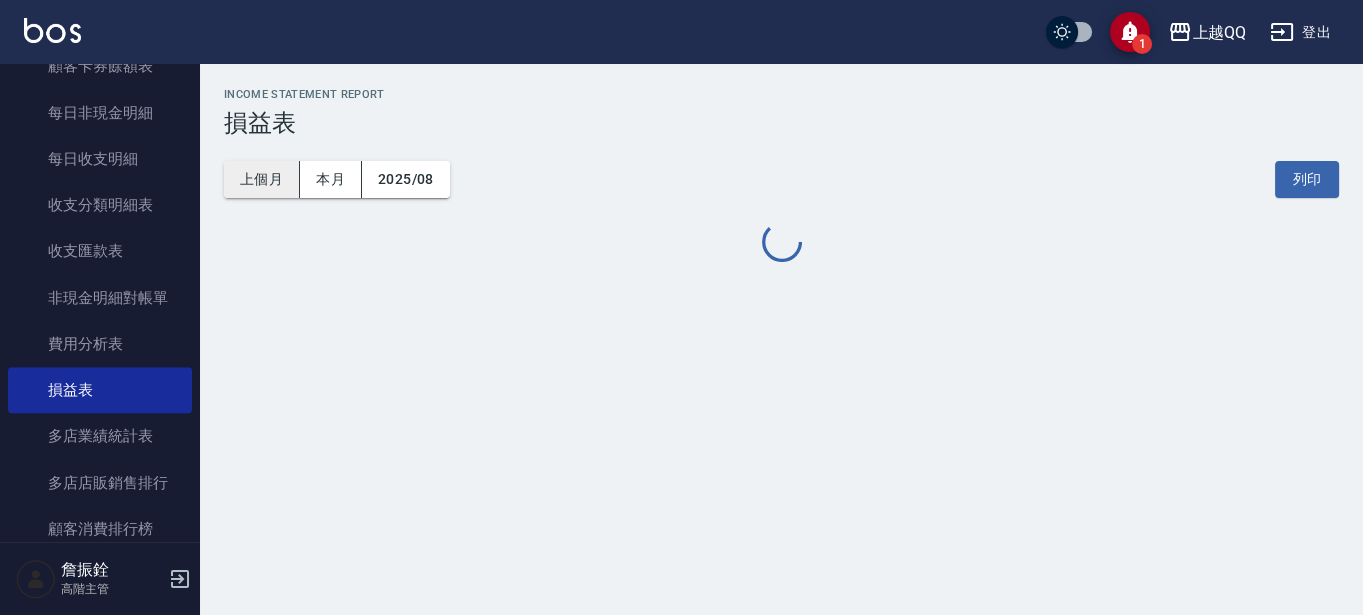 click on "上個月" at bounding box center [262, 179] 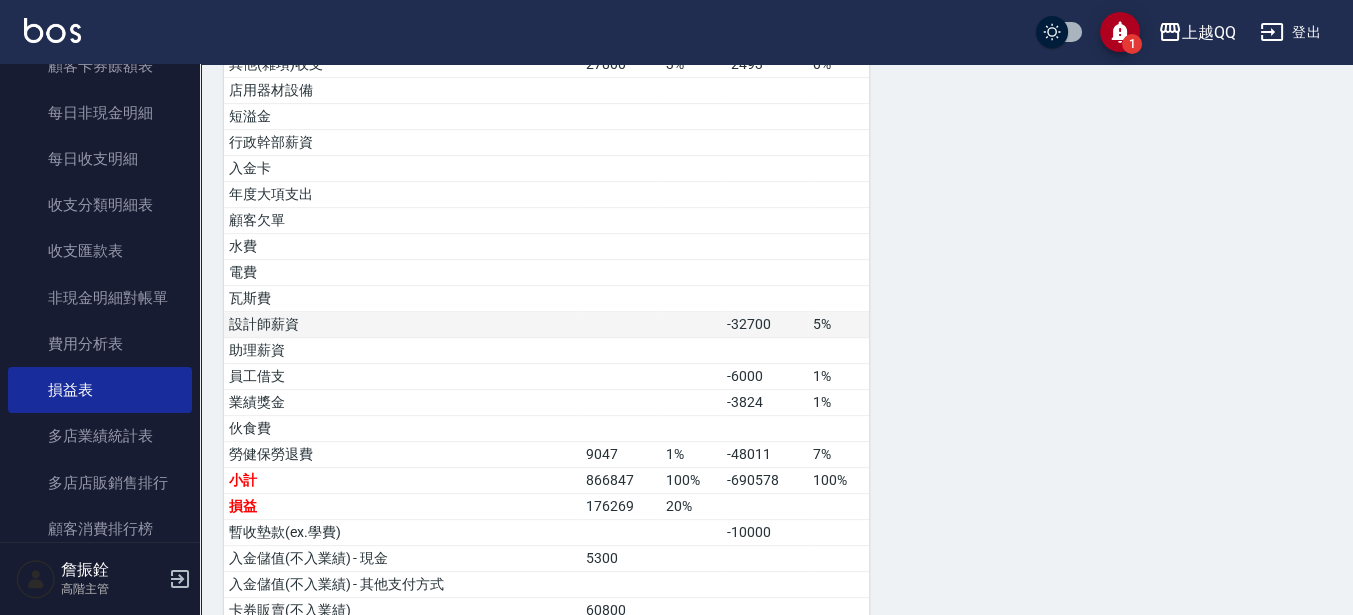 scroll, scrollTop: 977, scrollLeft: 0, axis: vertical 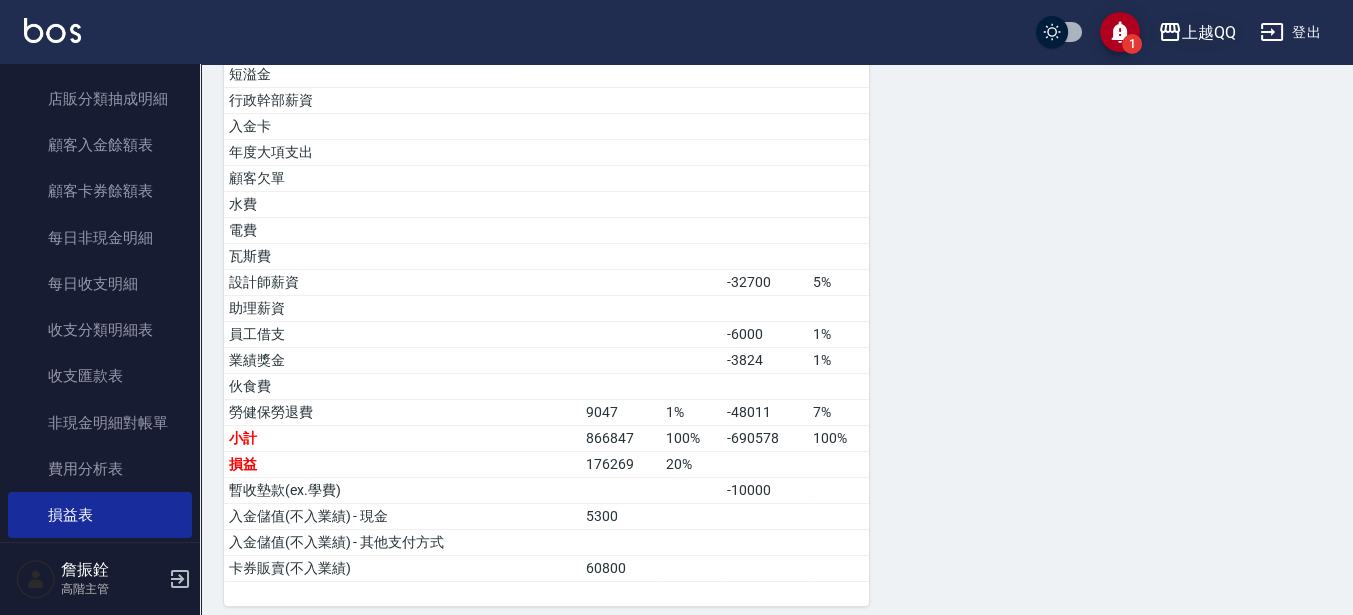click on "上越QQ" at bounding box center [1209, 32] 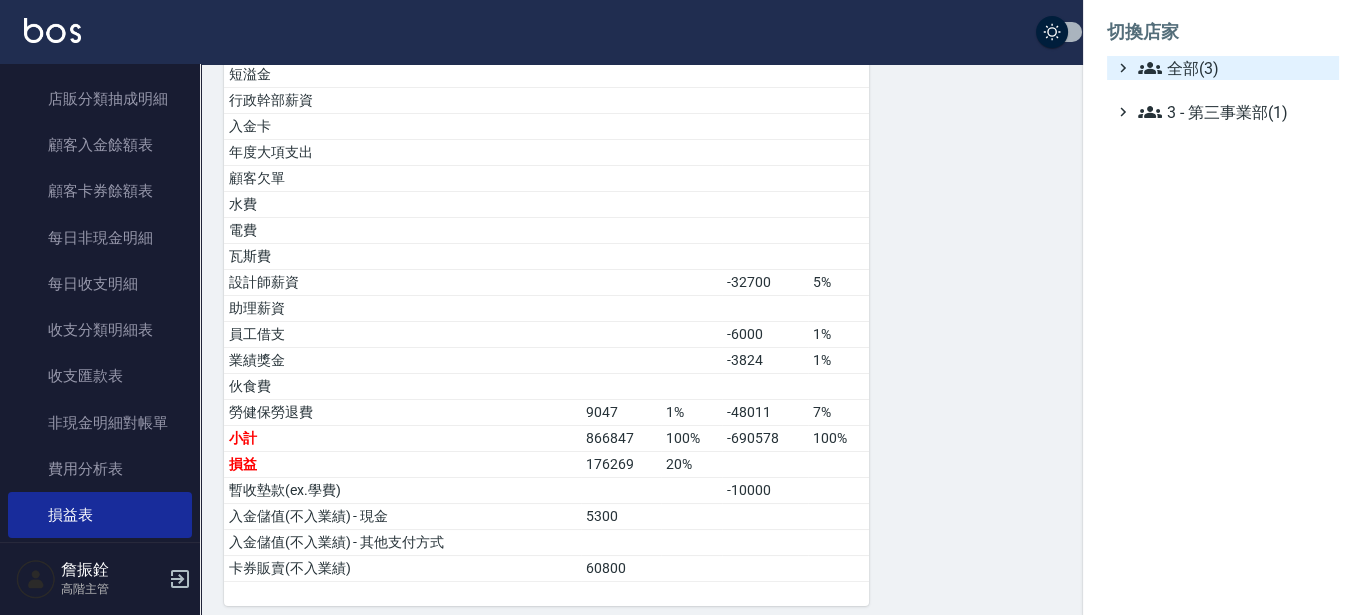 click on "全部(3)" at bounding box center [1234, 68] 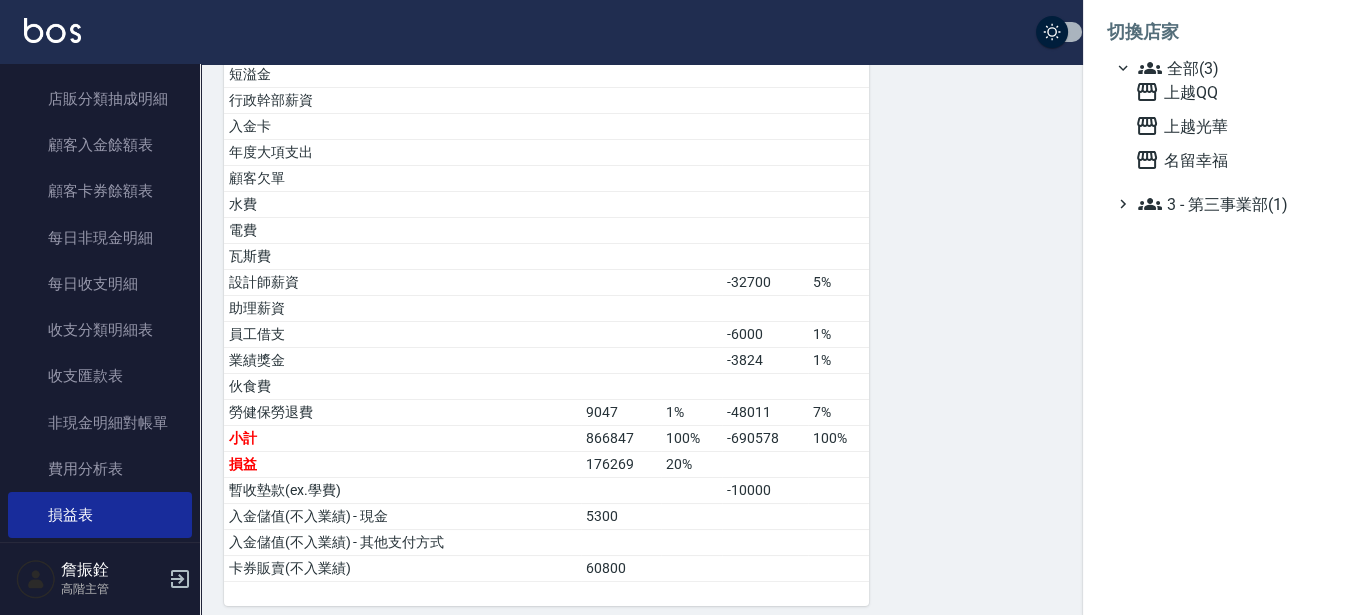 click at bounding box center (681, 307) 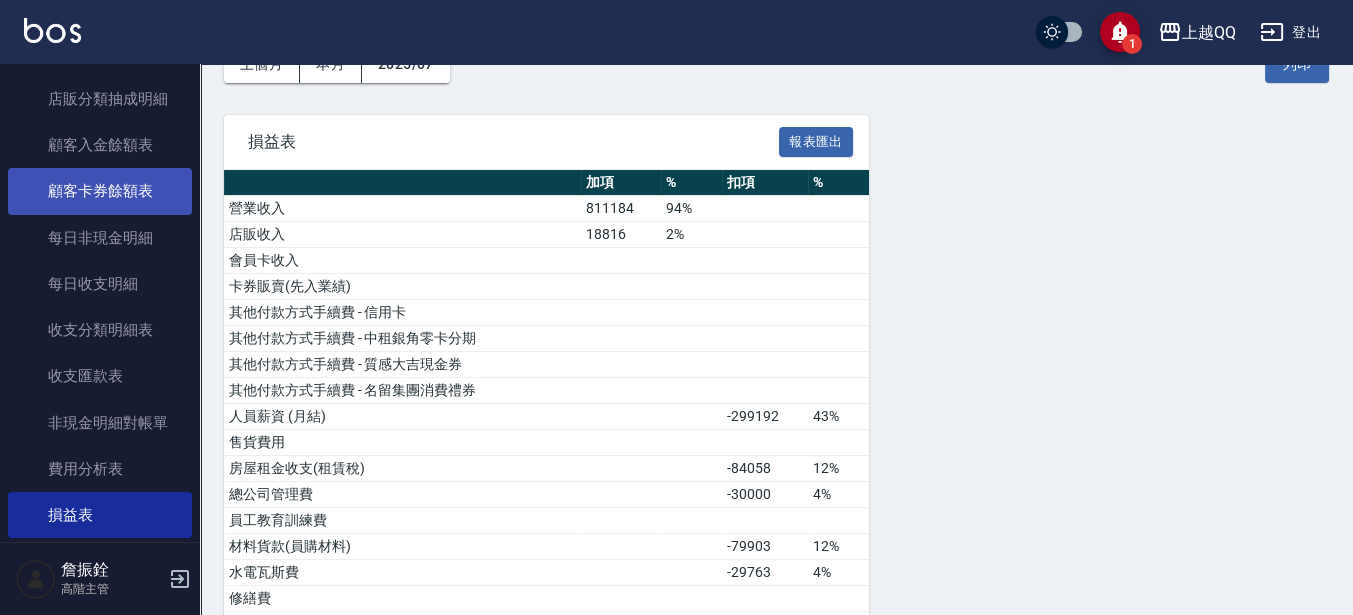 scroll, scrollTop: 102, scrollLeft: 0, axis: vertical 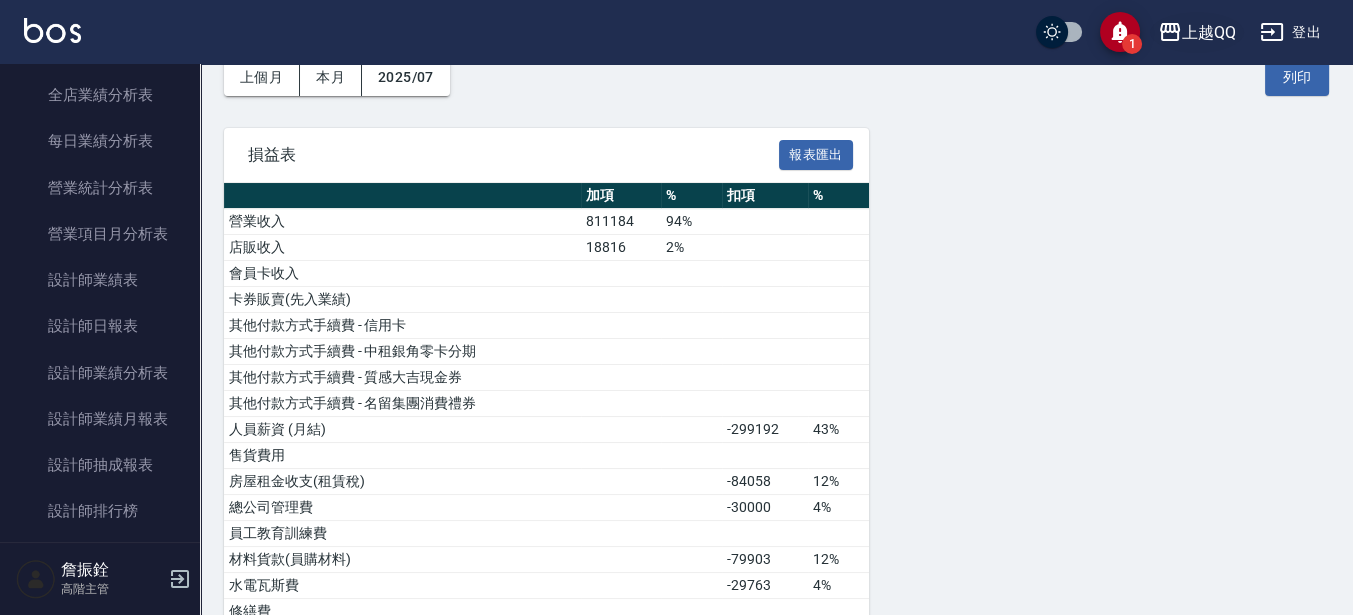 click on "上越QQ" at bounding box center [1197, 32] 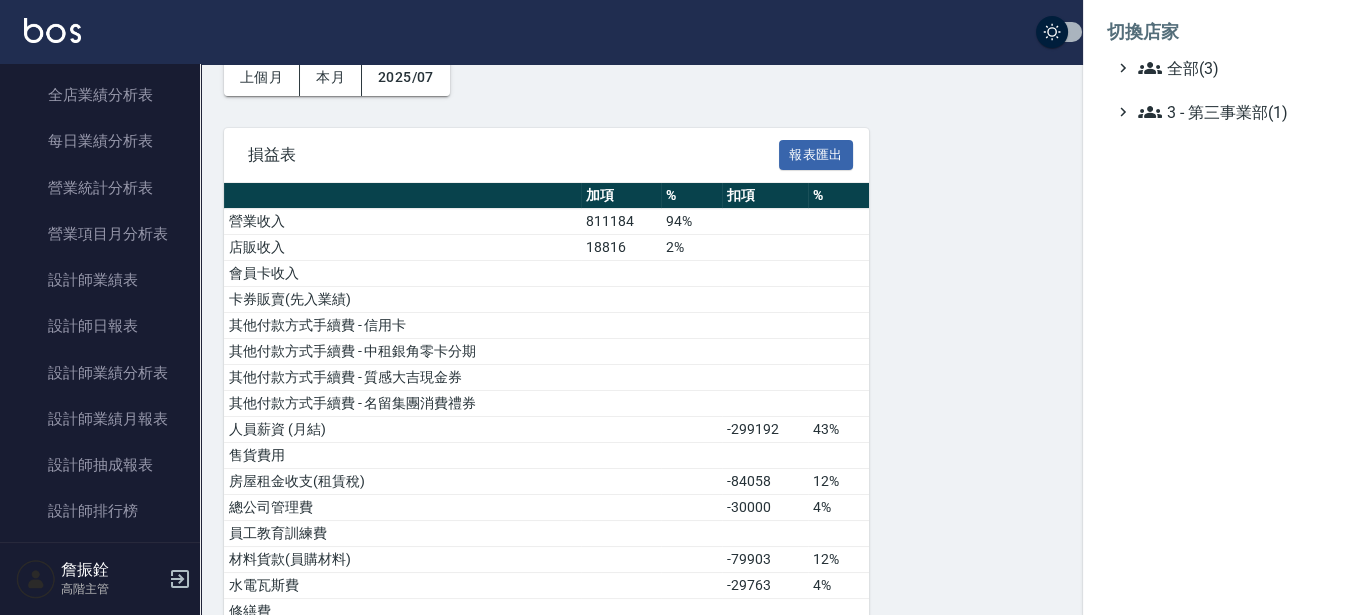 click at bounding box center (681, 307) 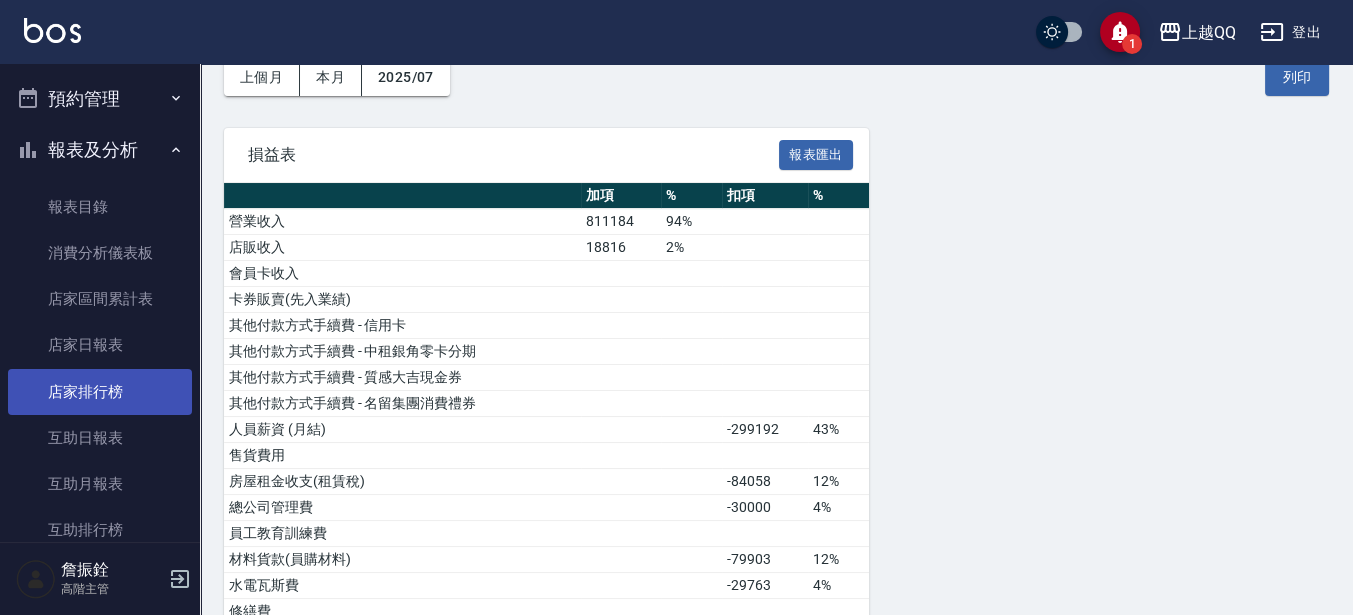 scroll, scrollTop: 0, scrollLeft: 0, axis: both 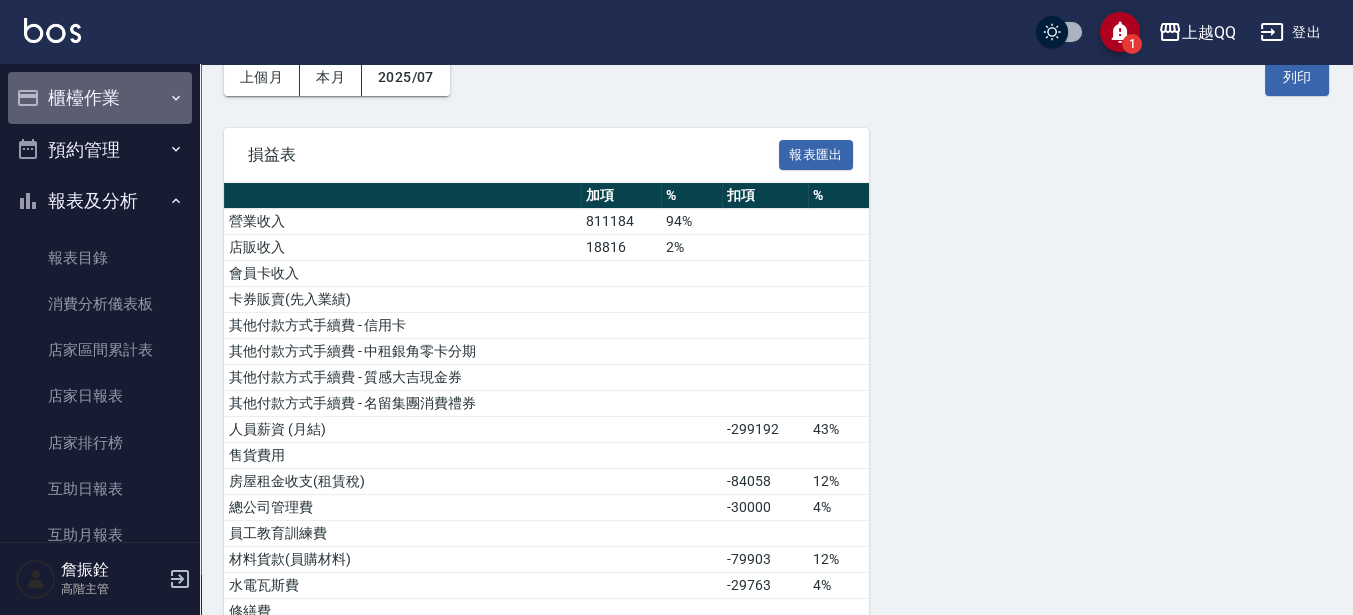 click on "櫃檯作業" at bounding box center [100, 98] 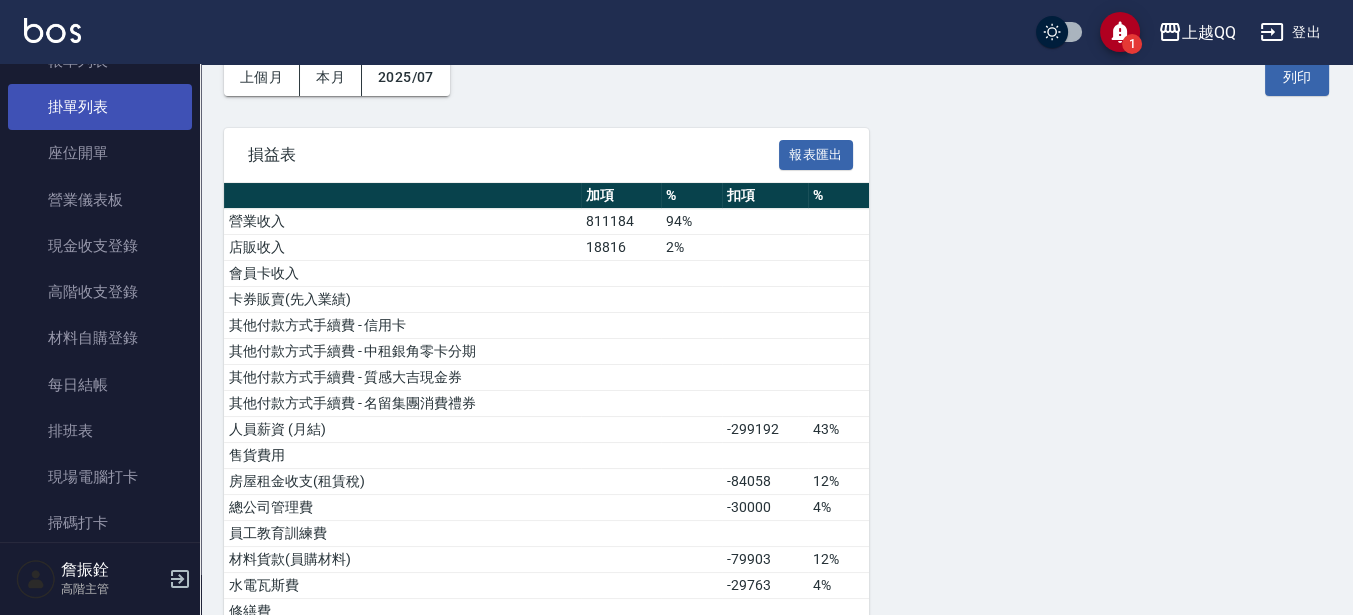scroll, scrollTop: 250, scrollLeft: 0, axis: vertical 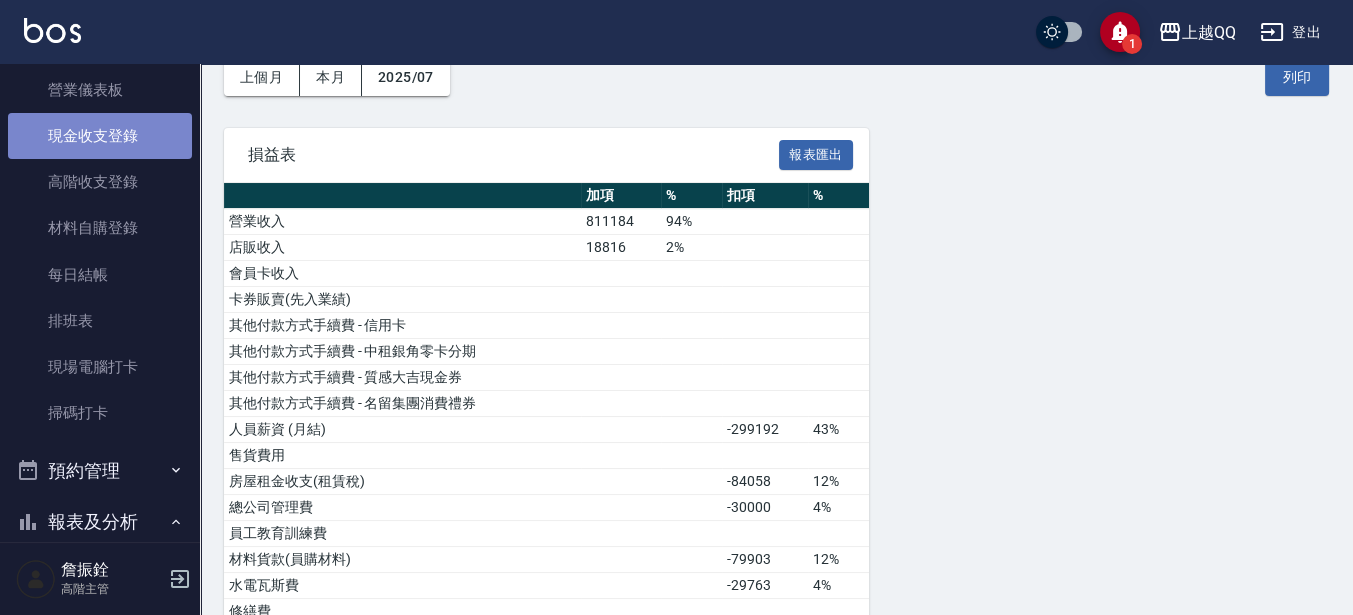 click on "現金收支登錄" at bounding box center (100, 136) 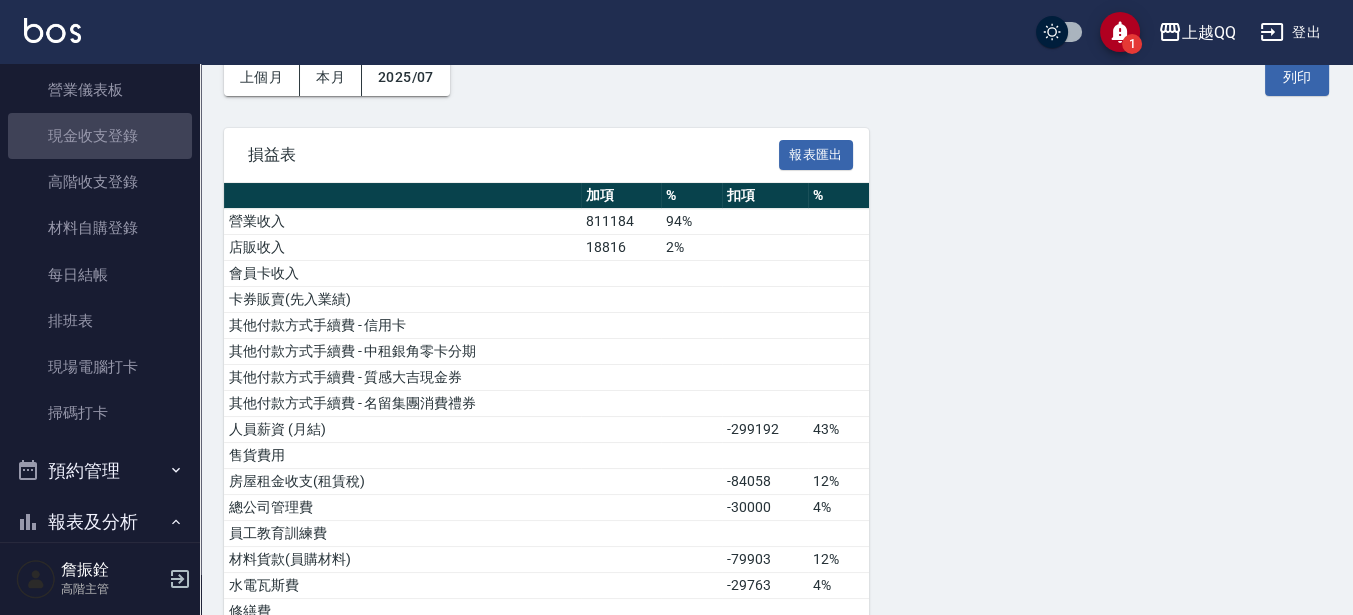 scroll, scrollTop: 0, scrollLeft: 0, axis: both 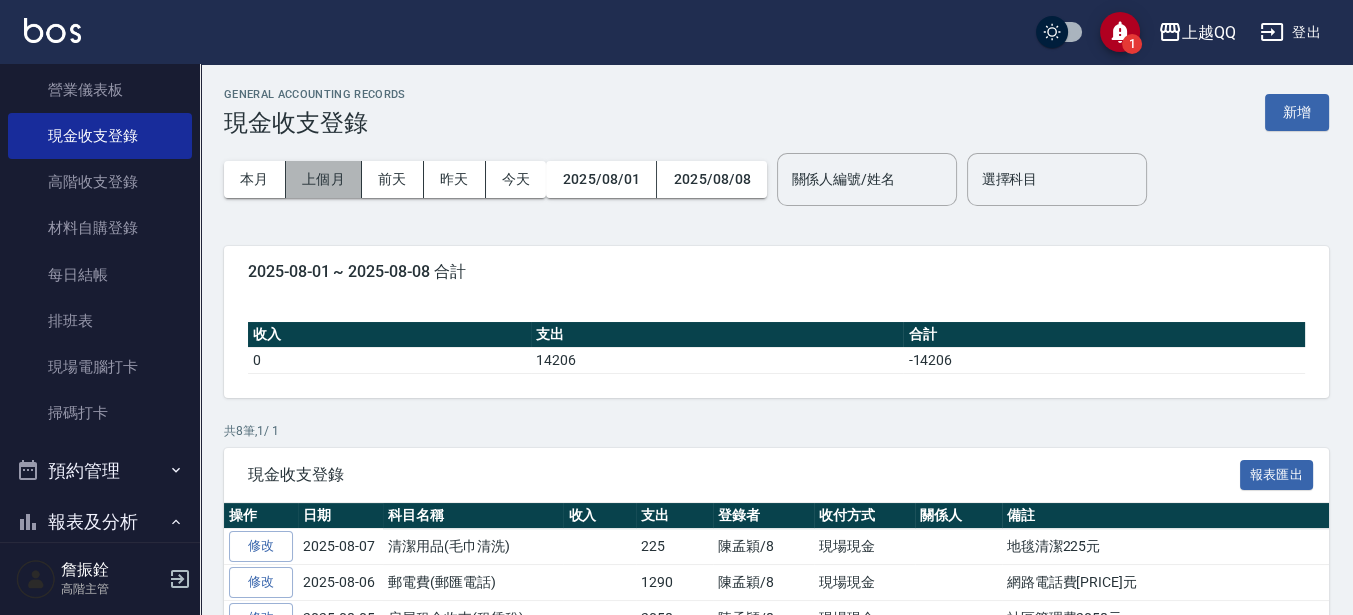 click on "上個月" at bounding box center [324, 179] 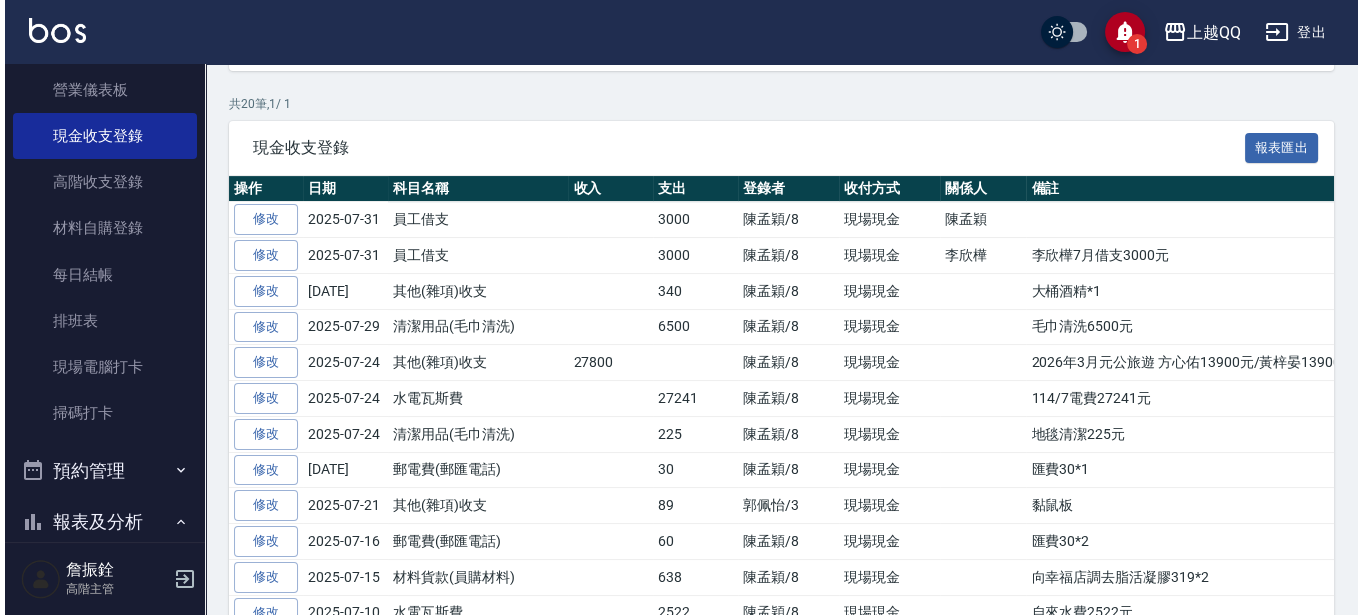 scroll, scrollTop: 313, scrollLeft: 0, axis: vertical 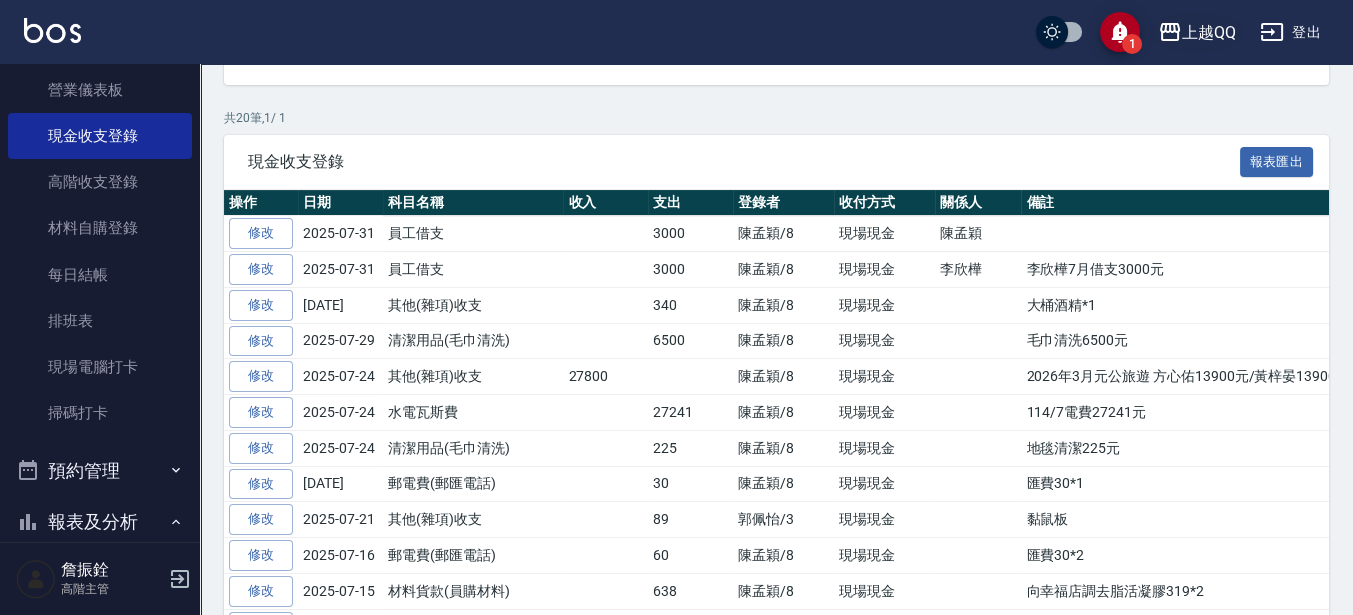click on "上越QQ" at bounding box center [1197, 32] 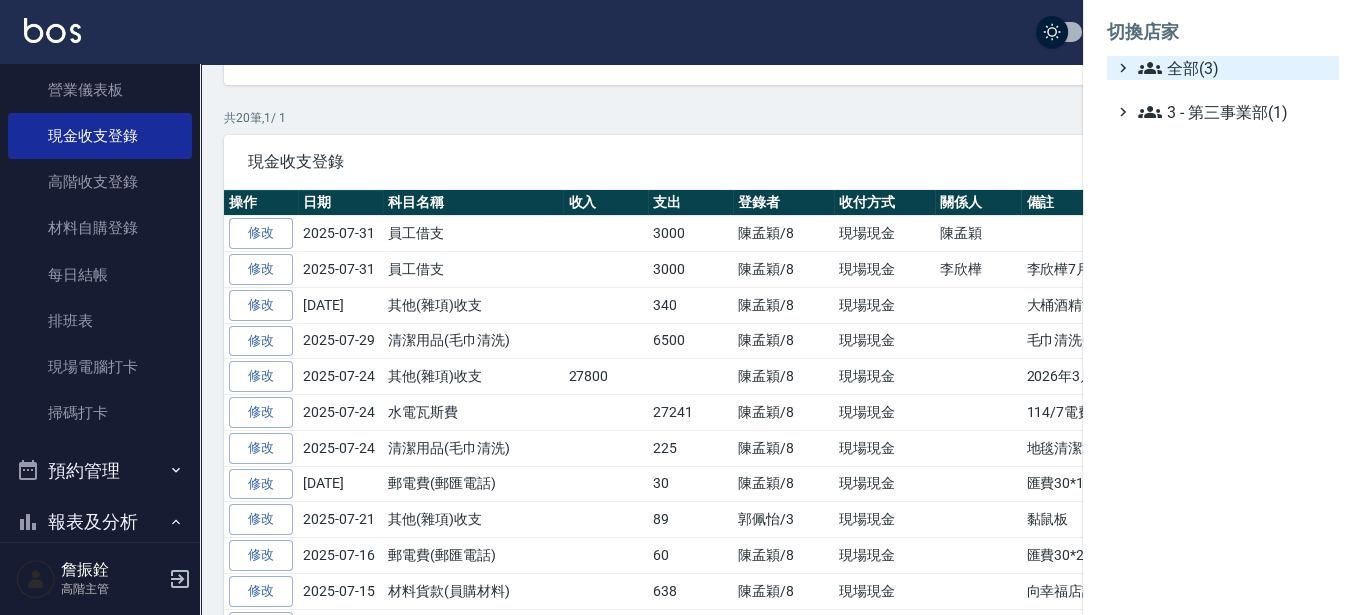 click on "全部(3)" at bounding box center (1234, 68) 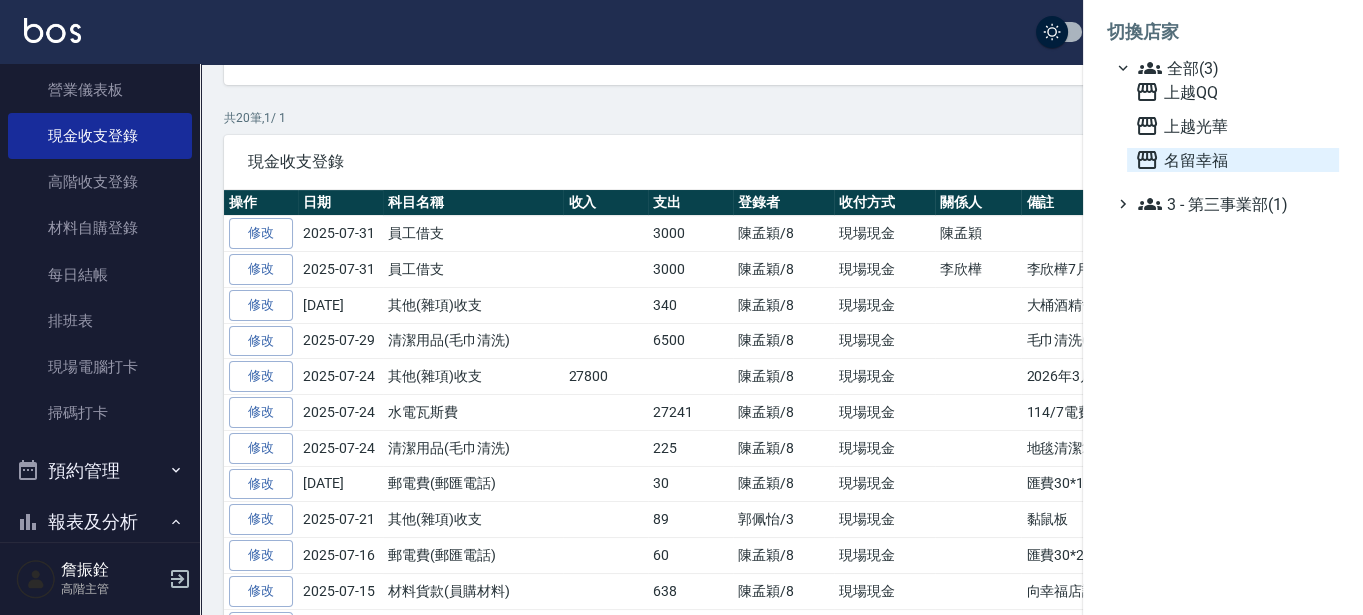 click on "名留幸福" at bounding box center (1233, 160) 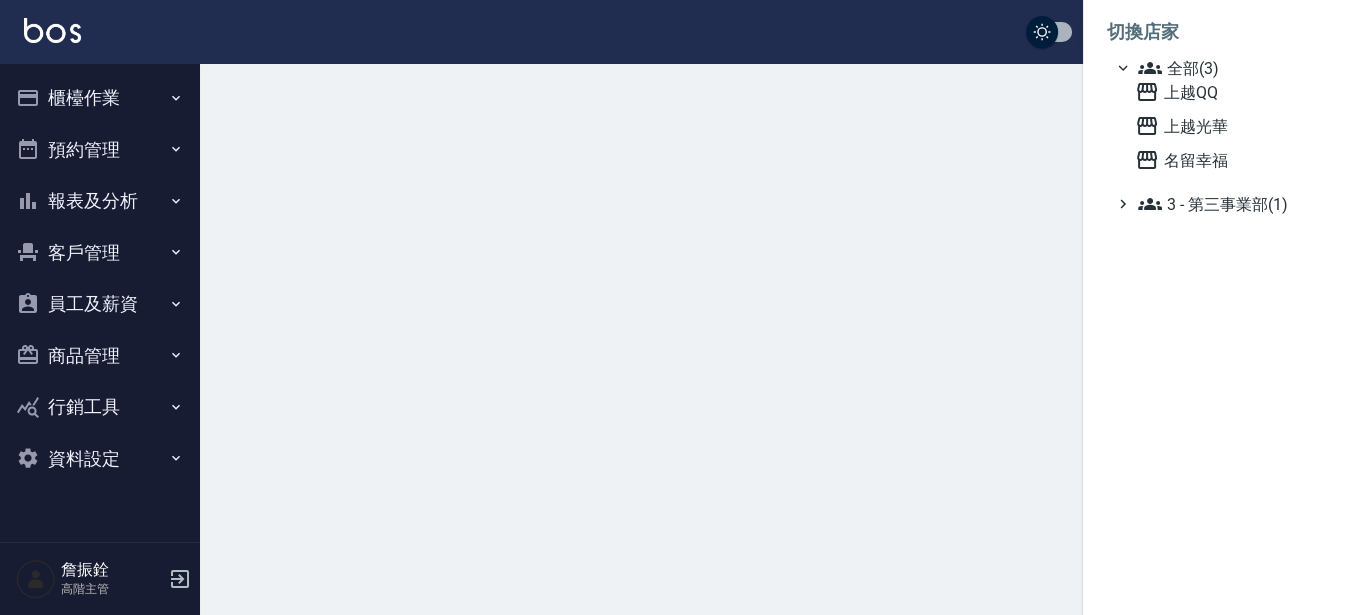 scroll, scrollTop: 0, scrollLeft: 0, axis: both 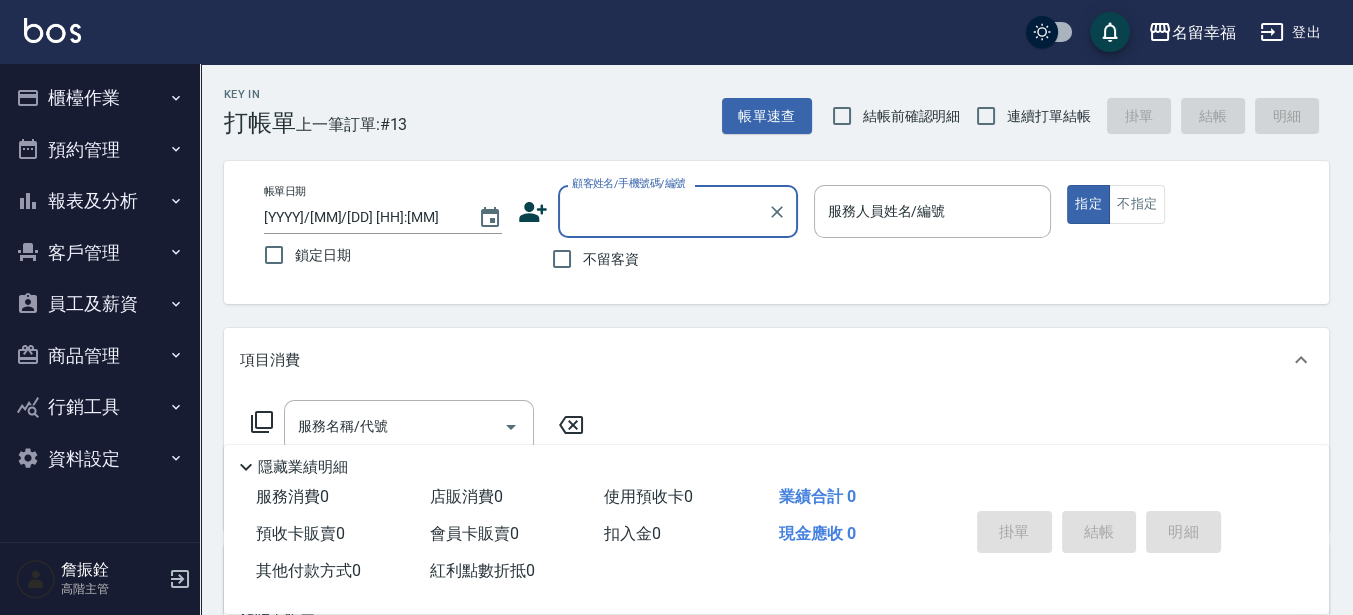 click on "報表及分析" at bounding box center [100, 201] 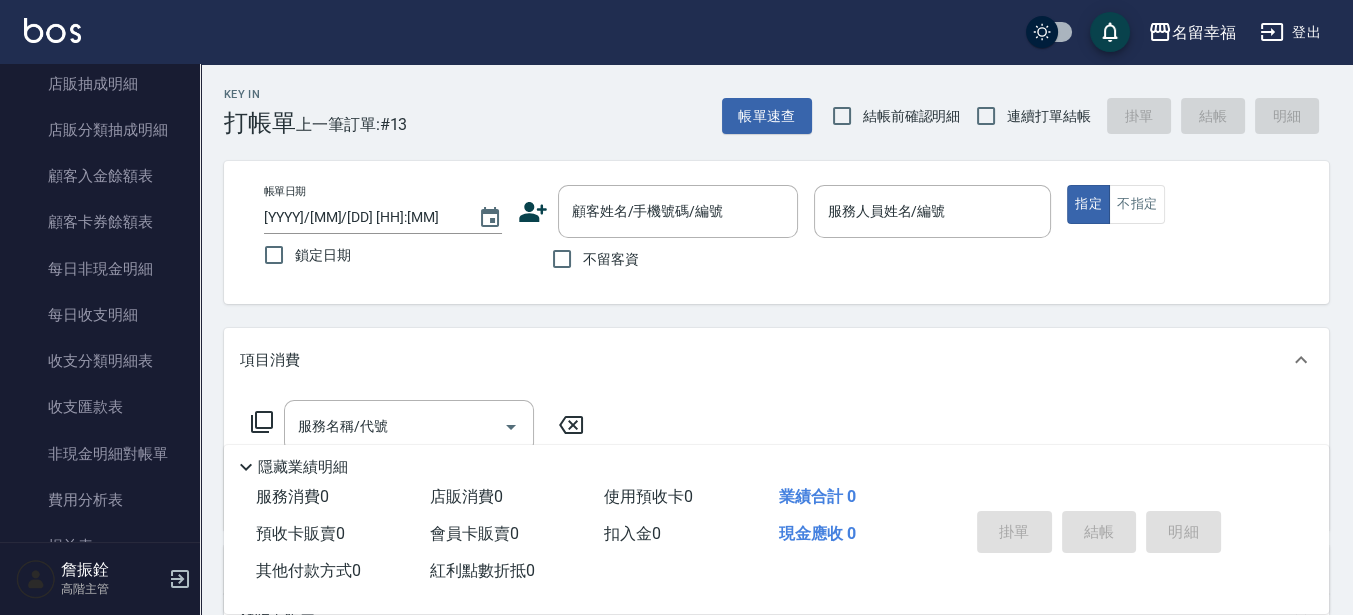 scroll, scrollTop: 1625, scrollLeft: 0, axis: vertical 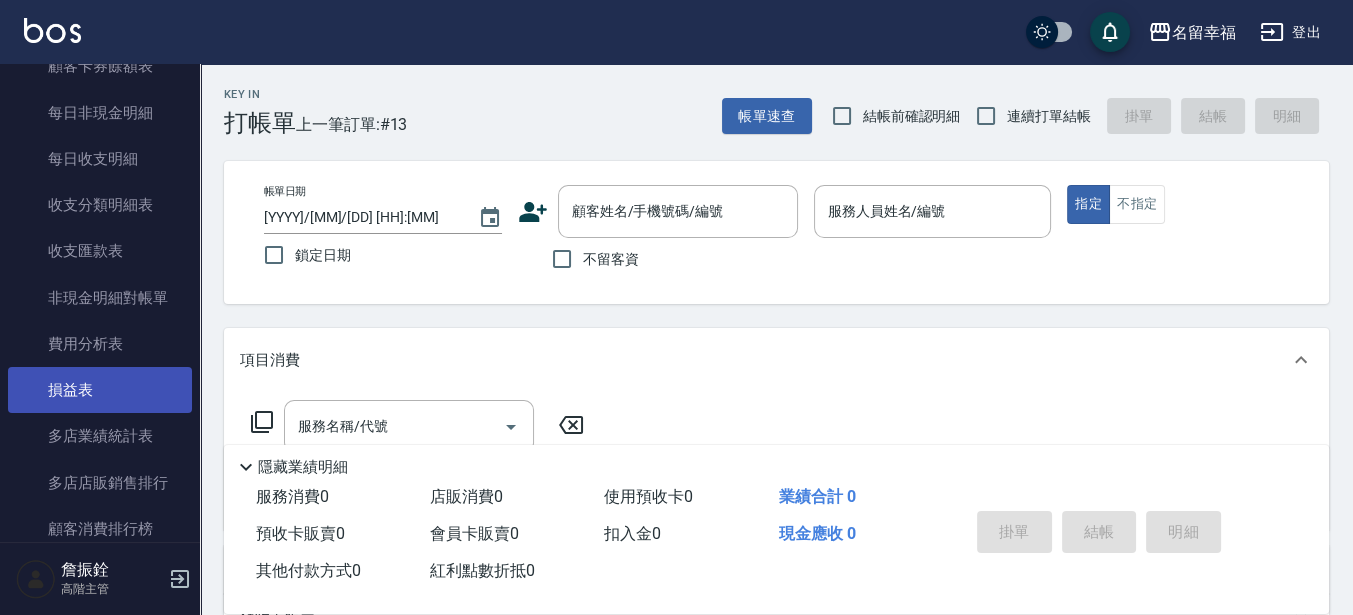 drag, startPoint x: 115, startPoint y: 382, endPoint x: 127, endPoint y: 378, distance: 12.649111 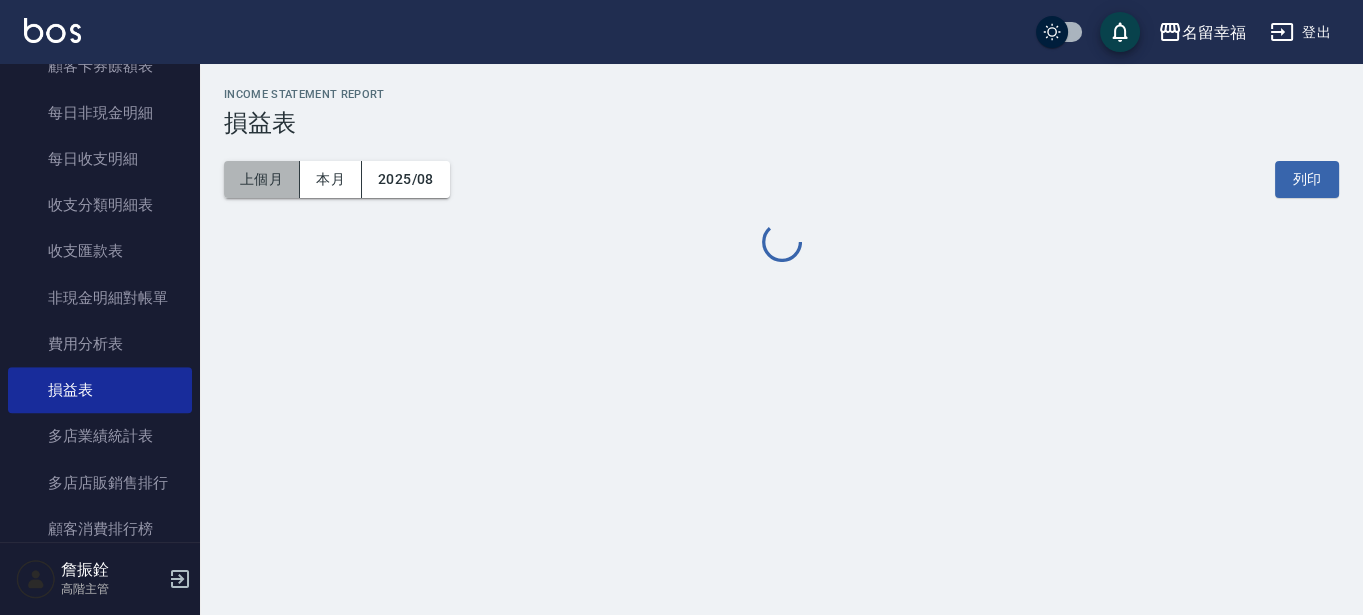 click on "上個月" at bounding box center [262, 179] 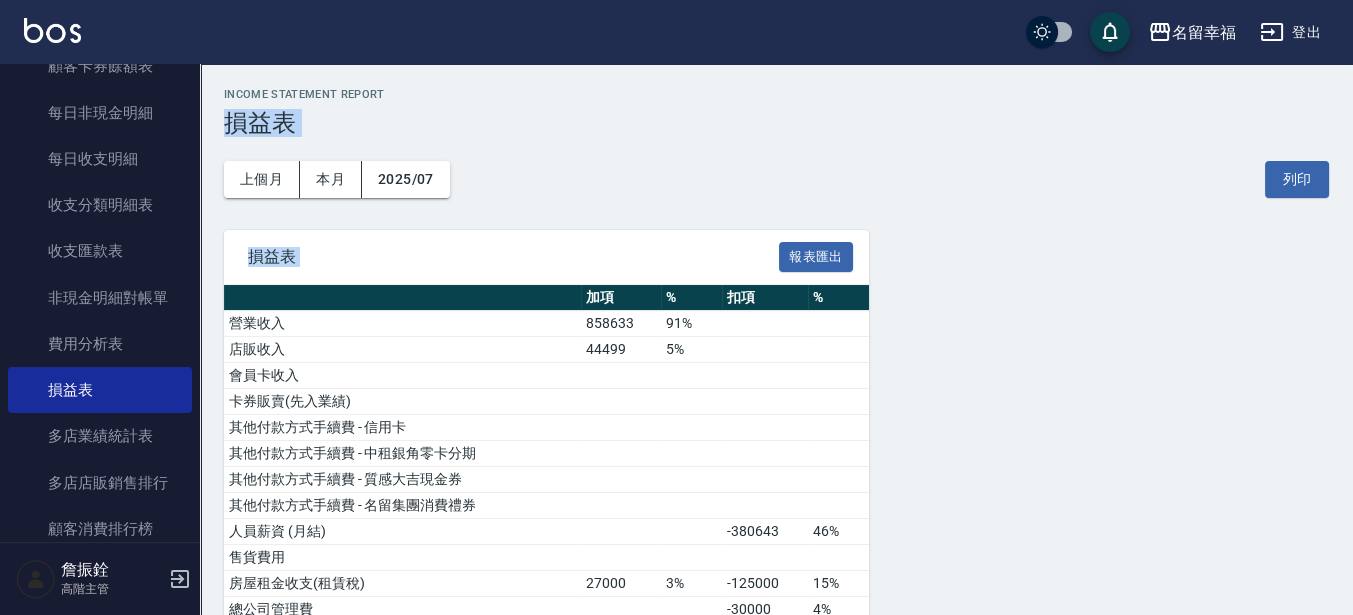 drag, startPoint x: 1347, startPoint y: 94, endPoint x: 1365, endPoint y: 341, distance: 247.655 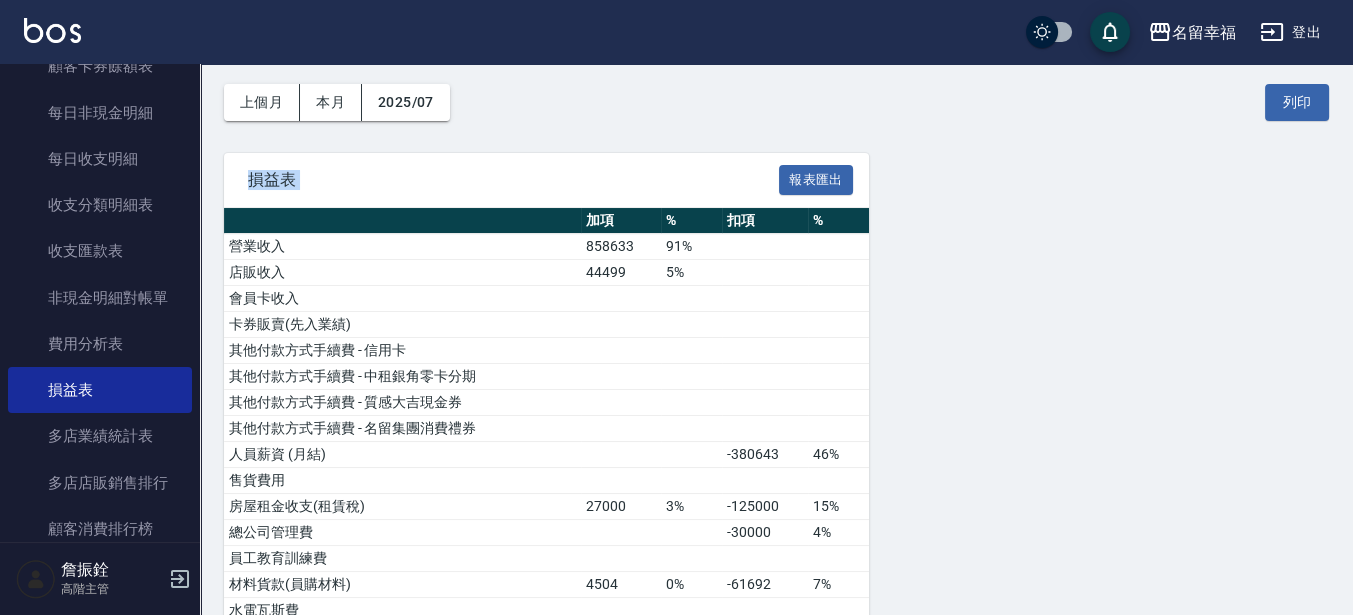 scroll, scrollTop: 977, scrollLeft: 0, axis: vertical 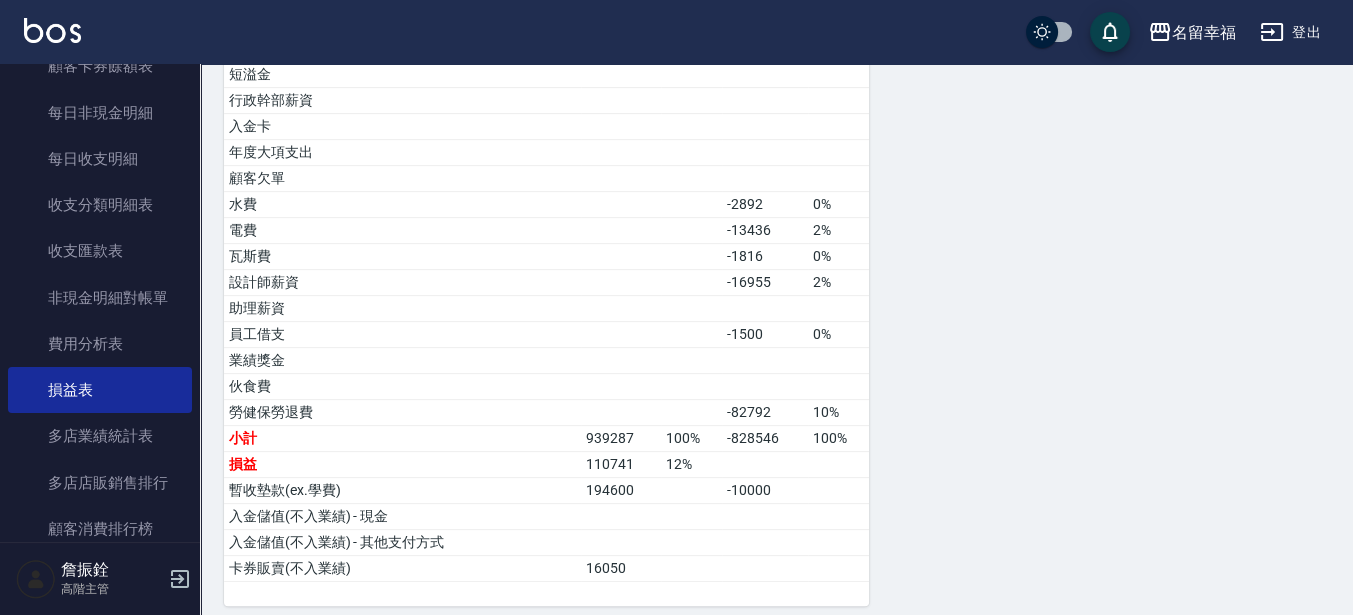 click on "損益表 報表匯出 加項 % 扣項 % 營業收入 858633 91% 店販收入 44499 5% 會員卡收入 卡券販賣(先入業績) 其他付款方式手續費 - 信用卡 其他付款方式手續費 - 中租銀角零卡分期 其他付款方式手續費 - 質感大吉現金券 其他付款方式手續費 - 名留集團消費禮券 人員薪資 (月結) -380643 46% 售貨費用 房屋租金收支(租賃稅) 27000 3% -125000 15% 總公司管理費 -30000 4% 員工教育訓練費 材料貨款(員購材料) 4504 0% -61692 7% 水電瓦斯費 修繕費 -1000 0% 店用耗材 清潔用品(毛巾清洗) -13040 2% 書報雜誌音樂視訊費 郵電費(郵匯電話) -1778 0% 活動廣告費(印刷、廣告、贈品費) -70891 9% 營業稅(稅捐) -7830 1% 折舊費(互助會) 職工福利 交通費 交際費(公關) 其他(雜項)收支 4651 0% -7281 1% 店用器材設備 短溢金 行政幹部薪資 入金卡 年度大項支出 顧客欠單 水費 -2892 0% 電費 -13436 2% 瓦斯費 -1816 0% 設計師薪資 -16955 2% 0%" at bounding box center (776, -70) 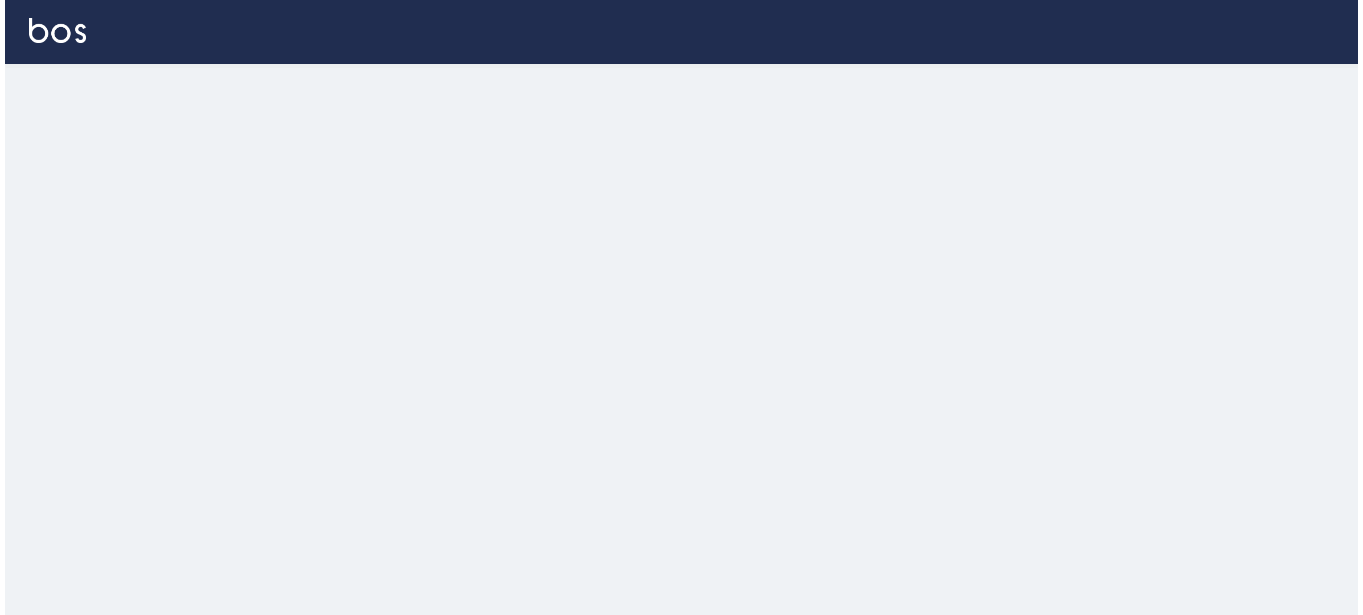 scroll, scrollTop: 0, scrollLeft: 0, axis: both 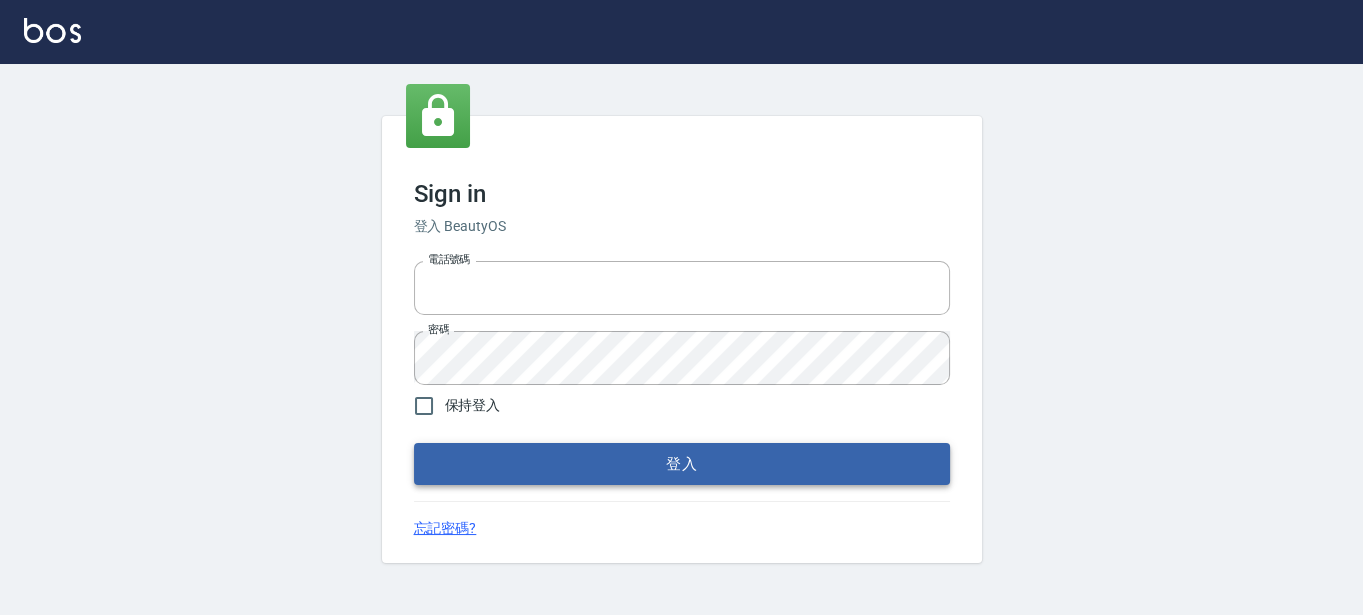 type on "[PHONE]" 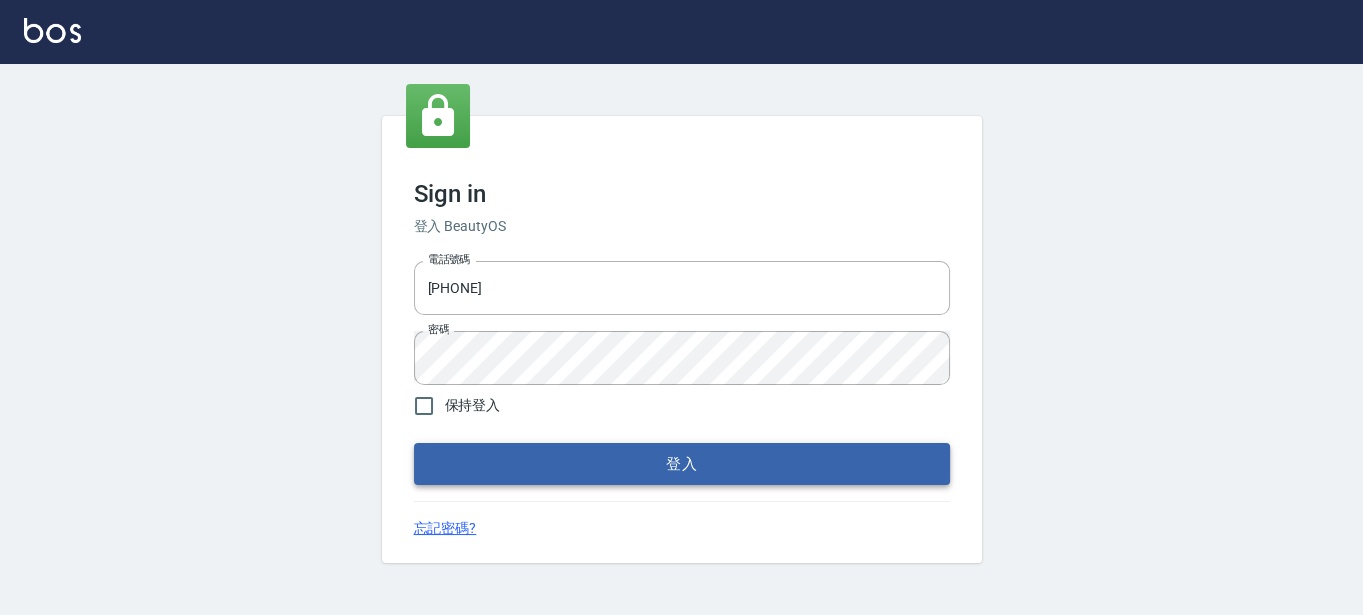 click on "登入" at bounding box center (682, 464) 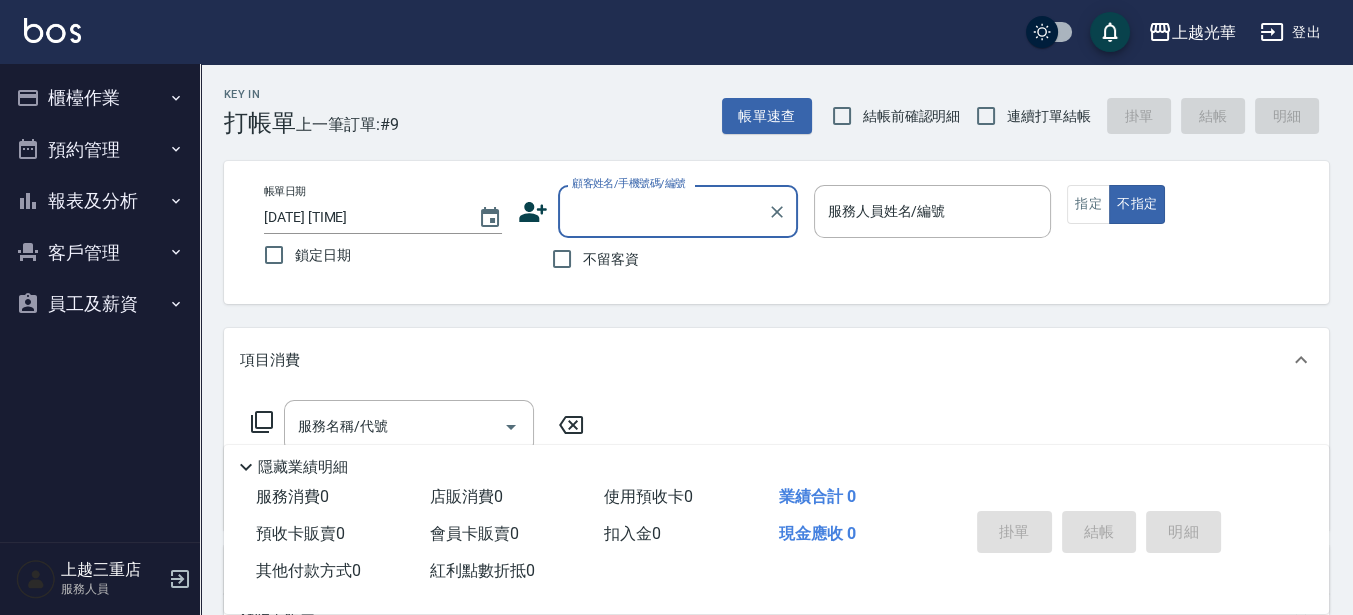 click on "櫃檯作業" at bounding box center (100, 98) 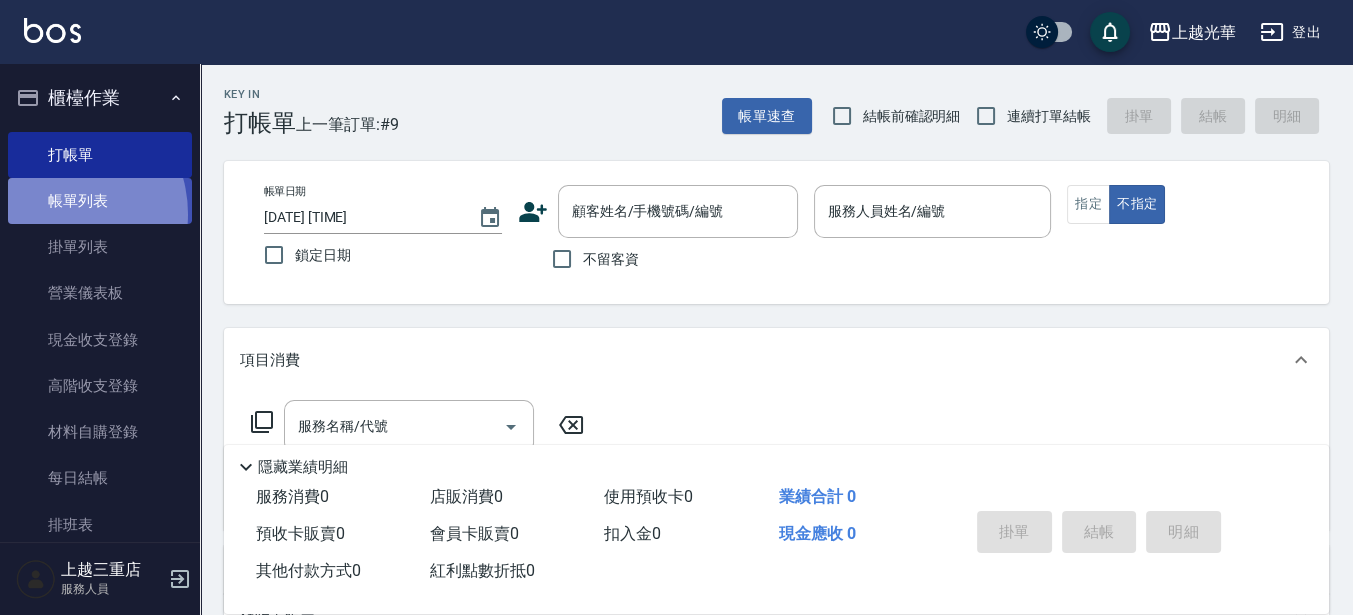click on "帳單列表" at bounding box center [100, 201] 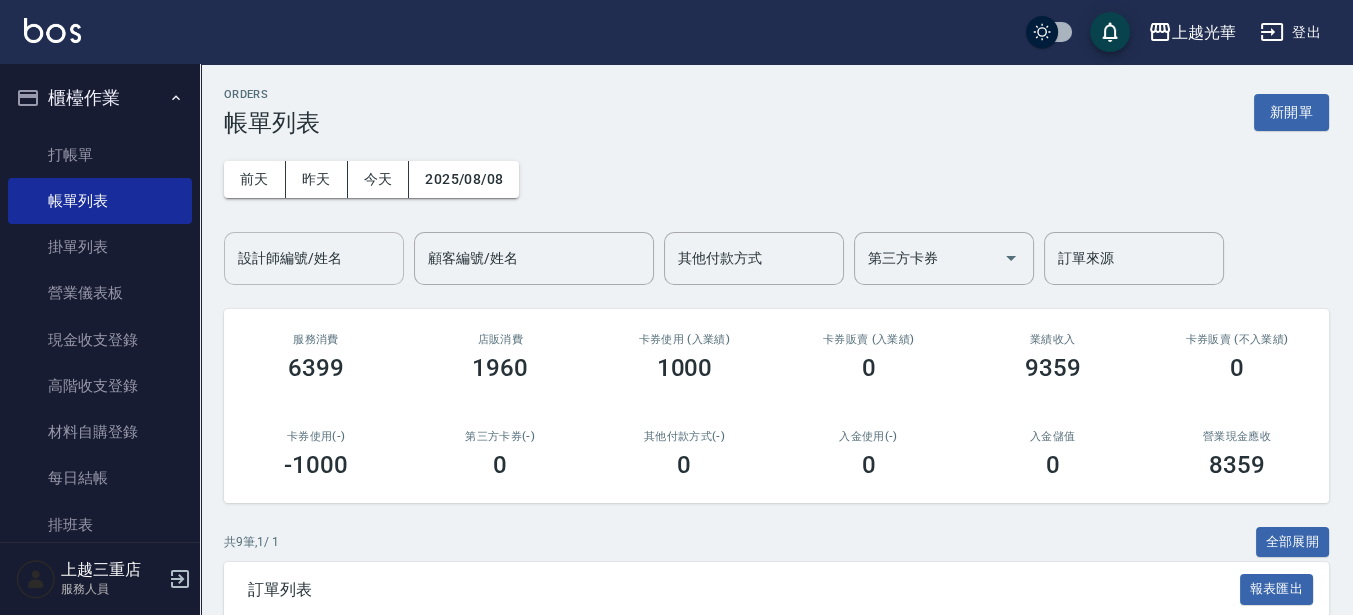click on "設計師編號/姓名" at bounding box center (314, 258) 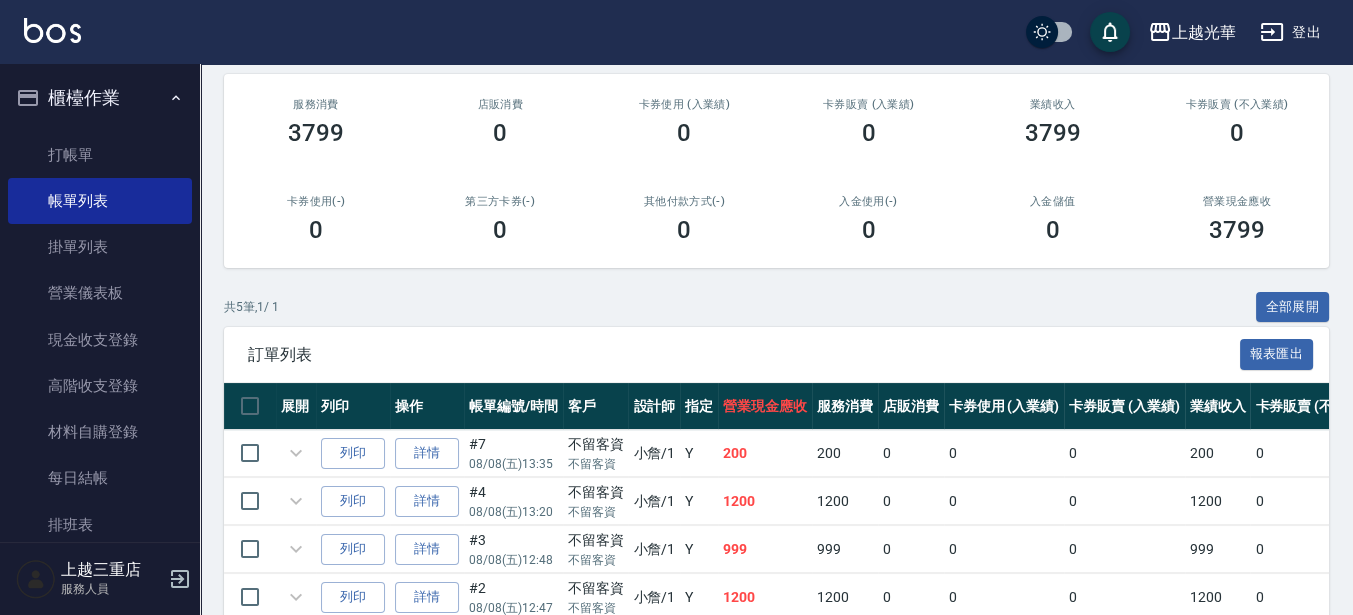 scroll, scrollTop: 382, scrollLeft: 0, axis: vertical 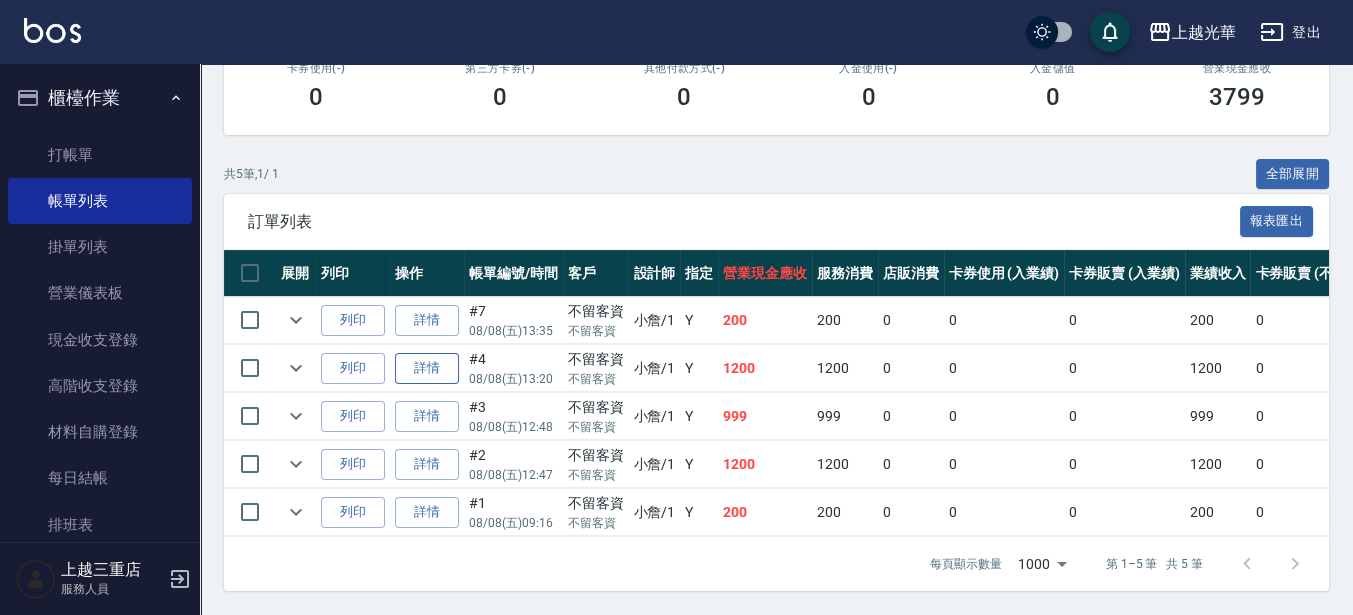 type on "小詹-1" 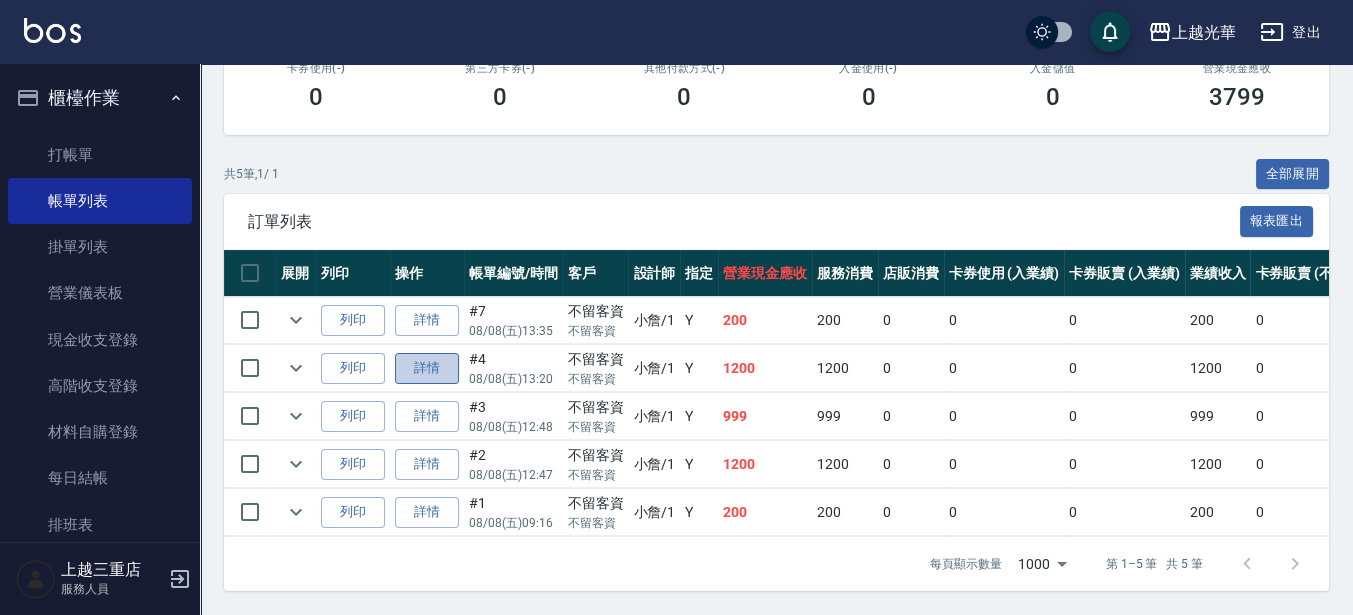 click on "詳情" at bounding box center (427, 368) 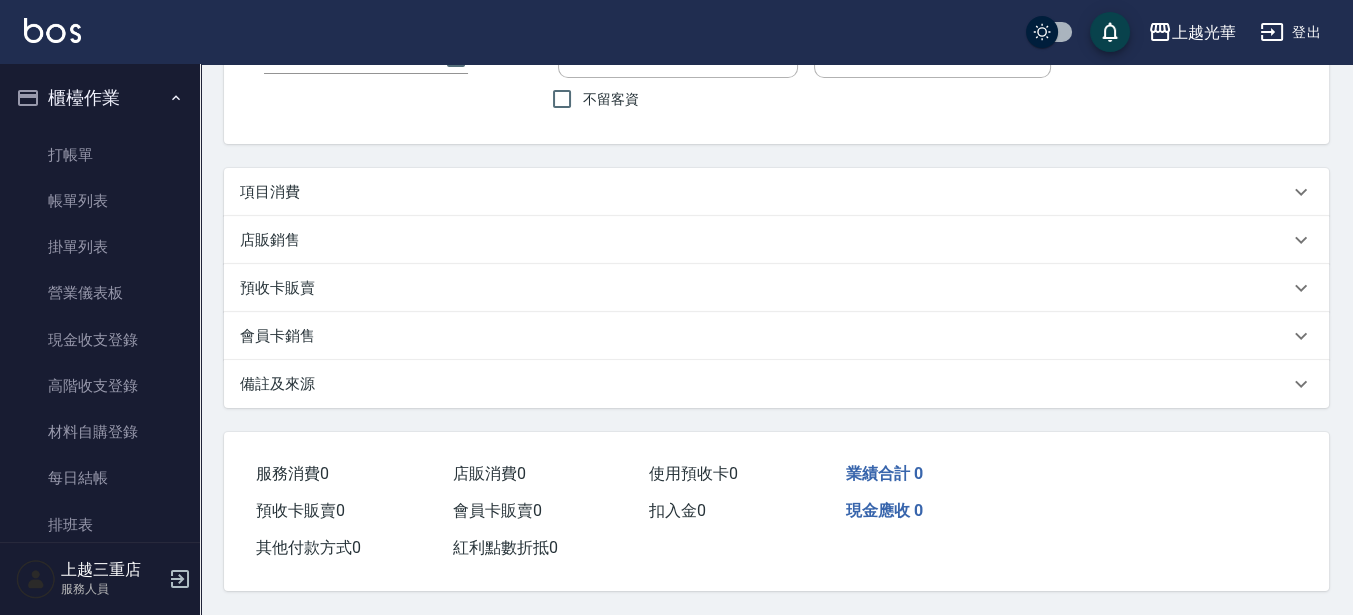 scroll, scrollTop: 0, scrollLeft: 0, axis: both 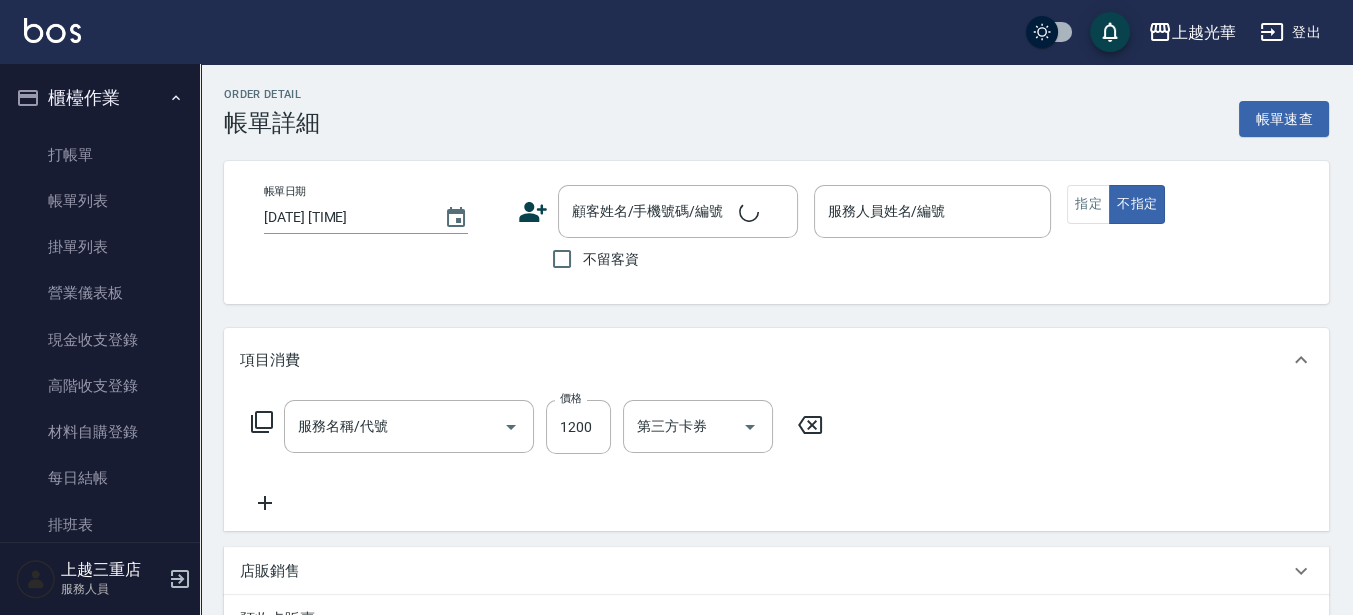 type on "[DATE] [TIME]" 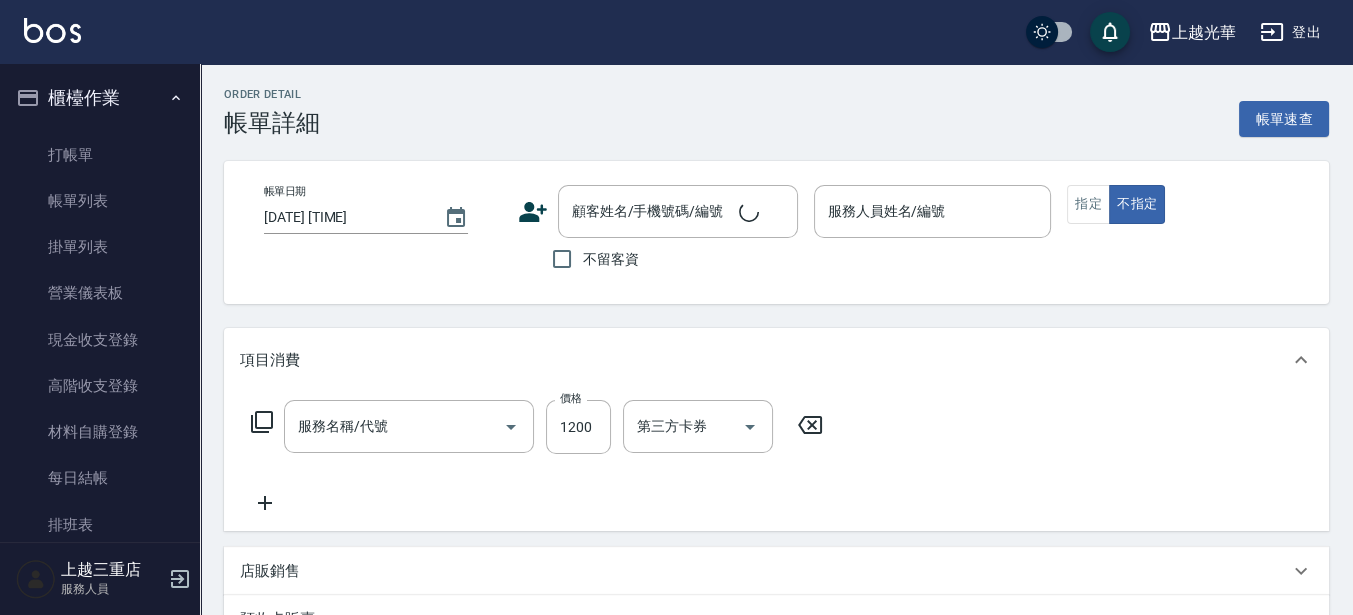 checkbox on "true" 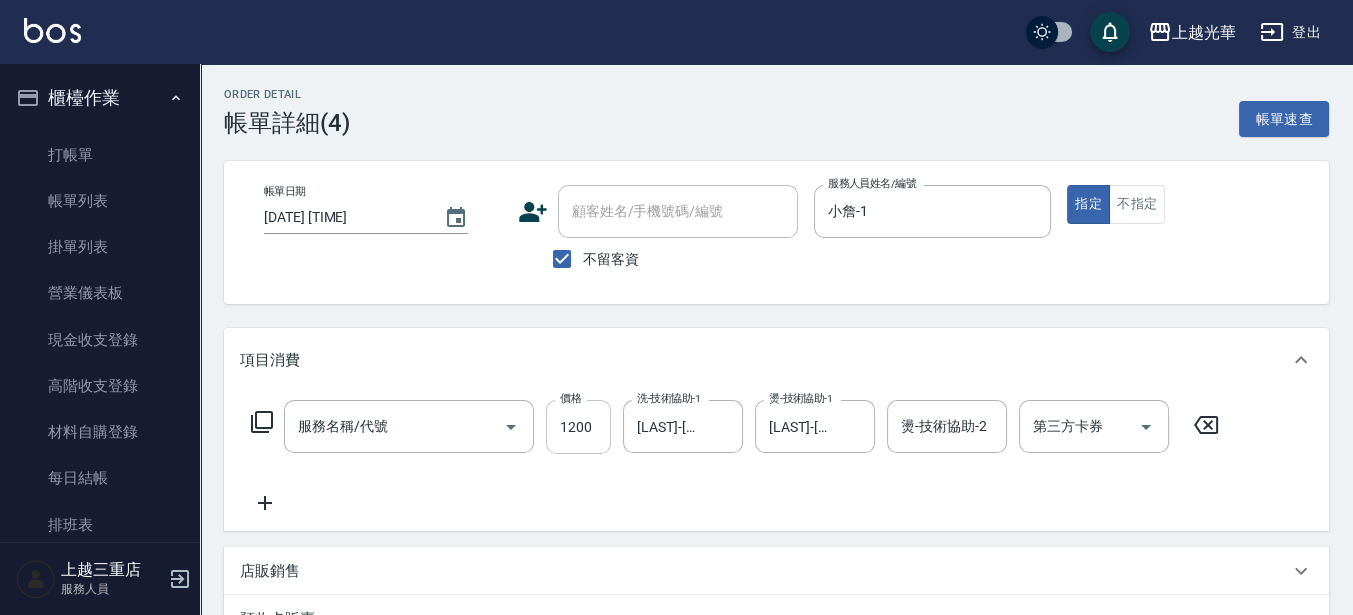 type on "設計燙髮1500(305)" 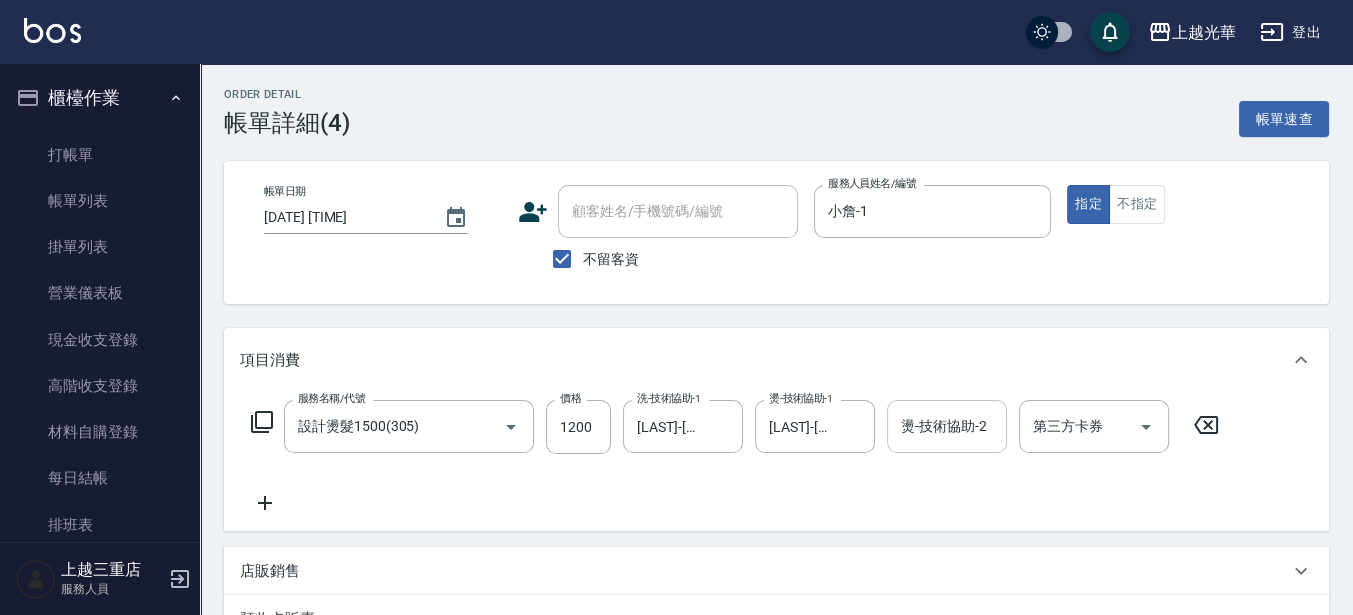 click on "燙-技術協助-2" at bounding box center [947, 426] 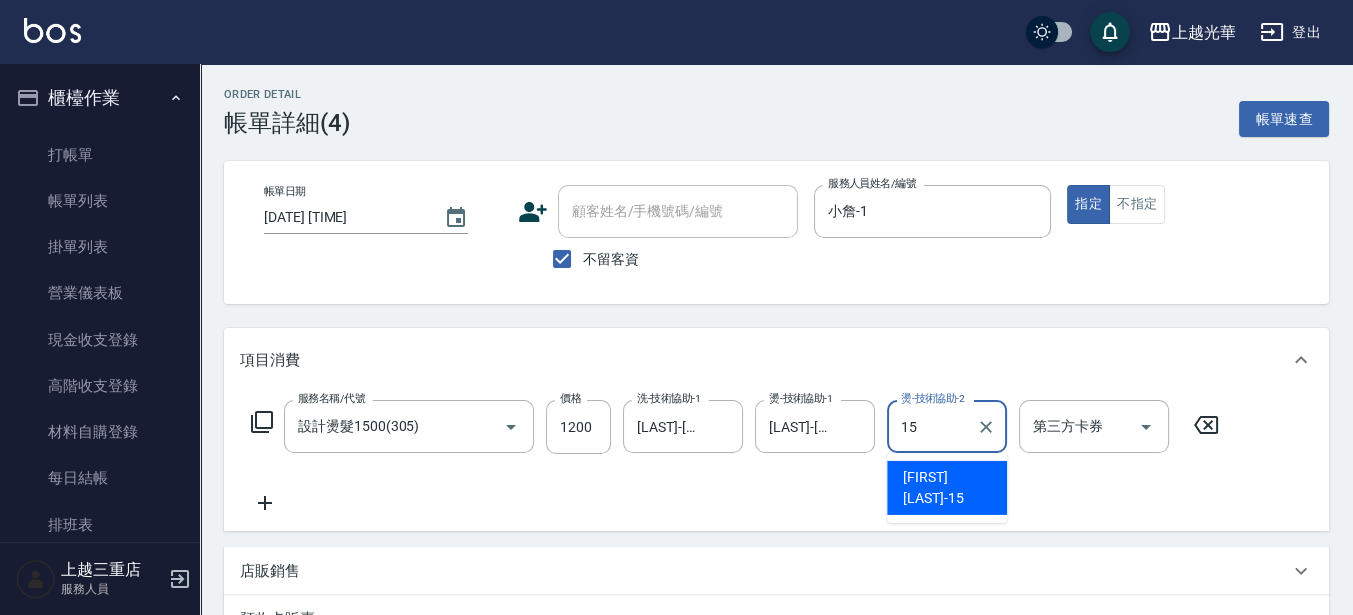 type on "[FIRST]-[NUMBER]" 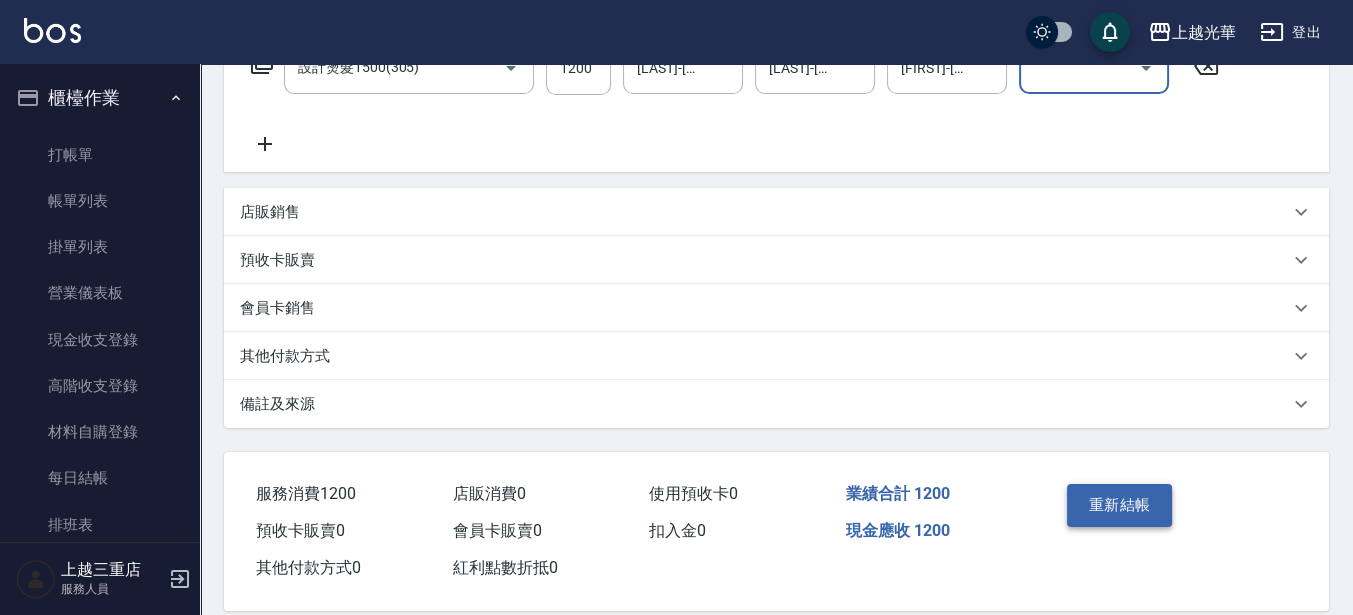 scroll, scrollTop: 384, scrollLeft: 0, axis: vertical 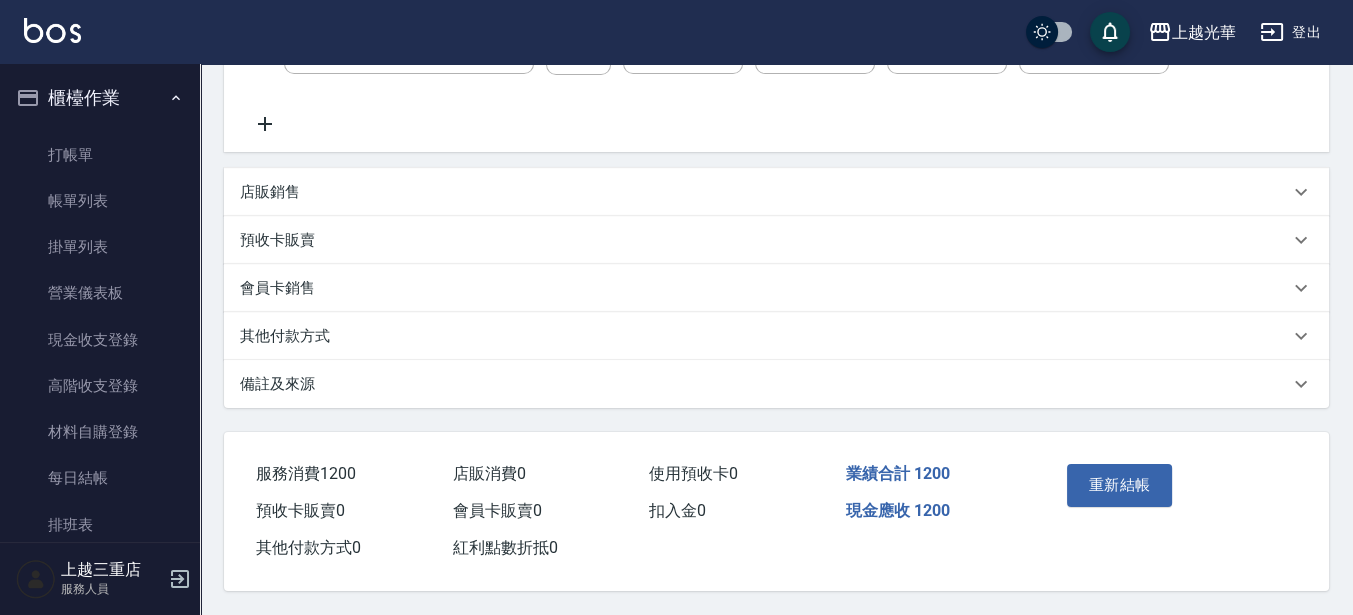 click on "重新結帳" at bounding box center [1170, 499] 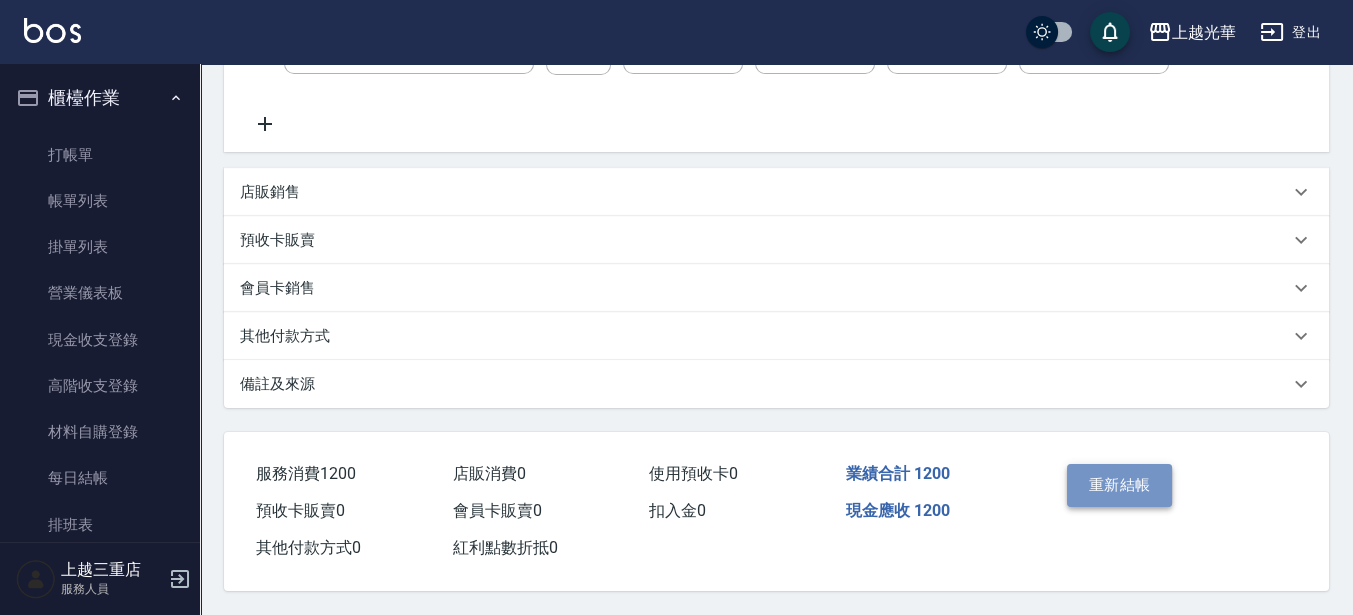 click on "重新結帳" at bounding box center [1120, 485] 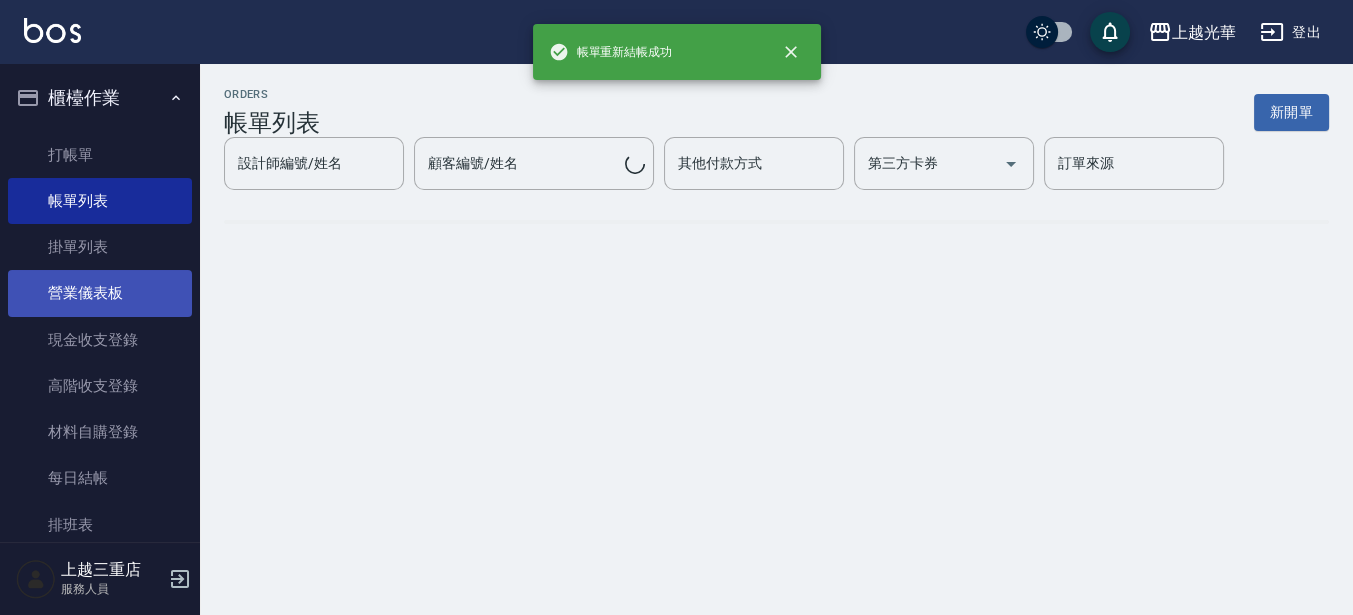 scroll, scrollTop: 0, scrollLeft: 0, axis: both 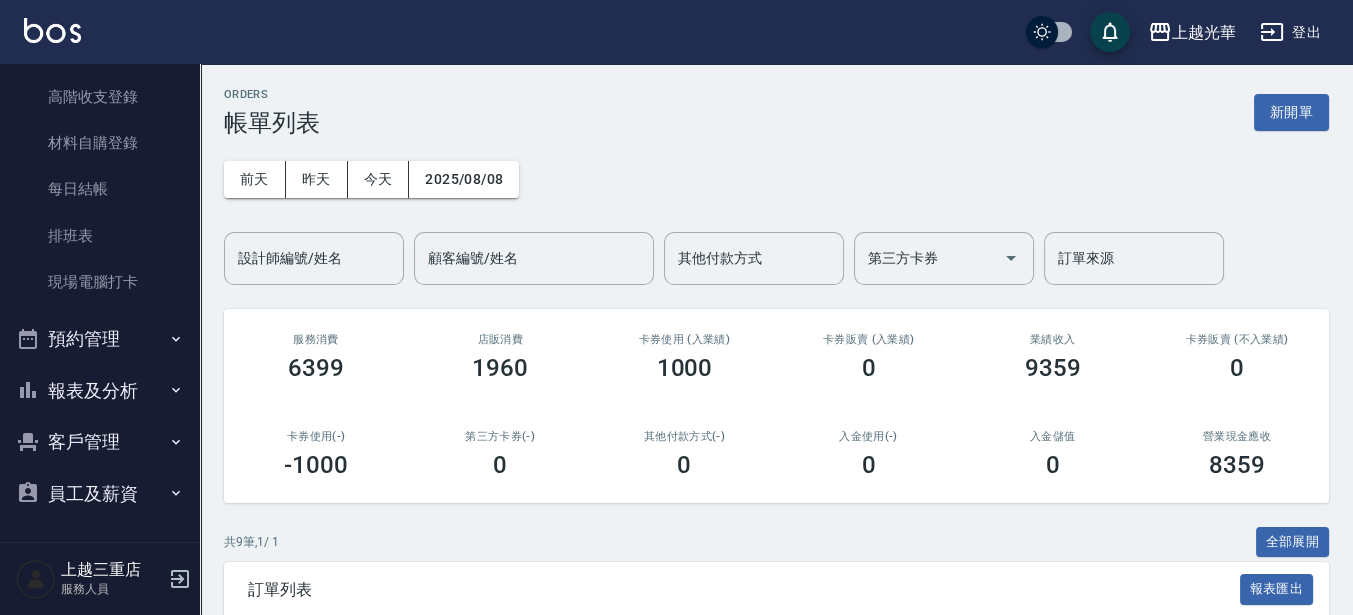 click on "報表及分析" at bounding box center [100, 391] 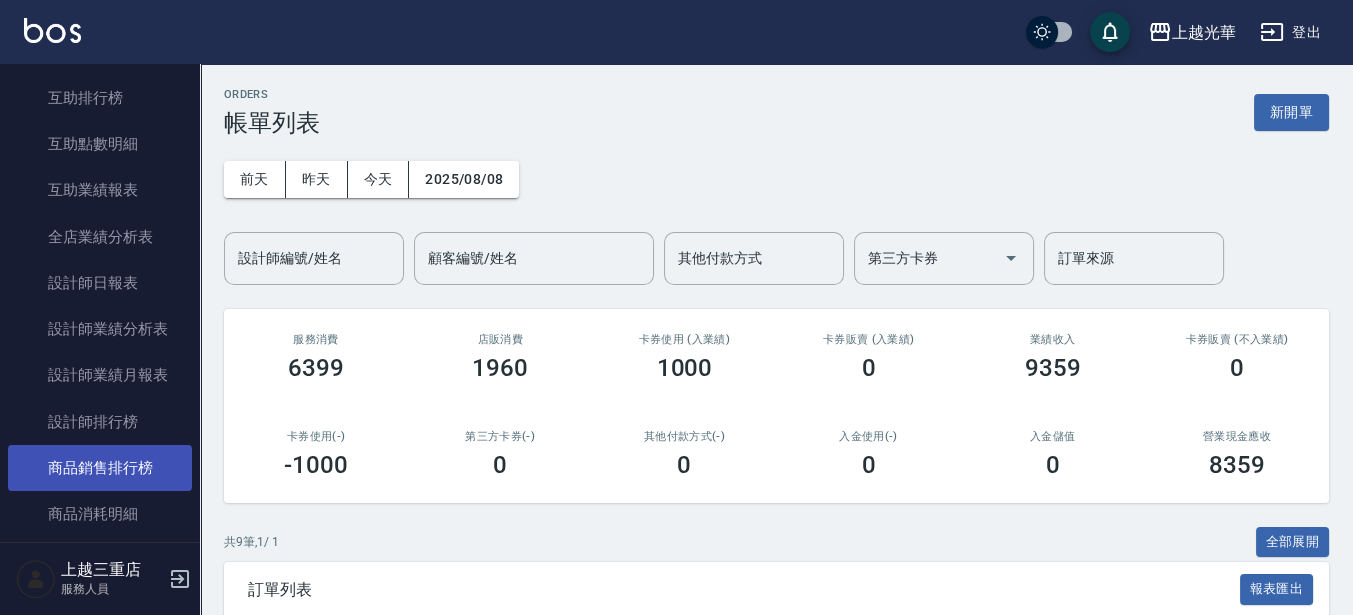 scroll, scrollTop: 914, scrollLeft: 0, axis: vertical 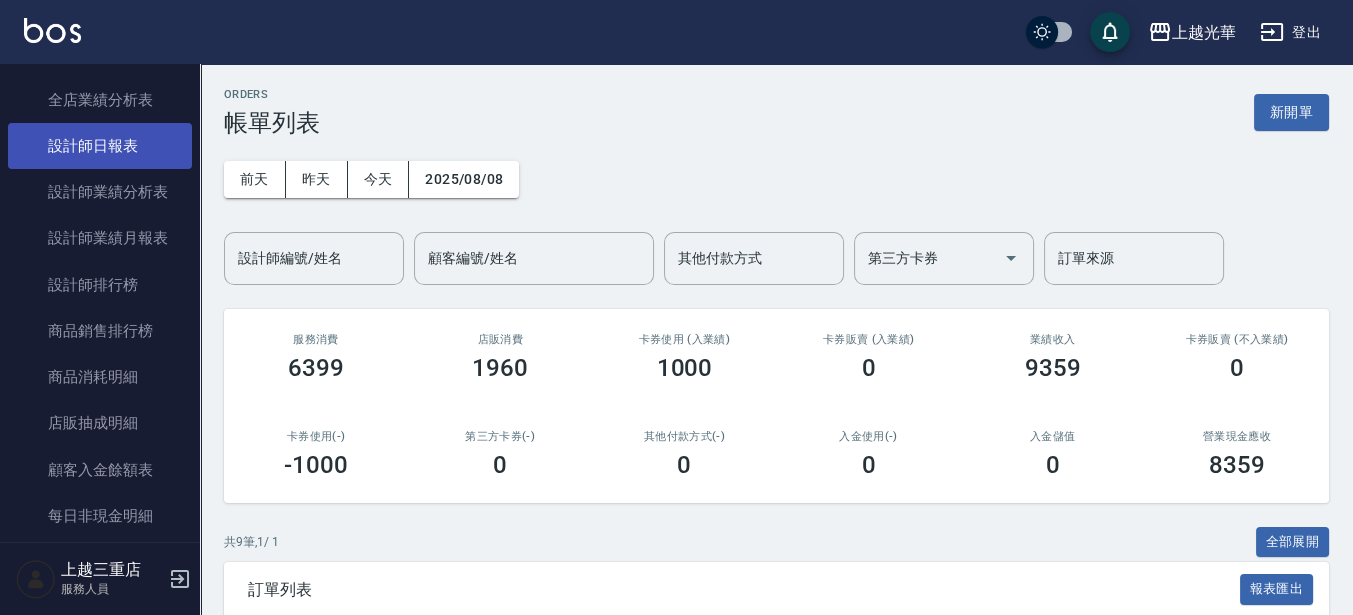 click on "設計師日報表" at bounding box center [100, 146] 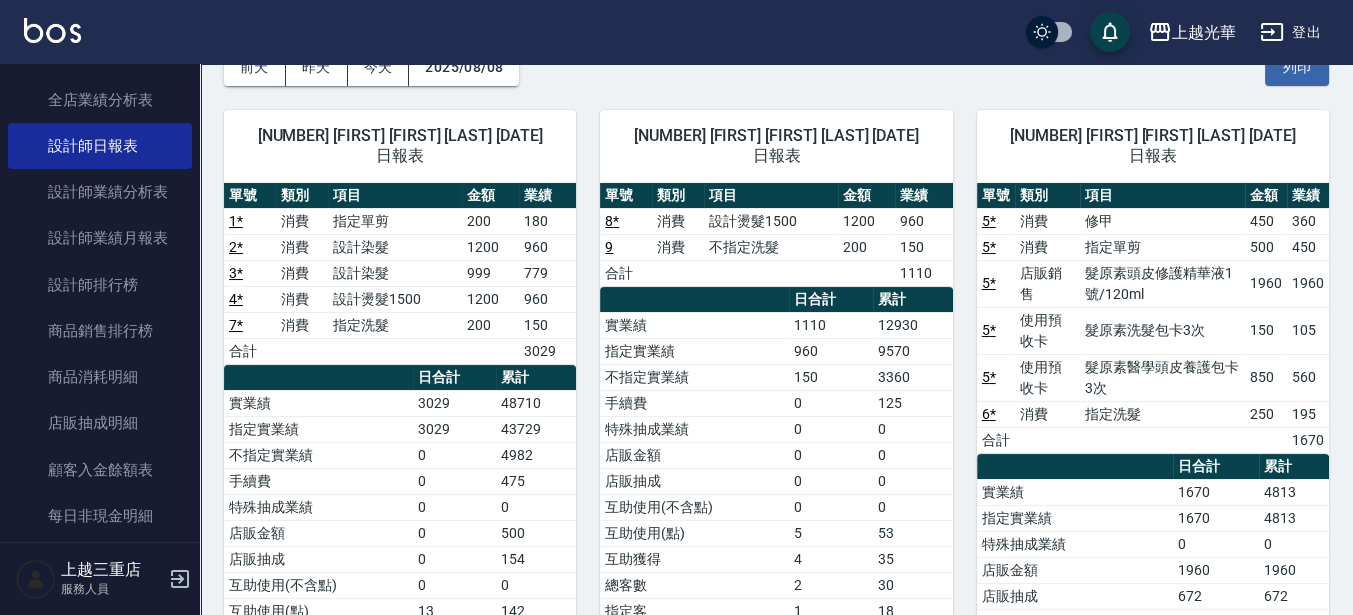 scroll, scrollTop: 250, scrollLeft: 0, axis: vertical 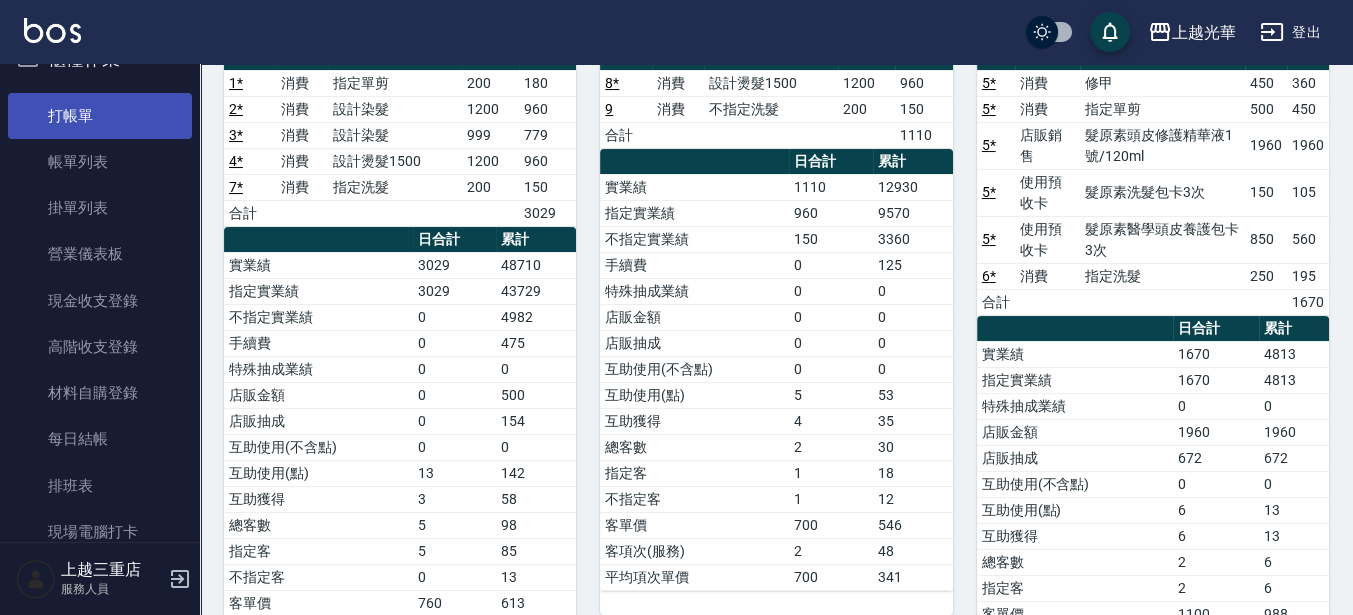 click on "打帳單" at bounding box center (100, 116) 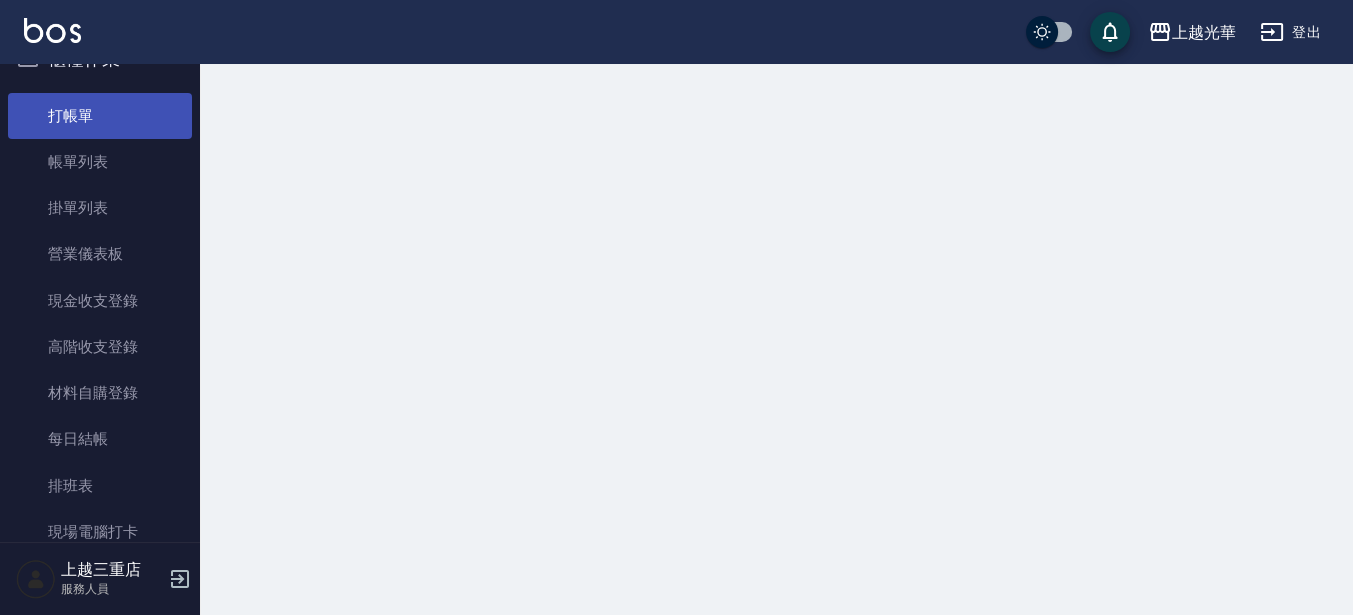 scroll, scrollTop: 0, scrollLeft: 0, axis: both 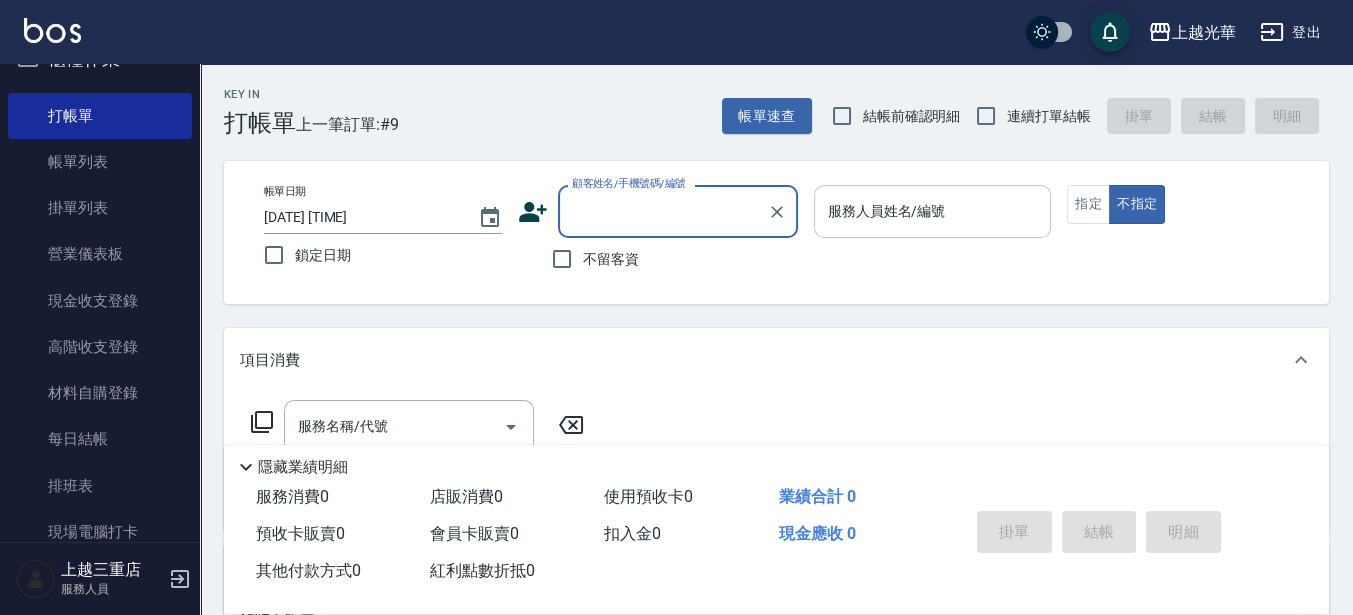 click on "服務人員姓名/編號" at bounding box center [933, 211] 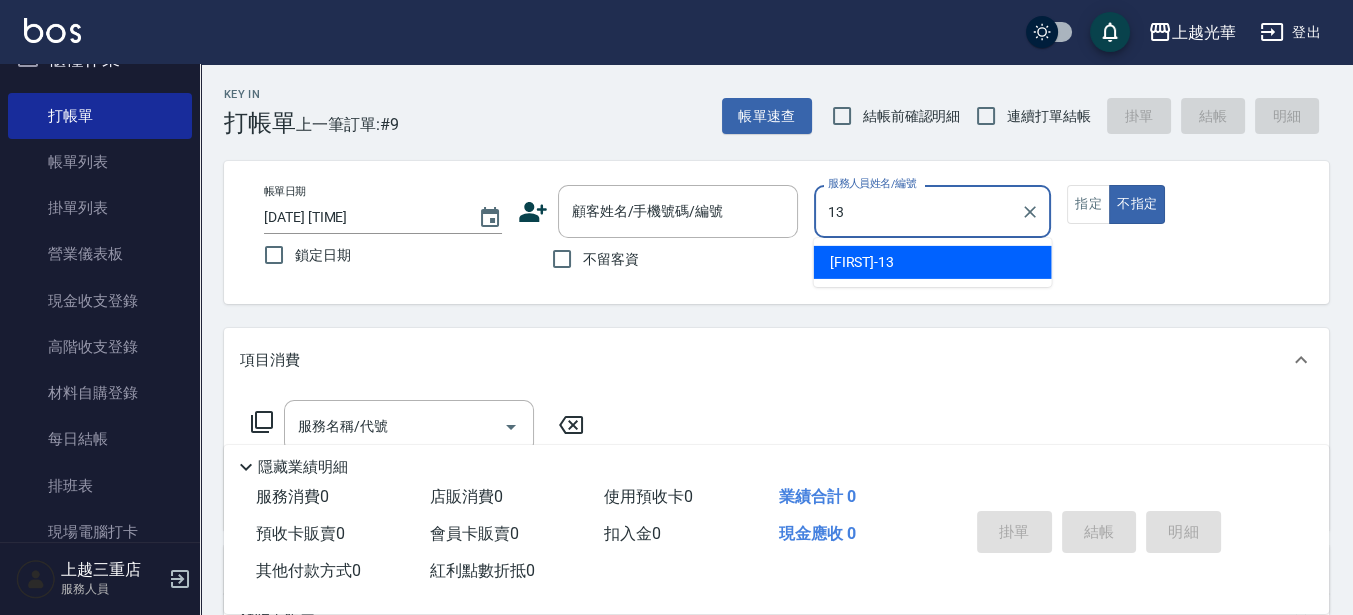 type on "[FIRST]-[NUMBER]" 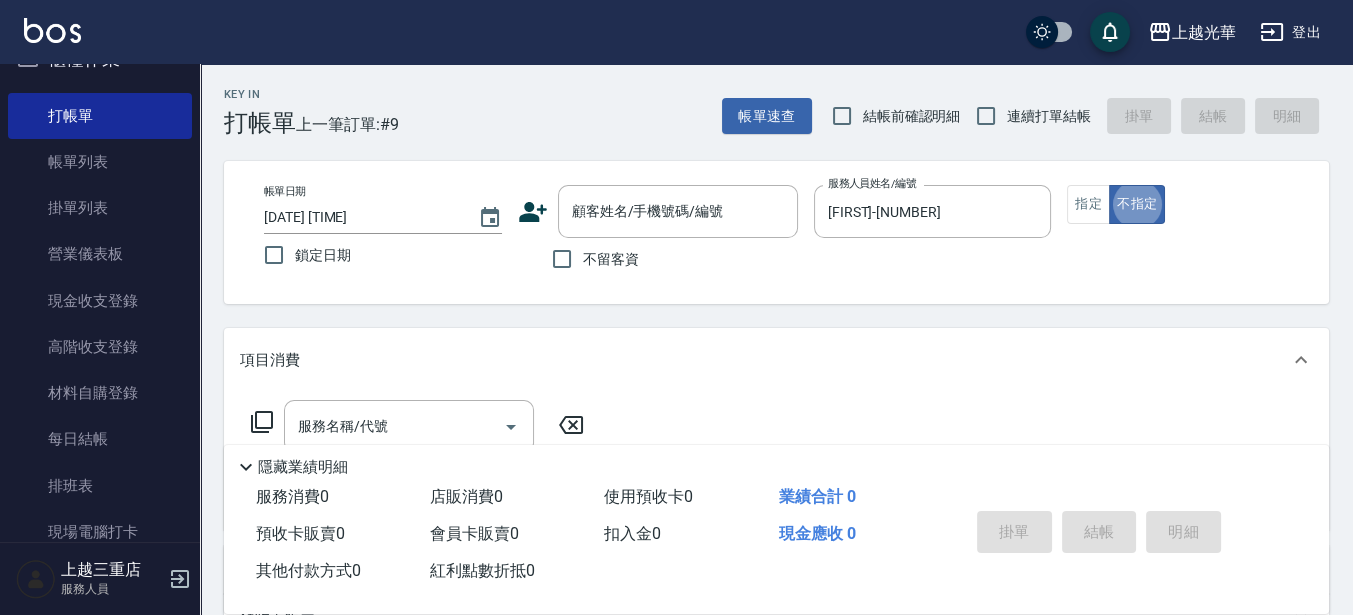 type on "false" 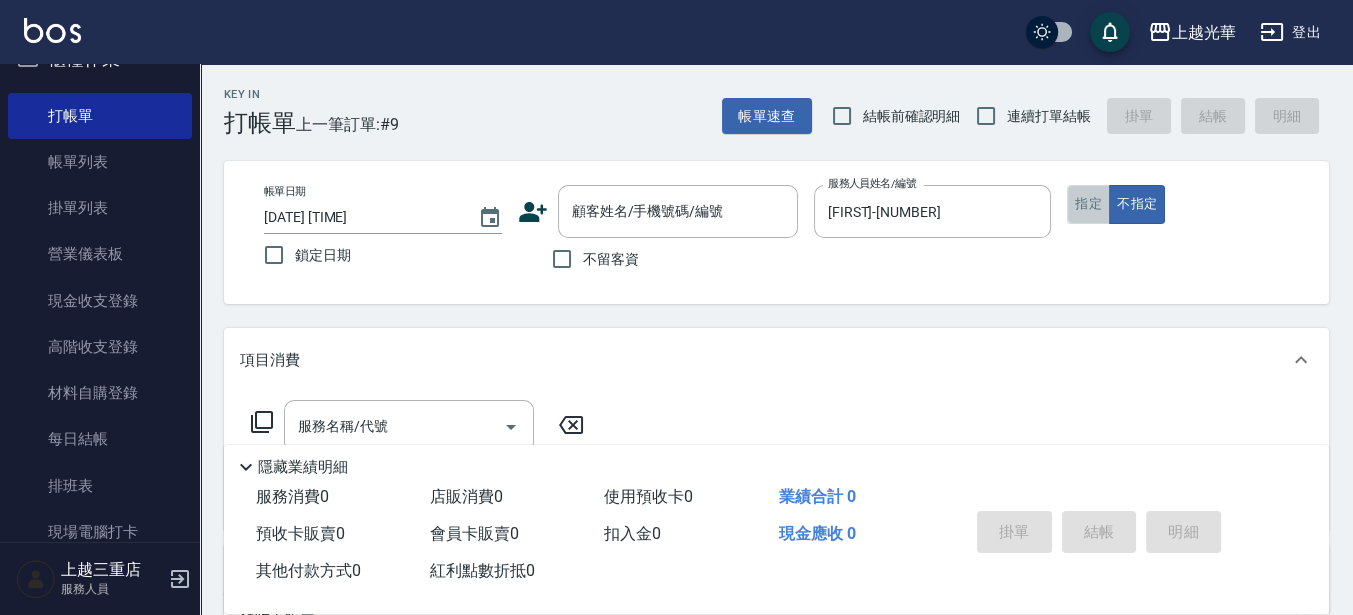 click on "指定" at bounding box center (1088, 204) 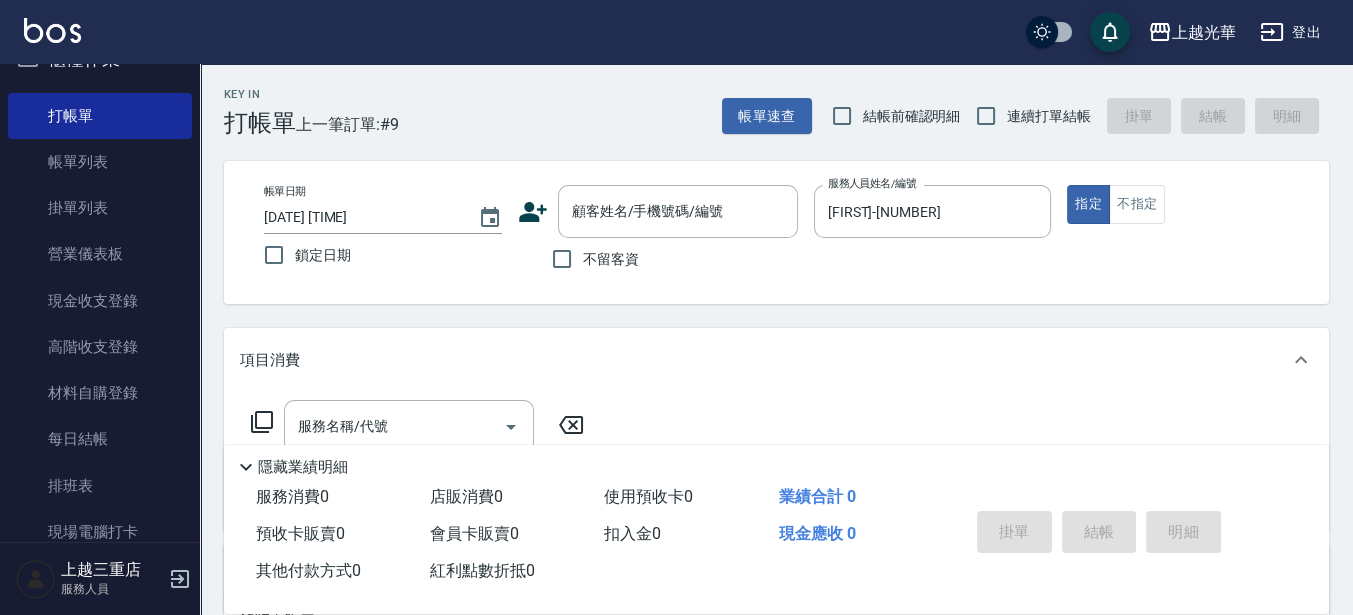 type on "true" 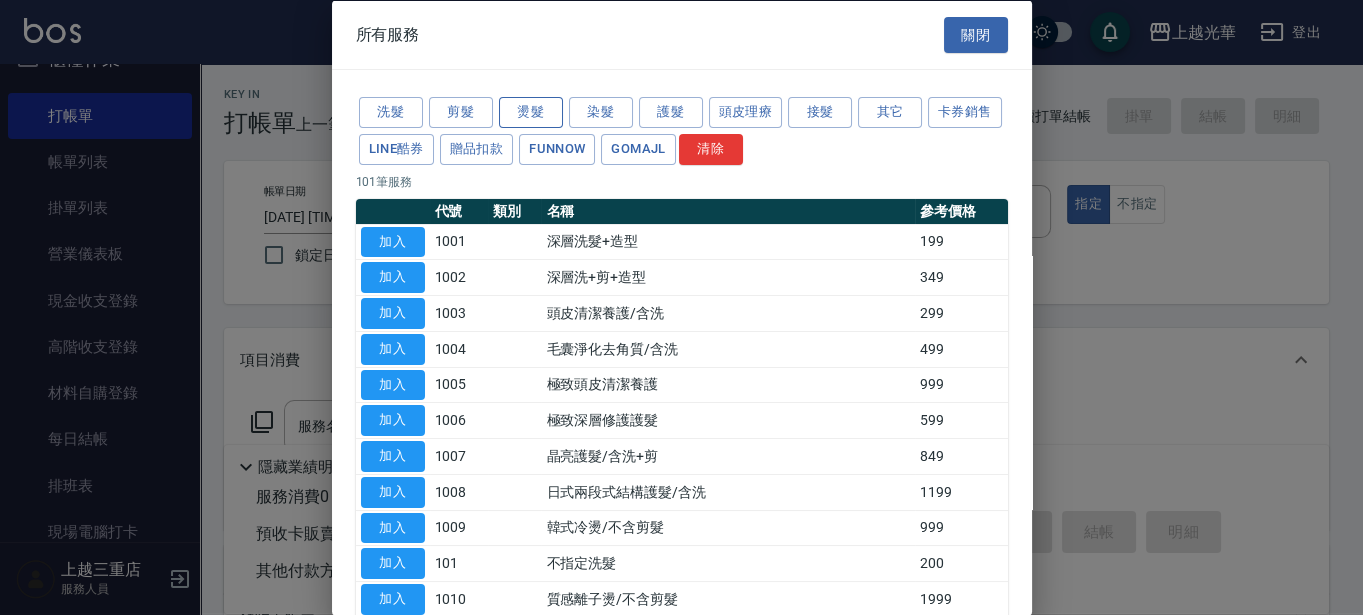 click on "燙髮" at bounding box center [531, 112] 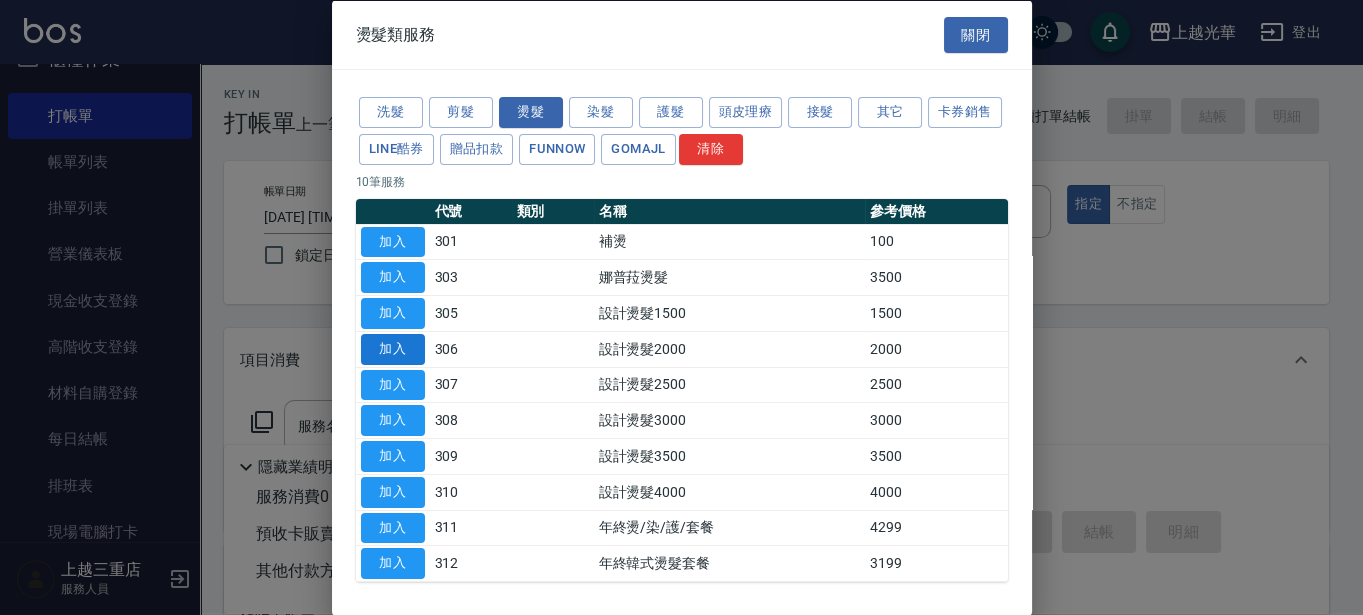 click on "加入" at bounding box center [393, 348] 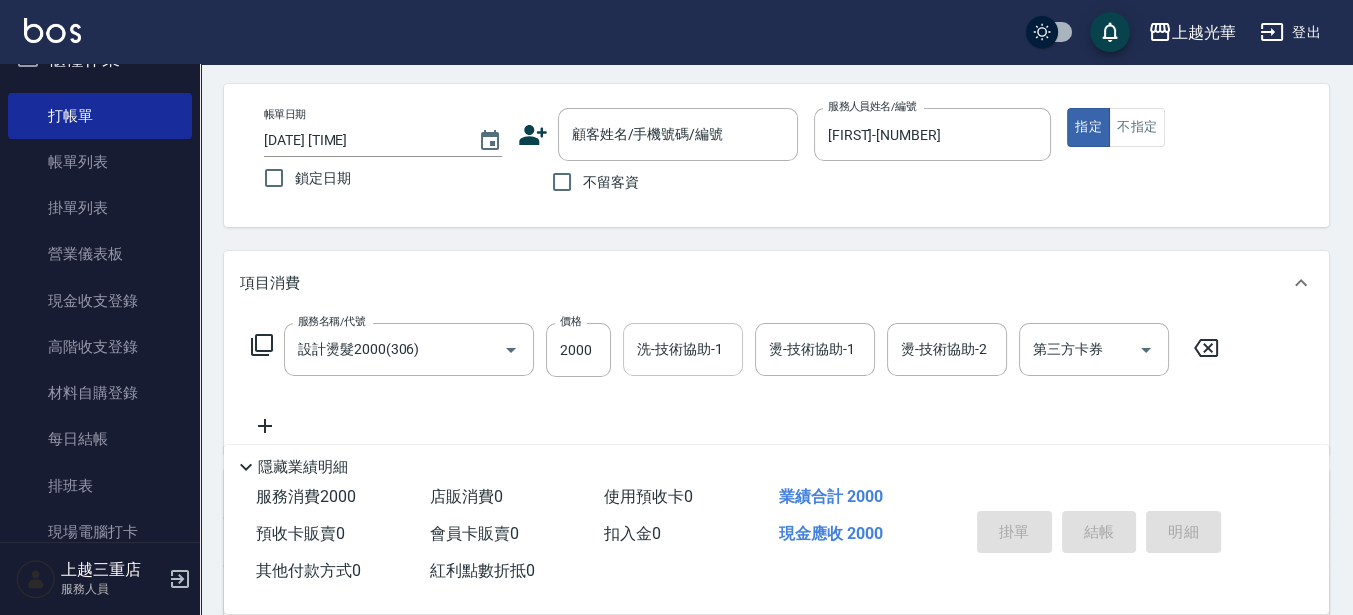 scroll, scrollTop: 125, scrollLeft: 0, axis: vertical 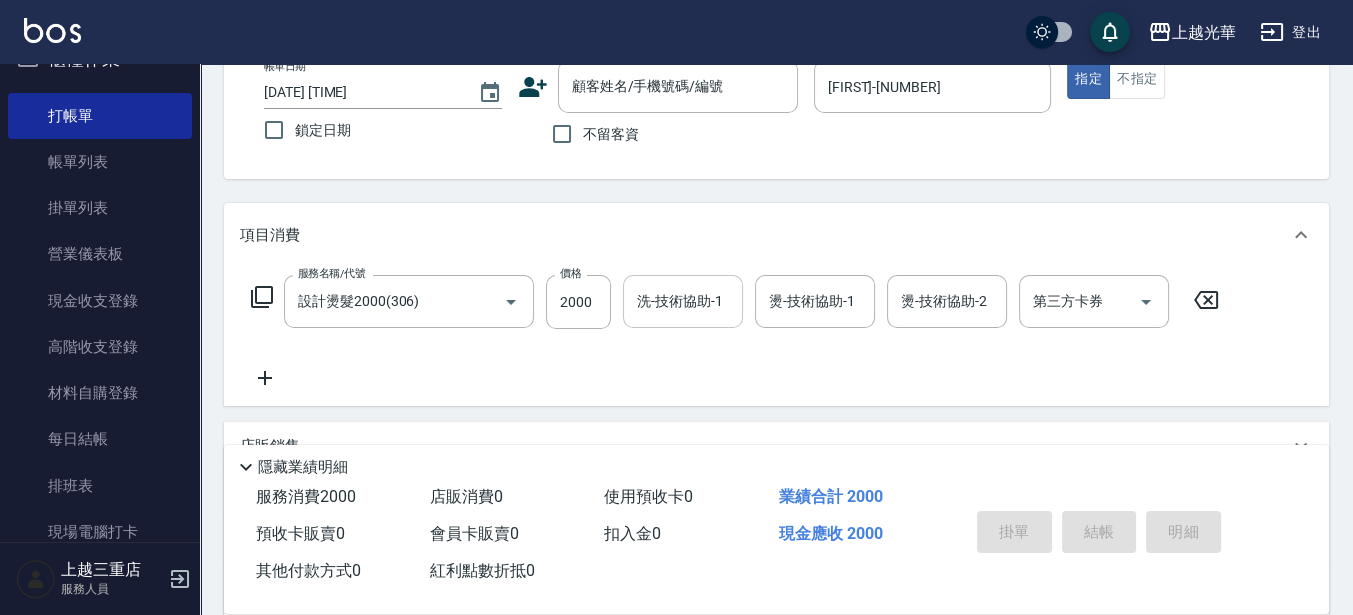 click on "洗-技術協助-1" at bounding box center [683, 301] 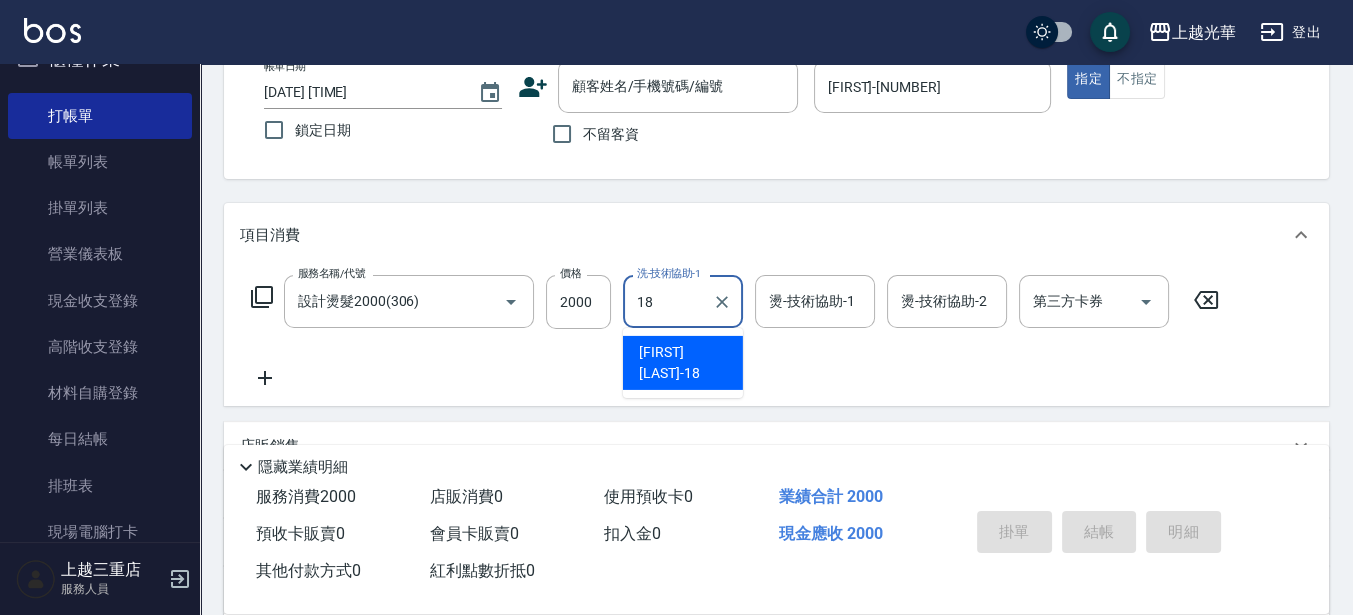 type on "[LAST]-[NUMBER]" 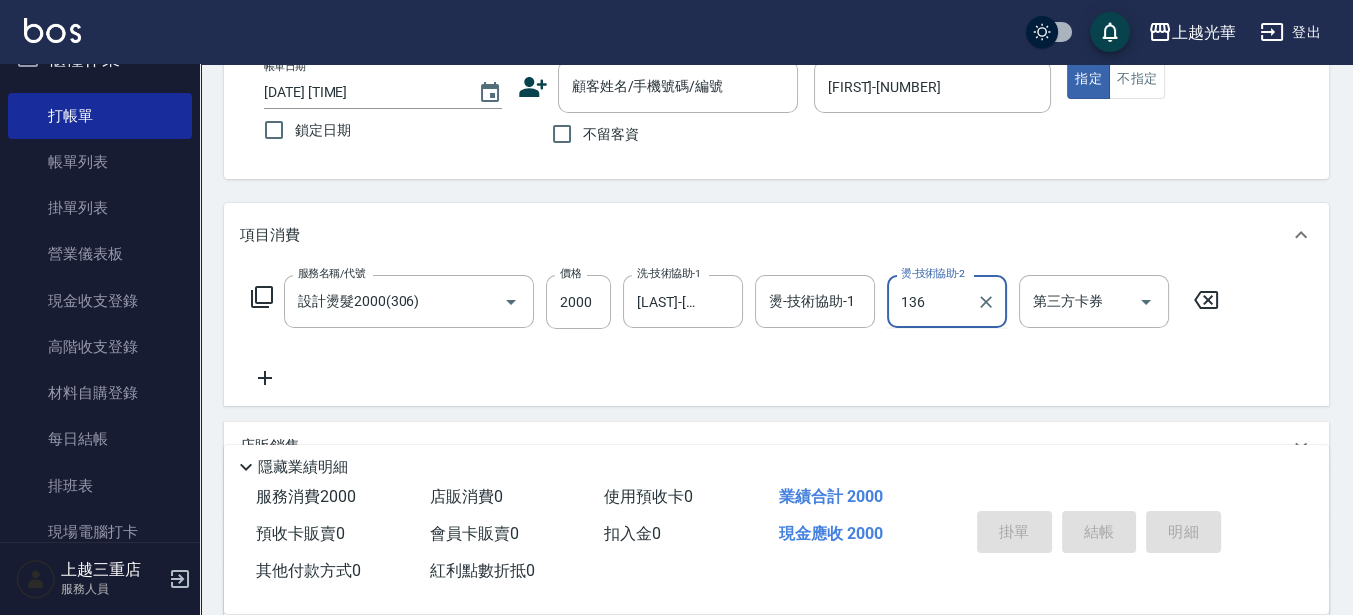 type on "136" 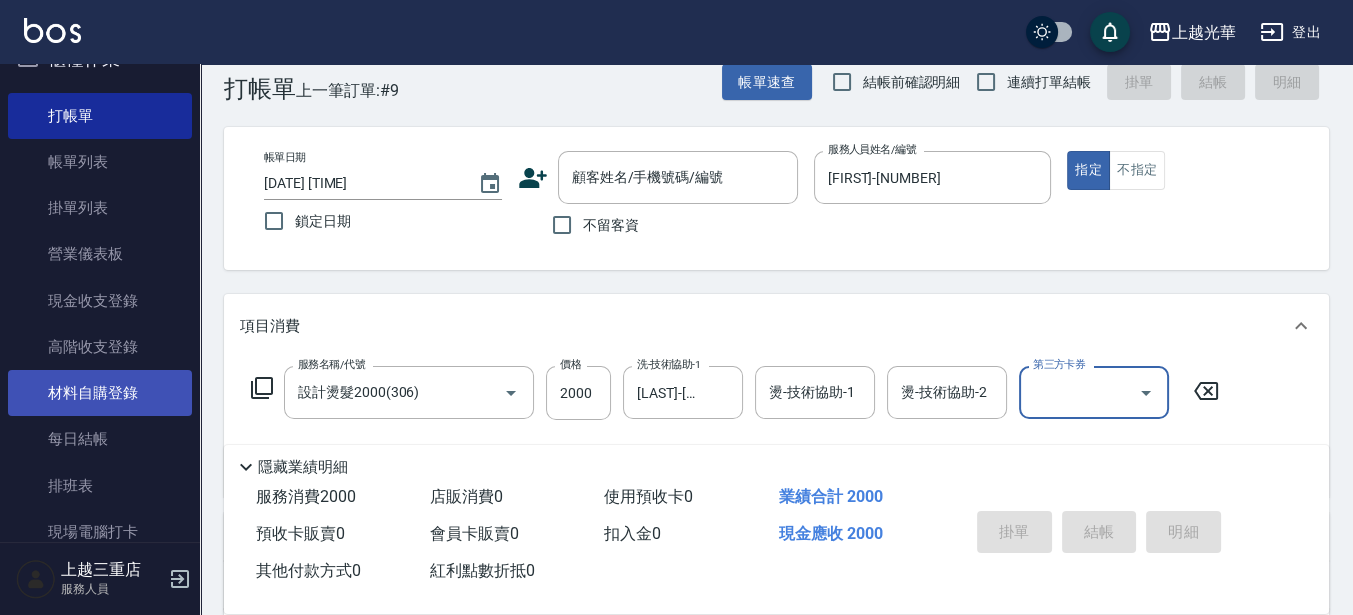 scroll, scrollTop: 0, scrollLeft: 0, axis: both 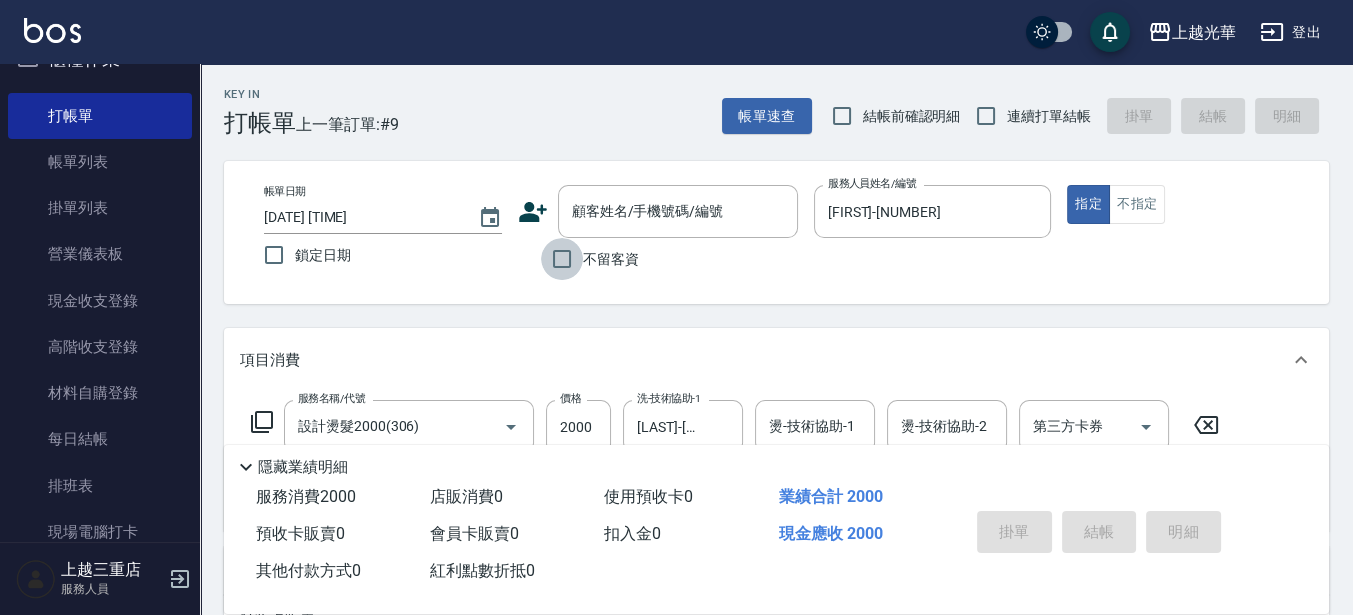 click on "不留客資" at bounding box center (562, 259) 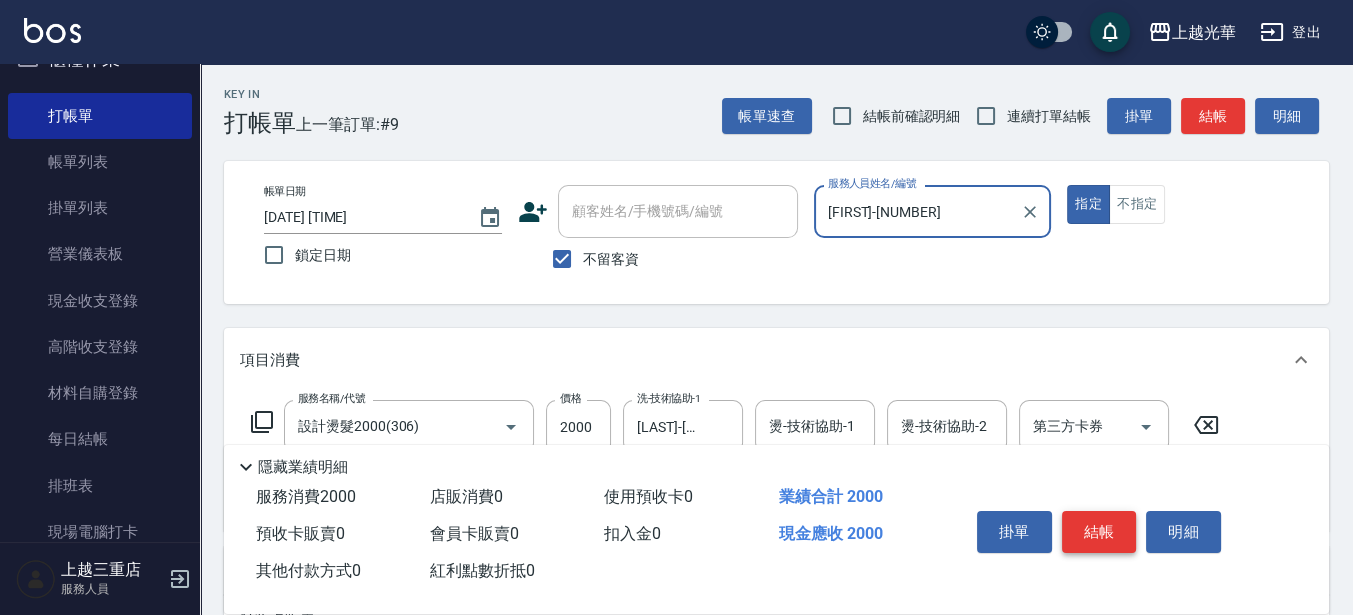 click on "結帳" at bounding box center [1099, 532] 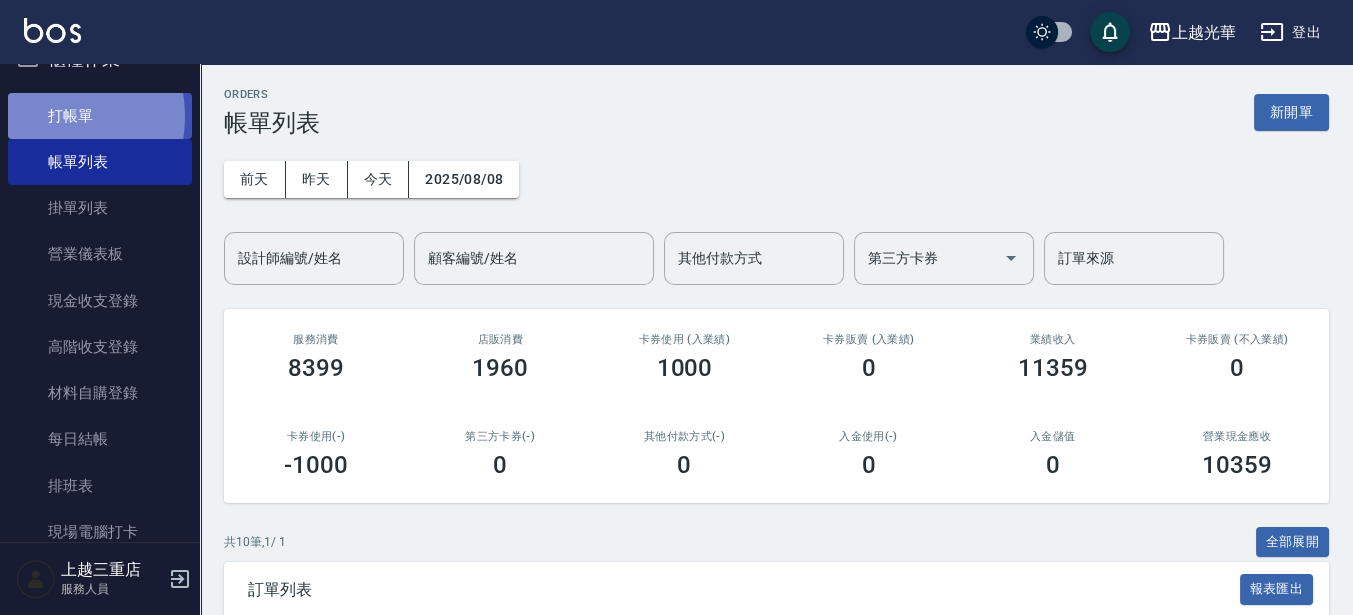 click on "打帳單" at bounding box center [100, 116] 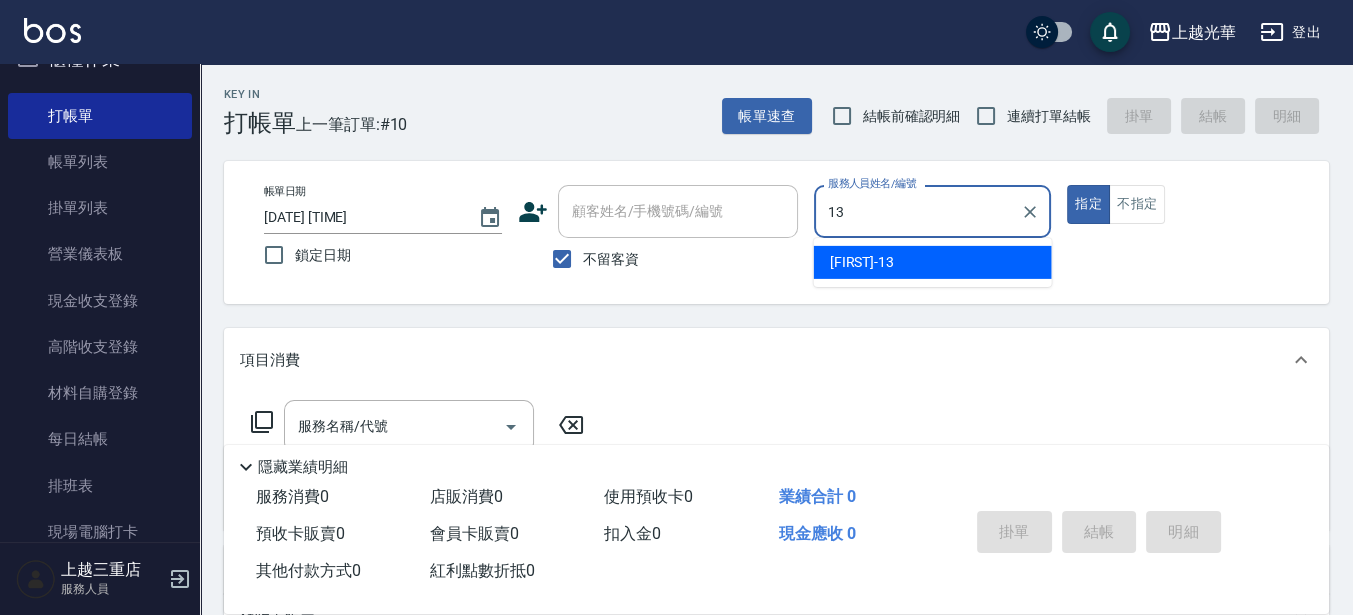 type on "[FIRST]-[NUMBER]" 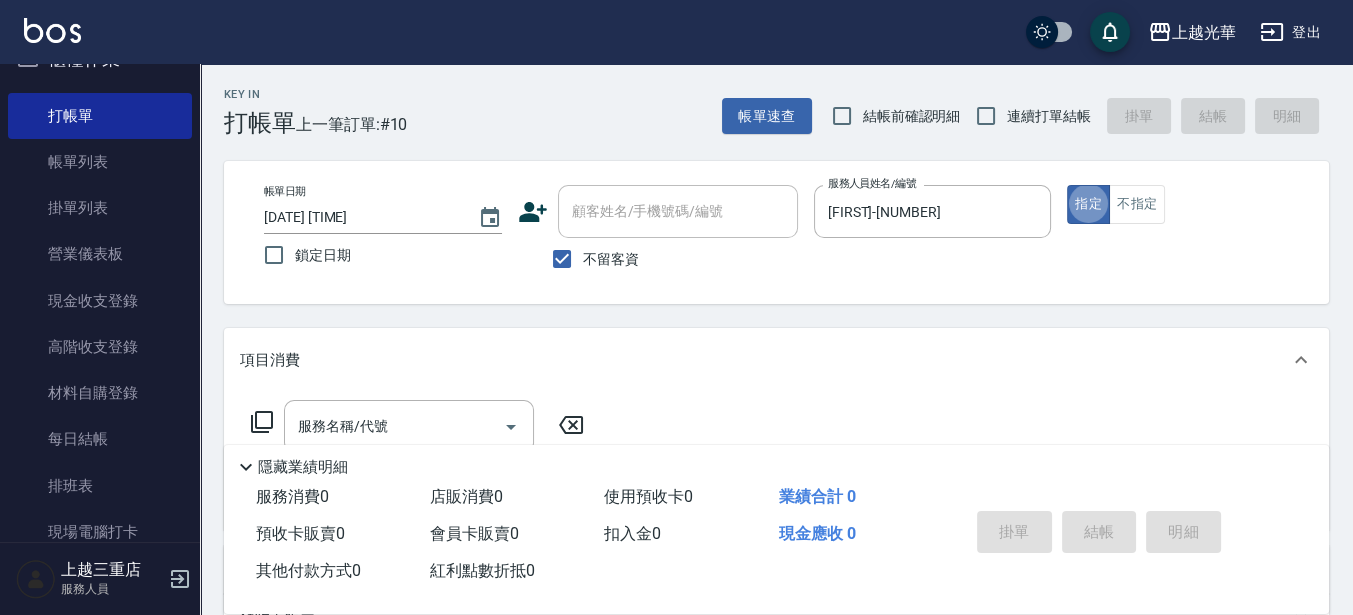 type on "true" 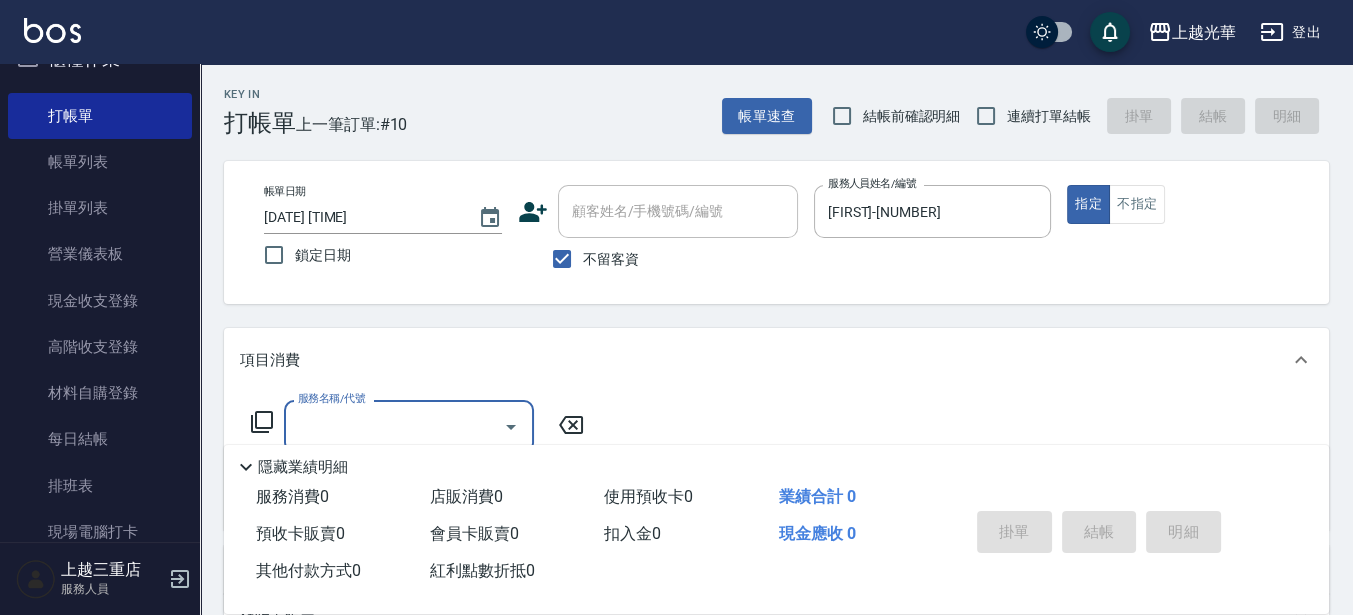 click 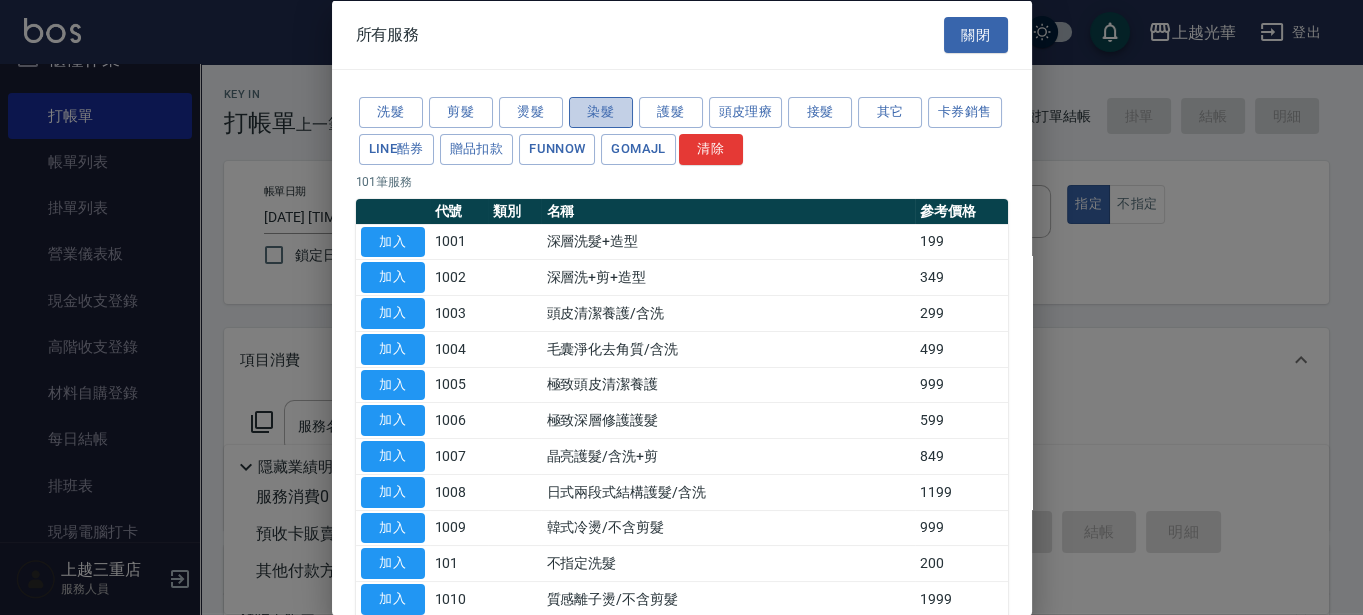 click on "染髮" at bounding box center (601, 112) 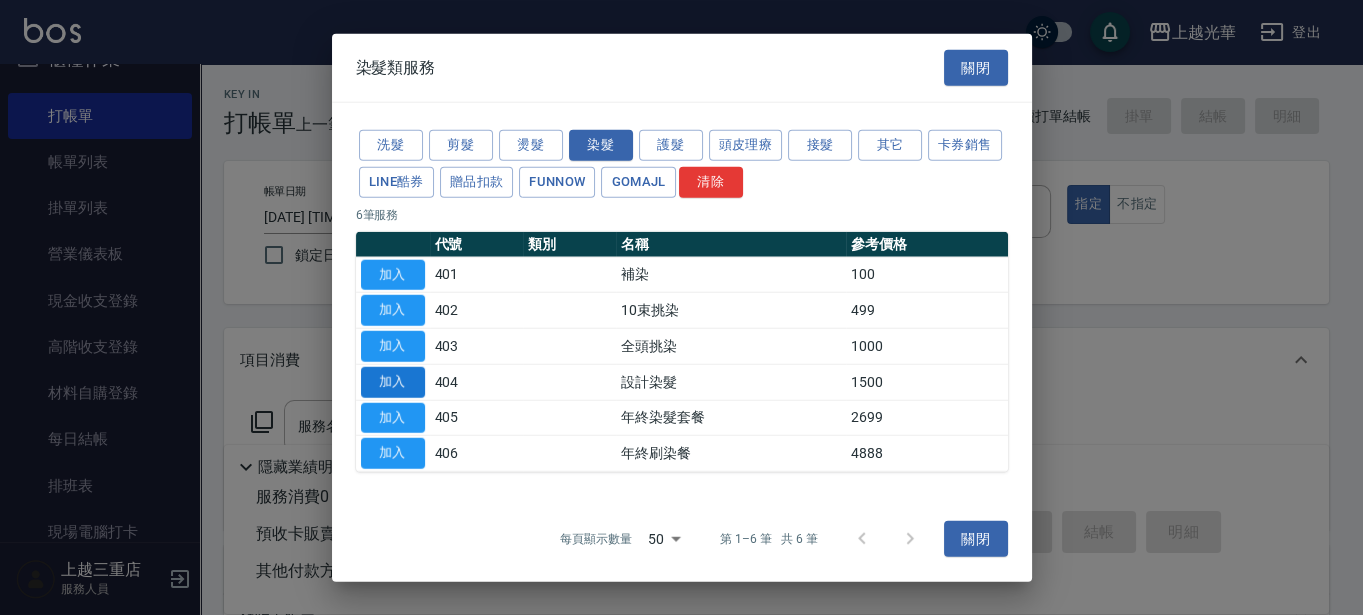 click on "加入" at bounding box center [393, 381] 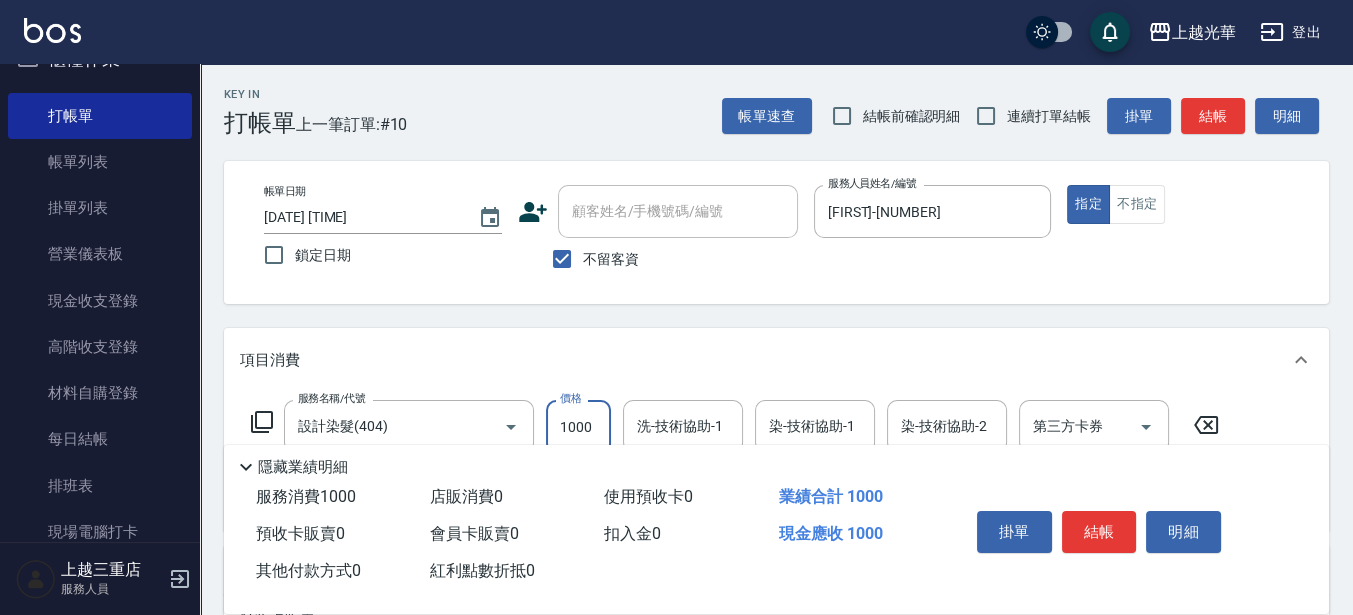 type on "1000" 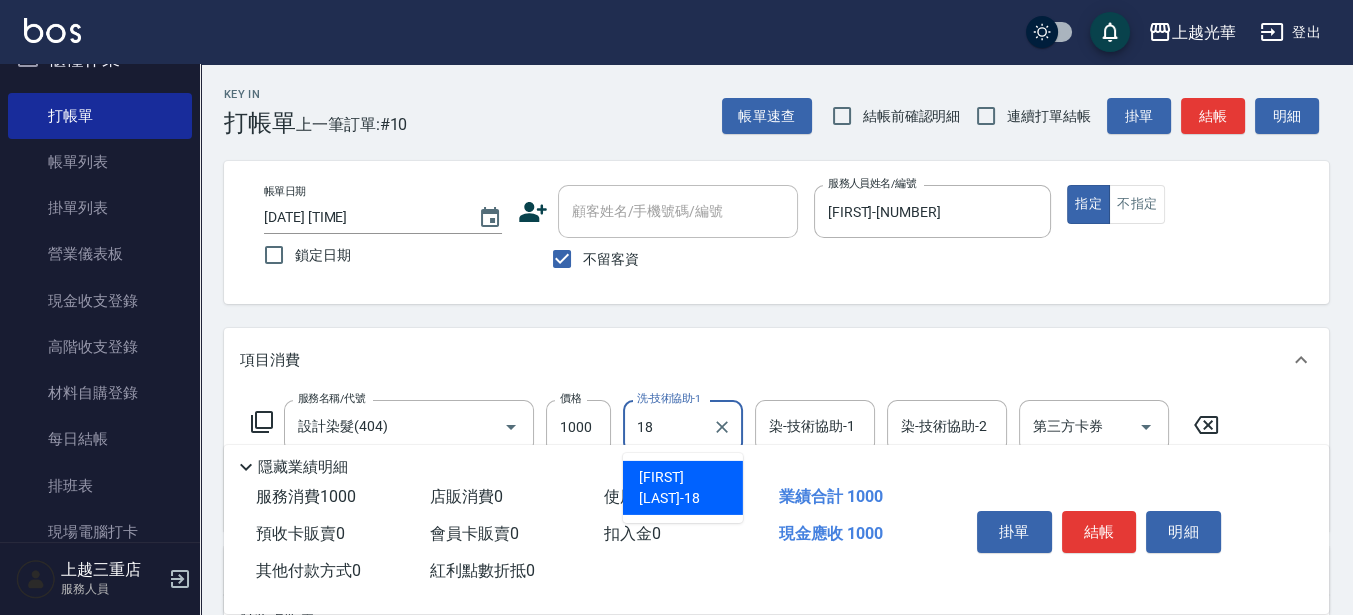 type on "[LAST]-[NUMBER]" 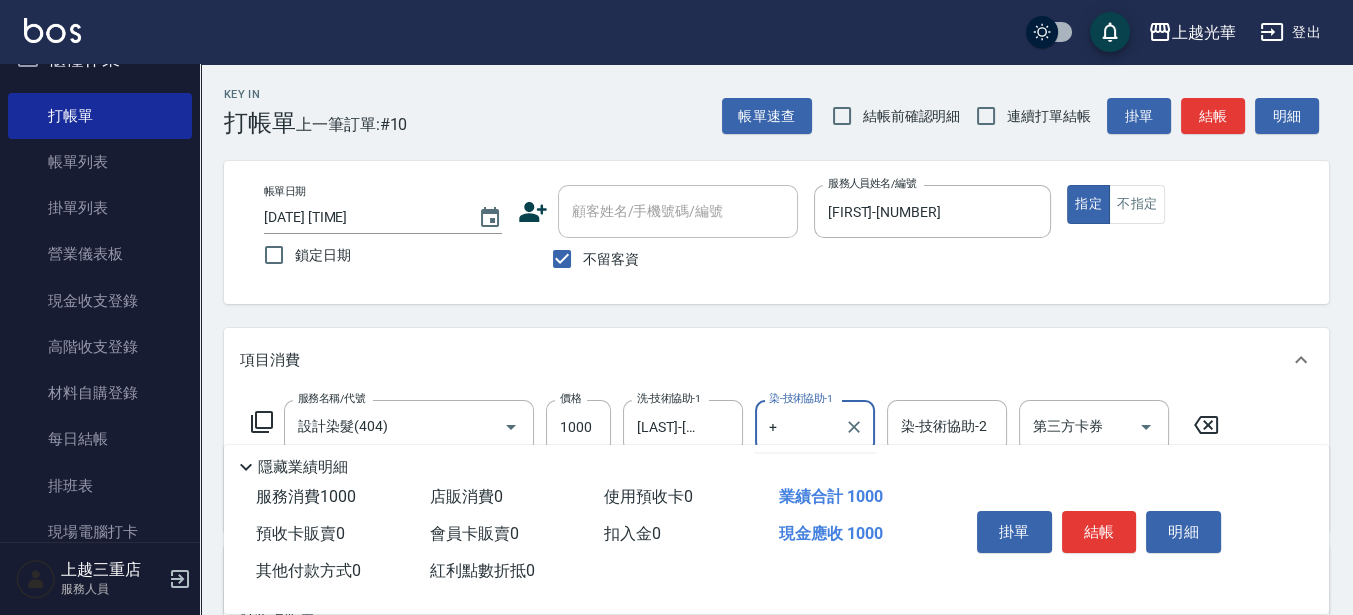 type on "+" 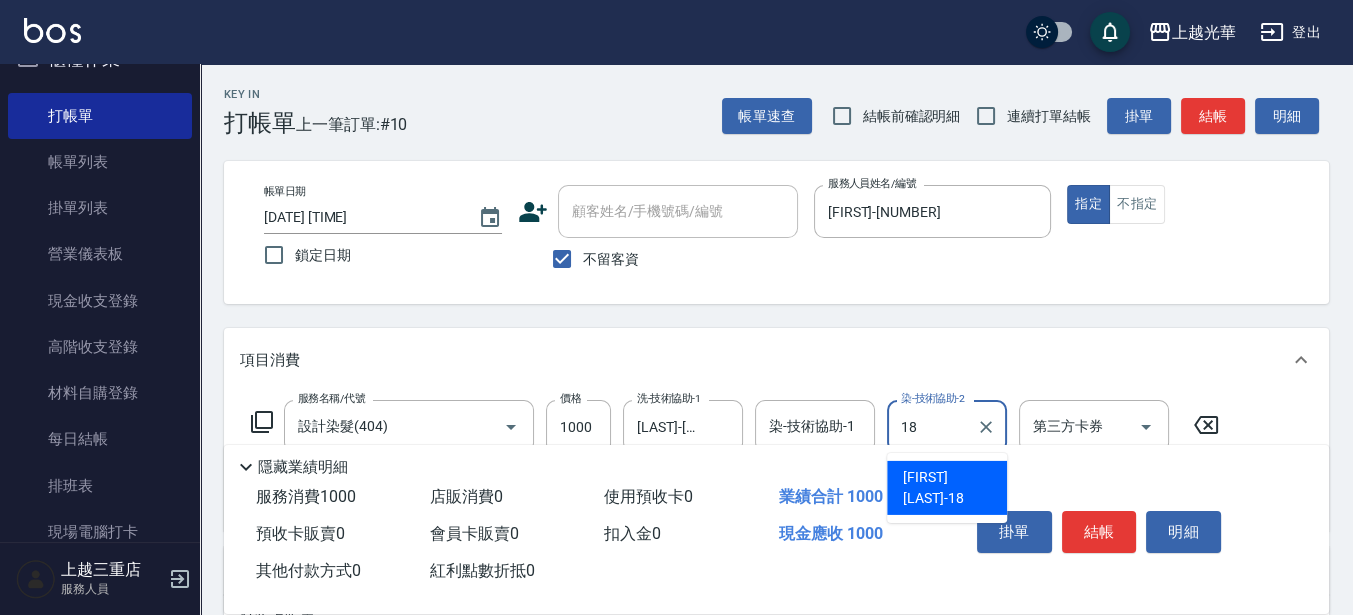 type on "[LAST]-[NUMBER]" 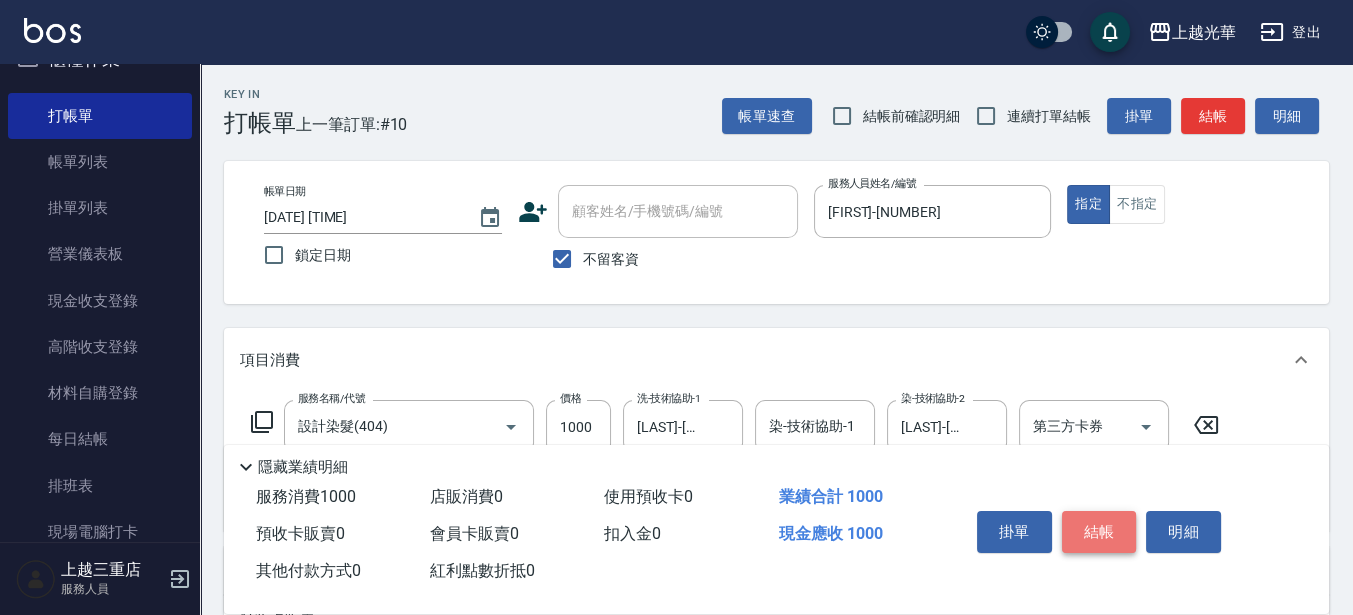 click on "結帳" at bounding box center [1099, 532] 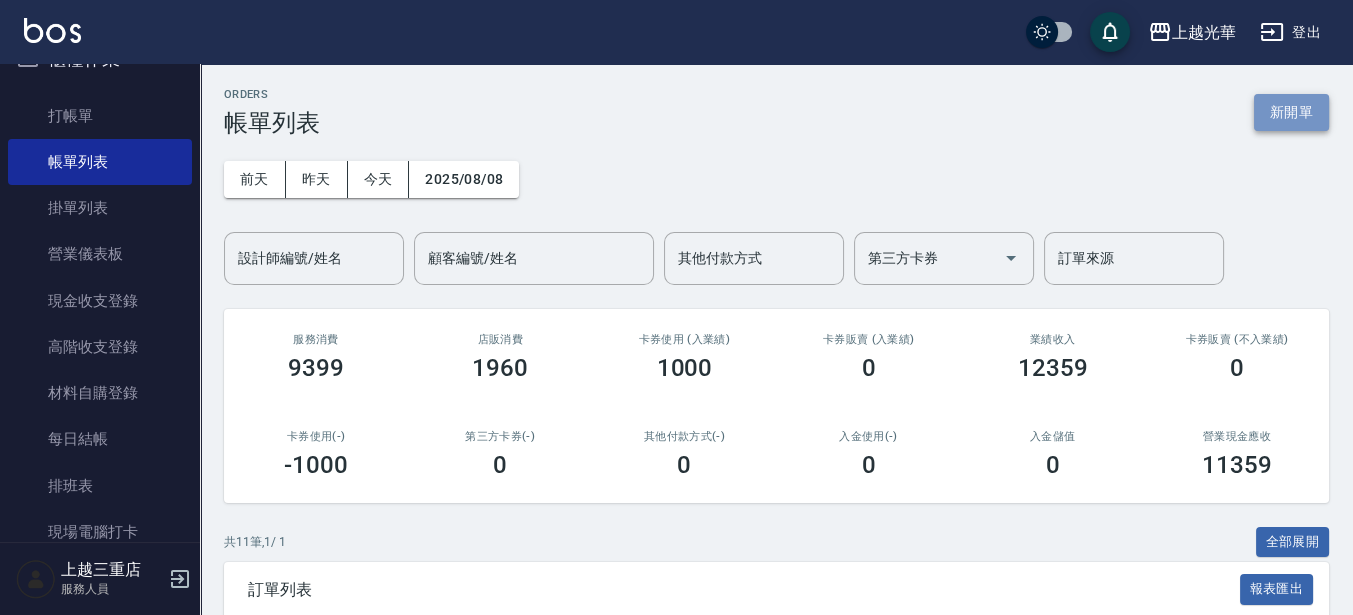click on "新開單" at bounding box center [1291, 112] 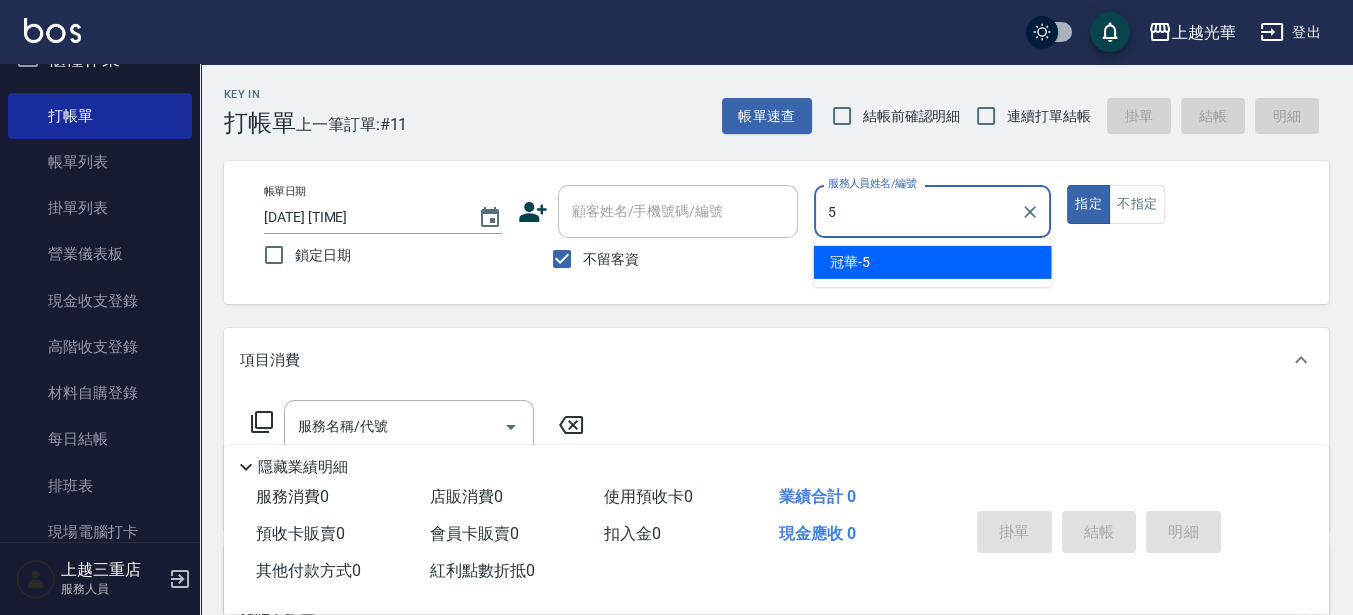 type on "冠華-5" 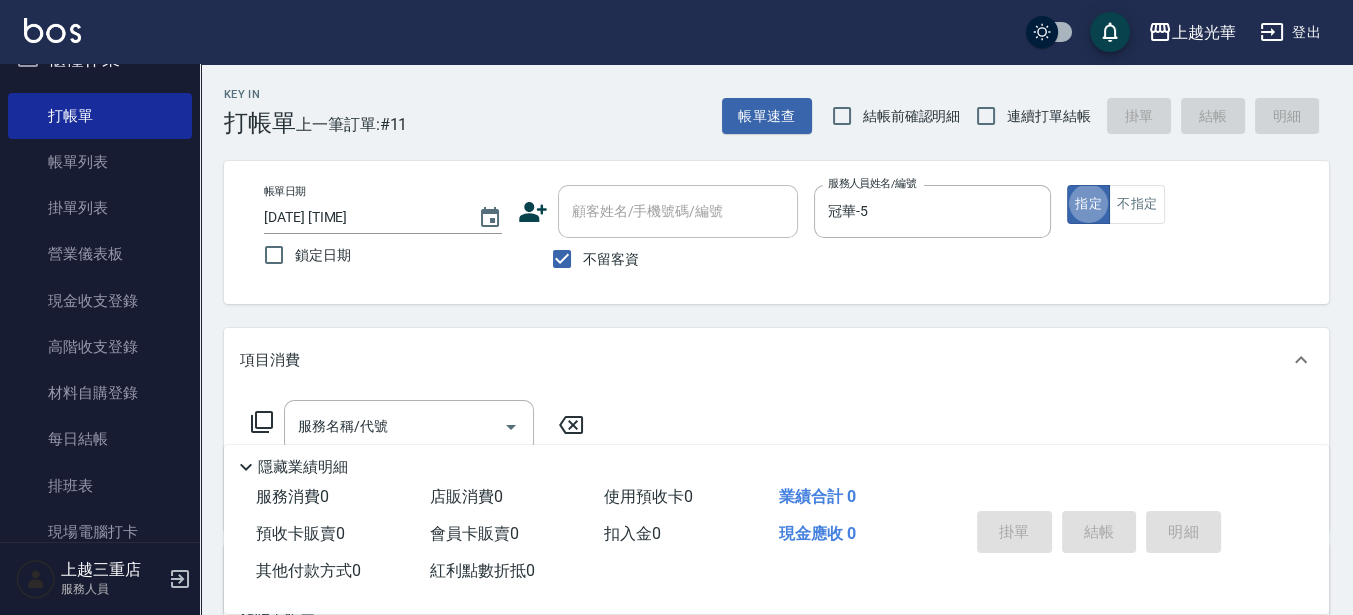 type on "true" 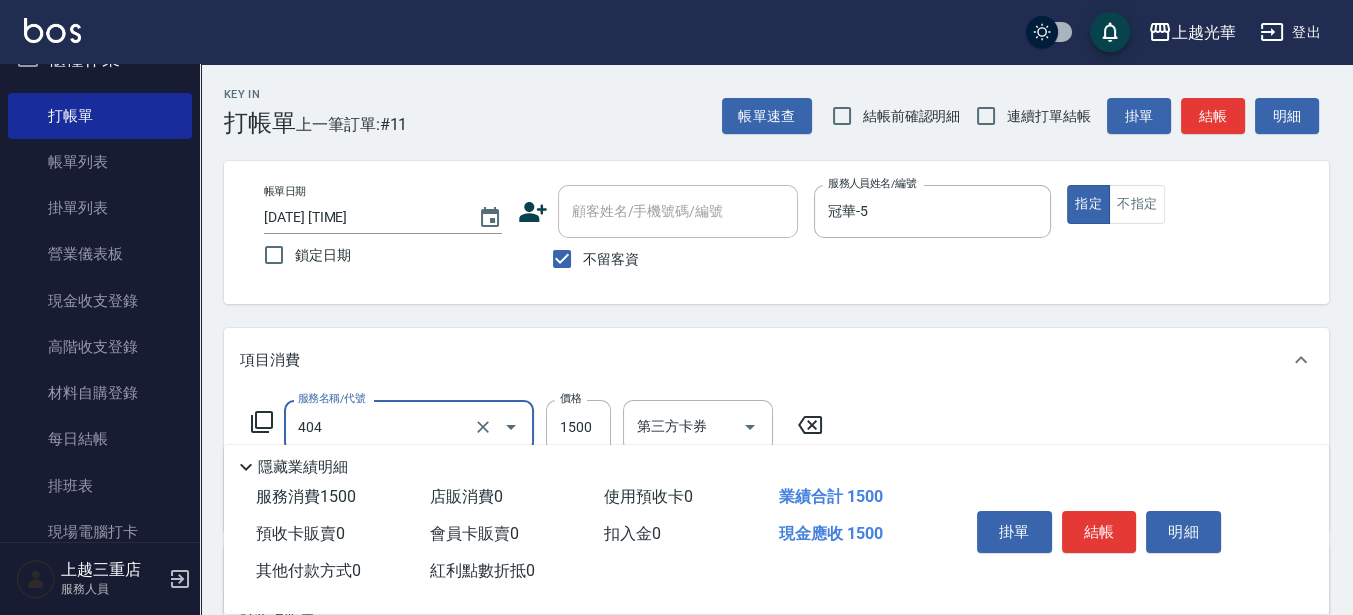 type on "設計染髮(404)" 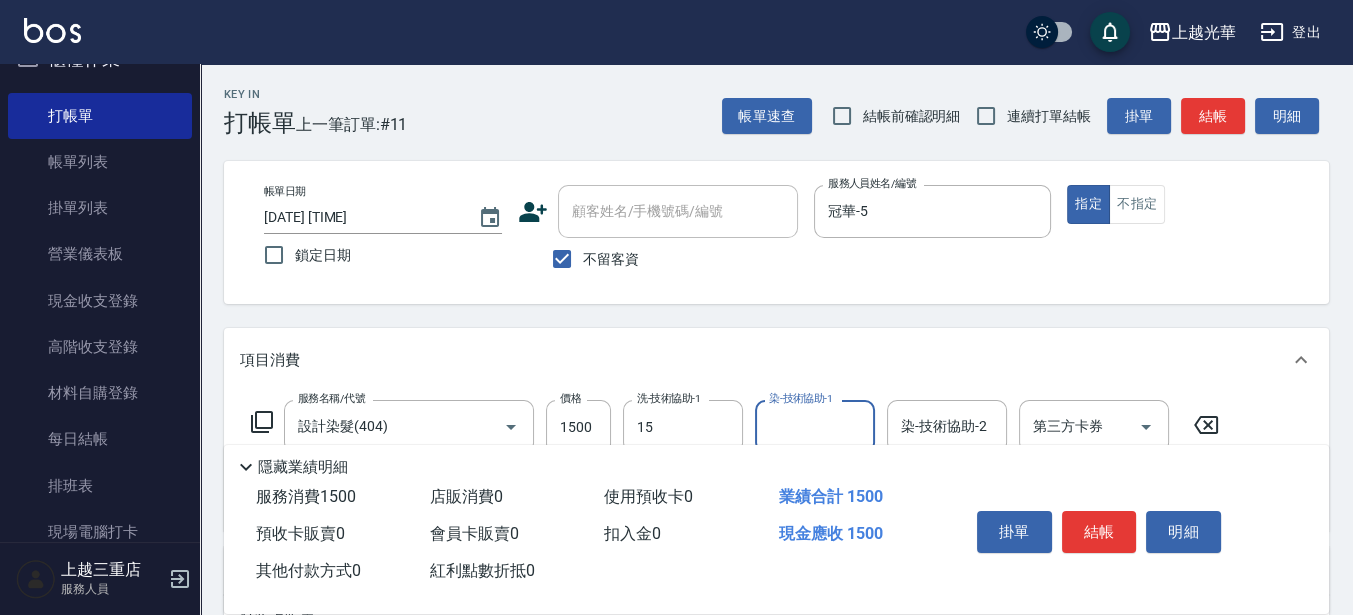 type on "[FIRST]-[NUMBER]" 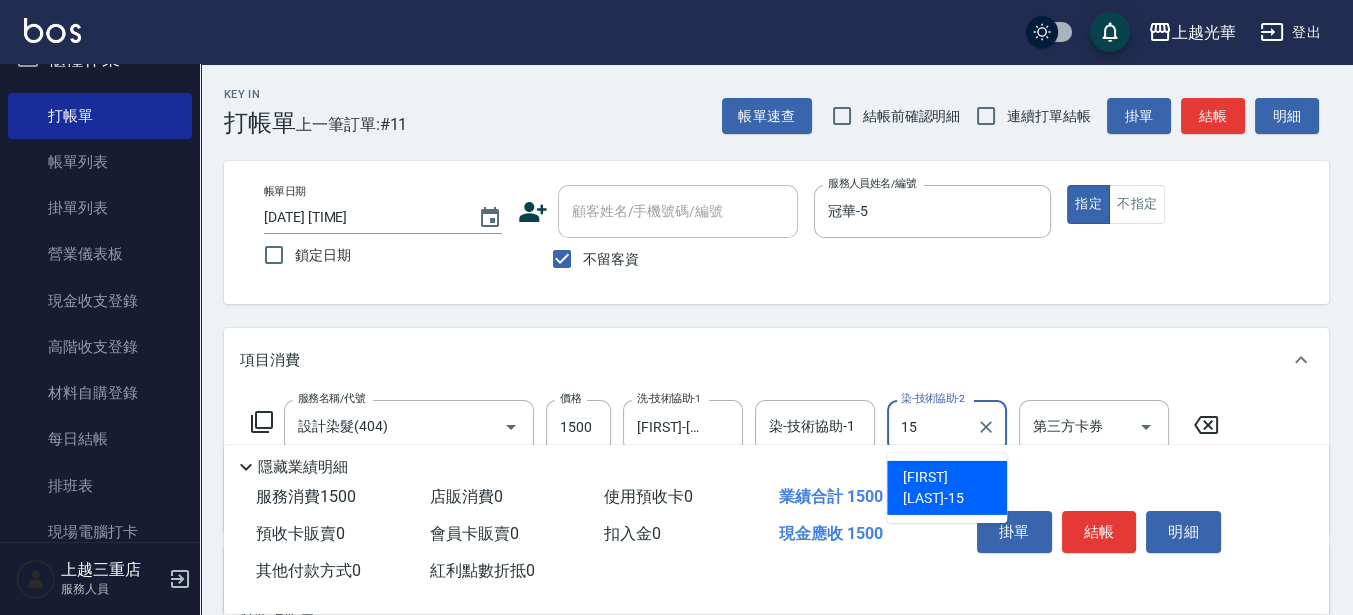 type on "[FIRST]-[NUMBER]" 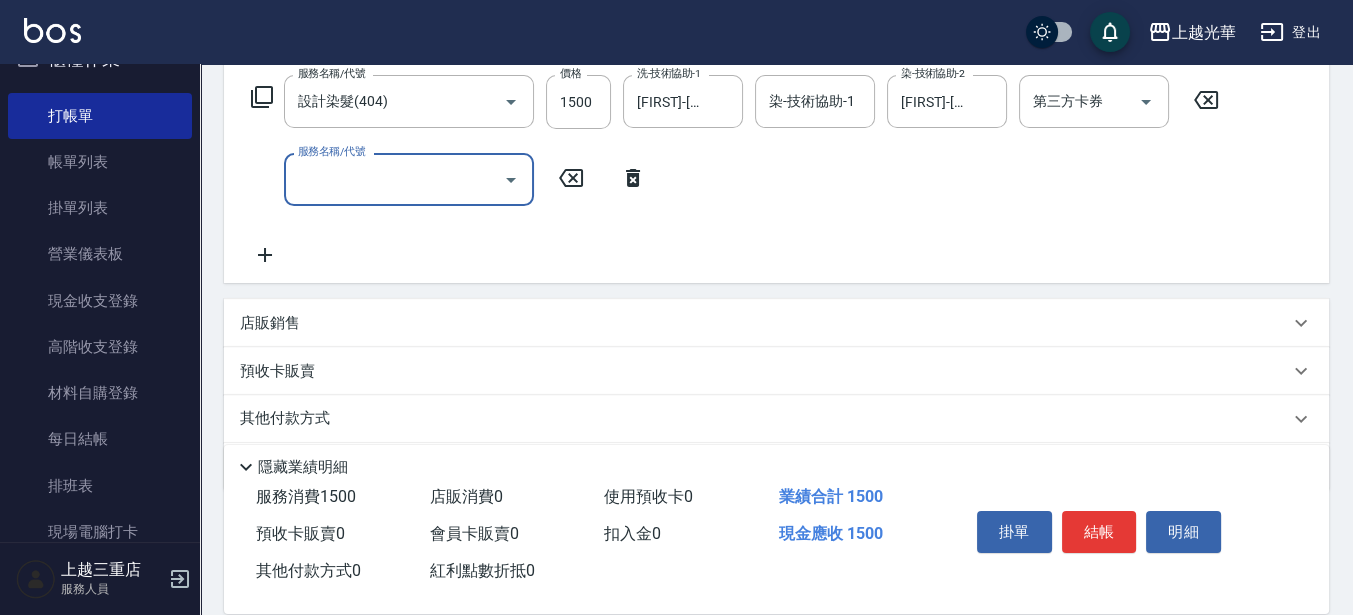 scroll, scrollTop: 375, scrollLeft: 0, axis: vertical 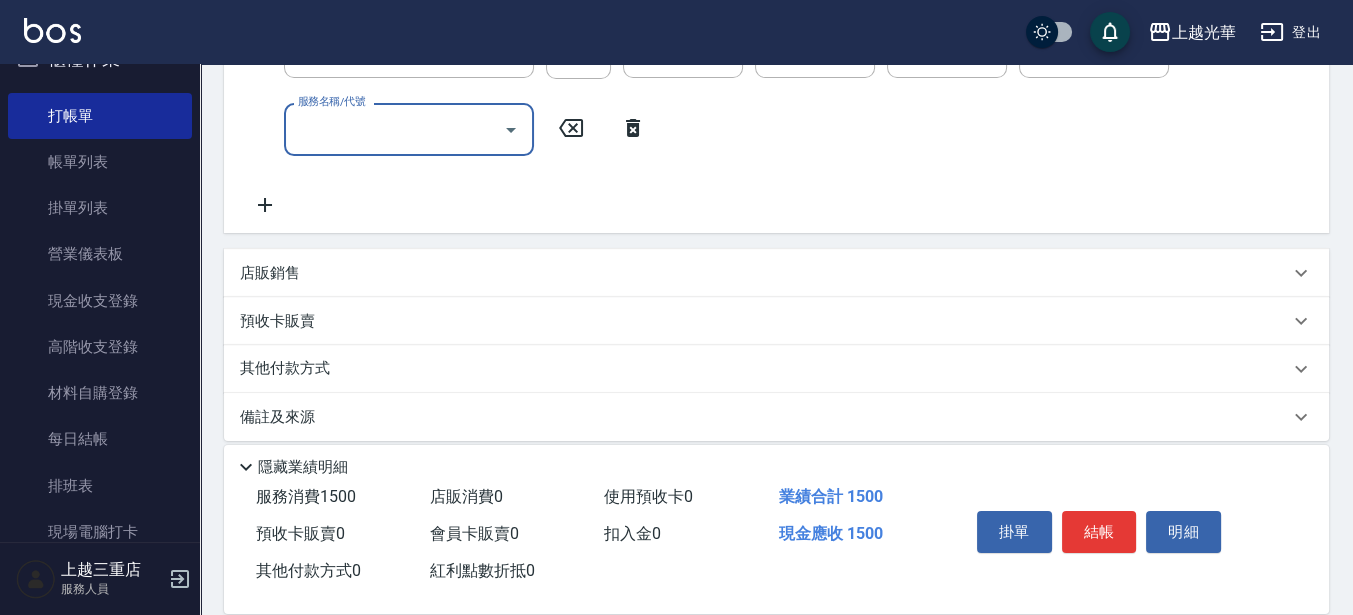 click on "店販銷售" at bounding box center (776, 273) 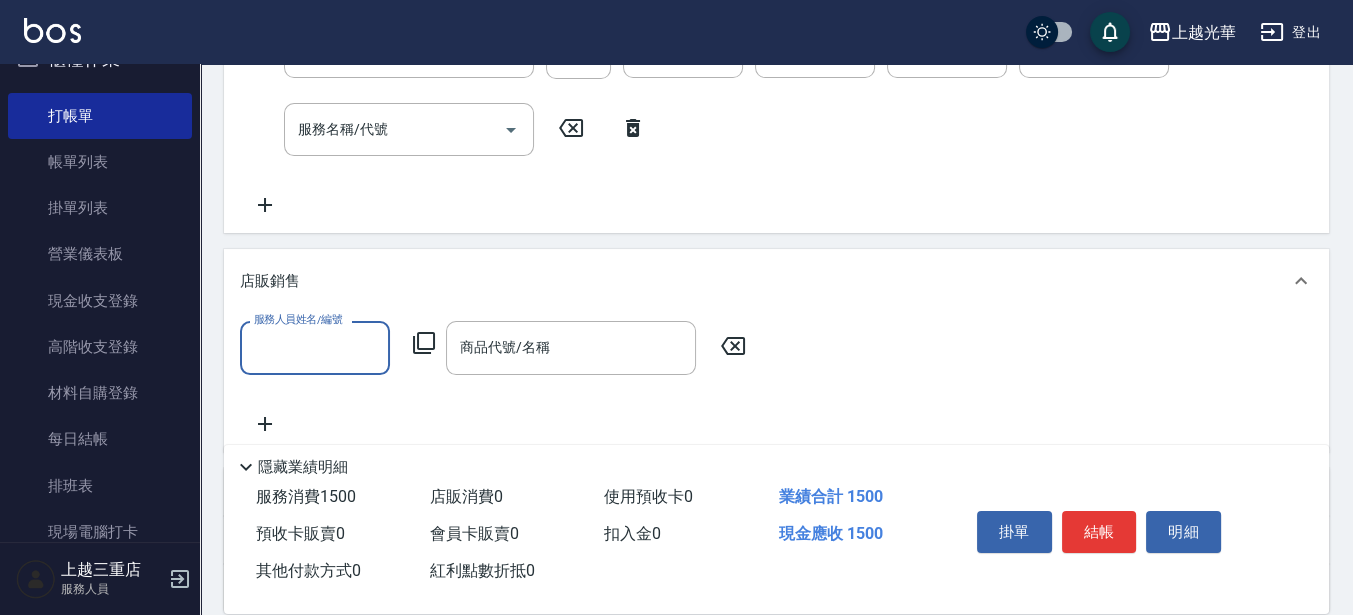 scroll, scrollTop: 0, scrollLeft: 0, axis: both 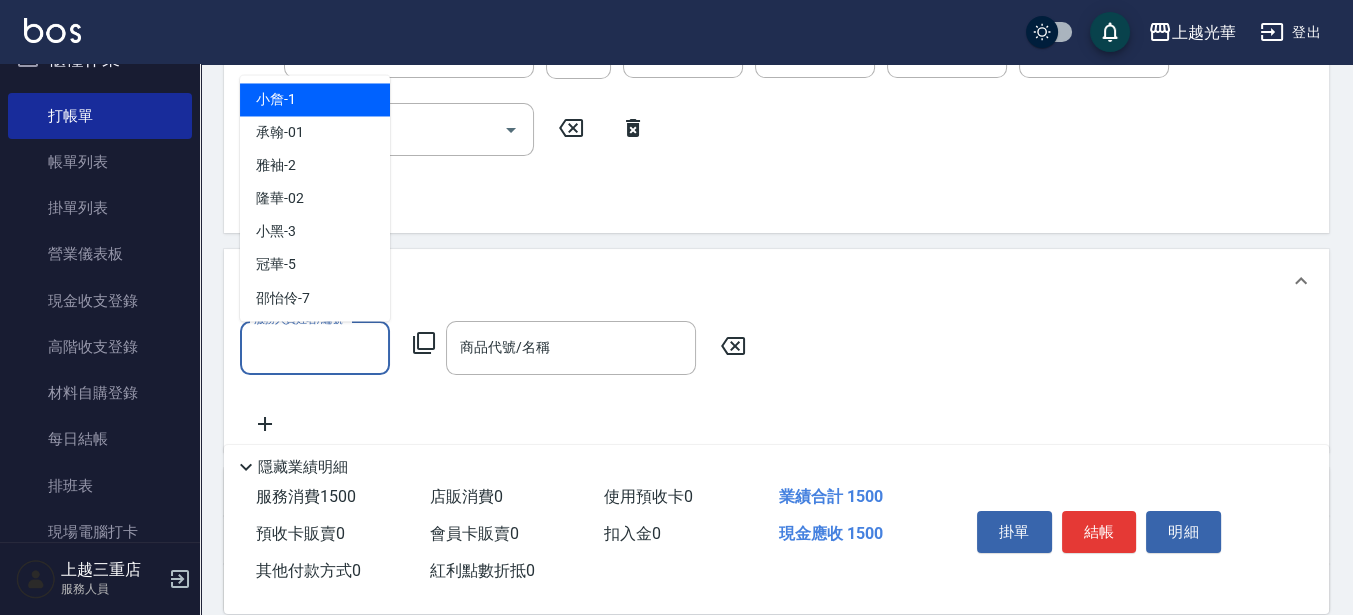 click on "服務人員姓名/編號" at bounding box center (315, 347) 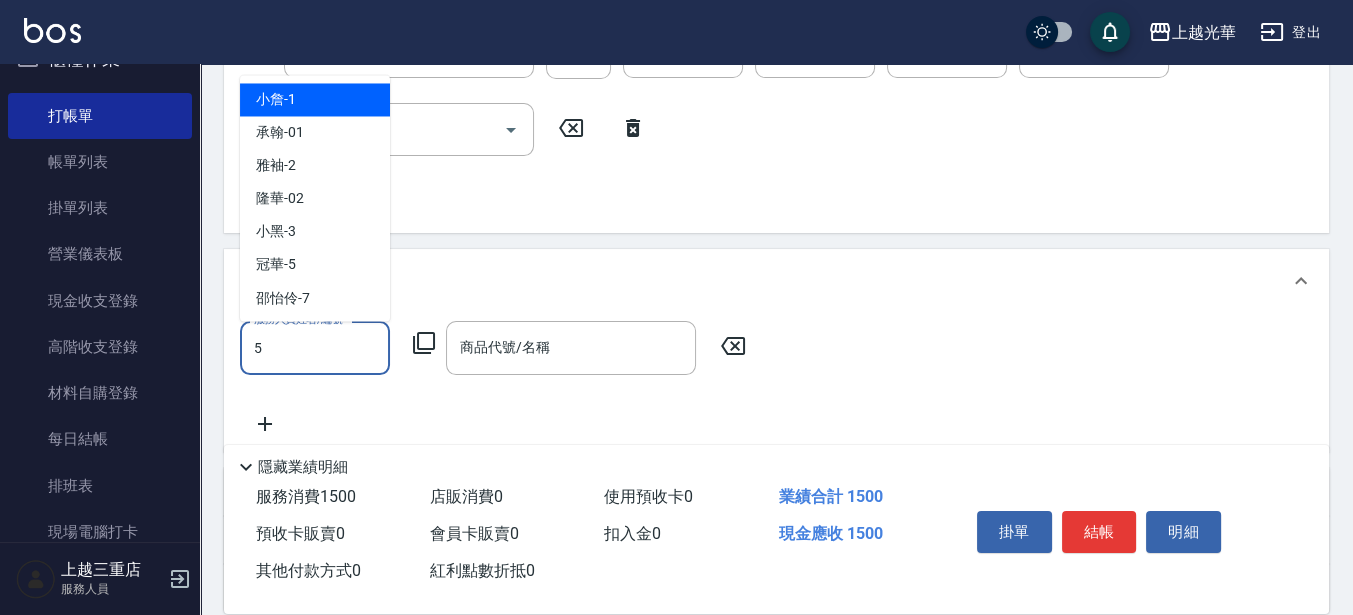 type on "冠華-5" 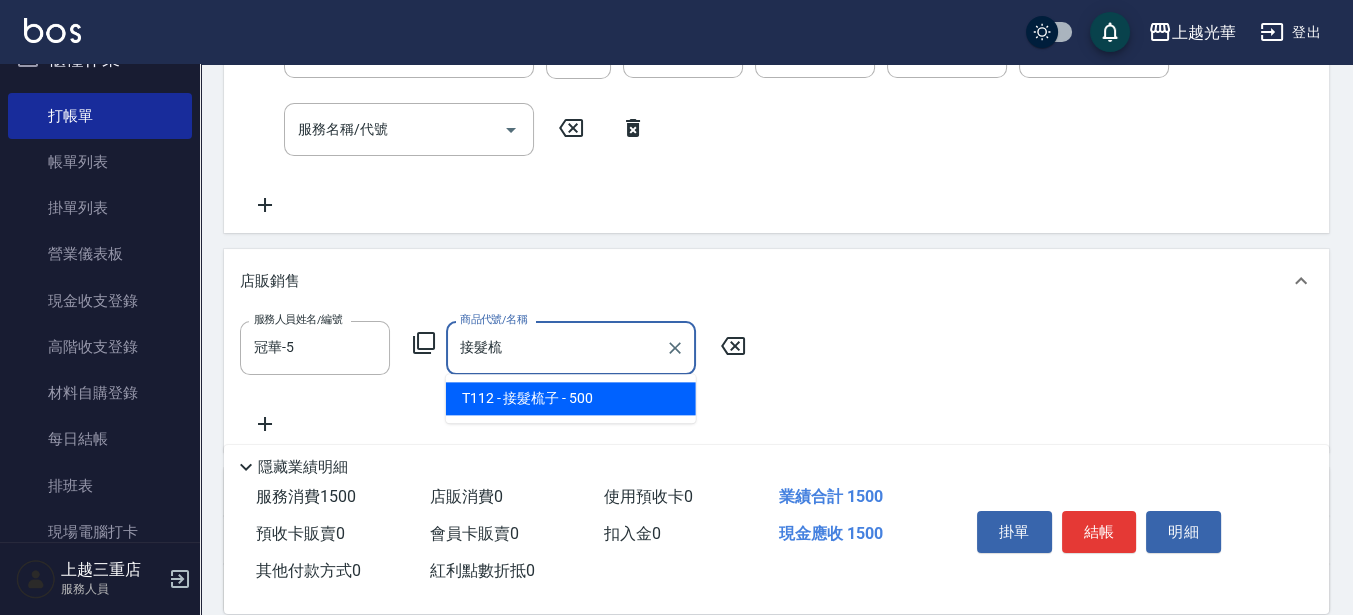 click on "T112 - 接髮梳子 - 500" at bounding box center [571, 398] 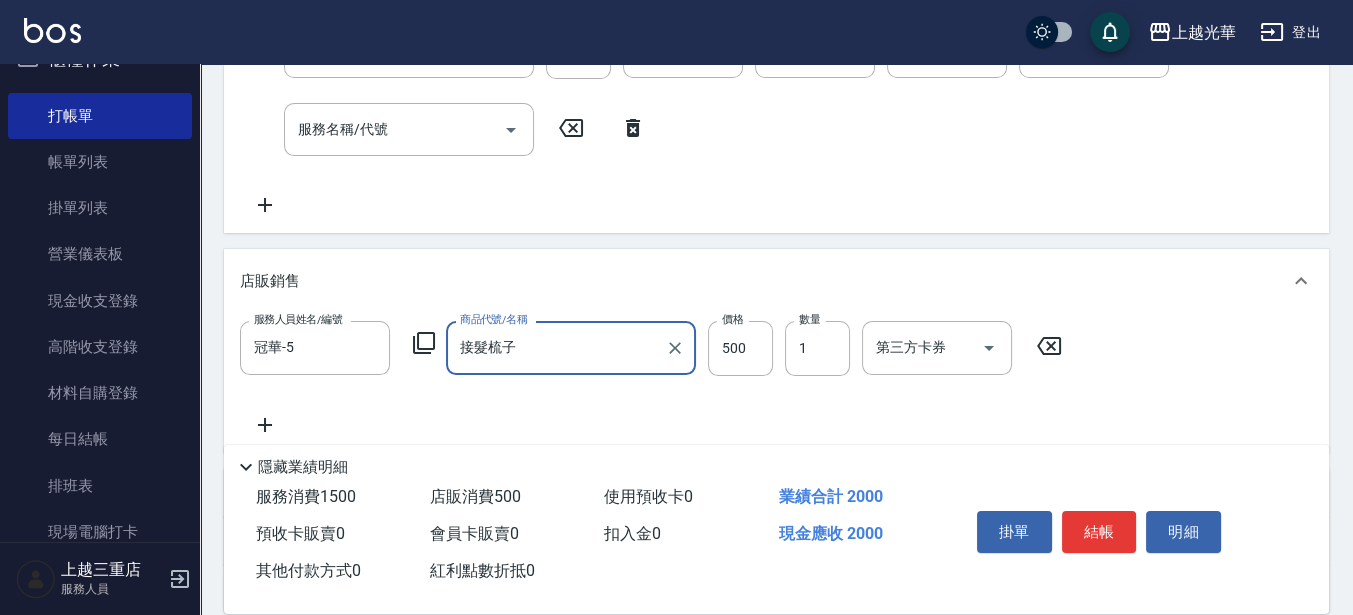 type on "接髮梳子" 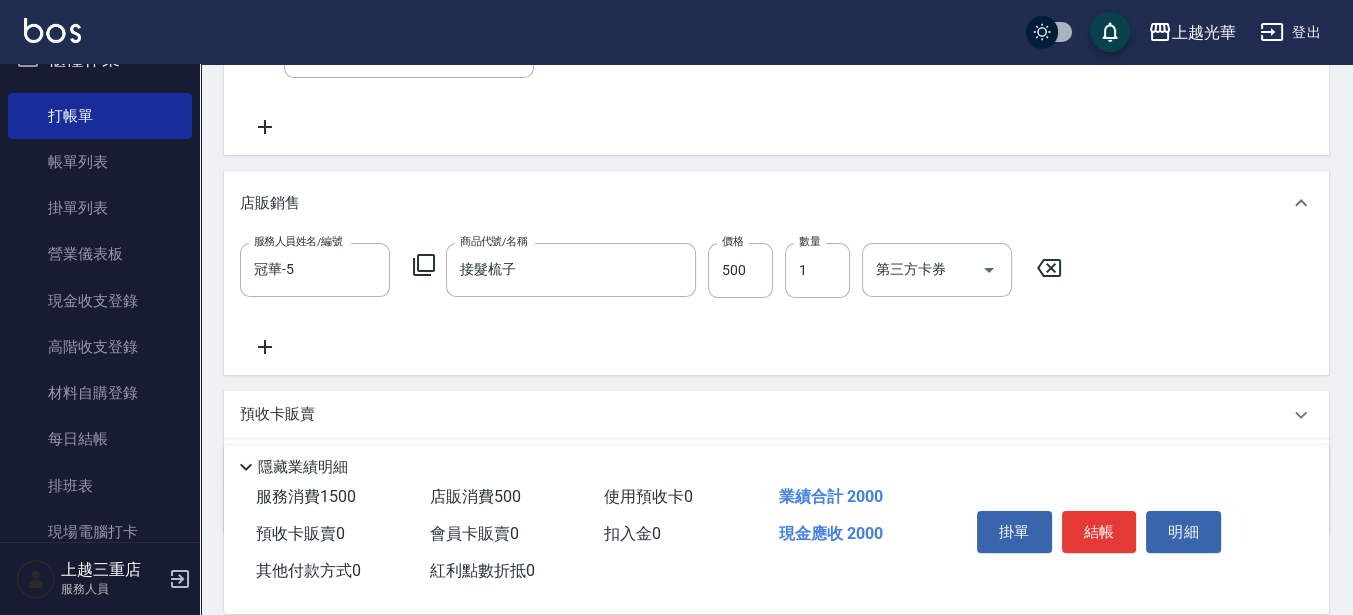 scroll, scrollTop: 500, scrollLeft: 0, axis: vertical 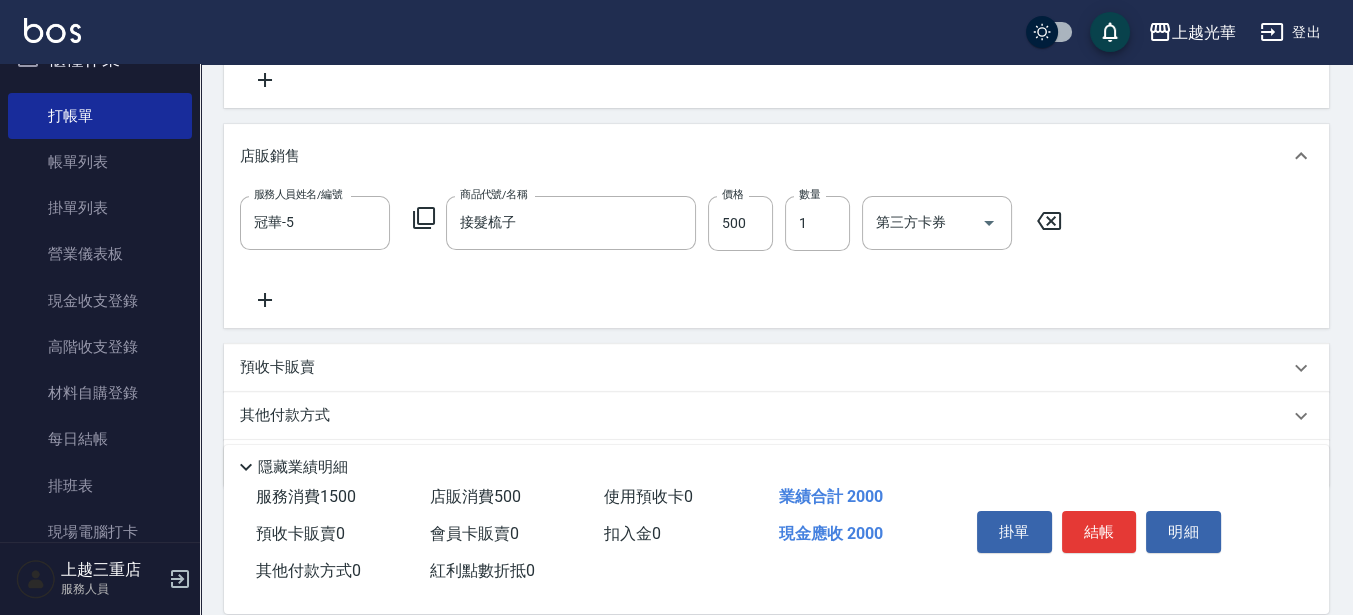 click 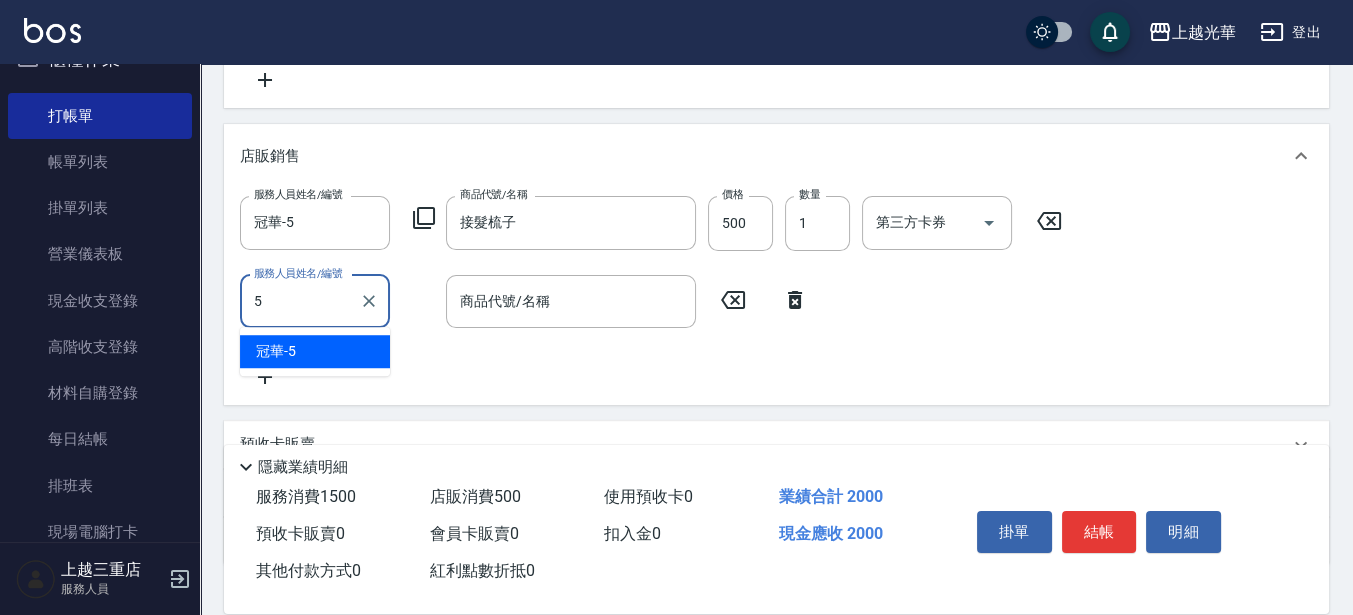 type on "冠華-5" 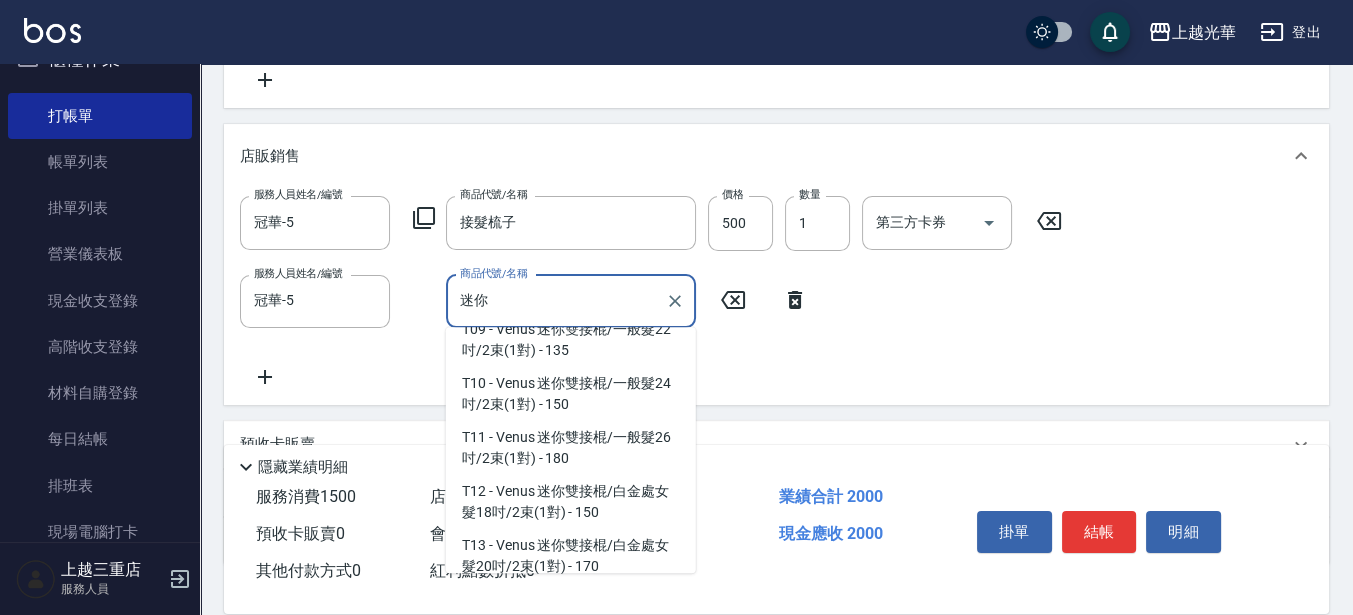 scroll, scrollTop: 500, scrollLeft: 0, axis: vertical 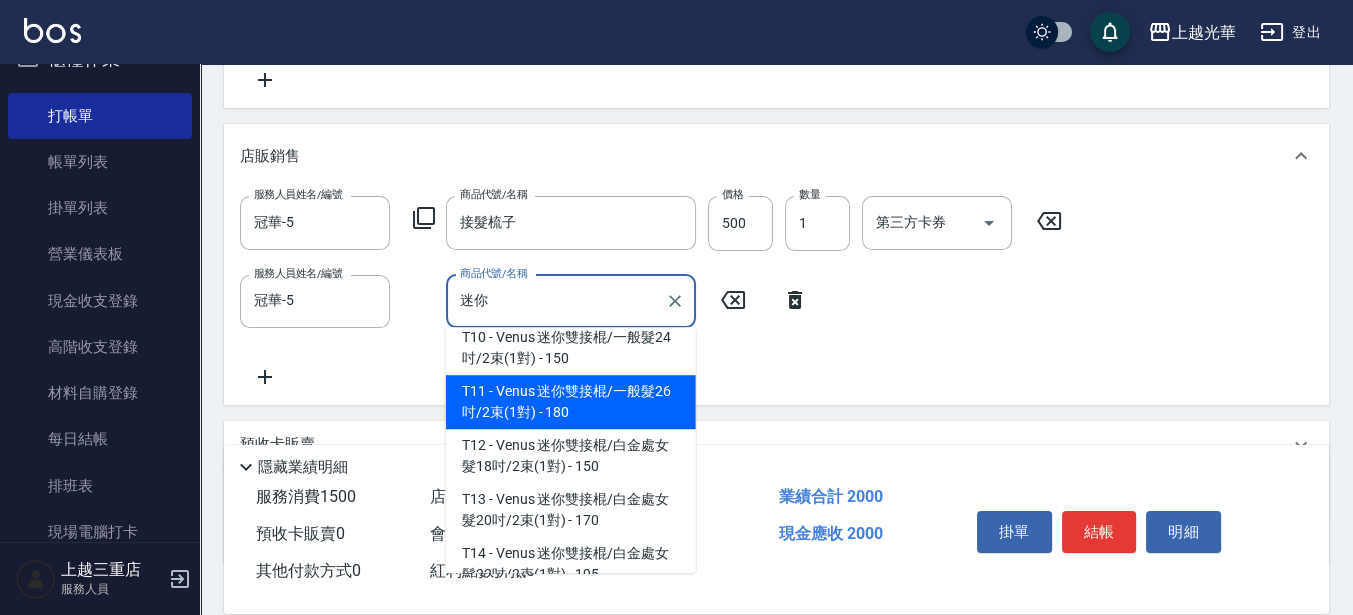 click on "T11 - Venus 迷你雙接棍/一般髮26吋/2束(1對) - 180" at bounding box center [571, 402] 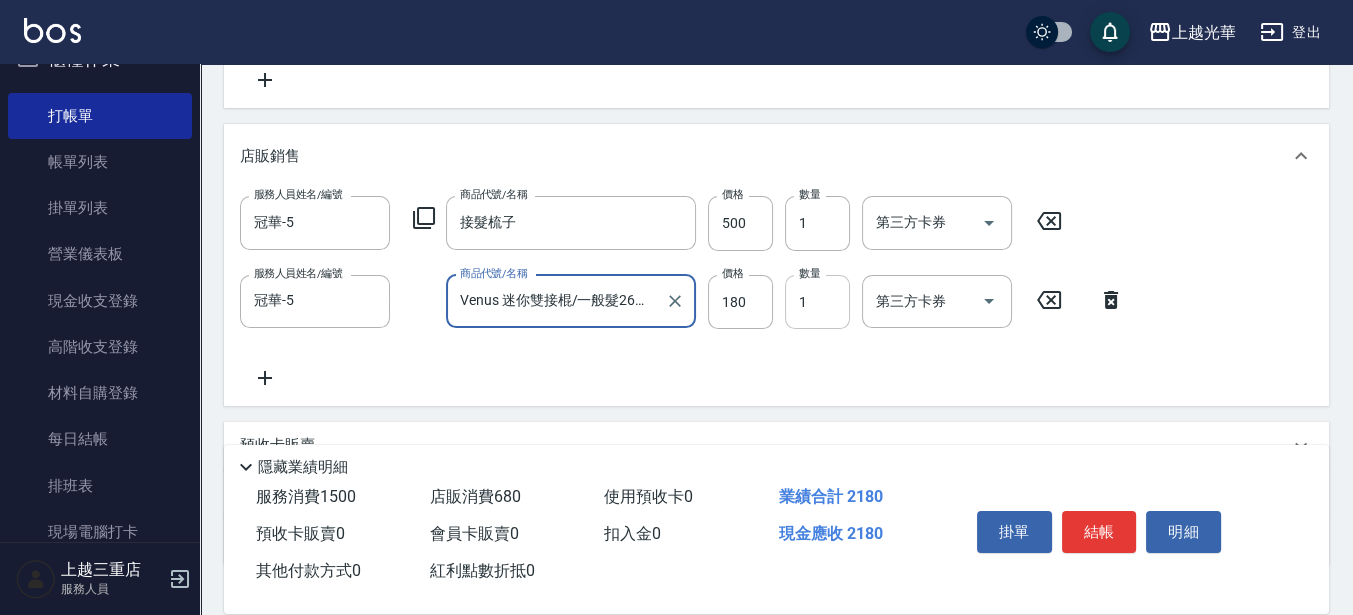 type on "Venus 迷你雙接棍/一般髮26吋/2束(1對)" 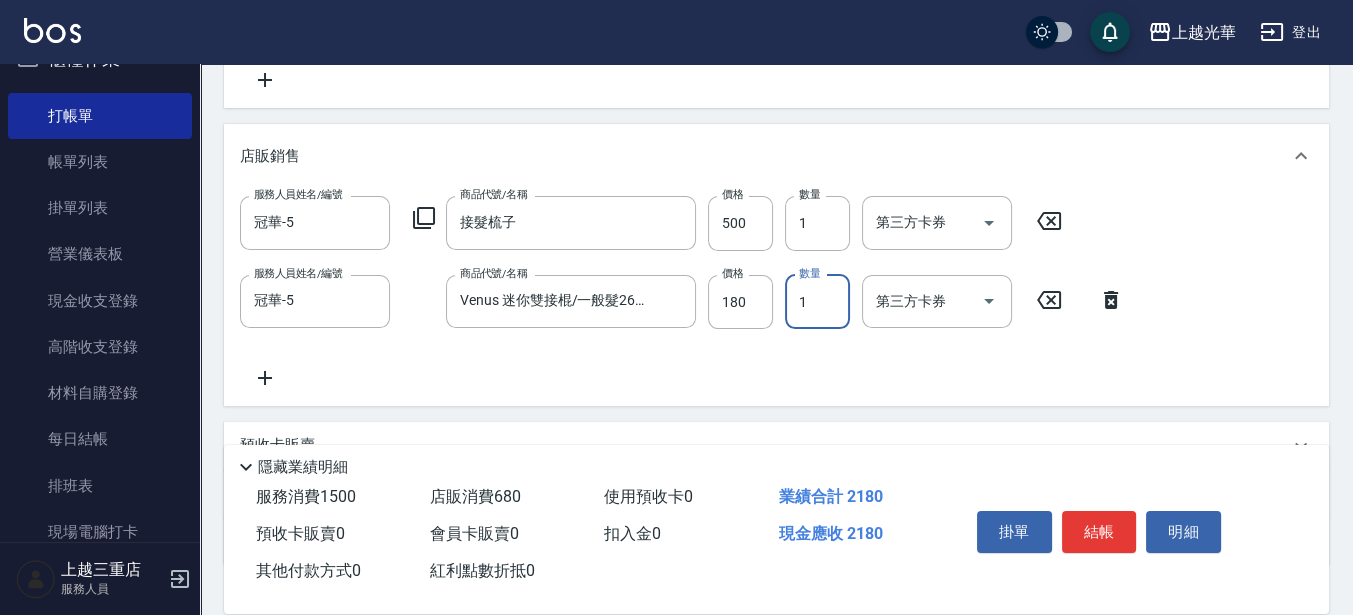 click on "1" at bounding box center (817, 302) 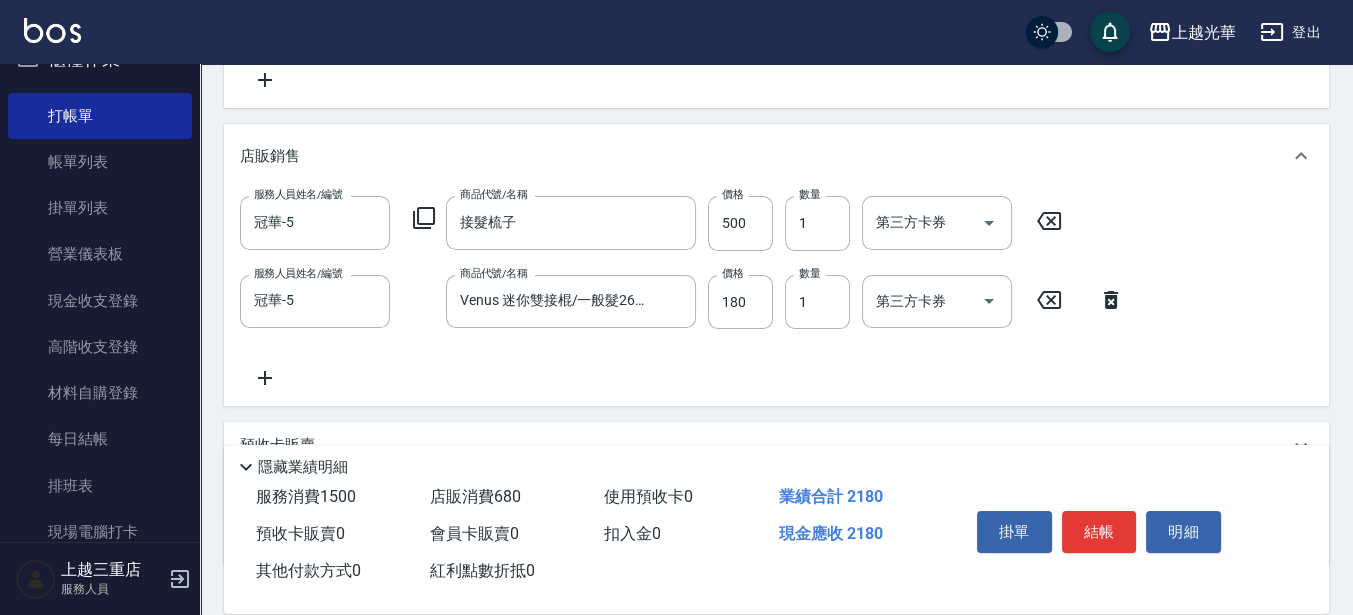 click on "服務人員姓名/編號 [LAST]-[NUMBER] 服務人員姓名/編號 商品代號/名稱 Venus 迷你雙接棍/一般髮26吋/2束(1對) 商品代號/名稱 價格 180 價格 數量 1 數量 第三方卡券 第三方卡券" at bounding box center [688, 302] 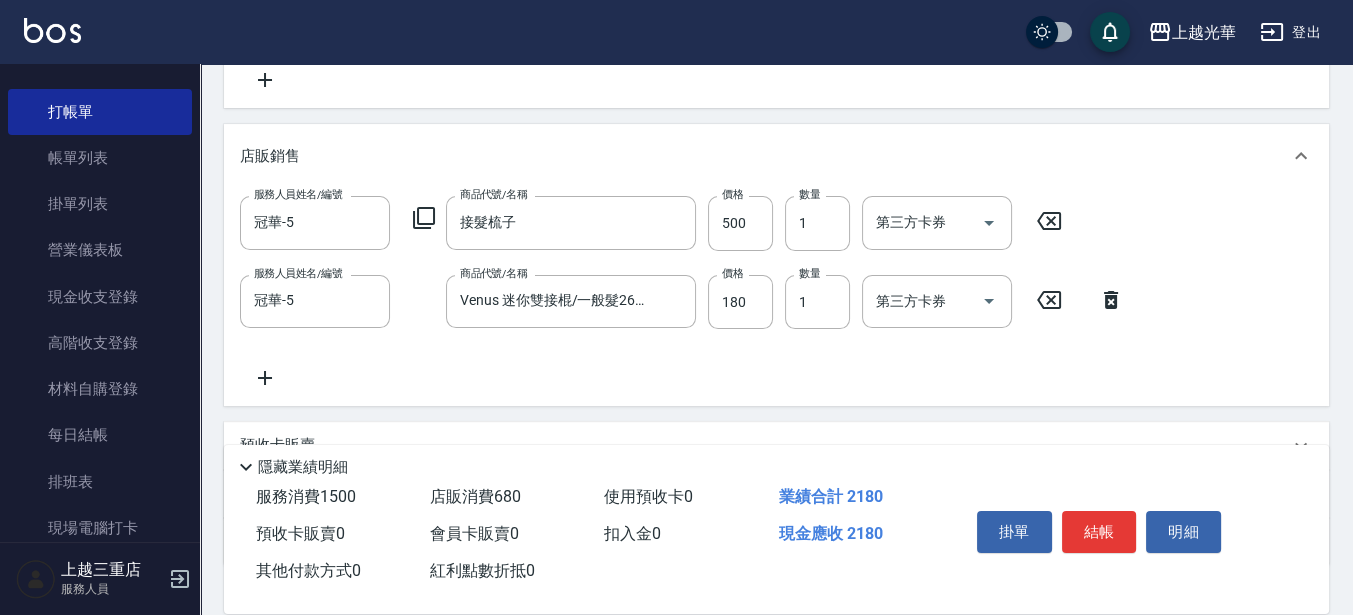 scroll, scrollTop: 39, scrollLeft: 0, axis: vertical 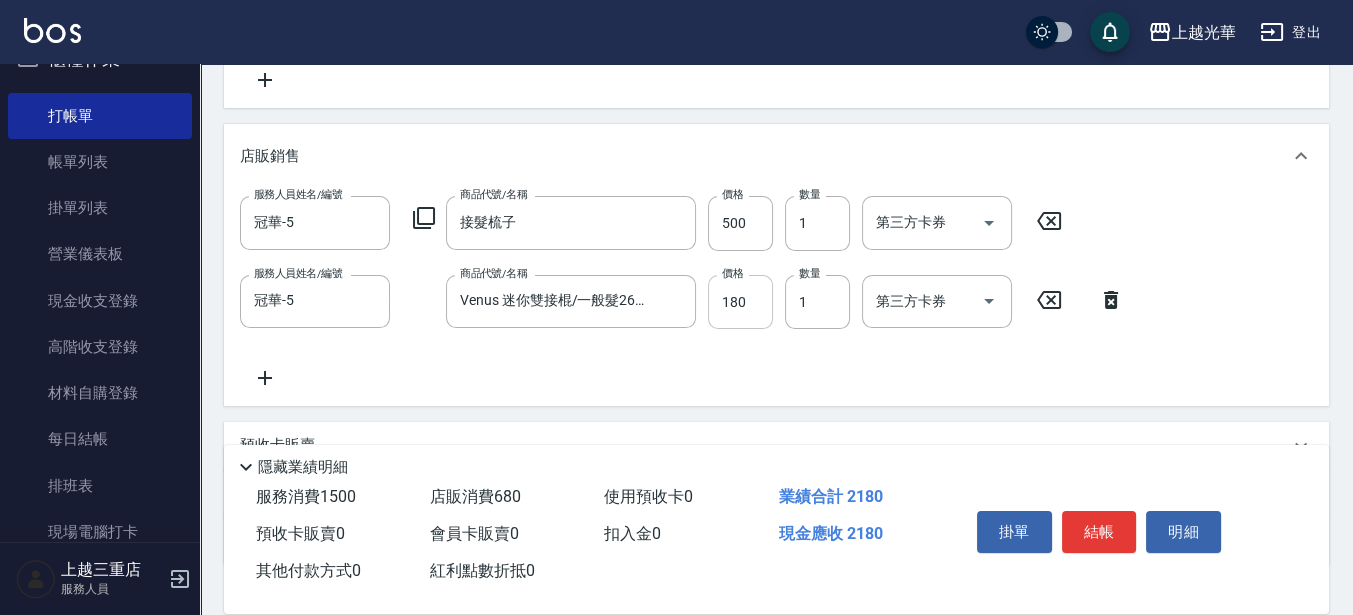 click on "180" at bounding box center (740, 302) 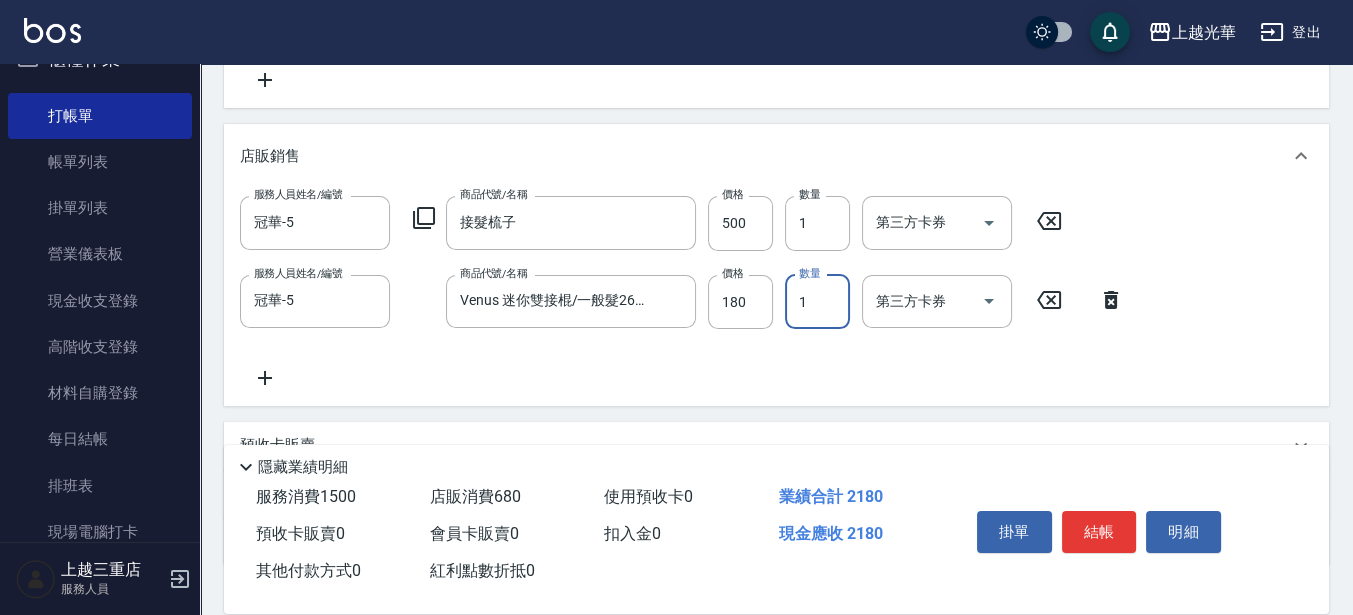 click on "1" at bounding box center (817, 302) 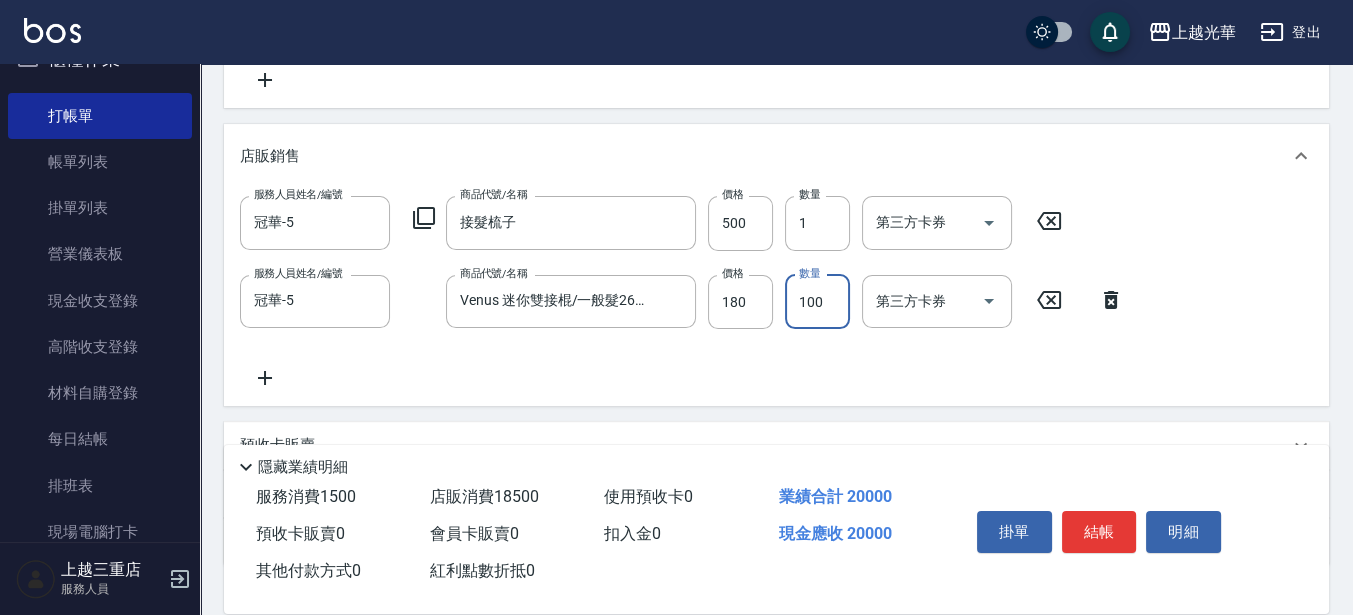 type on "100" 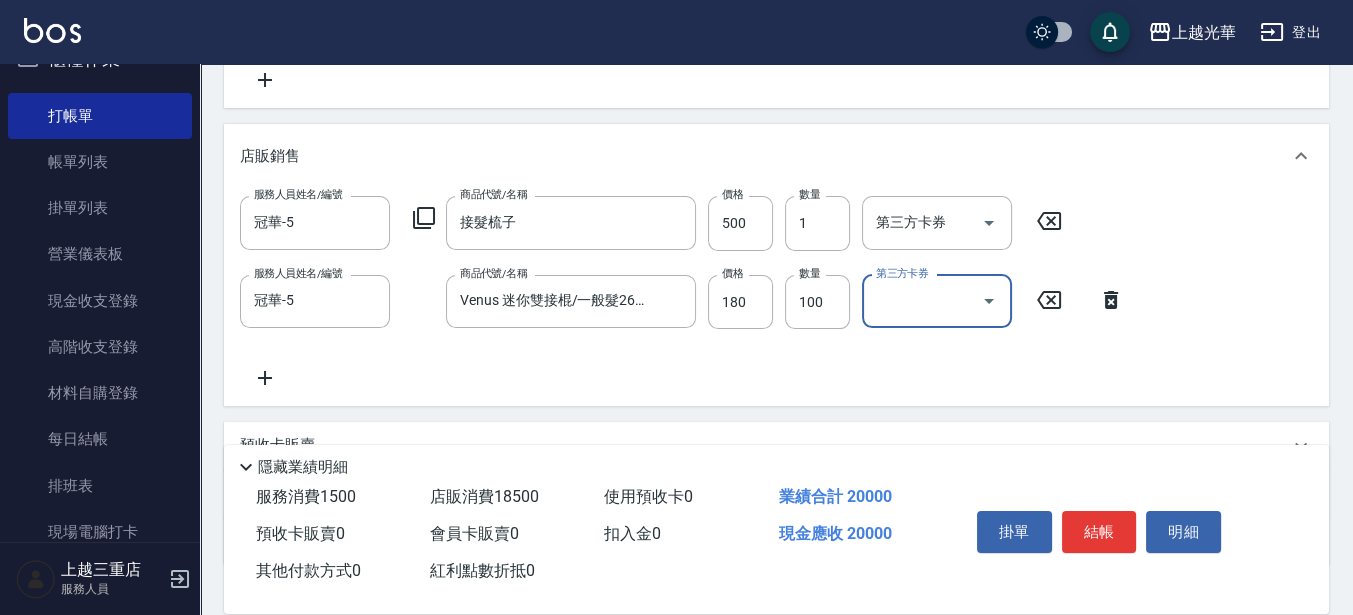 click on "服務人員姓名/編號 [LAST]-[NUMBER] 服務人員姓名/編號 商品代號/名稱 接髮梳子 商品代號/名稱 價格 500 價格 數量 1 數量 第三方卡券 第三方卡券 服務人員姓名/編號 [LAST]-[NUMBER] 服務人員姓名/編號 商品代號/名稱 Venus 迷你雙接棍/一般髮26吋/2束(1對) 商品代號/名稱 價格 180 價格 數量 100 數量 第三方卡券 第三方卡券" at bounding box center [776, 292] 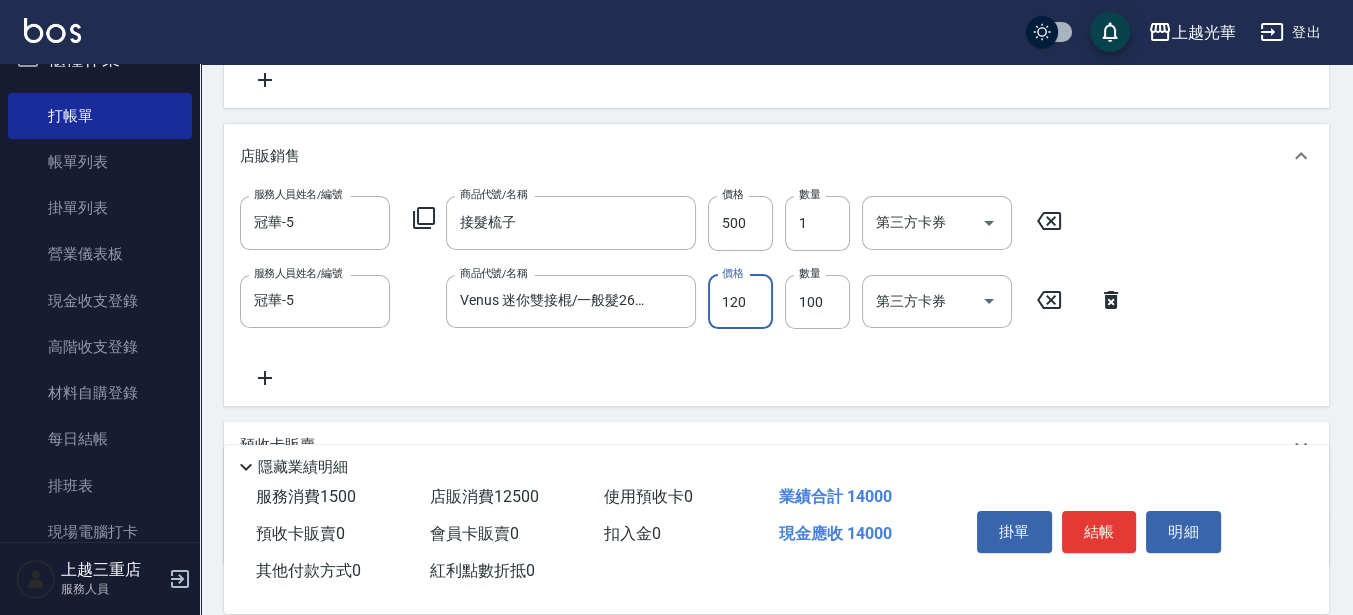 type on "120" 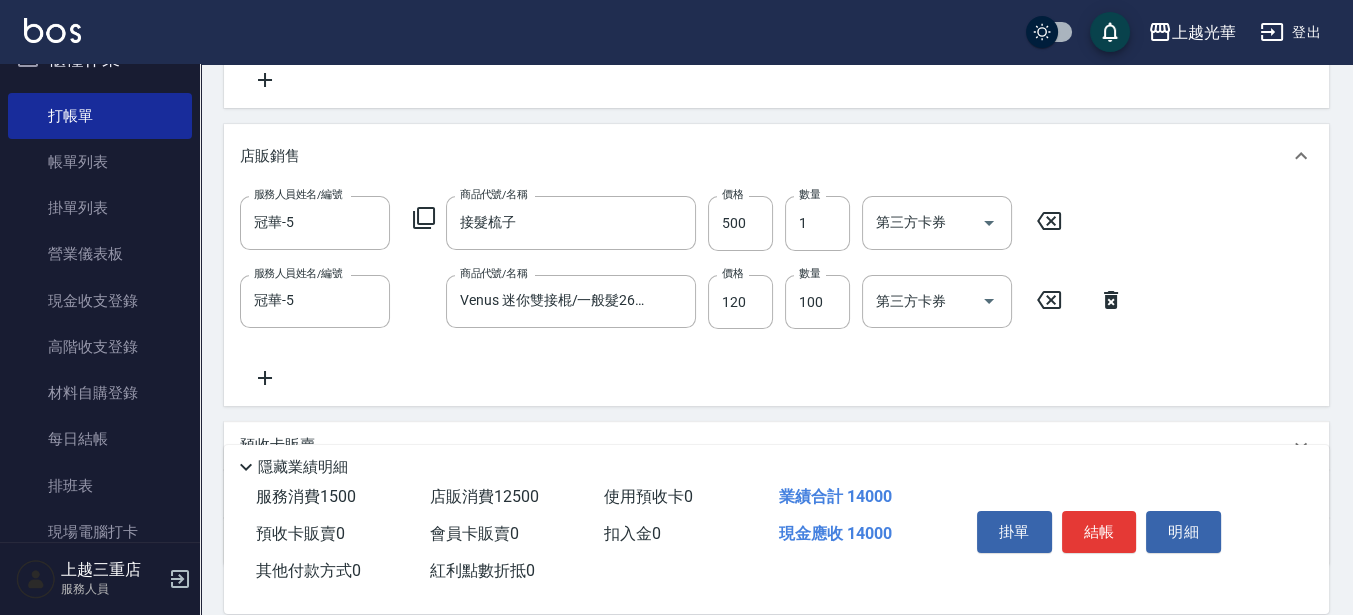click on "服務人員姓名/編號 [LAST]-[NUMBER] 服務人員姓名/編號 商品代號/名稱 接髮梳子 商品代號/名稱 價格 500 價格 數量 1 數量 第三方卡券 第三方卡券 服務人員姓名/編號 [LAST]-[NUMBER] 服務人員姓名/編號 商品代號/名稱 Venus 迷你雙接棍/一般髮26吋/2束(1對) 商品代號/名稱 價格 120 價格 數量 100 數量 第三方卡券 第三方卡券" at bounding box center [776, 292] 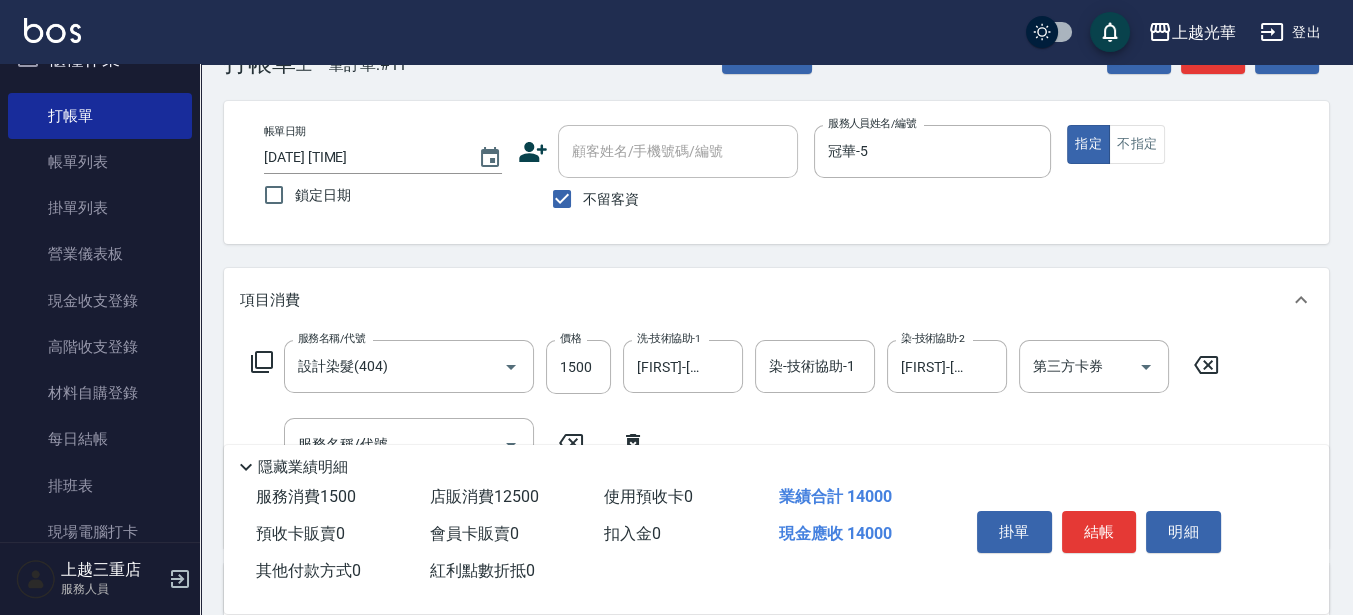 scroll, scrollTop: 0, scrollLeft: 0, axis: both 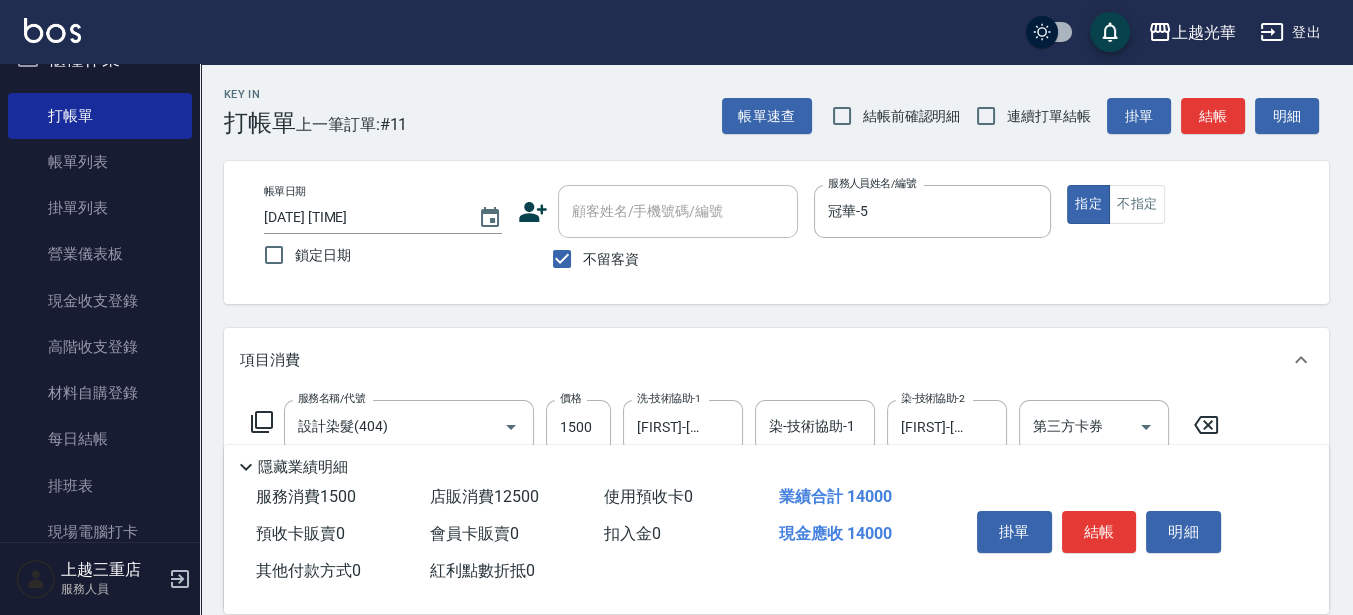 click on "帳單日期 [DATE] [TIME] 鎖定日期 顧客姓名/手機號碼/編號 顧客姓名/手機號碼/編號 不留客資 服務人員姓名/編號 [LAST]-[NUMBER] 服務人員姓名/編號 指定 不指定" at bounding box center (776, 232) 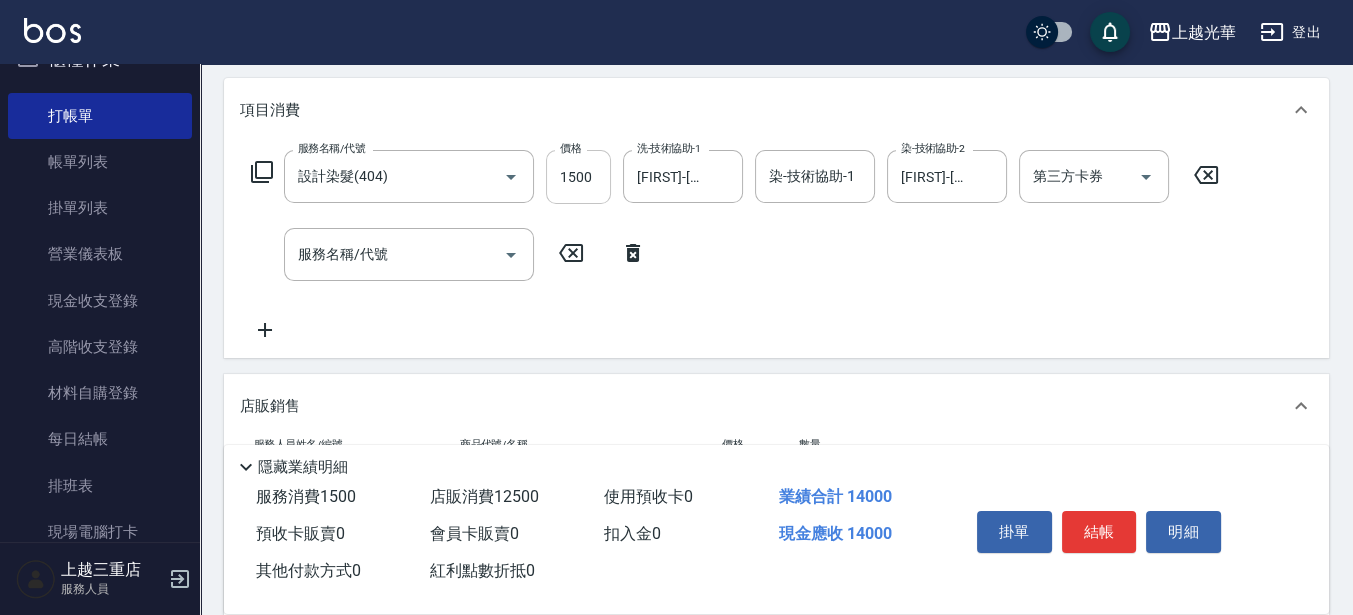 click on "1500" at bounding box center (578, 177) 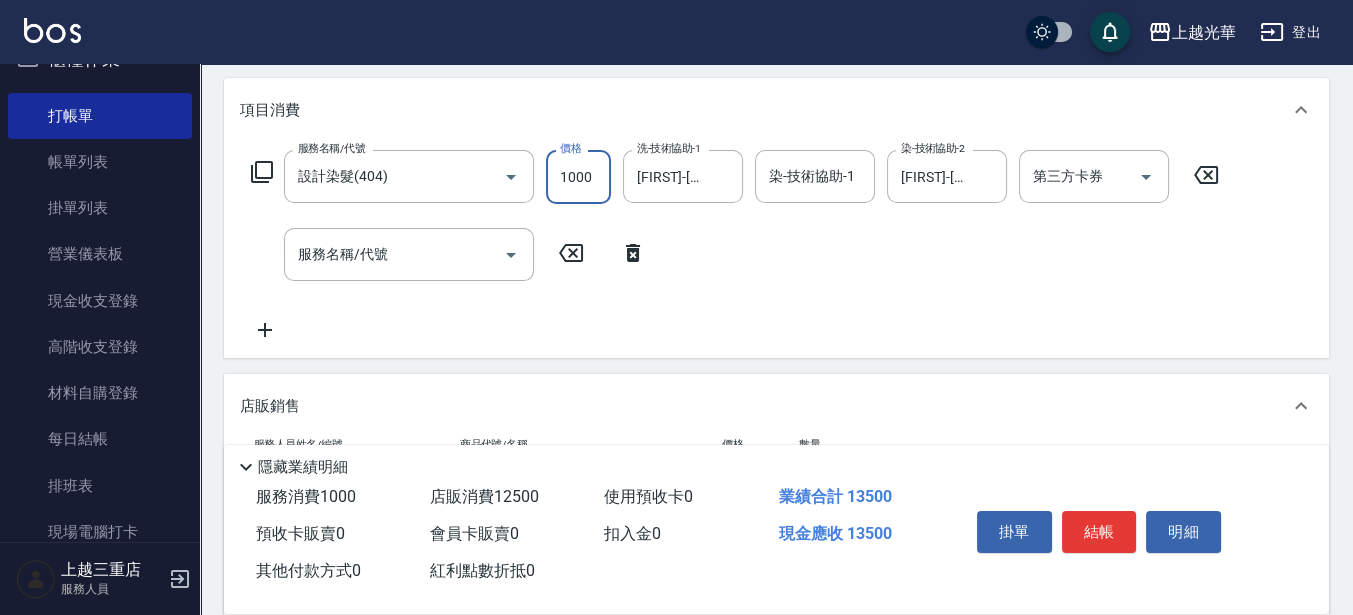 type on "1000" 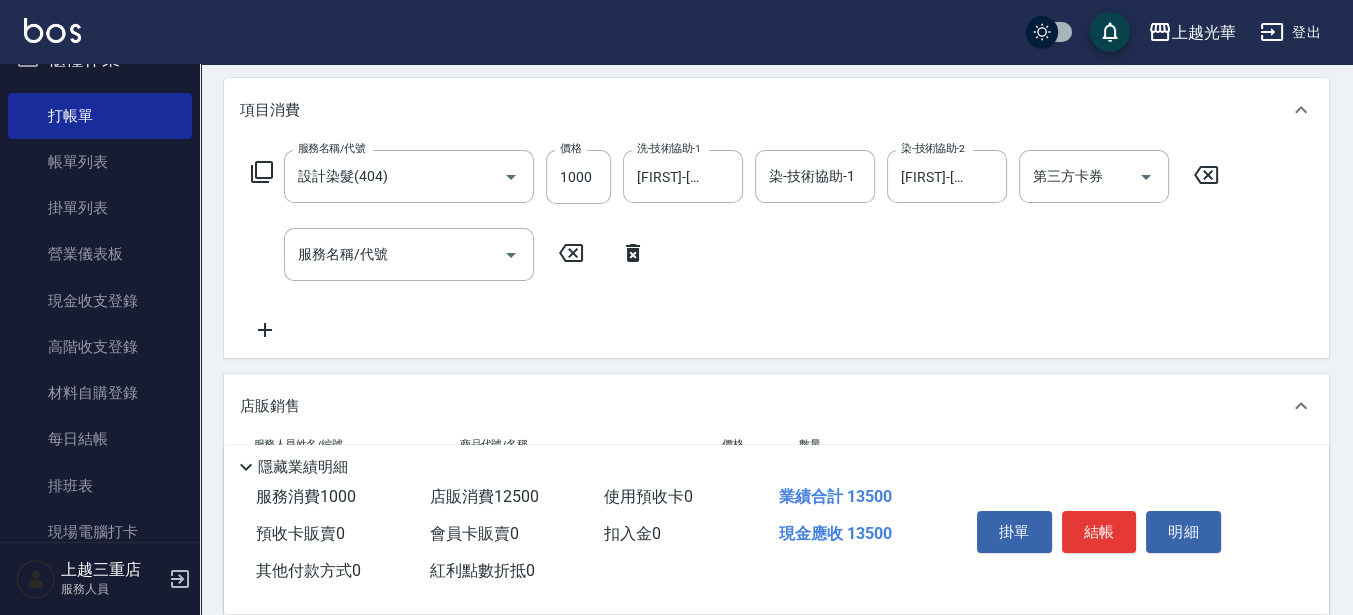 click on "服務名稱/代號 設計染髮(404) 服務名稱/代號 價格 1000 價格 洗-技術協助-1 [LAST]-[NUMBER] 洗-技術協助-1 染-技術協助-1 染-技術協助-1 染-技術協助-2 [LAST]-[NUMBER] 染-技術協助-2 第三方卡券 第三方卡券 服務名稱/代號 服務名稱/代號" at bounding box center (735, 246) 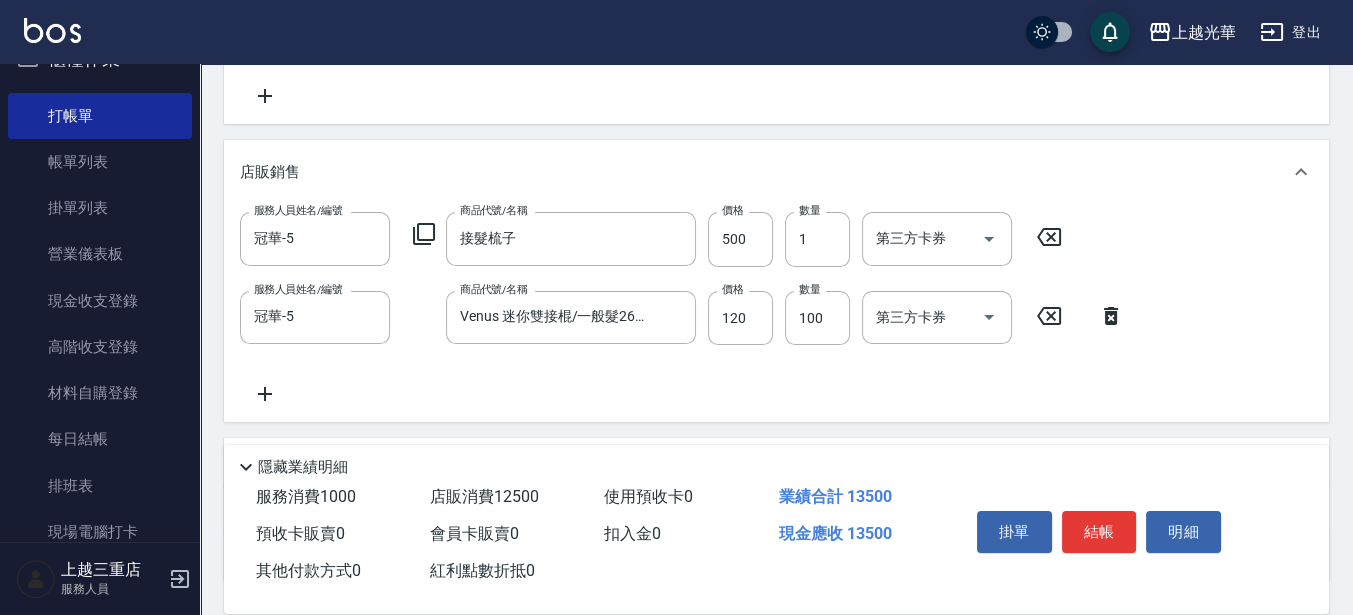 scroll, scrollTop: 500, scrollLeft: 0, axis: vertical 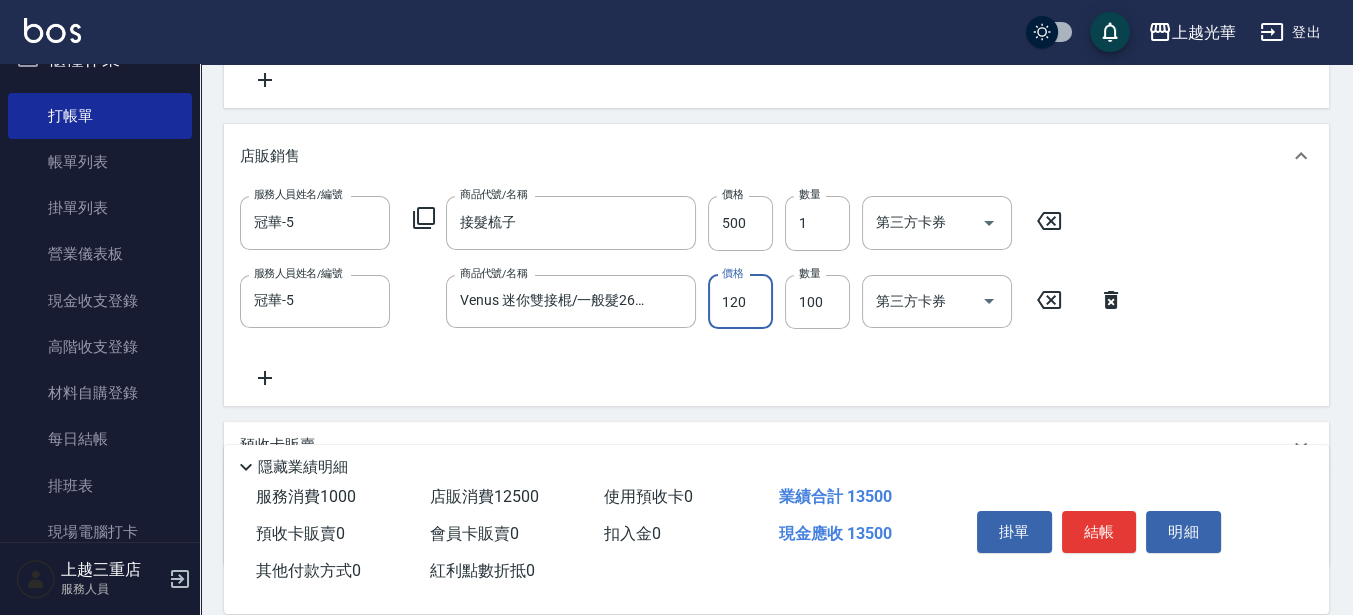 click on "120" at bounding box center (740, 302) 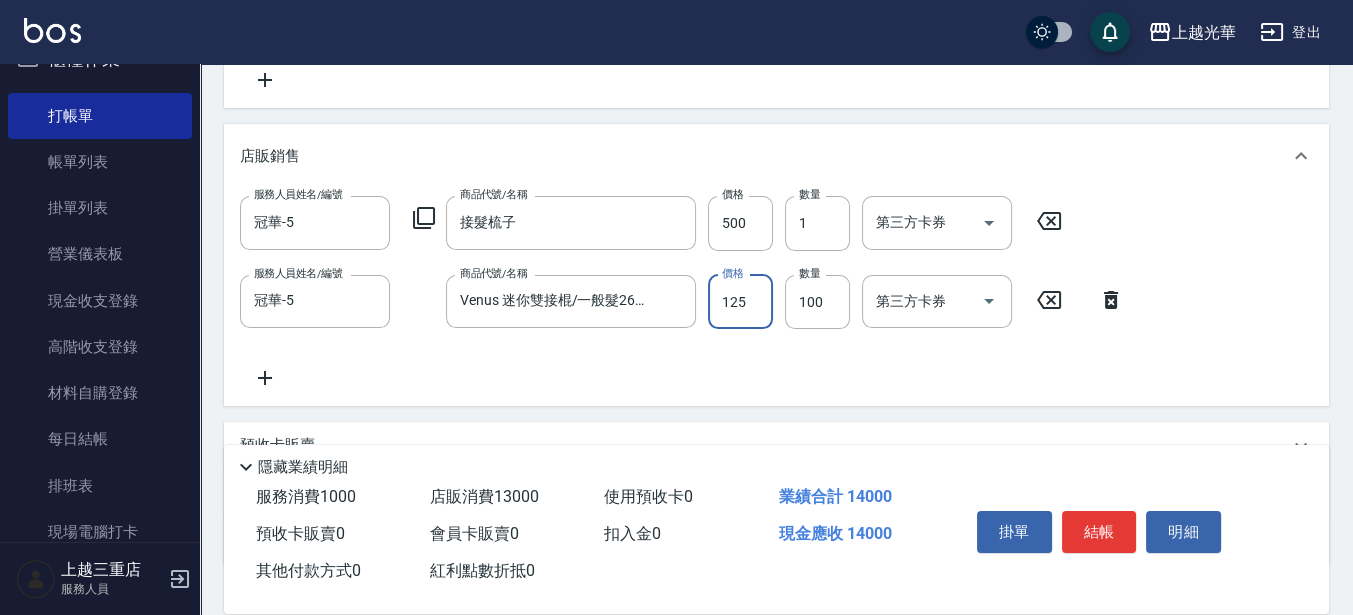type on "125" 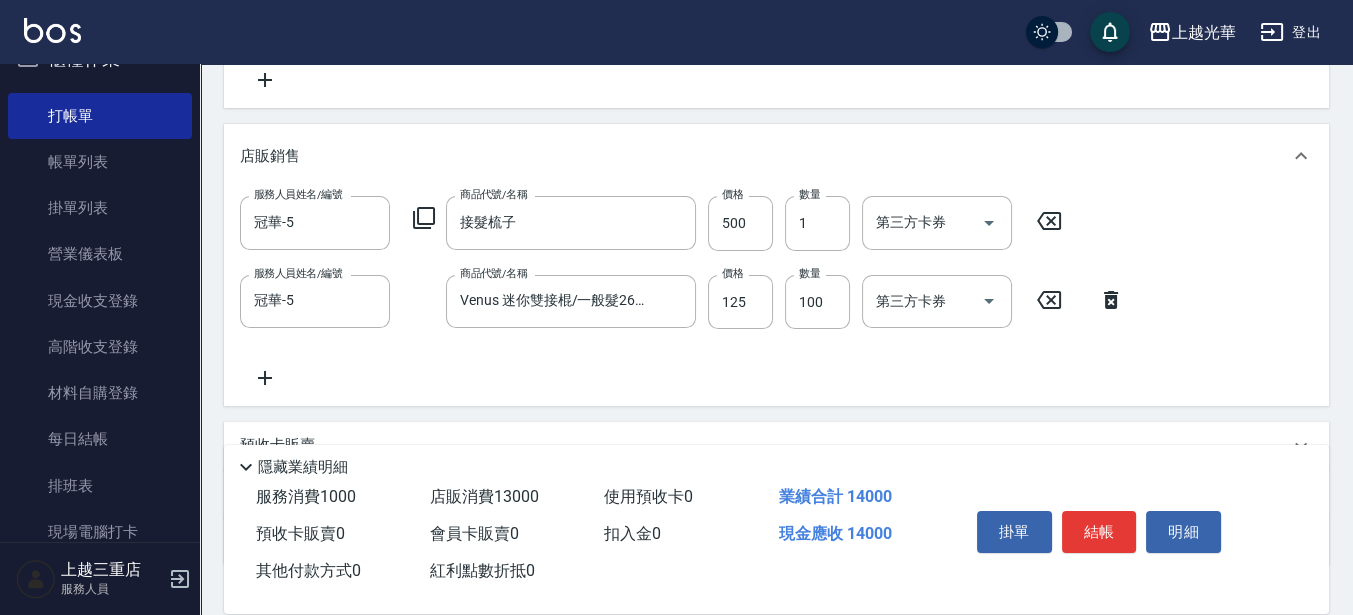 click on "服務人員姓名/編號 [LAST]-[NUMBER] 服務人員姓名/編號 商品代號/名稱 接髮梳子 商品代號/名稱 價格 500 價格 數量 1 數量 第三方卡券 第三方卡券 服務人員姓名/編號 [LAST]-[NUMBER] 服務人員姓名/編號 商品代號/名稱 Venus 迷你雙接棍/一般髮26吋/2束(1對) 商品代號/名稱 價格 125 價格 數量 100 數量 第三方卡券 第三方卡券" at bounding box center (776, 292) 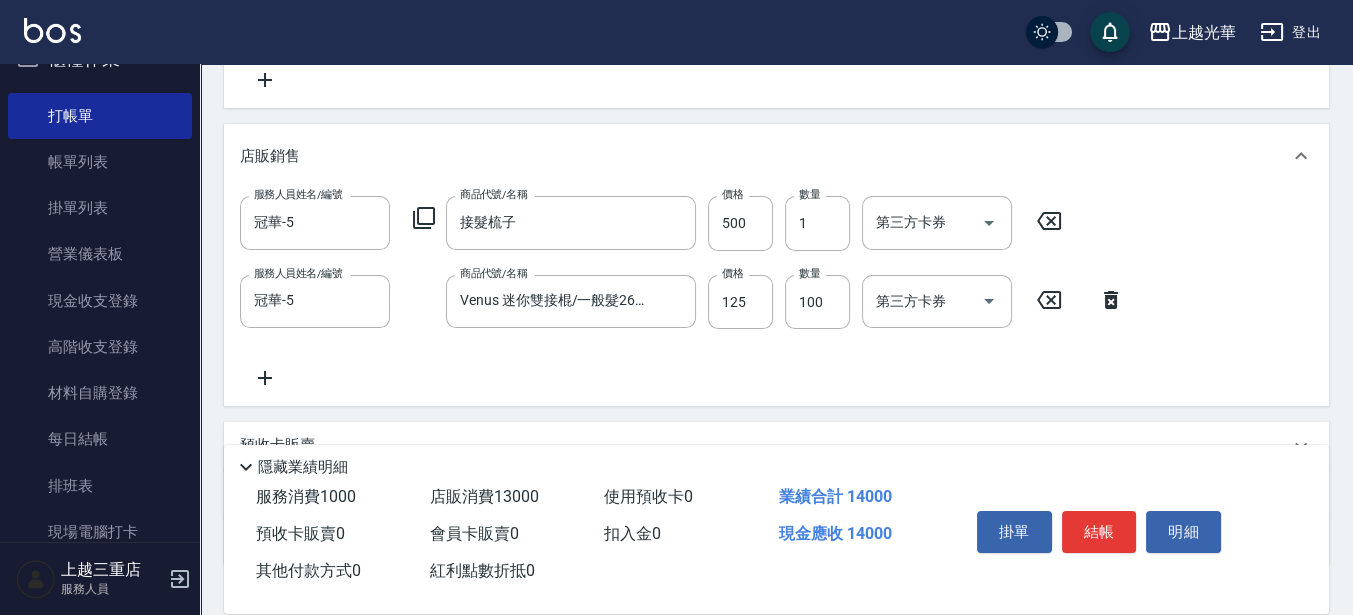click on "服務人員姓名/編號 [LAST]-[NUMBER] 服務人員姓名/編號 商品代號/名稱 接髮梳子 商品代號/名稱 價格 500 價格 數量 1 數量 第三方卡券 第三方卡券 服務人員姓名/編號 [LAST]-[NUMBER] 服務人員姓名/編號 商品代號/名稱 Venus 迷你雙接棍/一般髮26吋/2束(1對) 商品代號/名稱 價格 125 價格 數量 100 數量 第三方卡券 第三方卡券" at bounding box center (776, 292) 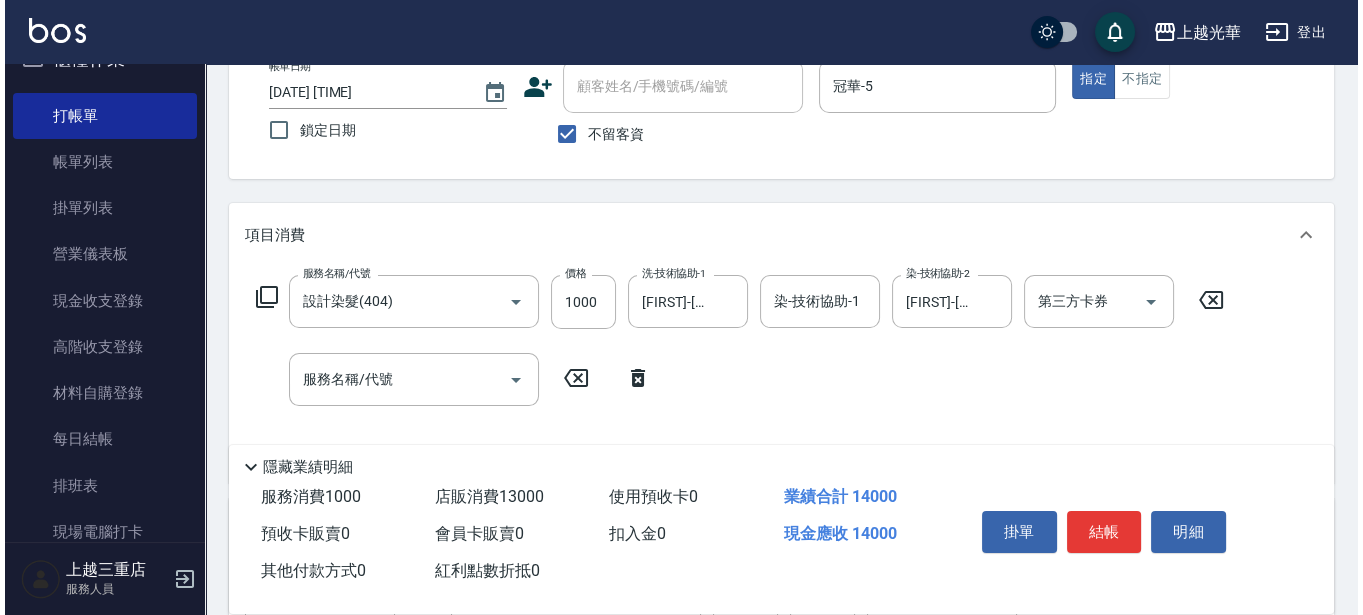 scroll, scrollTop: 0, scrollLeft: 0, axis: both 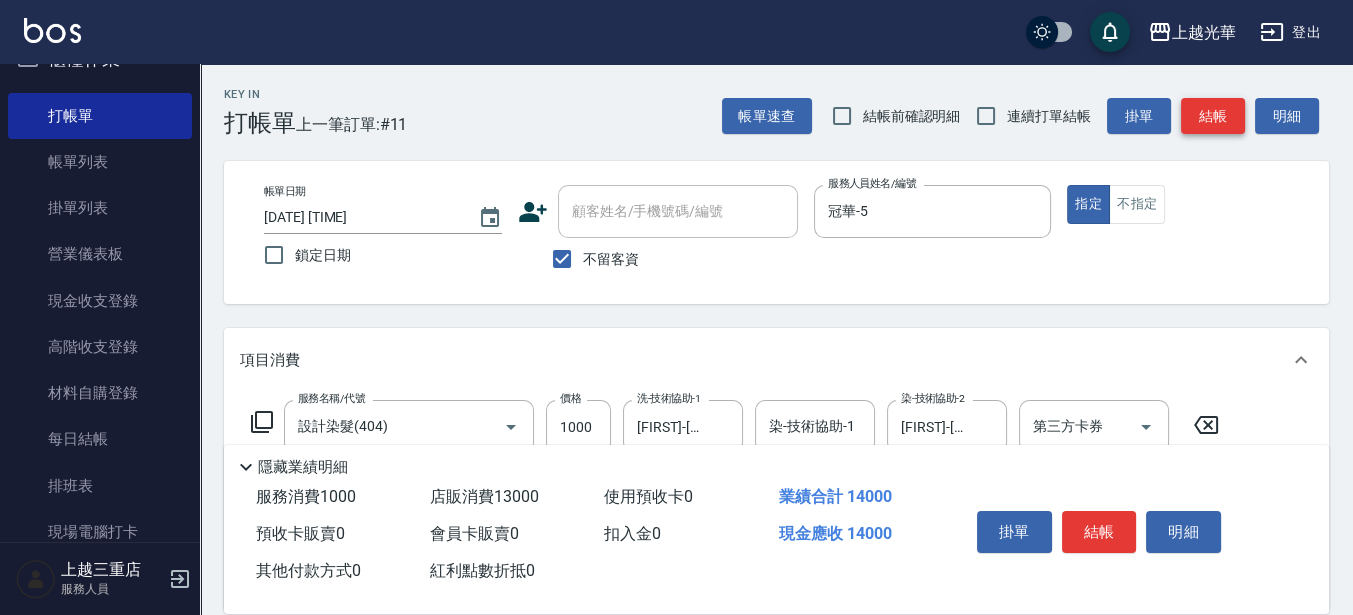 click on "結帳" at bounding box center [1213, 116] 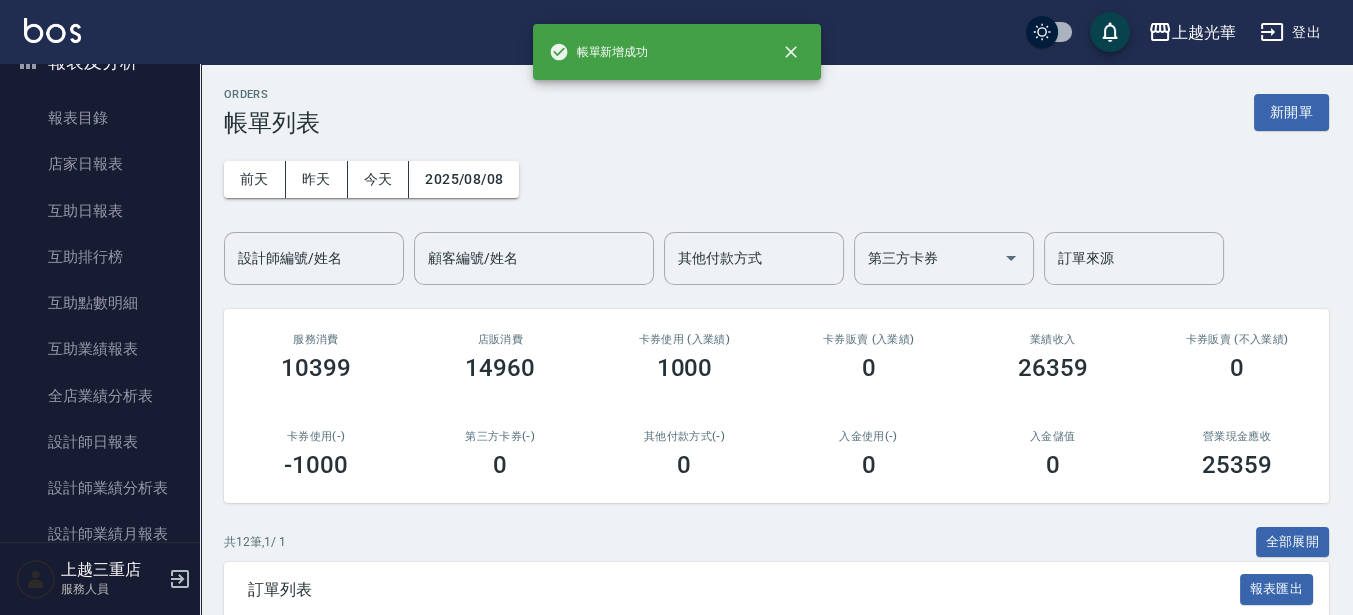 scroll, scrollTop: 664, scrollLeft: 0, axis: vertical 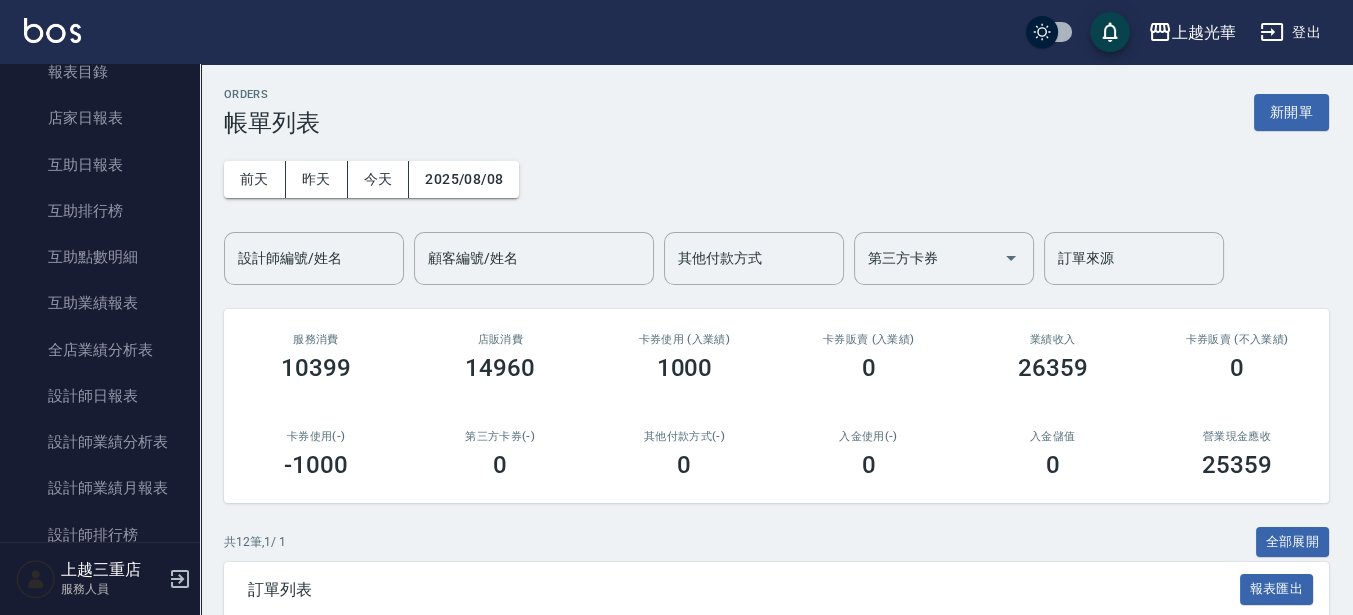 click on "設計師編號/姓名" at bounding box center (314, 258) 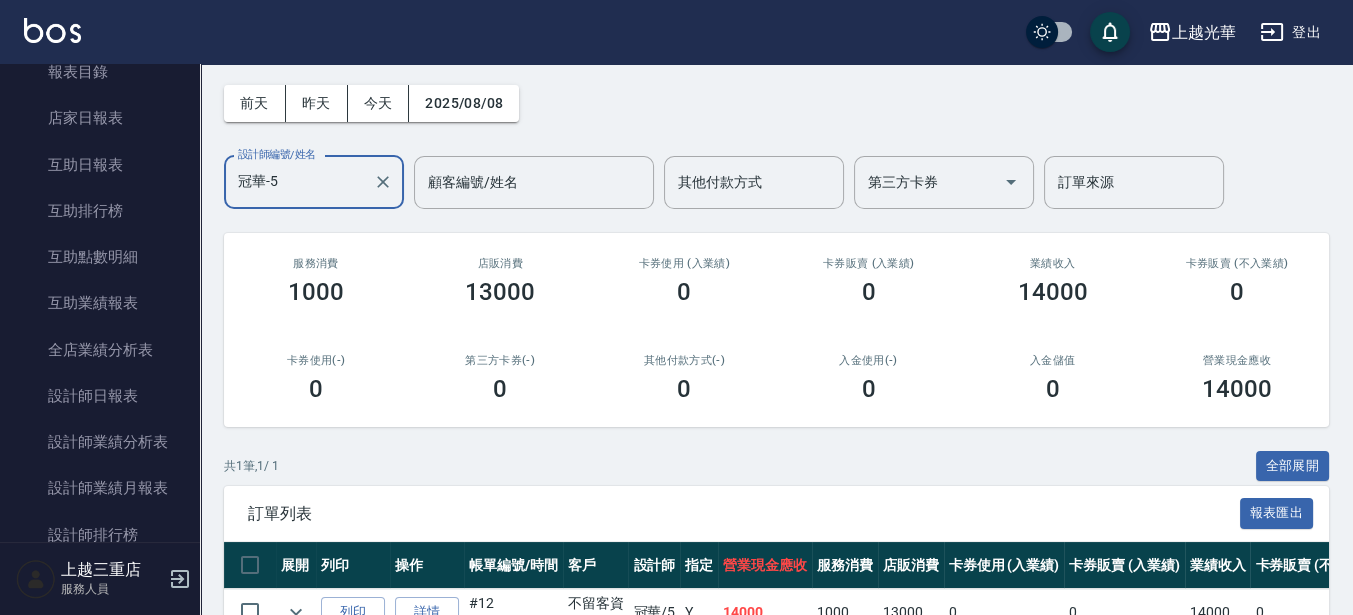 scroll, scrollTop: 193, scrollLeft: 0, axis: vertical 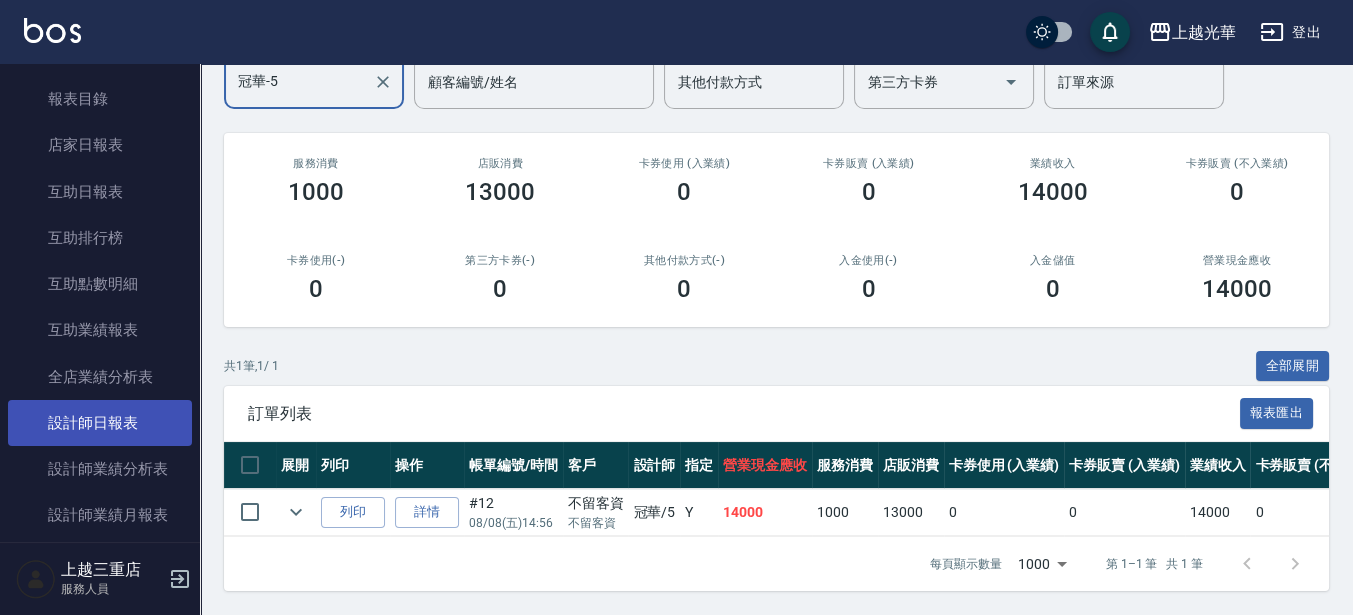type on "冠華-5" 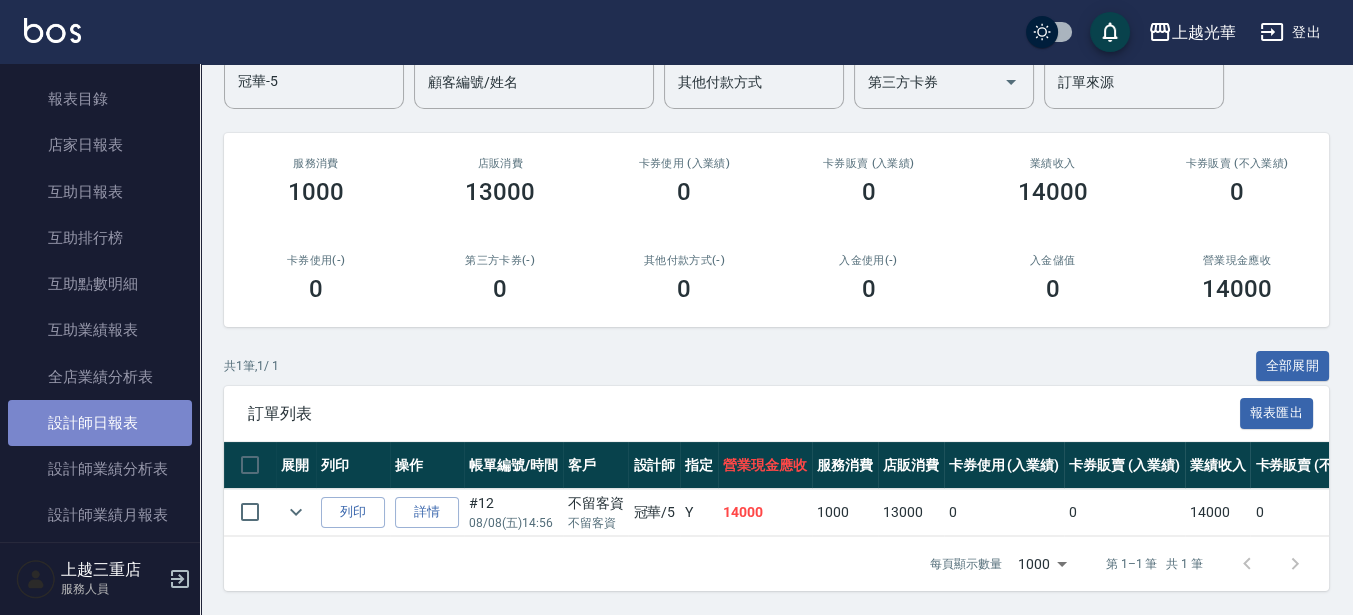 click on "設計師日報表" at bounding box center (100, 423) 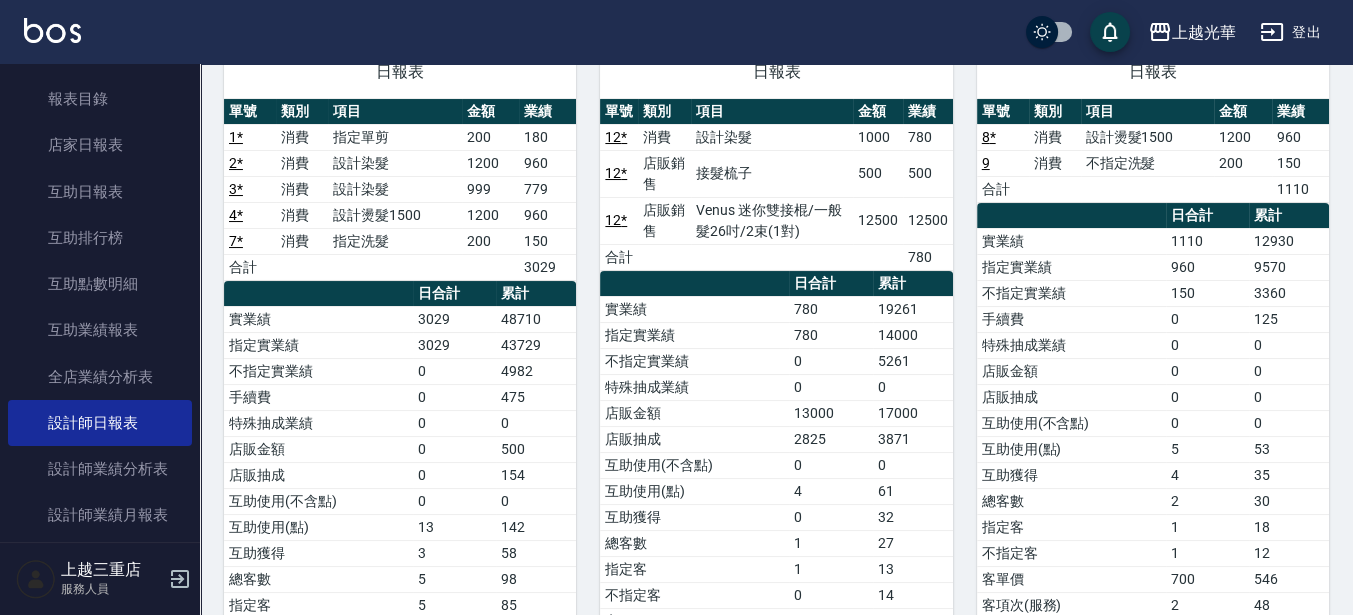 scroll, scrollTop: 250, scrollLeft: 0, axis: vertical 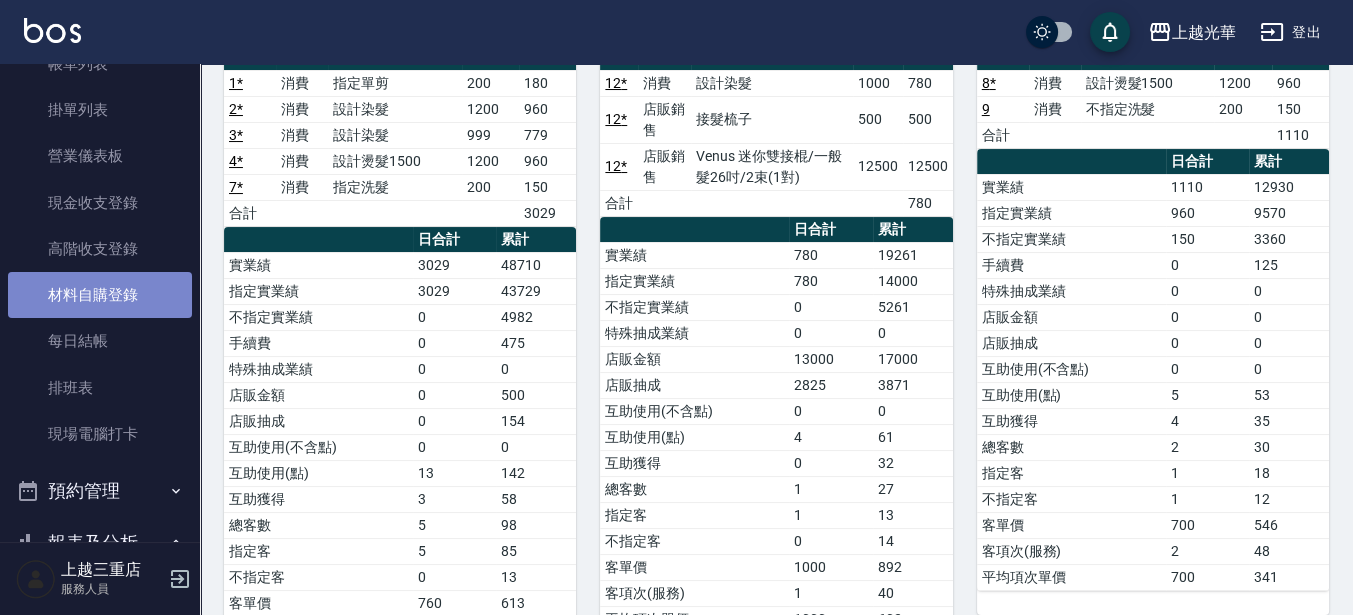 click on "材料自購登錄" at bounding box center [100, 295] 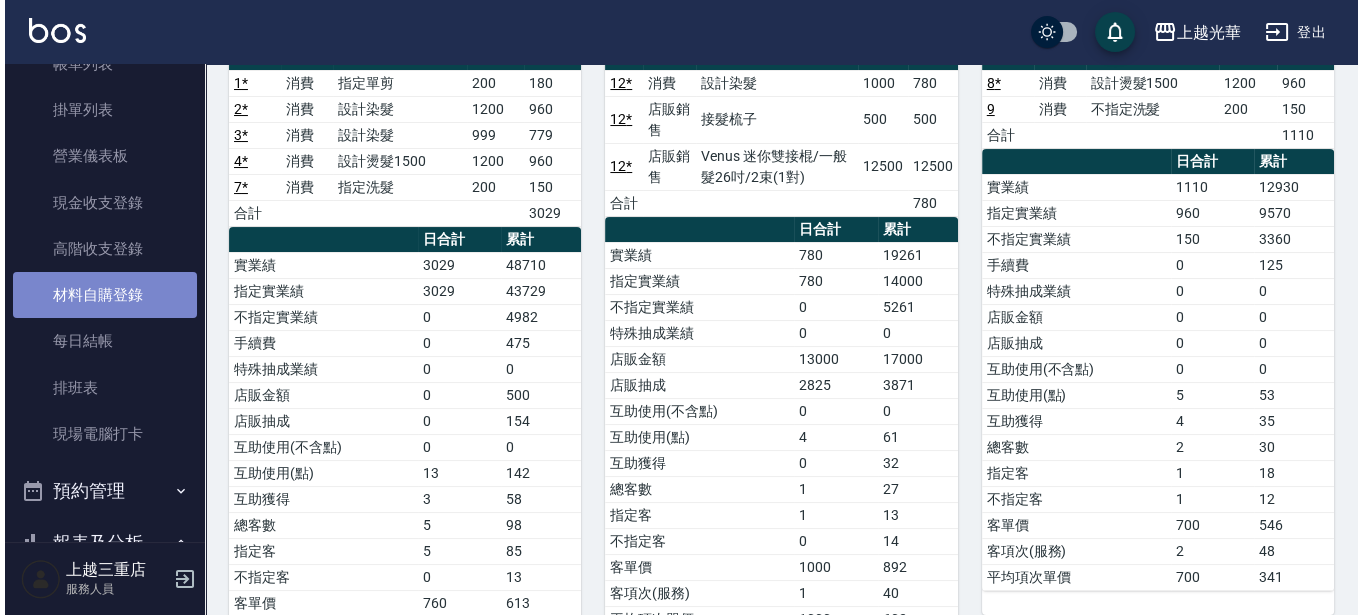 scroll, scrollTop: 0, scrollLeft: 0, axis: both 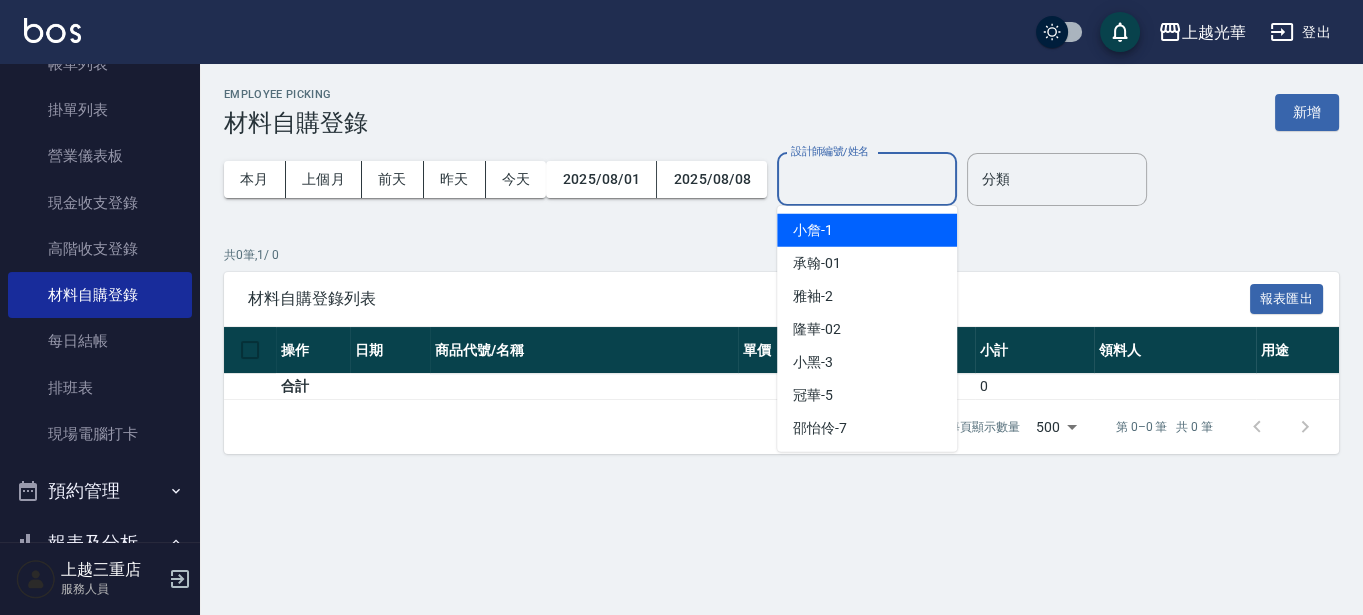 click on "設計師編號/姓名" at bounding box center (867, 179) 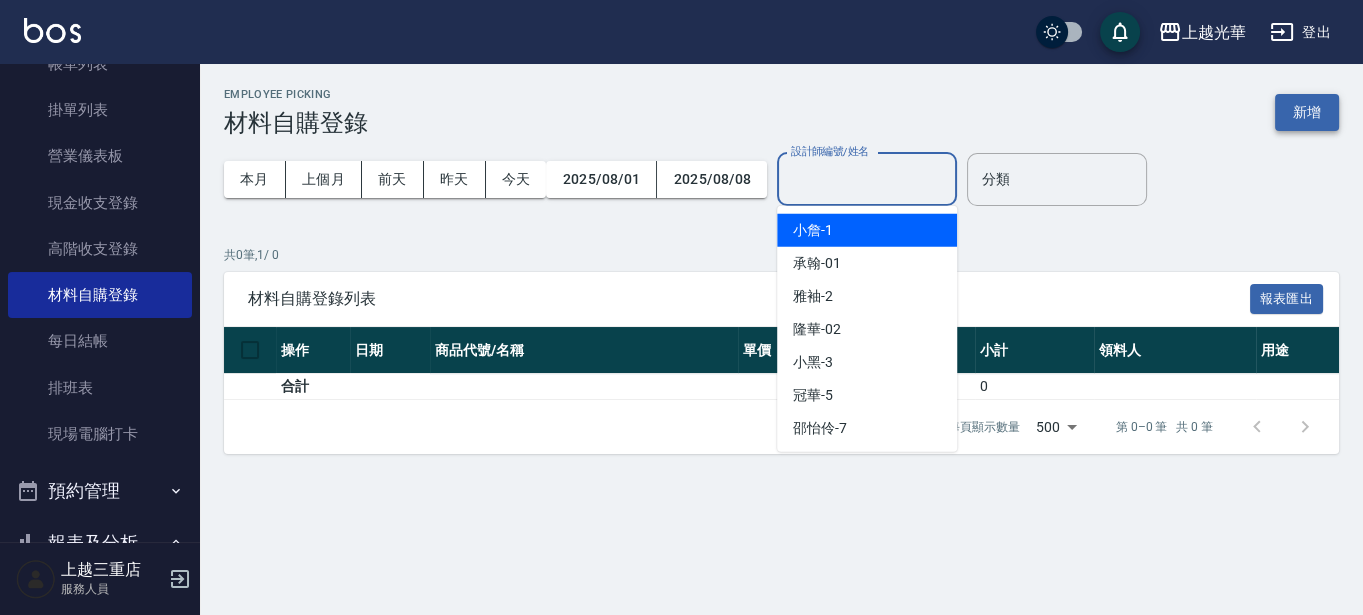 click on "新增" at bounding box center (1307, 112) 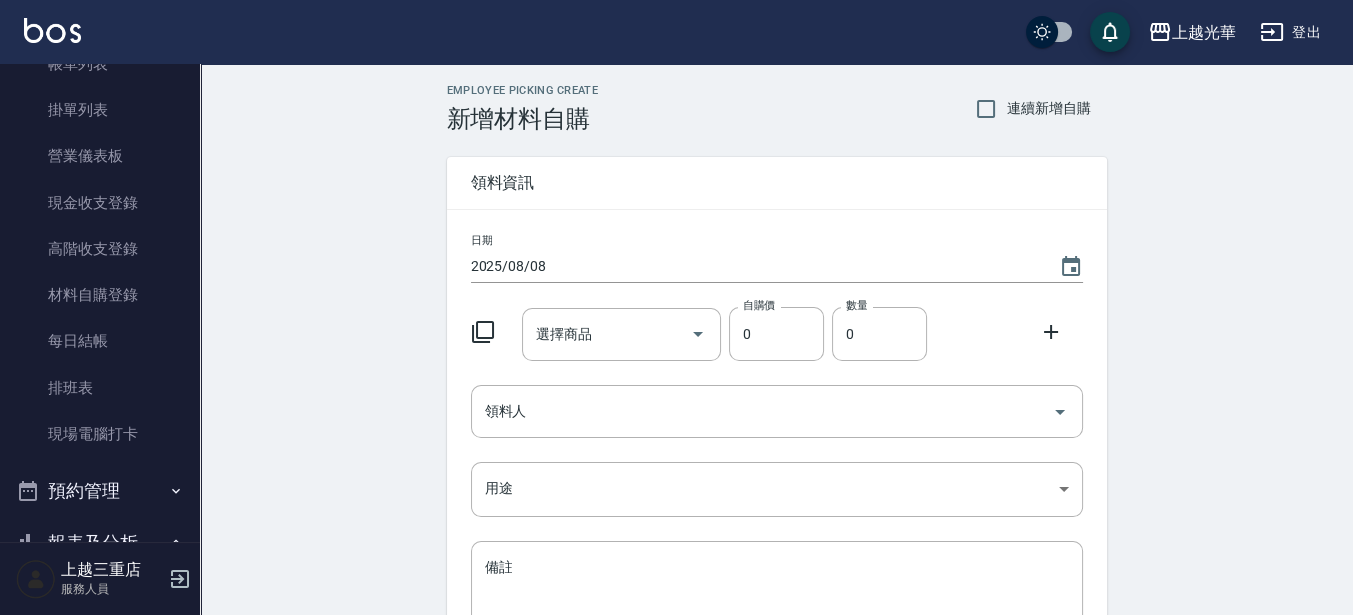 click 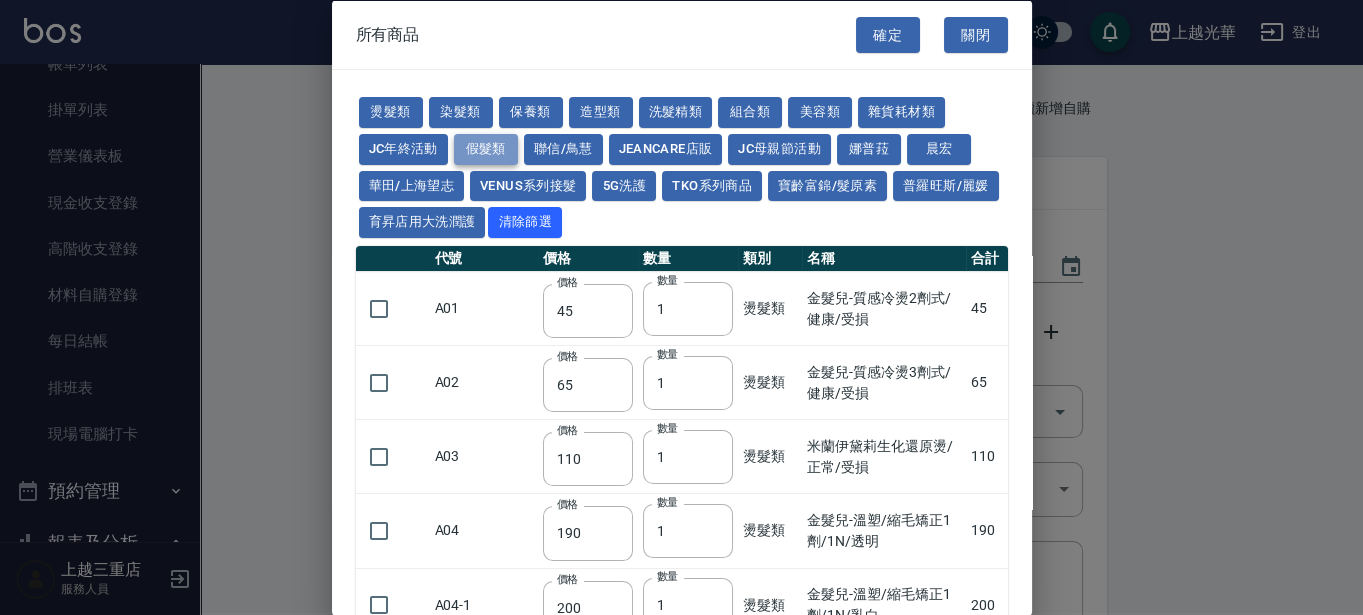 click on "假髮類" at bounding box center (486, 148) 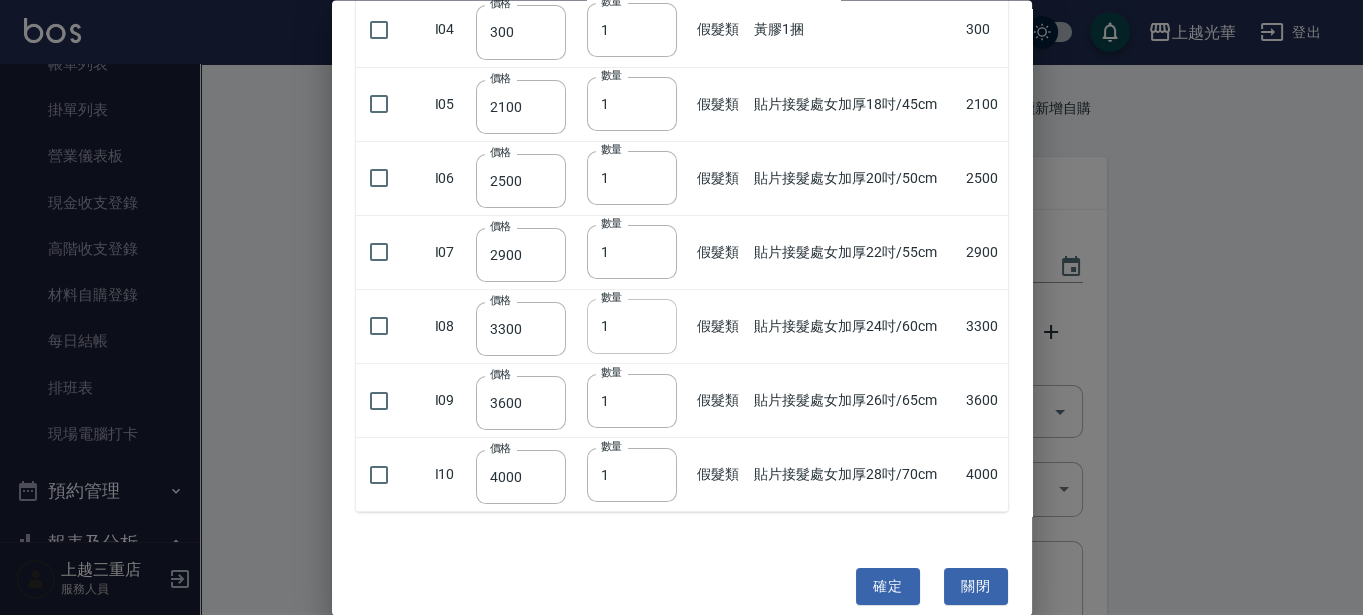 scroll, scrollTop: 274, scrollLeft: 0, axis: vertical 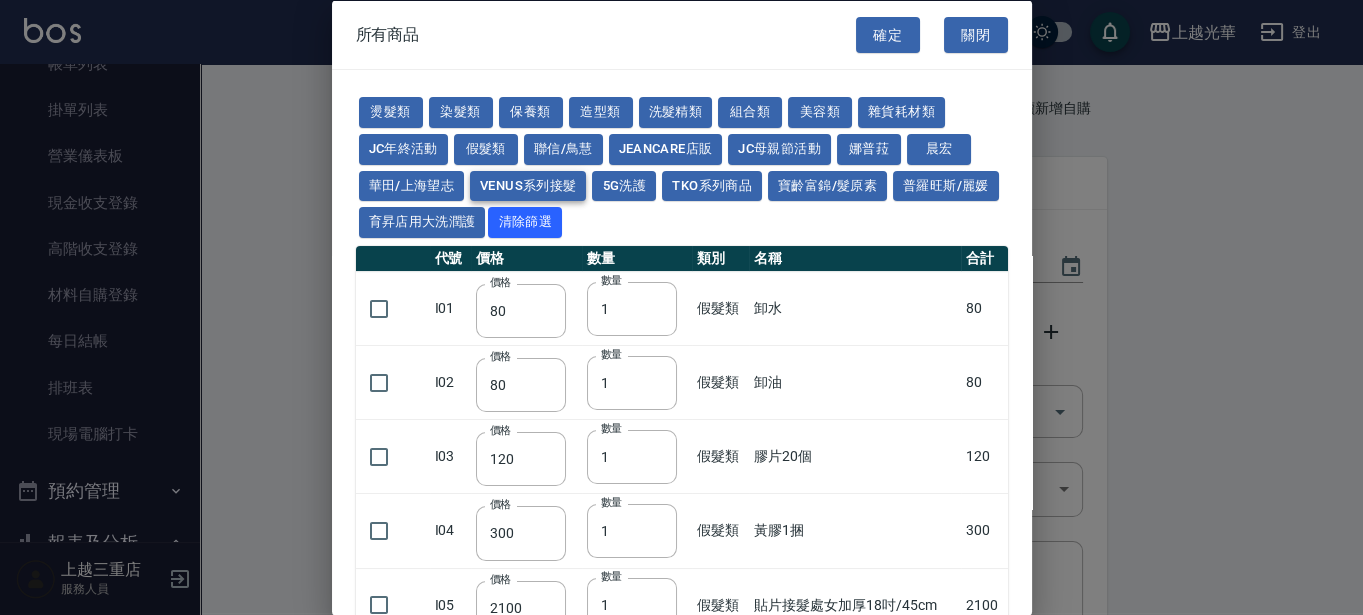click on "Venus系列接髮" at bounding box center (528, 185) 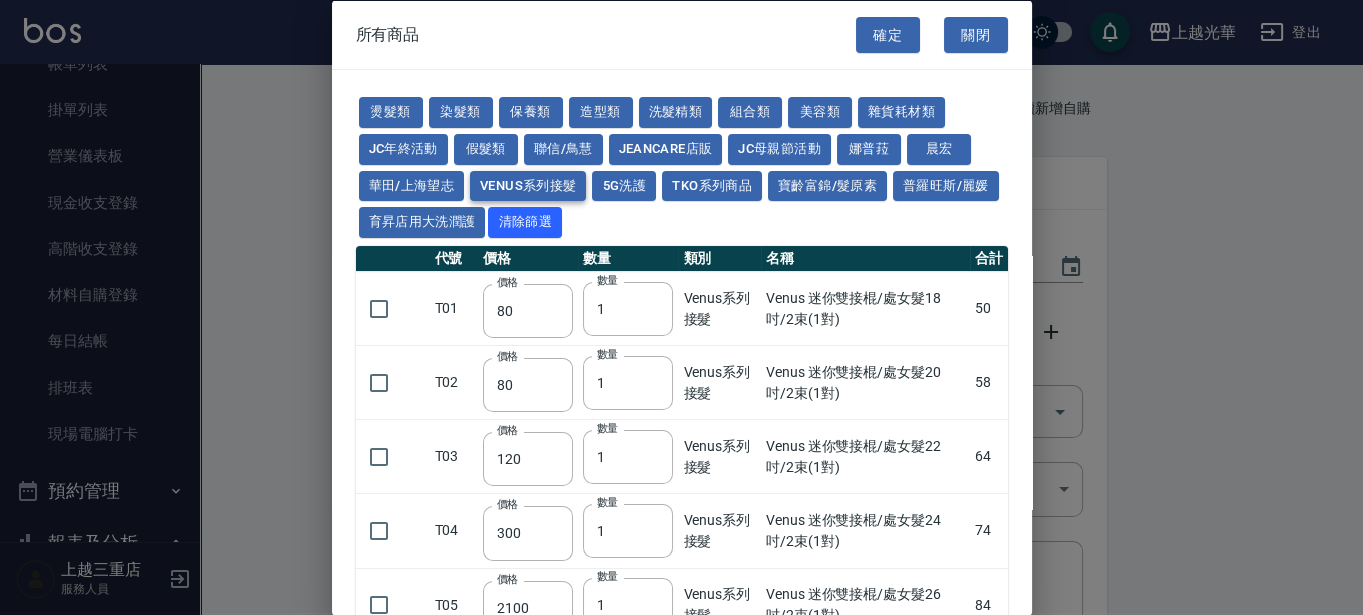 type on "50" 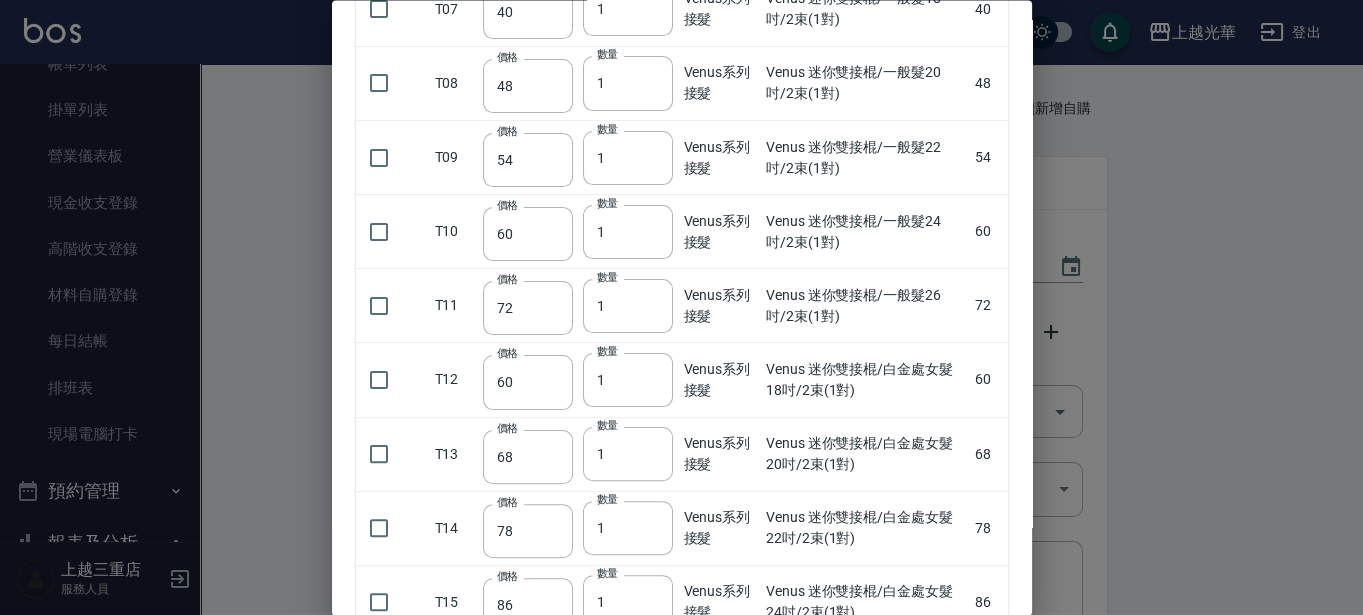 scroll, scrollTop: 750, scrollLeft: 0, axis: vertical 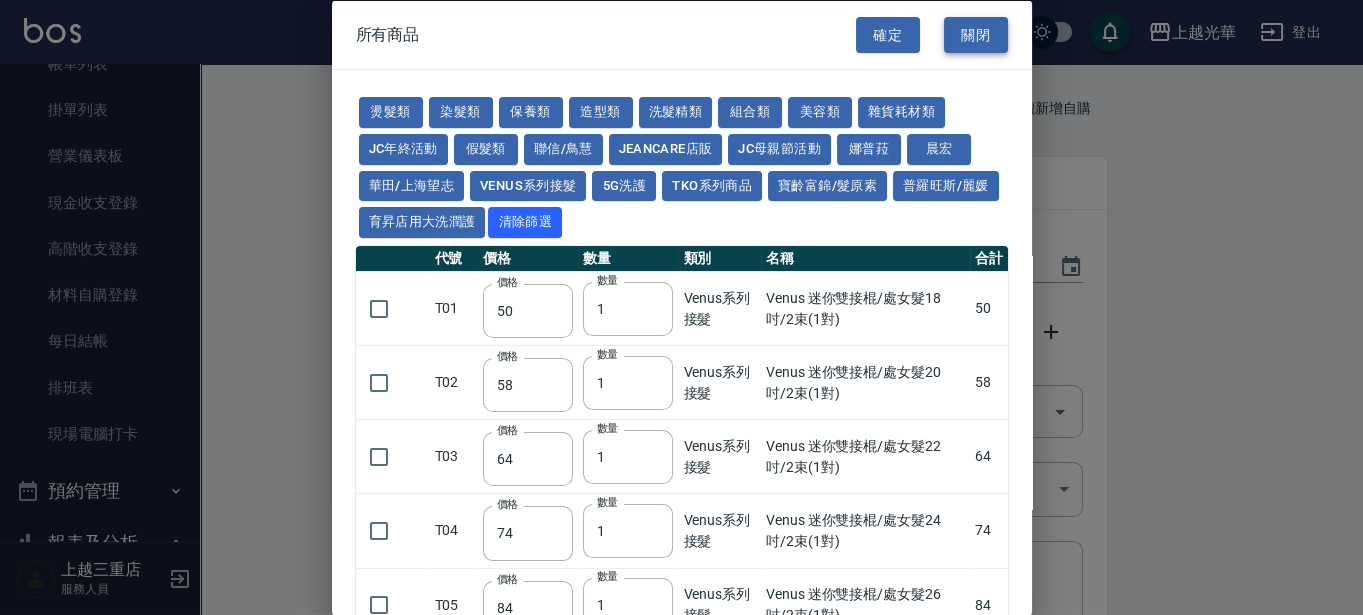 click on "關閉" at bounding box center (976, 34) 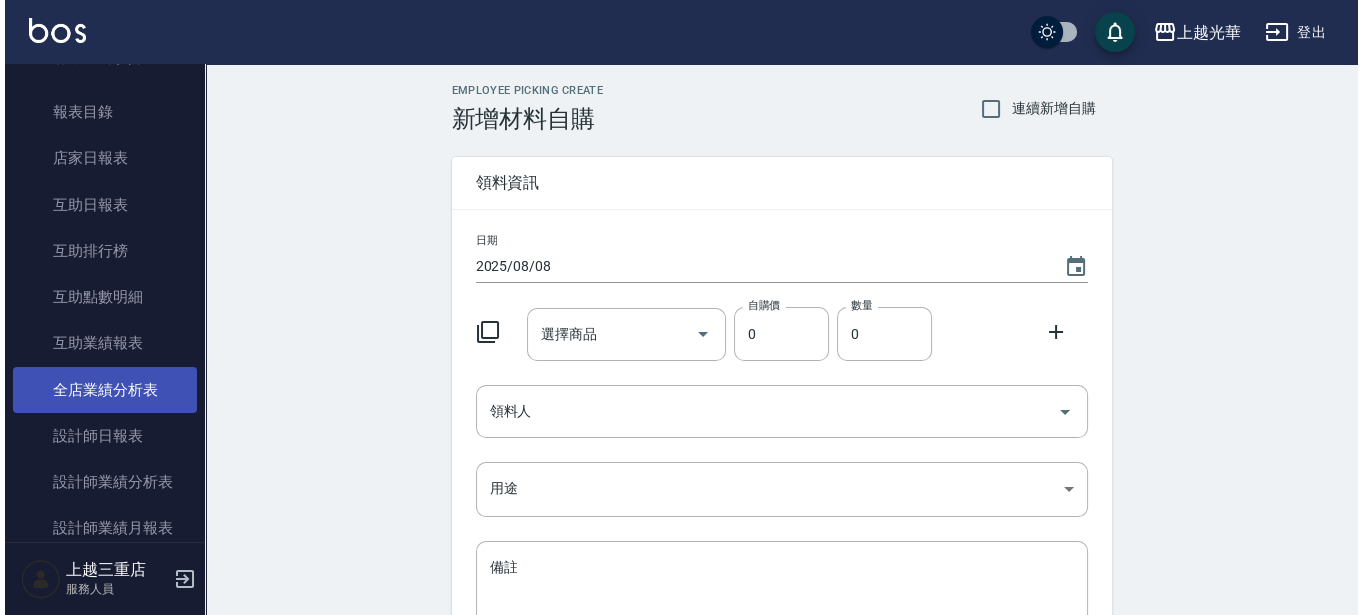 scroll, scrollTop: 625, scrollLeft: 0, axis: vertical 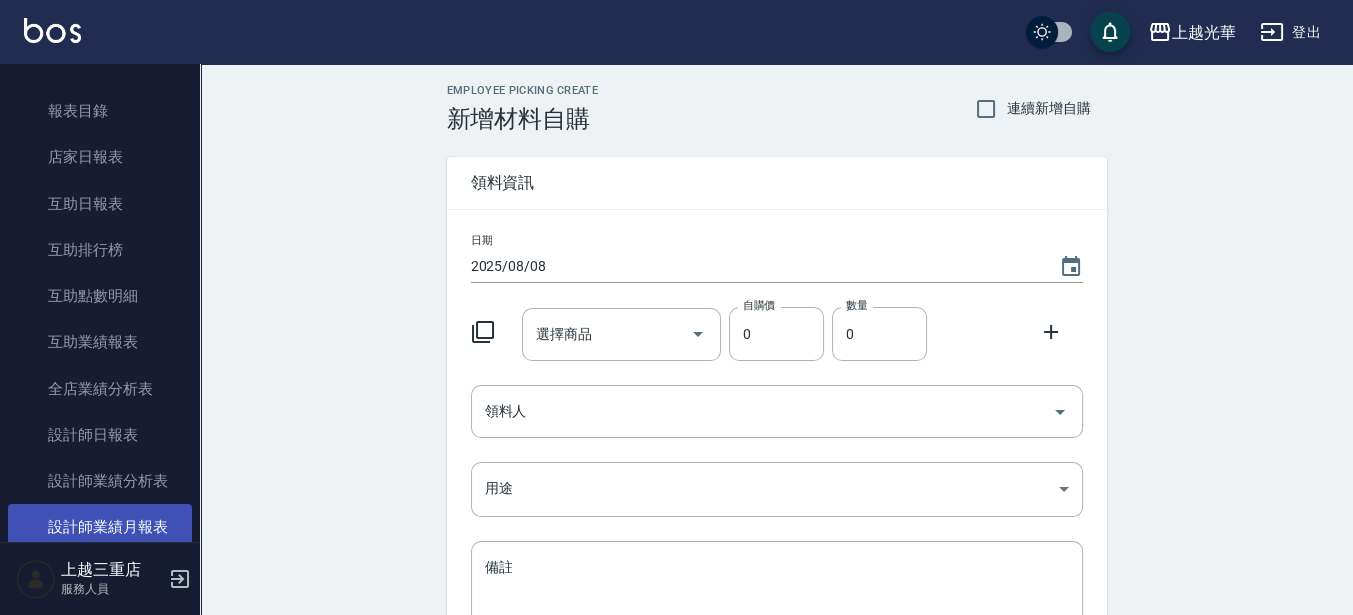 click on "設計師業績月報表" at bounding box center (100, 527) 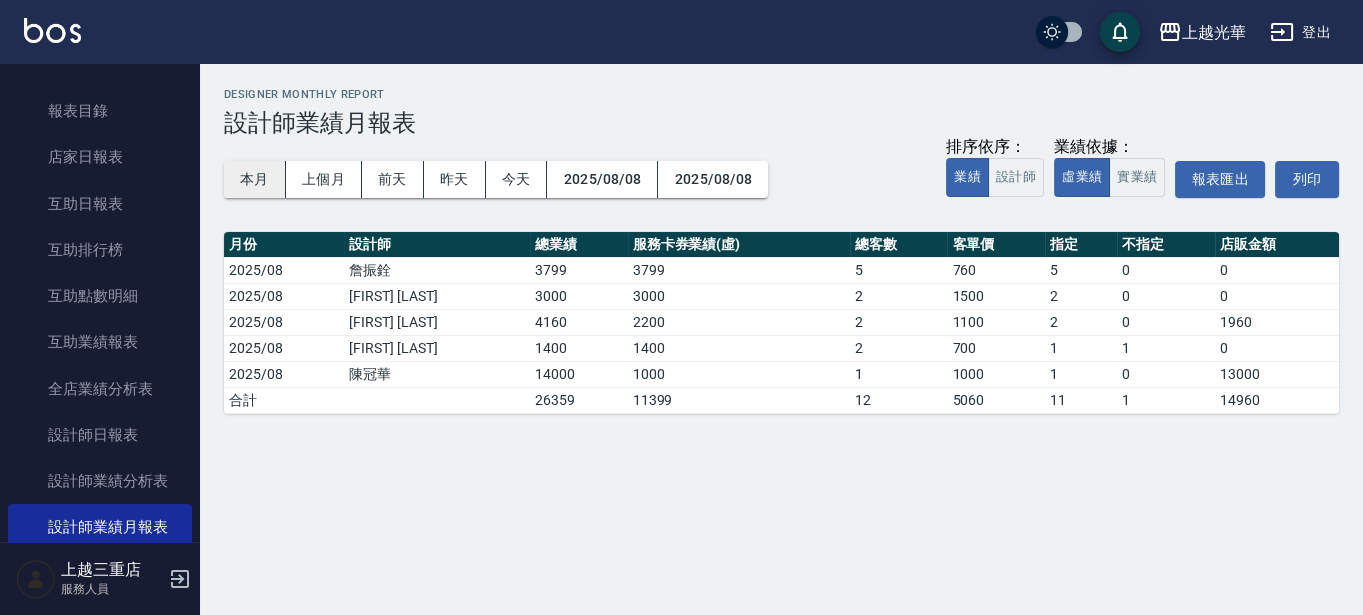 click on "本月" at bounding box center (255, 179) 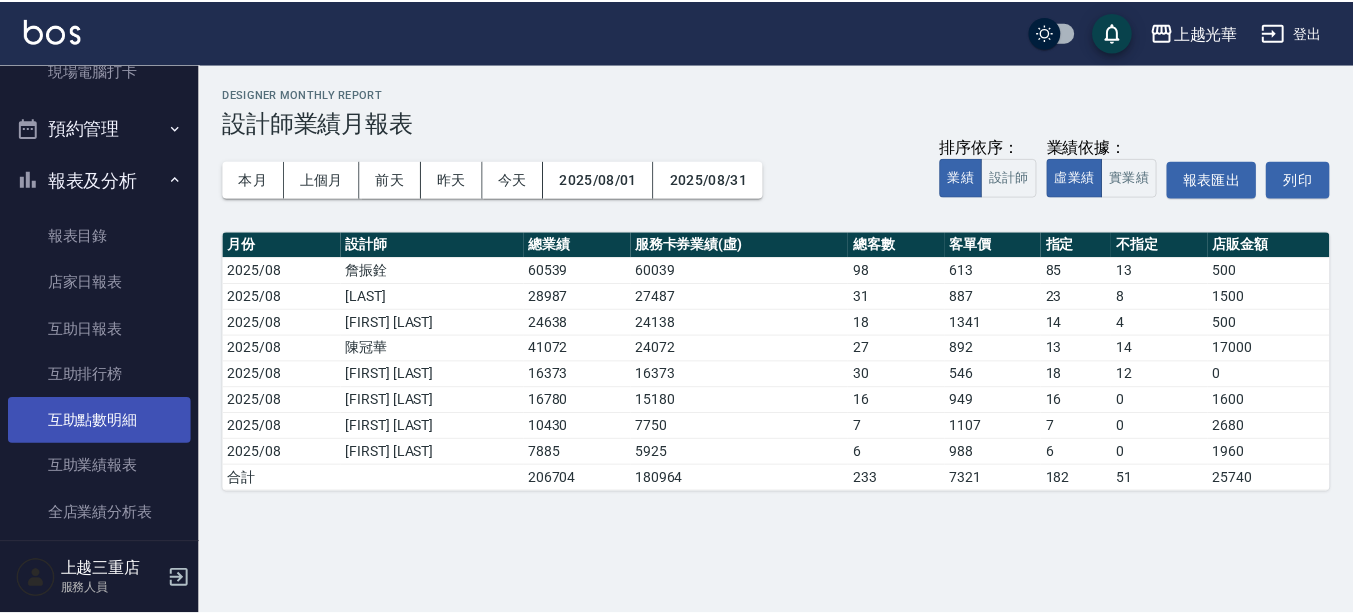 scroll, scrollTop: 875, scrollLeft: 0, axis: vertical 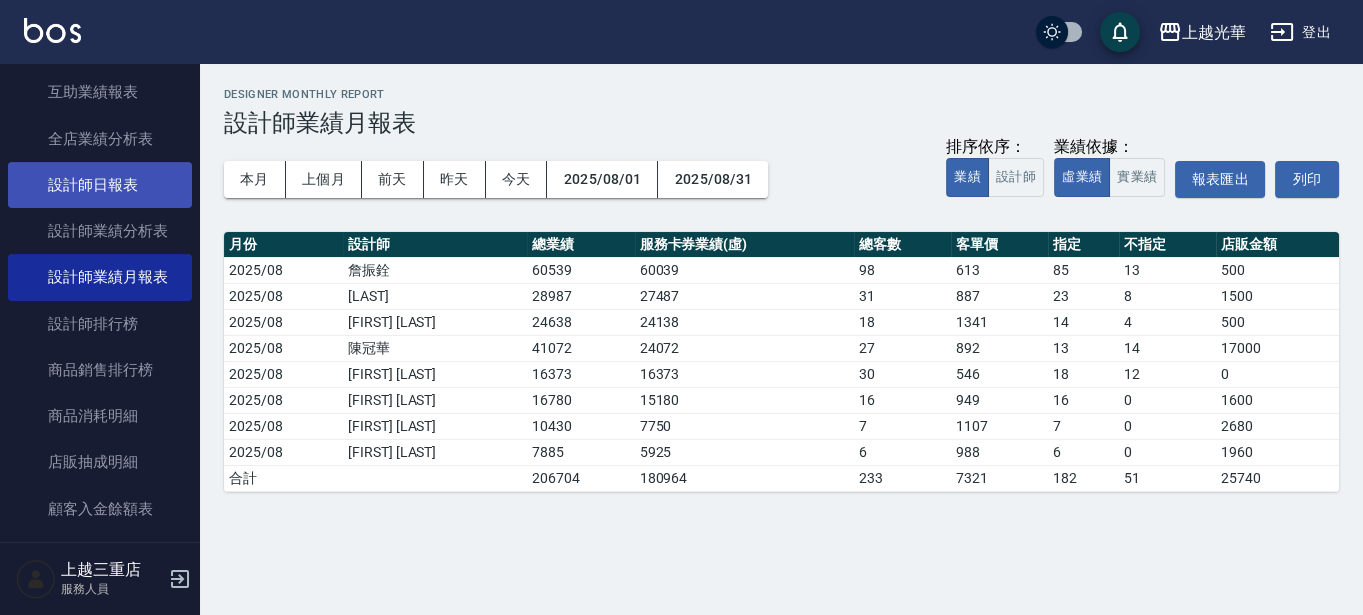 click on "設計師日報表" at bounding box center [100, 185] 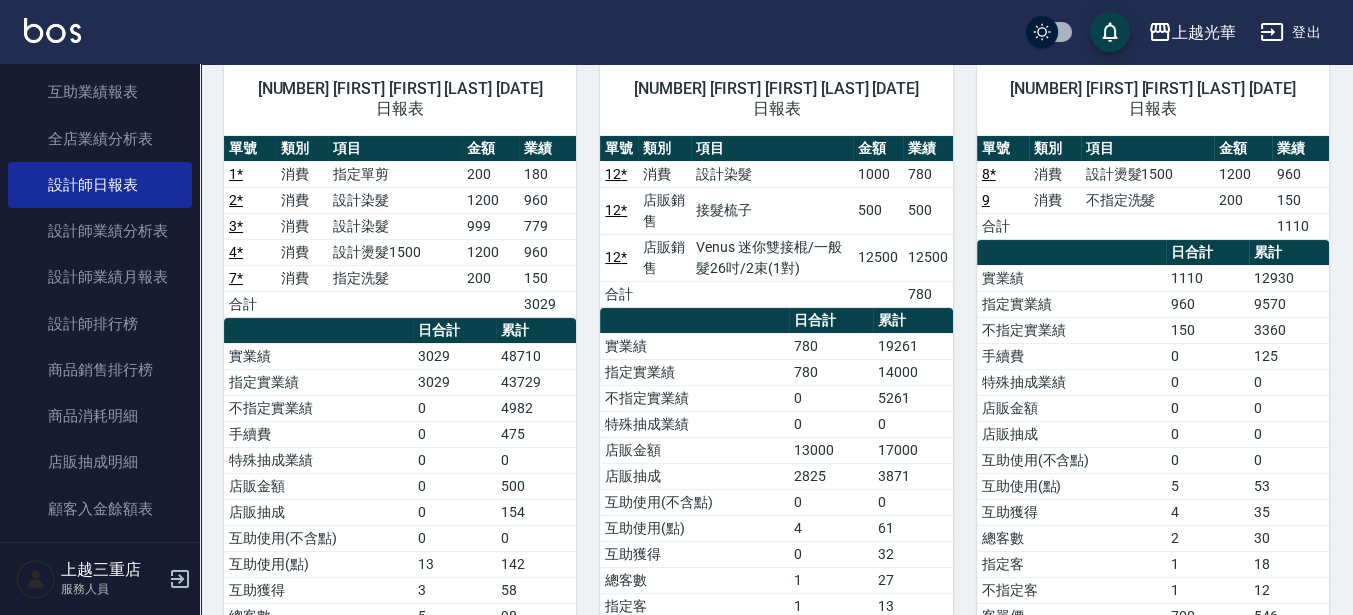 scroll, scrollTop: 125, scrollLeft: 0, axis: vertical 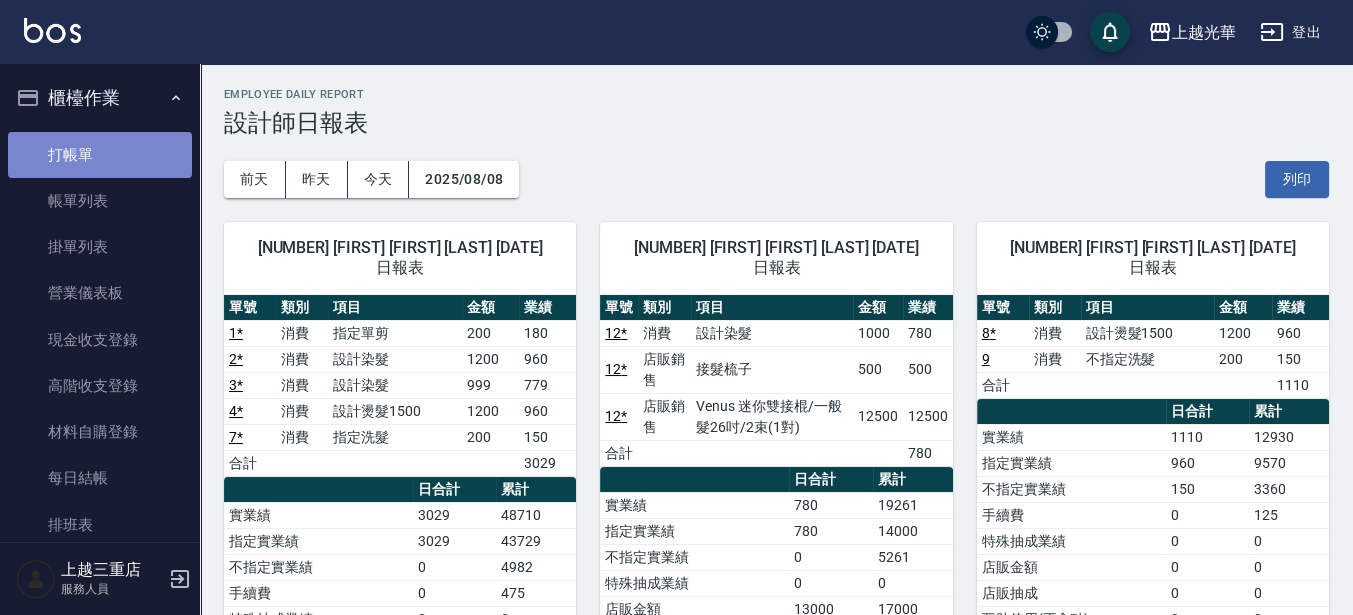 click on "打帳單" at bounding box center [100, 155] 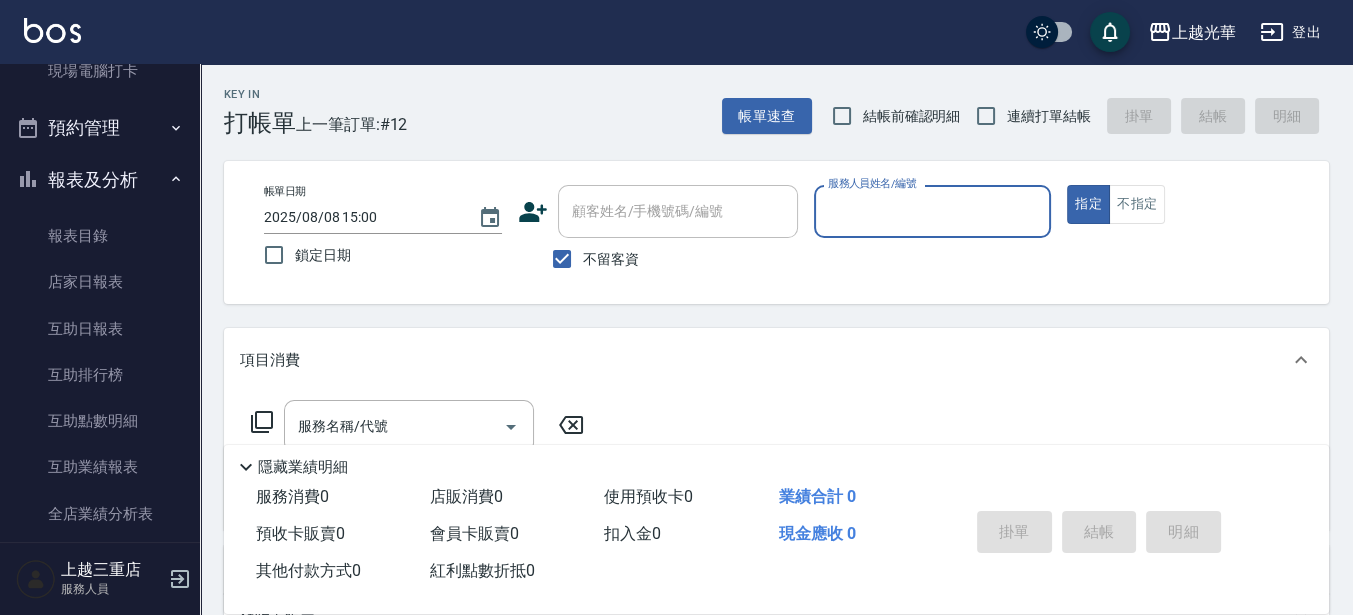 scroll, scrollTop: 750, scrollLeft: 0, axis: vertical 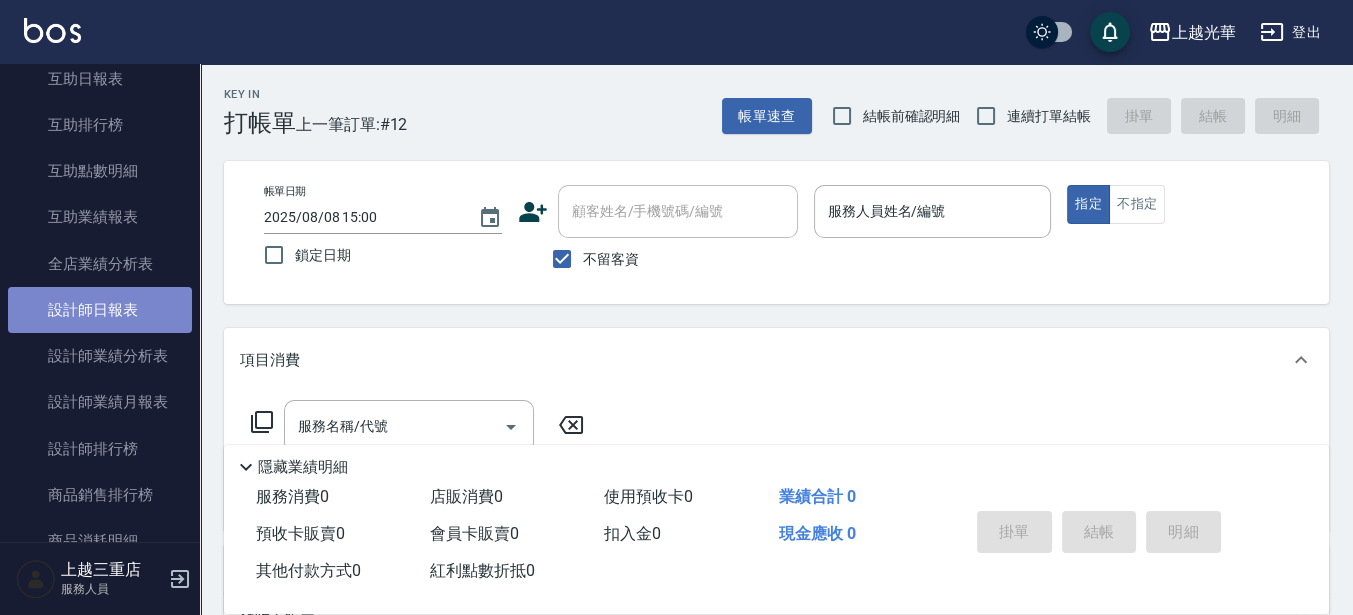 click on "設計師日報表" at bounding box center [100, 310] 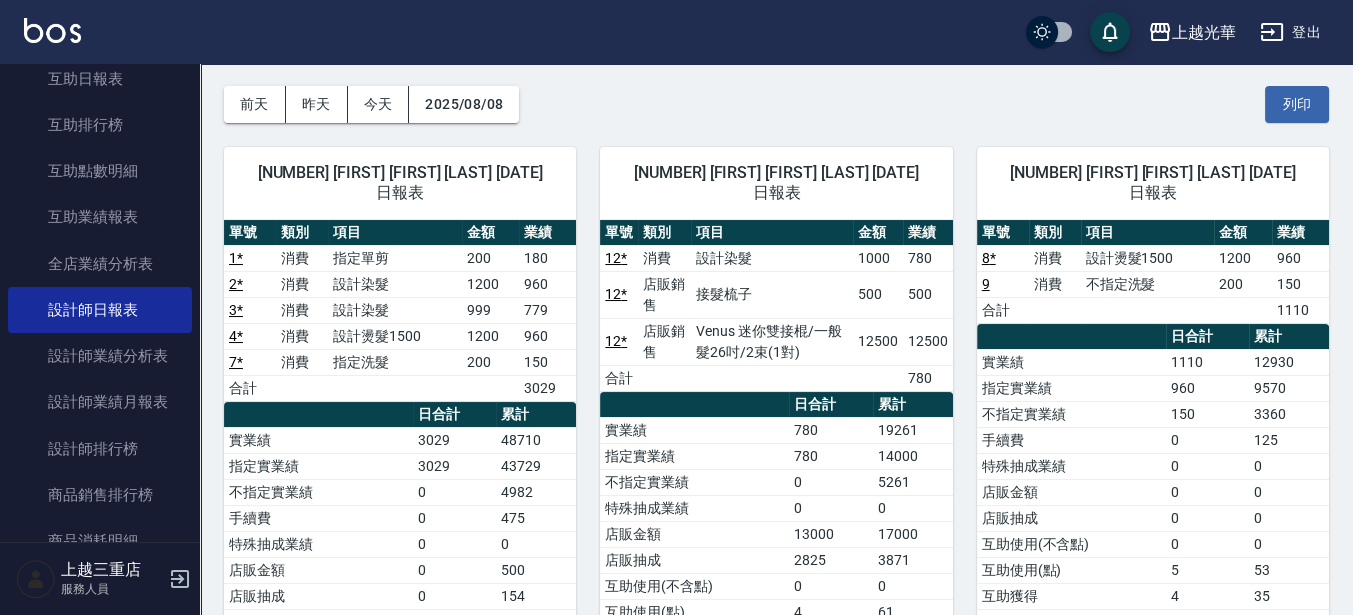 scroll, scrollTop: 125, scrollLeft: 0, axis: vertical 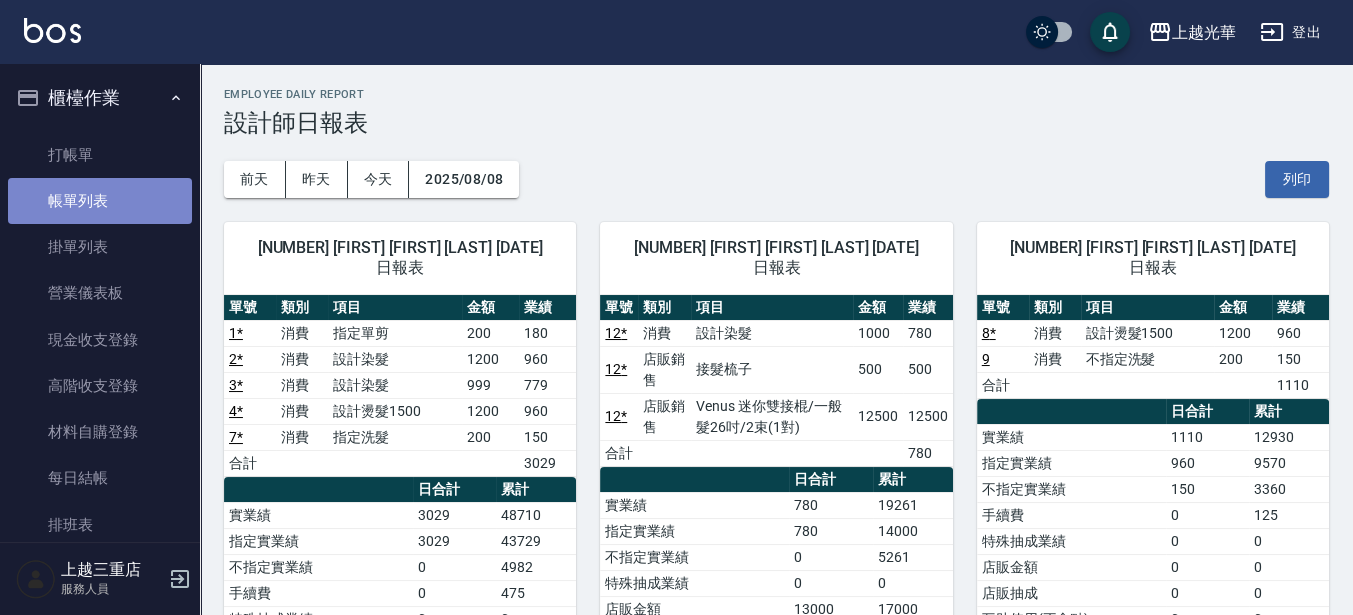 click on "帳單列表" at bounding box center [100, 201] 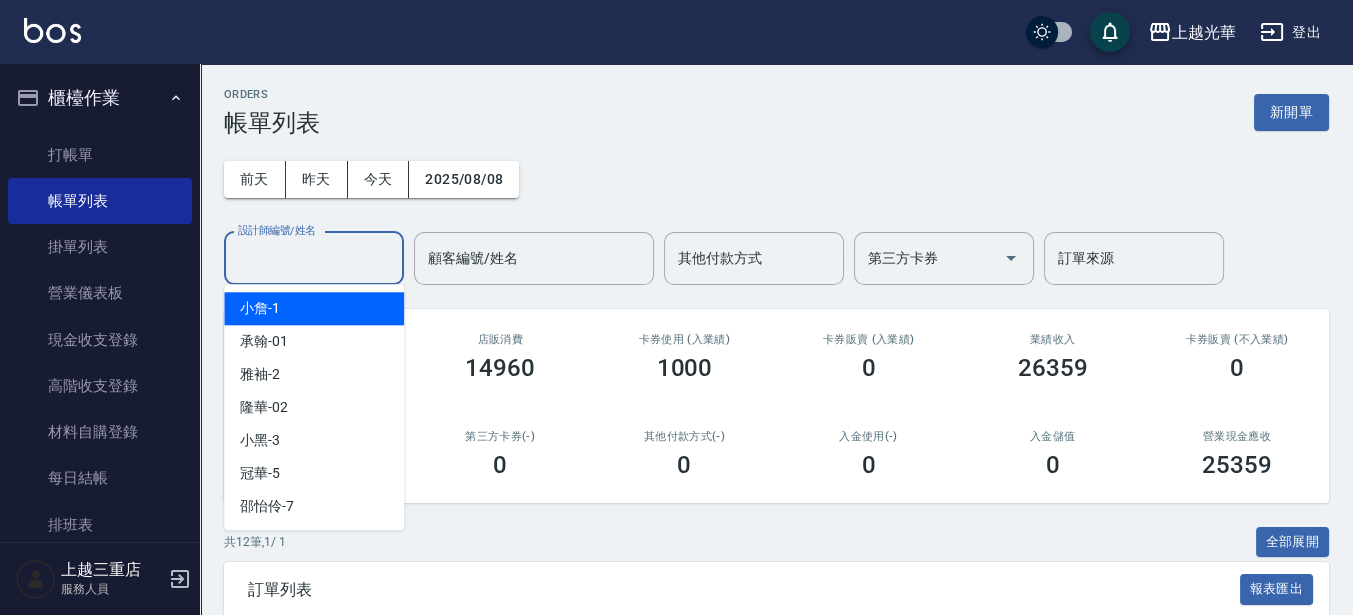 click on "設計師編號/姓名" at bounding box center [314, 258] 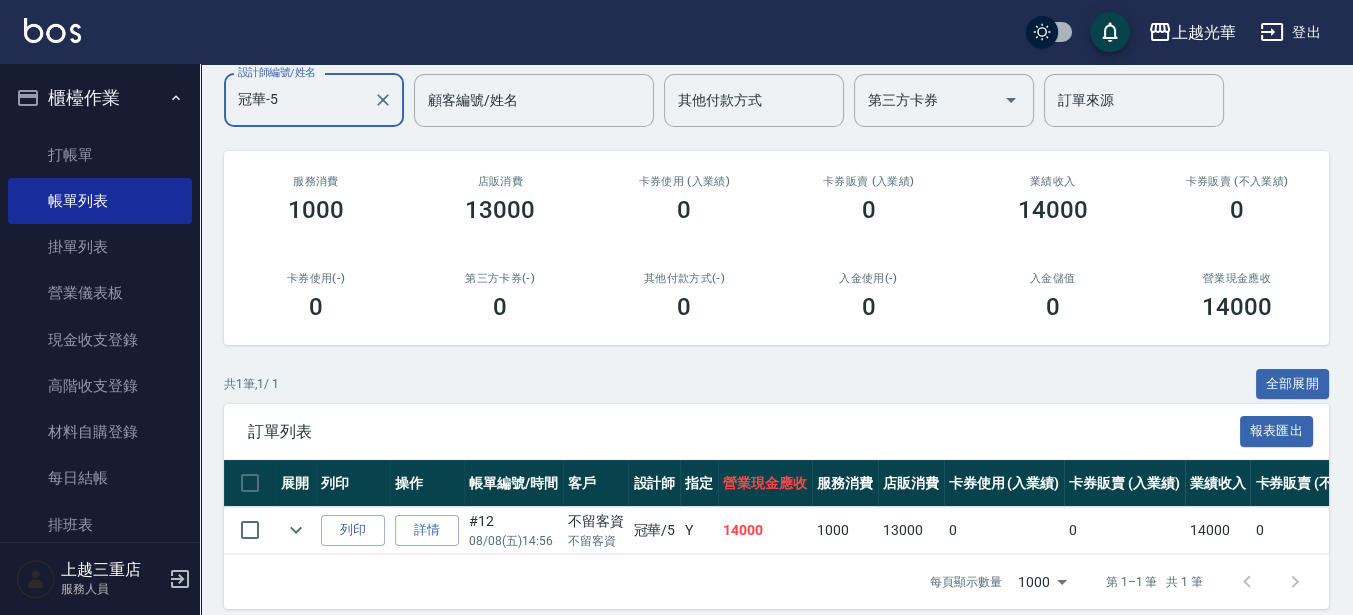 scroll, scrollTop: 193, scrollLeft: 0, axis: vertical 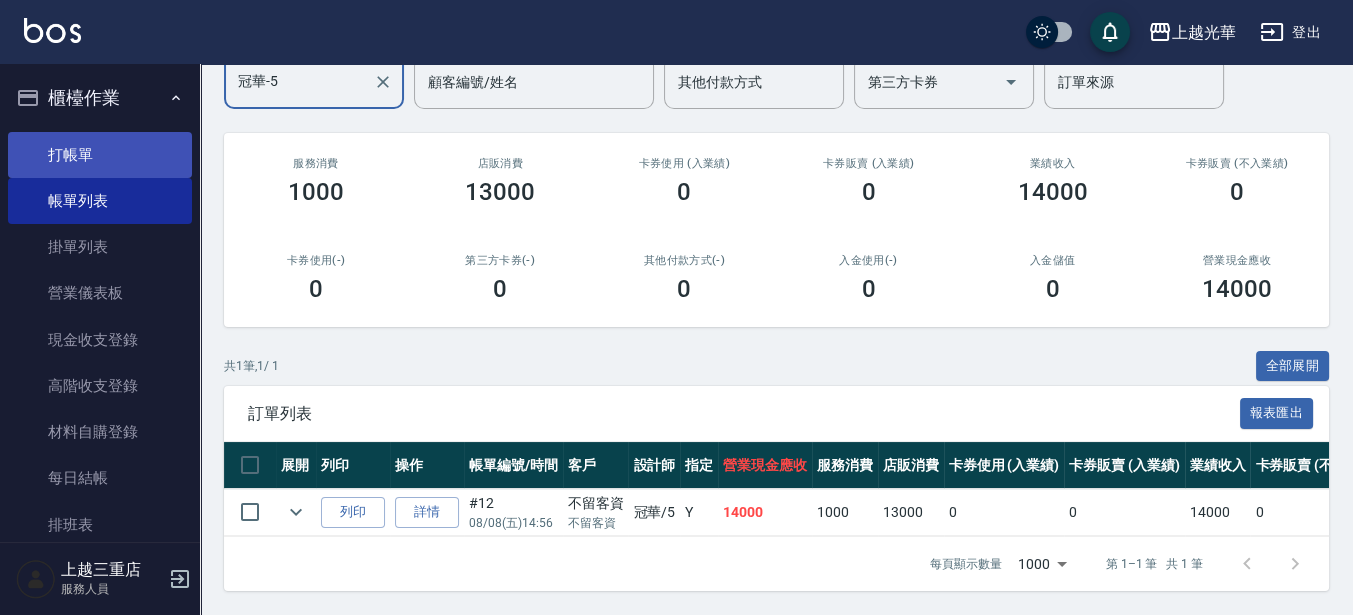 type on "冠華-5" 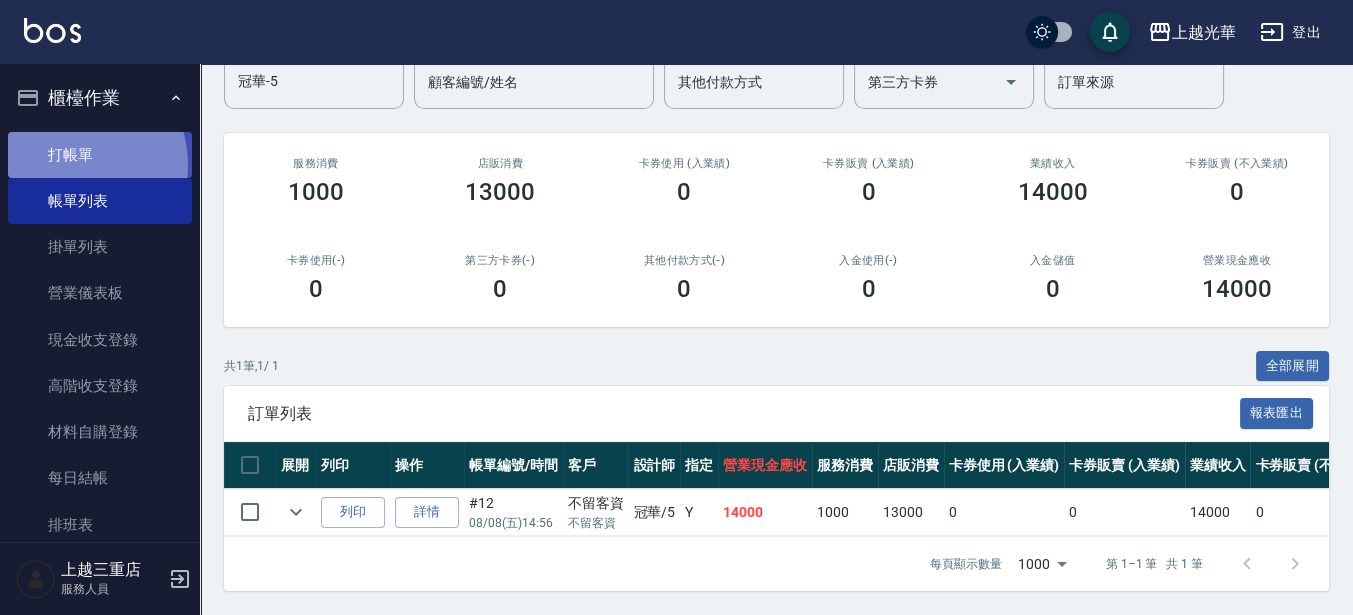 click on "打帳單" at bounding box center (100, 155) 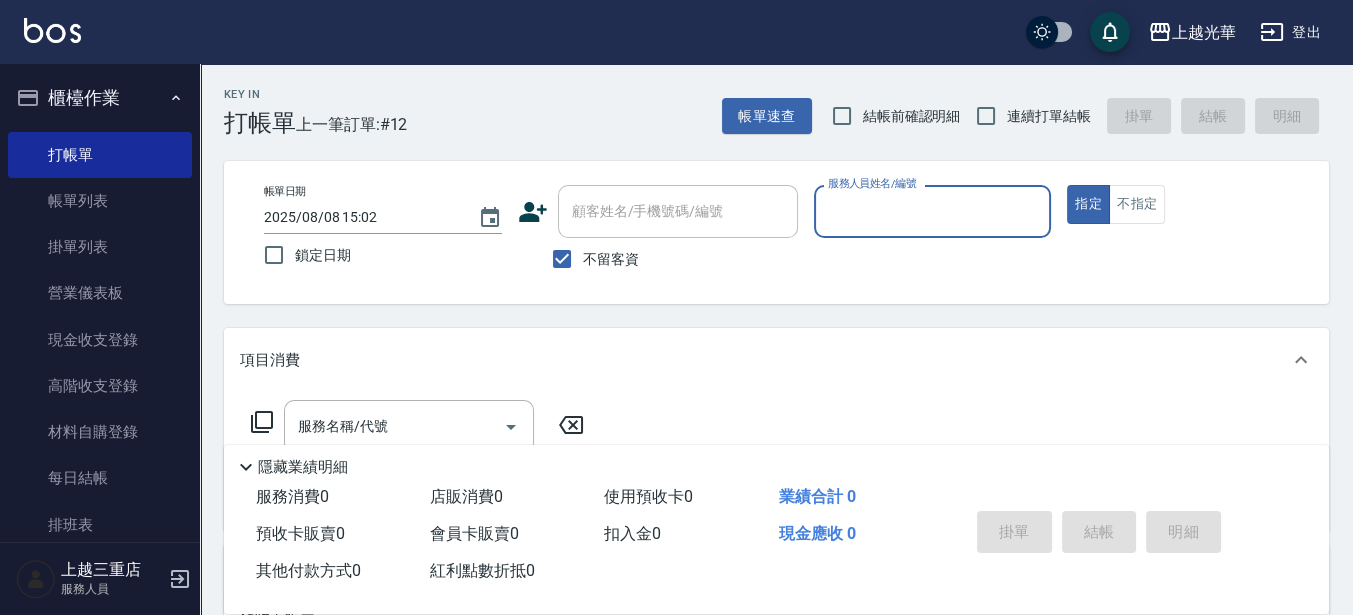 click 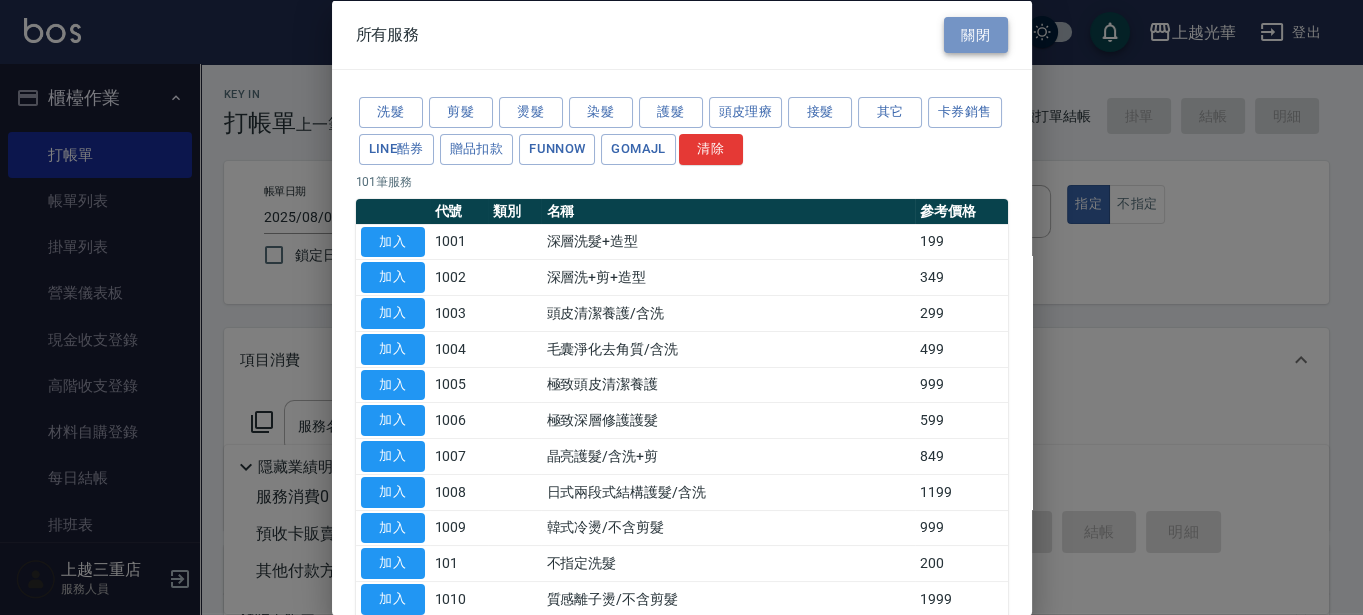 click on "關閉" at bounding box center [976, 34] 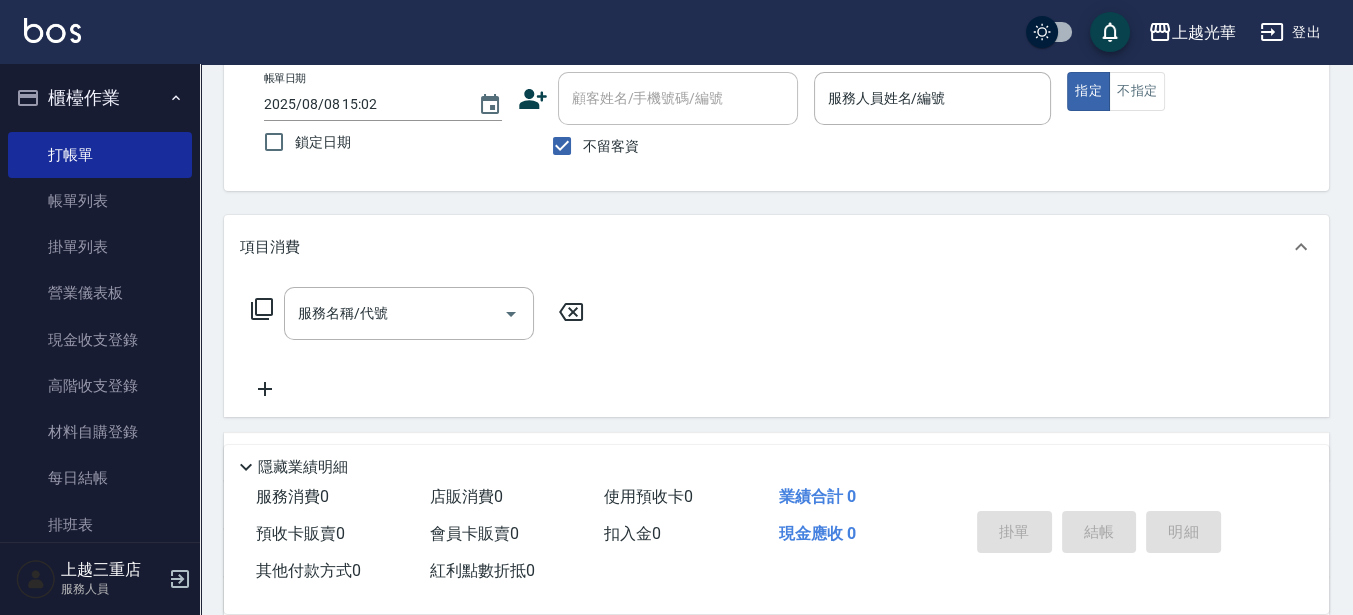scroll, scrollTop: 250, scrollLeft: 0, axis: vertical 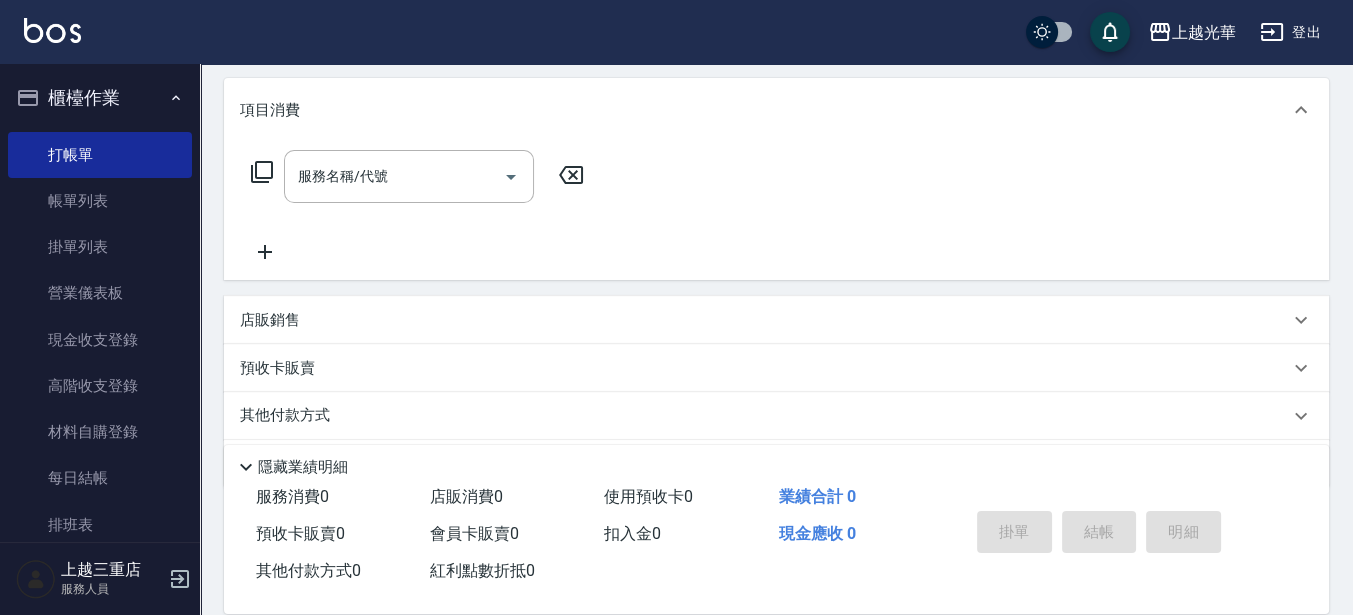 click on "店販銷售" at bounding box center [270, 320] 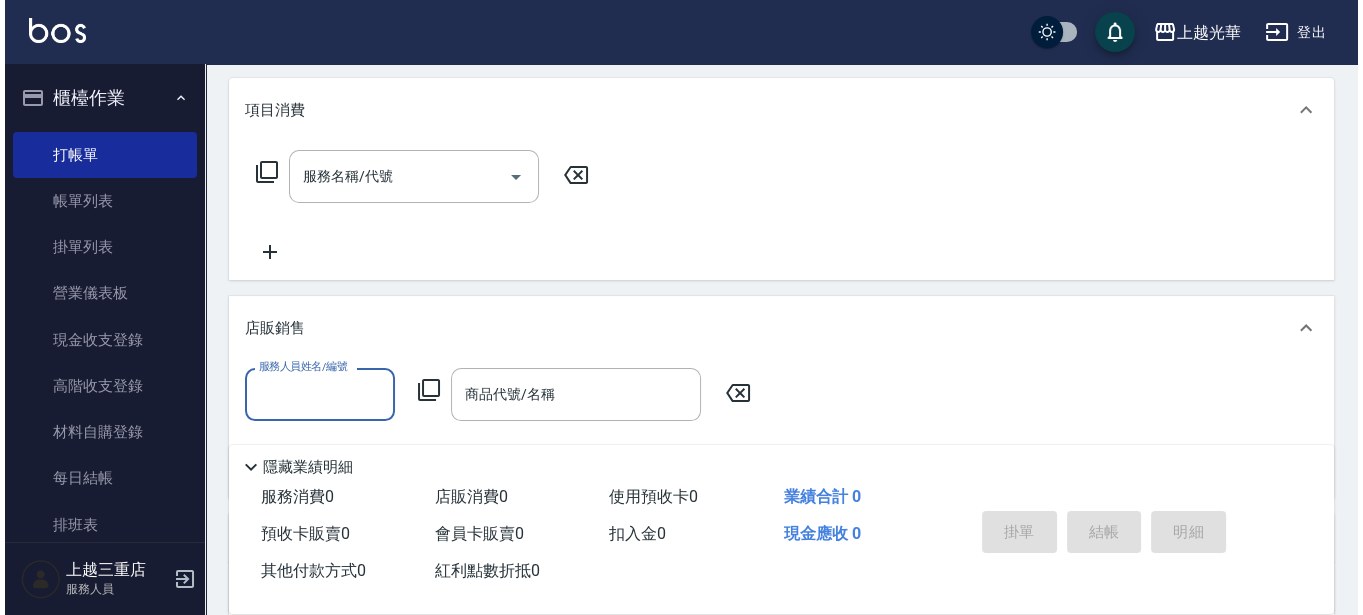 scroll, scrollTop: 0, scrollLeft: 0, axis: both 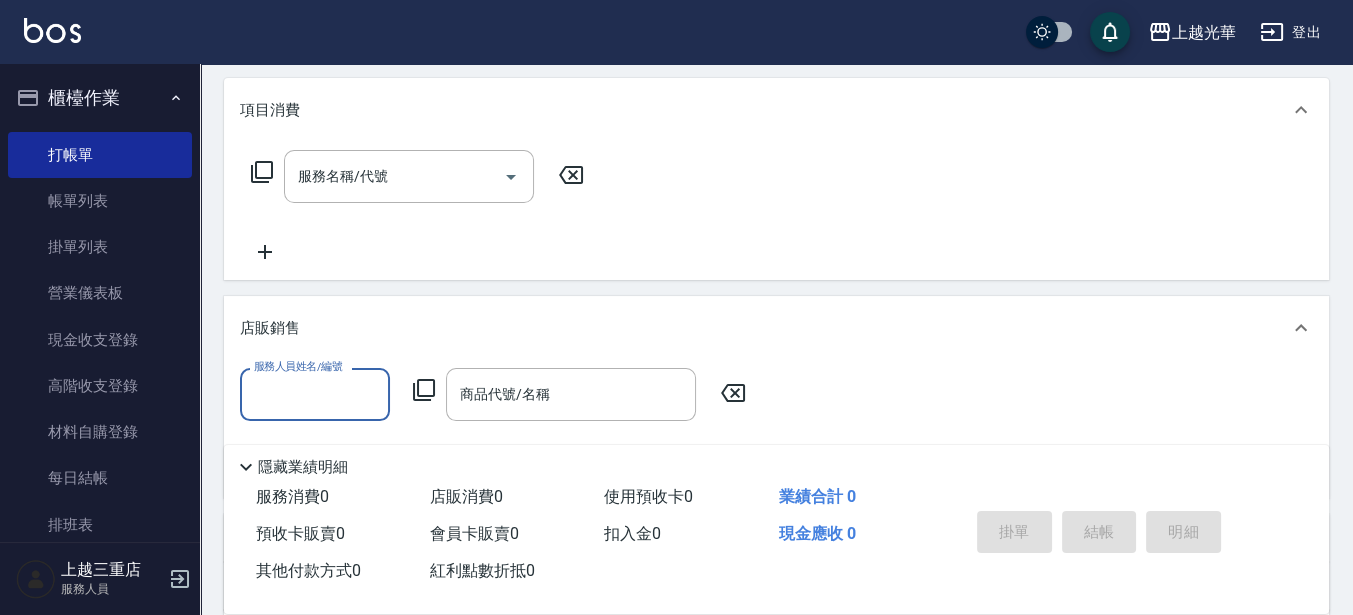 click 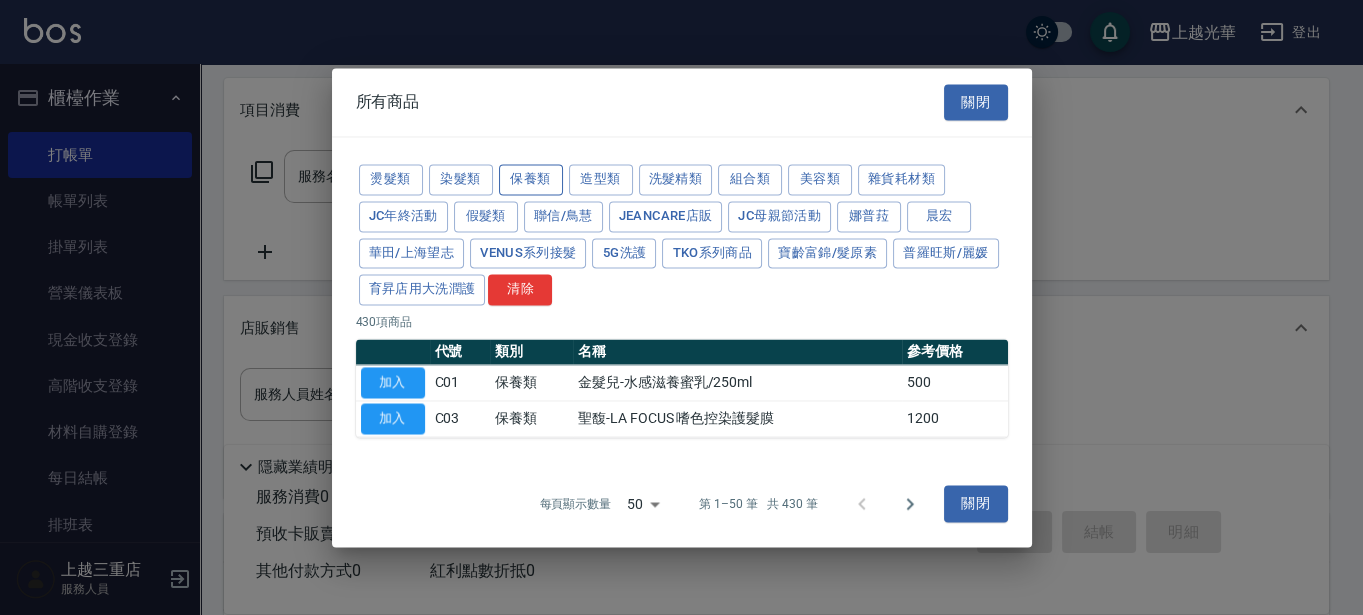 click on "保養類" at bounding box center (531, 179) 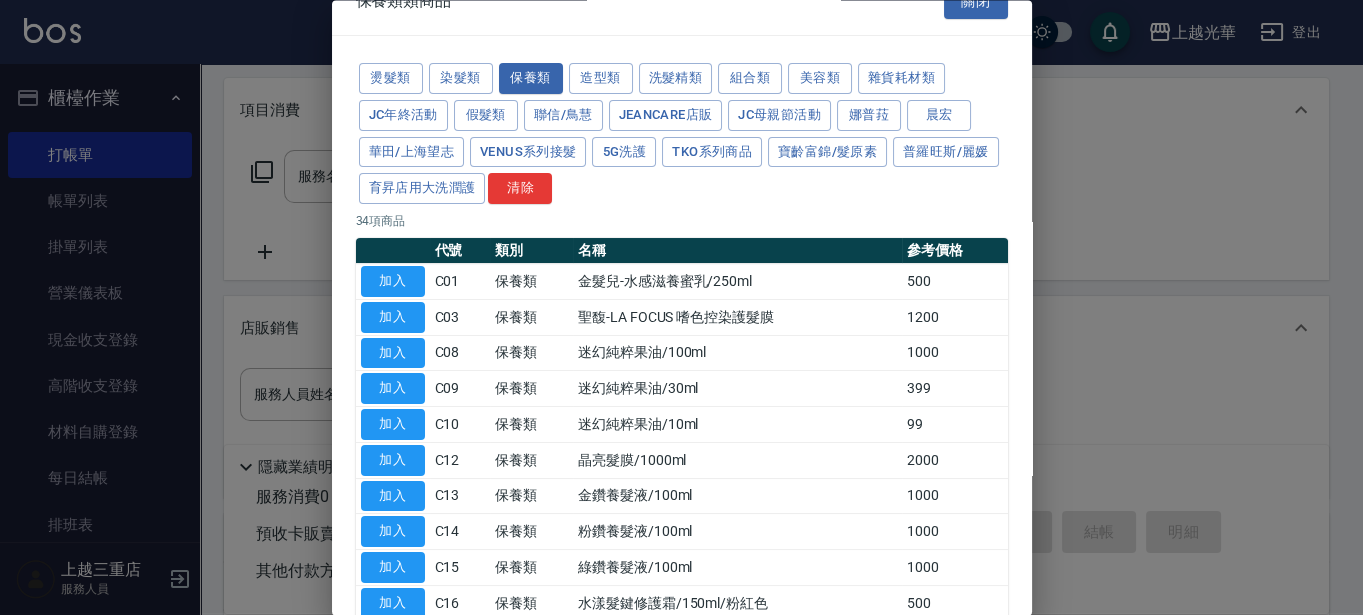 scroll, scrollTop: 0, scrollLeft: 0, axis: both 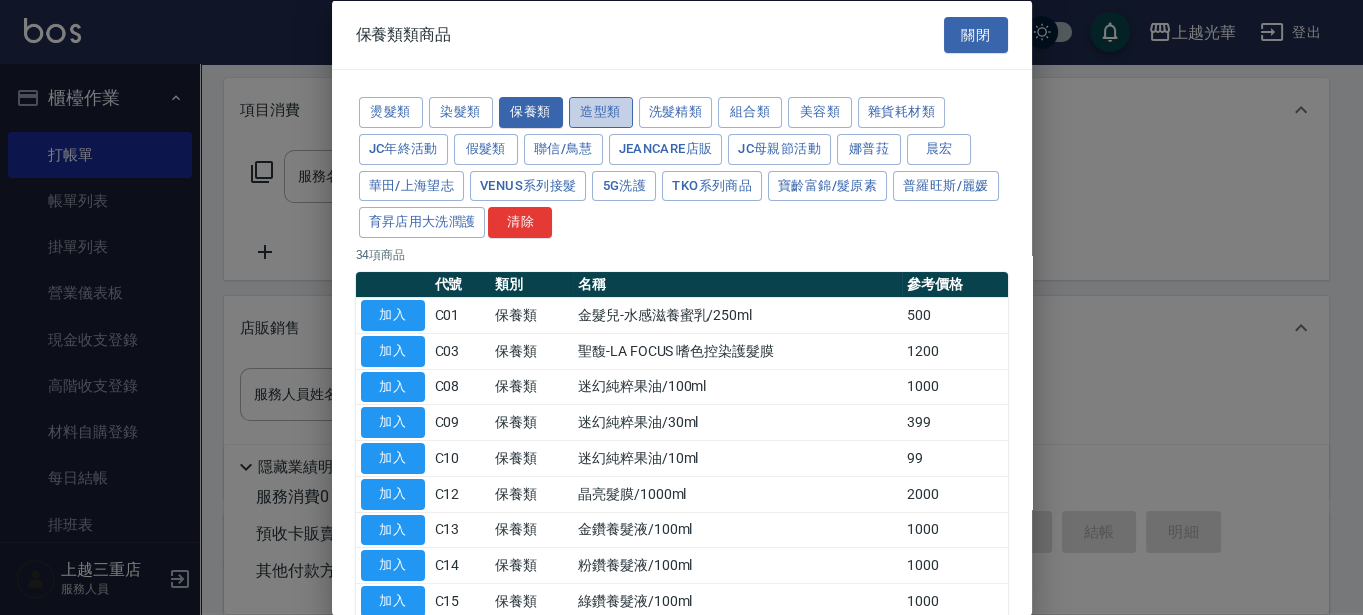 click on "造型類" at bounding box center (601, 112) 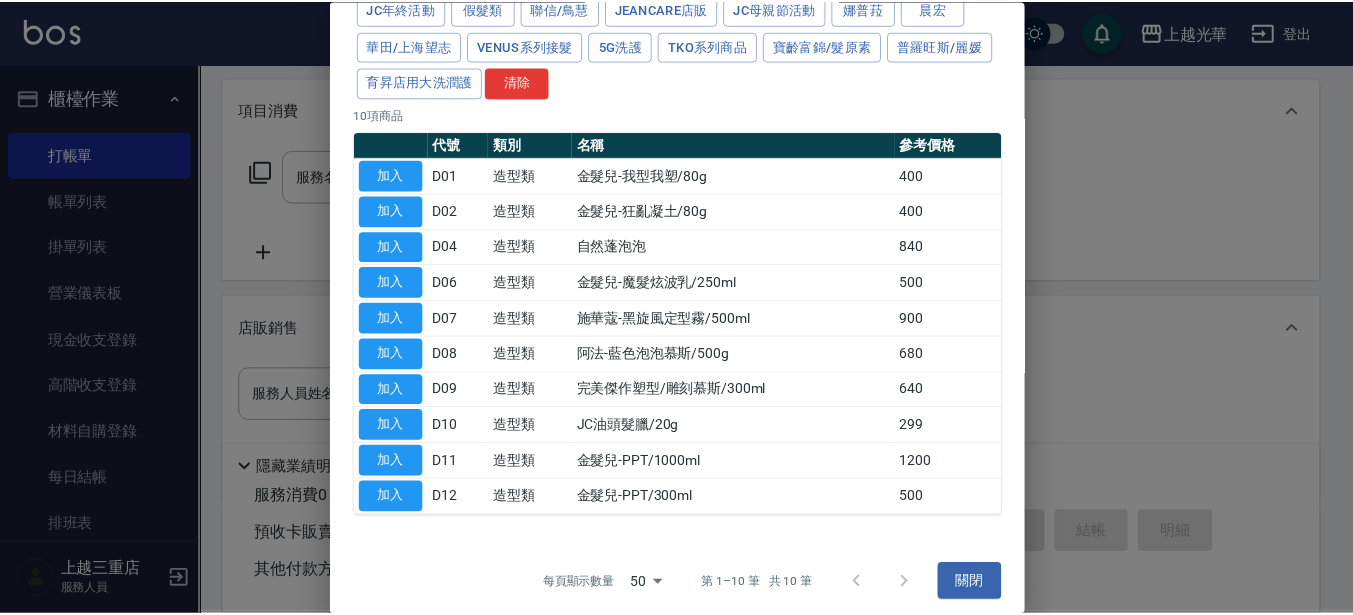 scroll, scrollTop: 144, scrollLeft: 0, axis: vertical 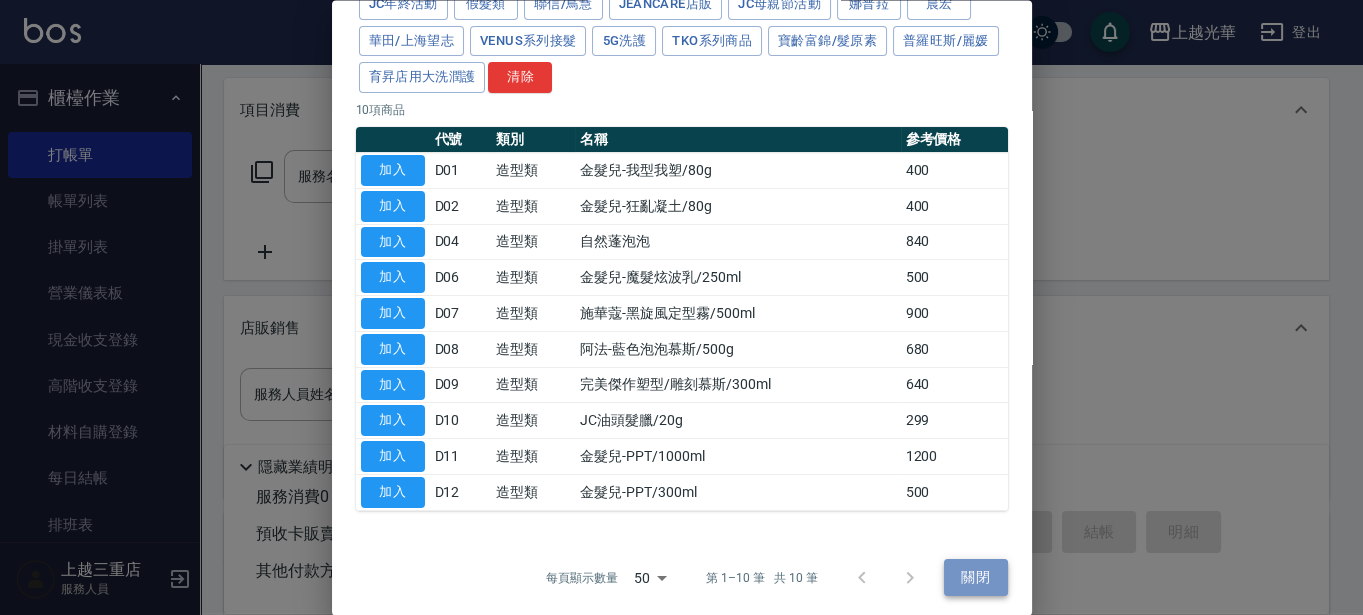 click on "關閉" at bounding box center (976, 578) 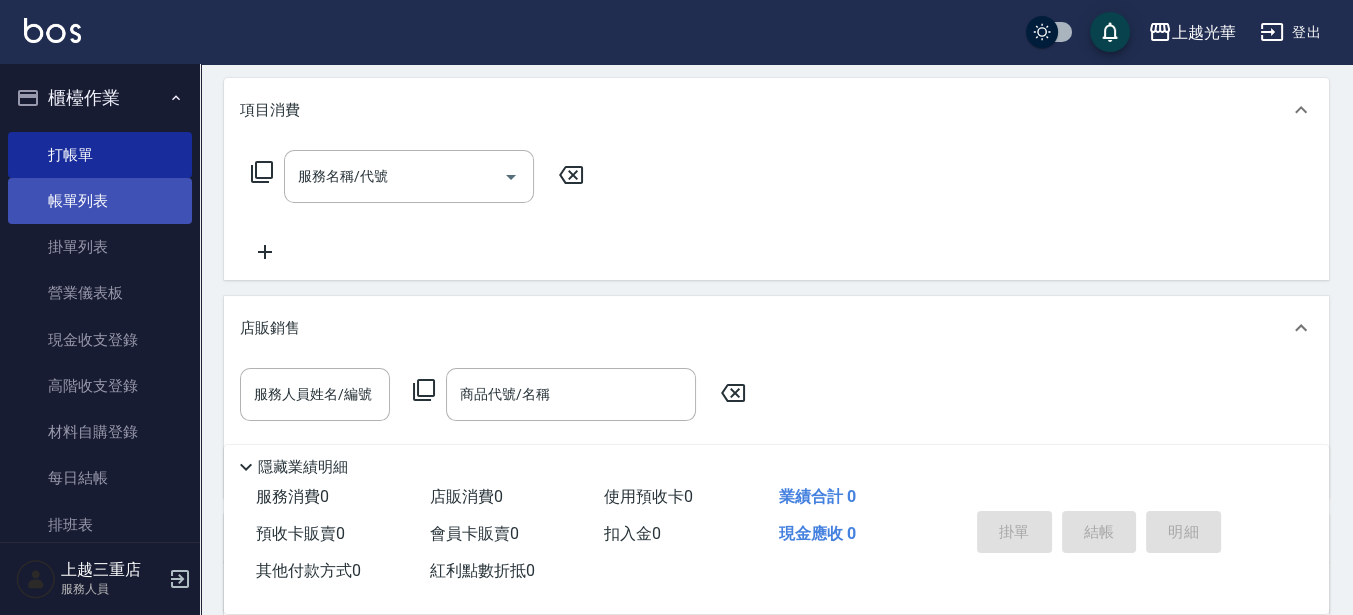 click on "帳單列表" at bounding box center [100, 201] 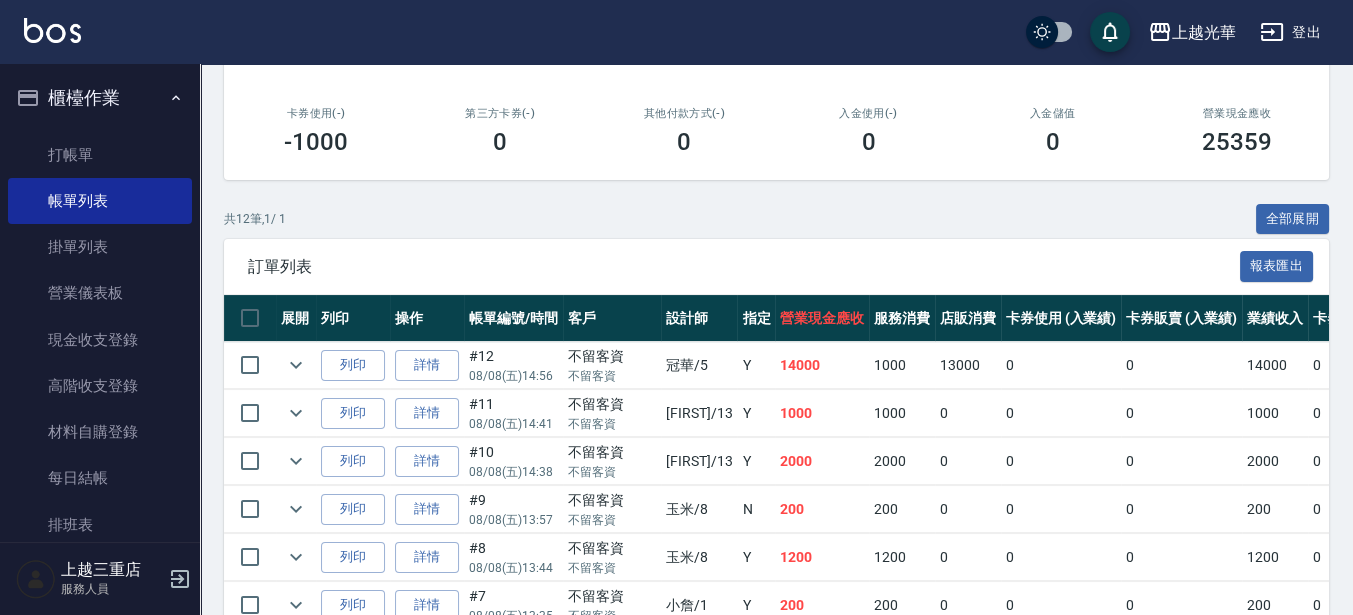 scroll, scrollTop: 500, scrollLeft: 0, axis: vertical 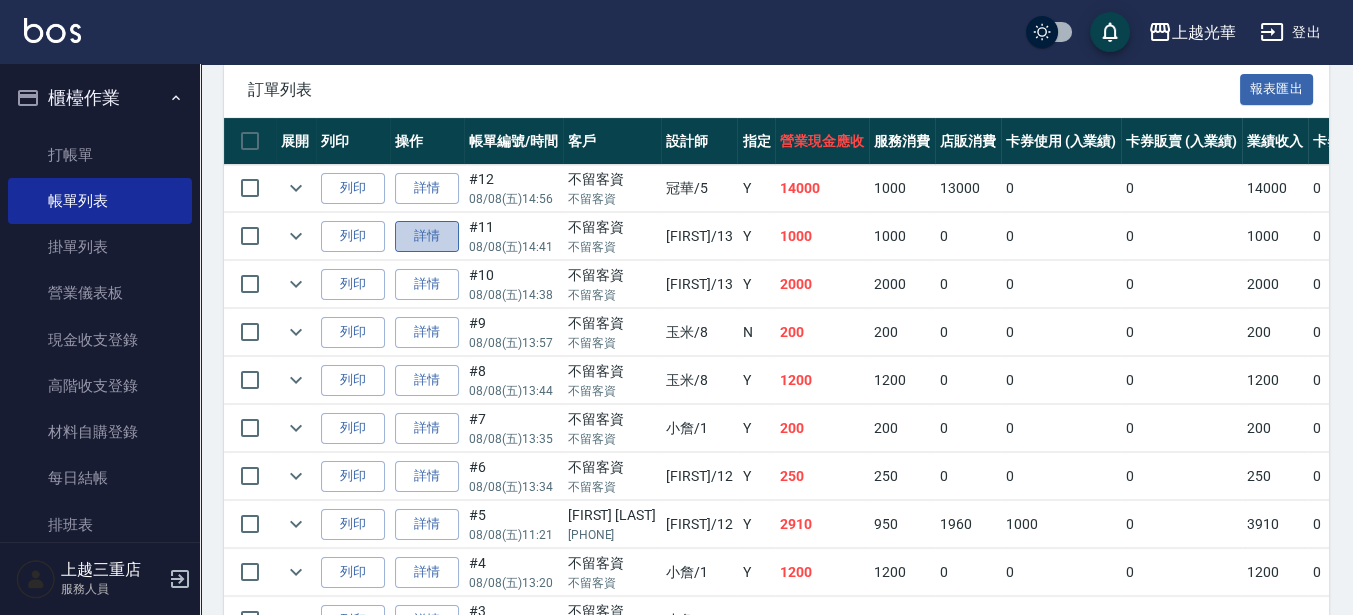 click on "詳情" at bounding box center (427, 236) 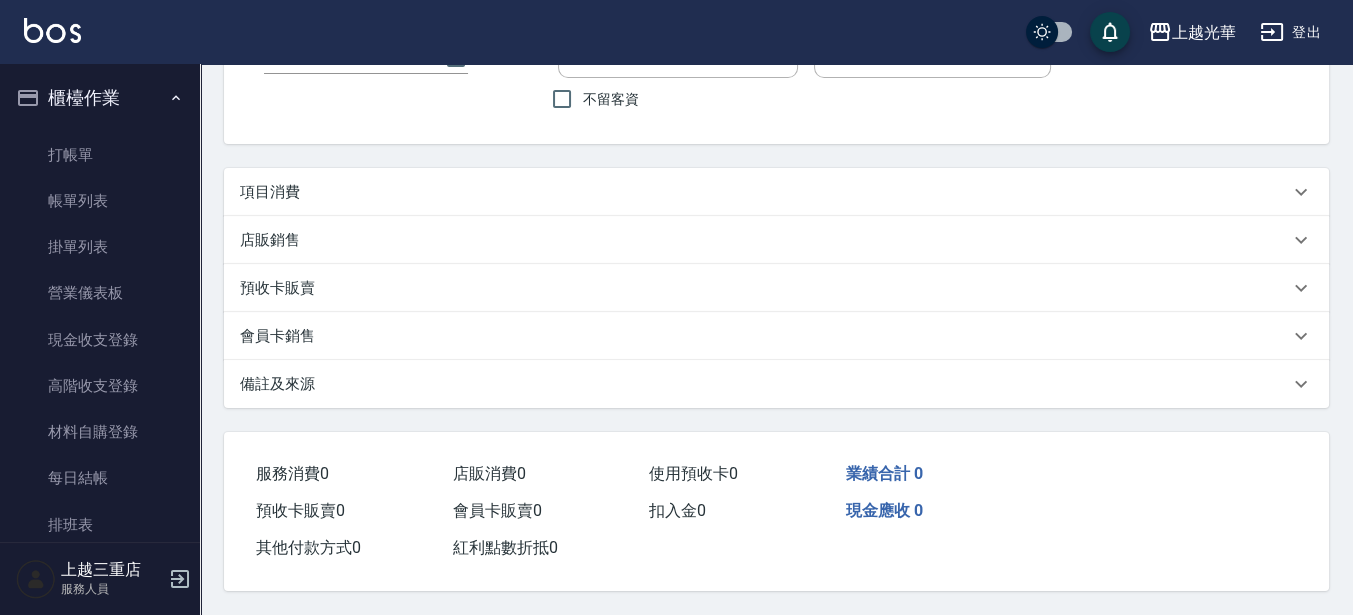 scroll, scrollTop: 0, scrollLeft: 0, axis: both 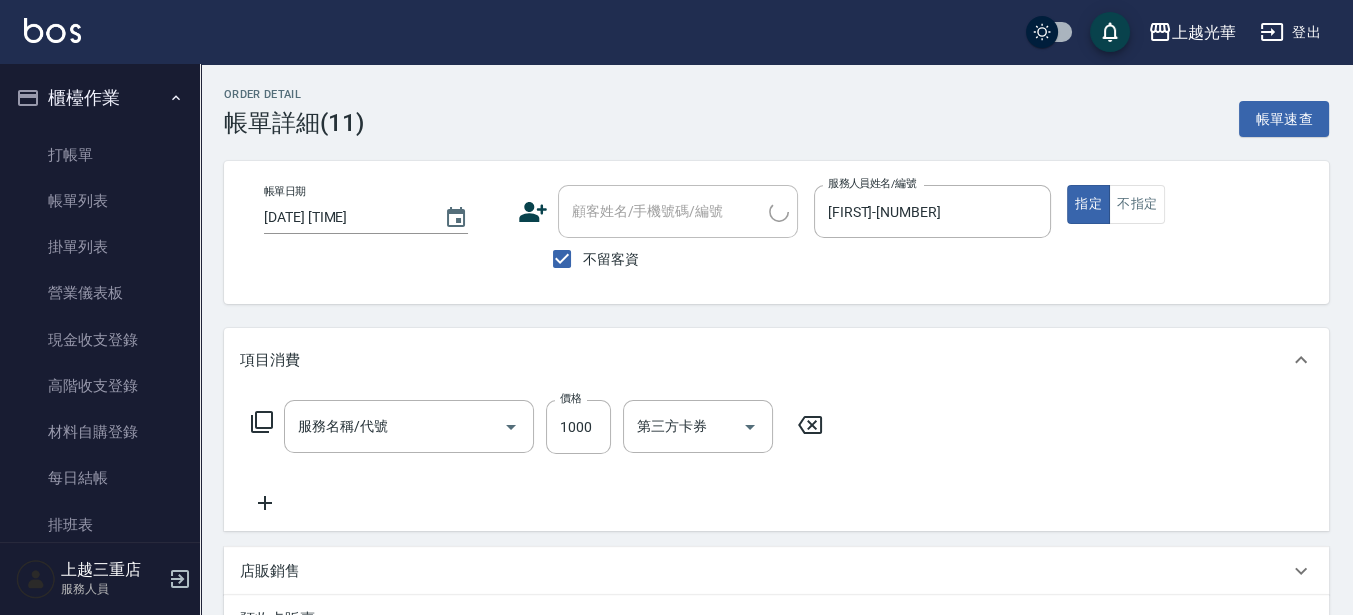 type on "[DATE] [TIME]" 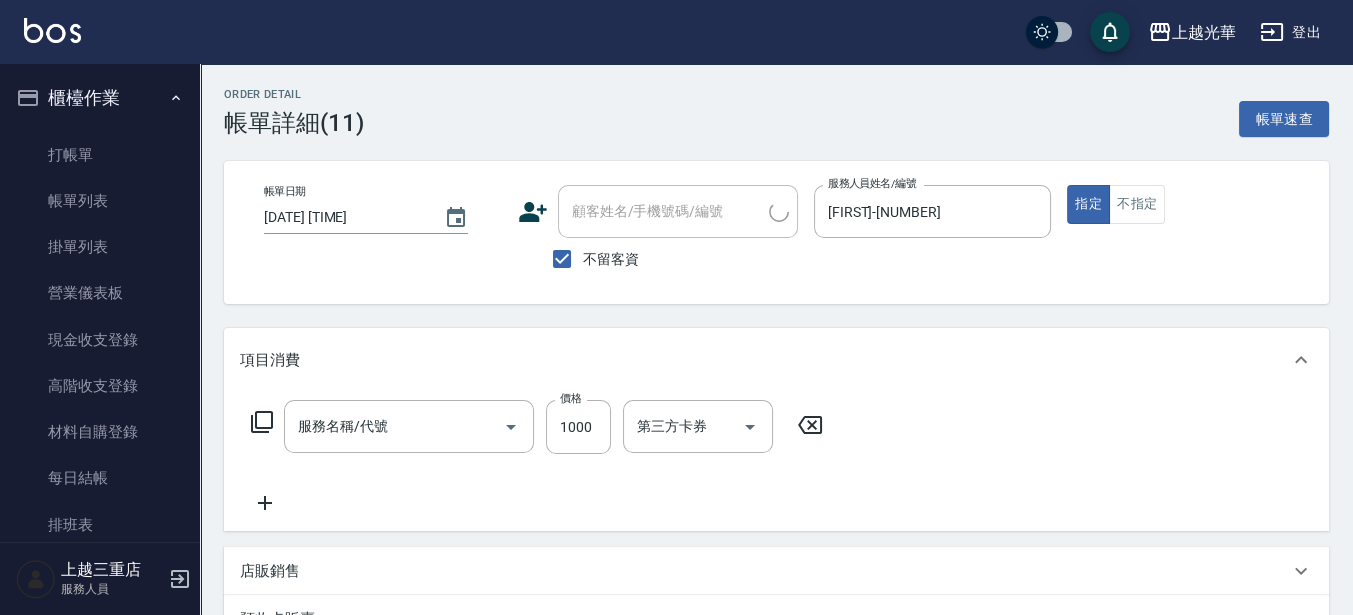 checkbox on "true" 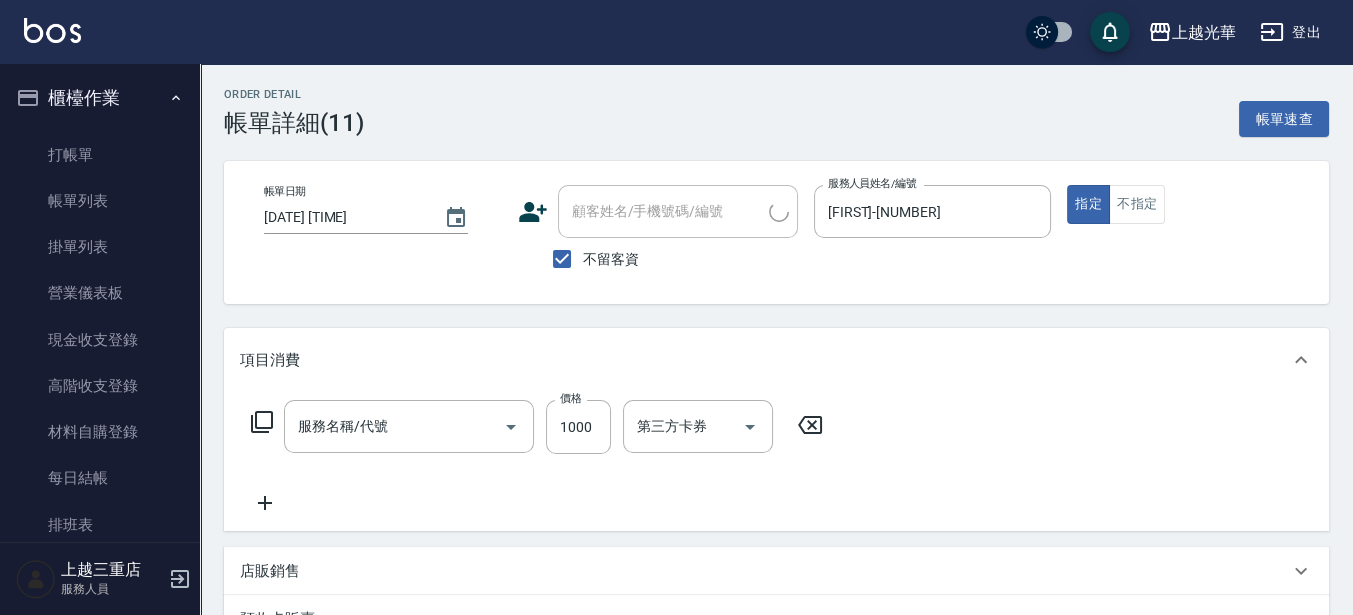 type on "設計染髮(404)" 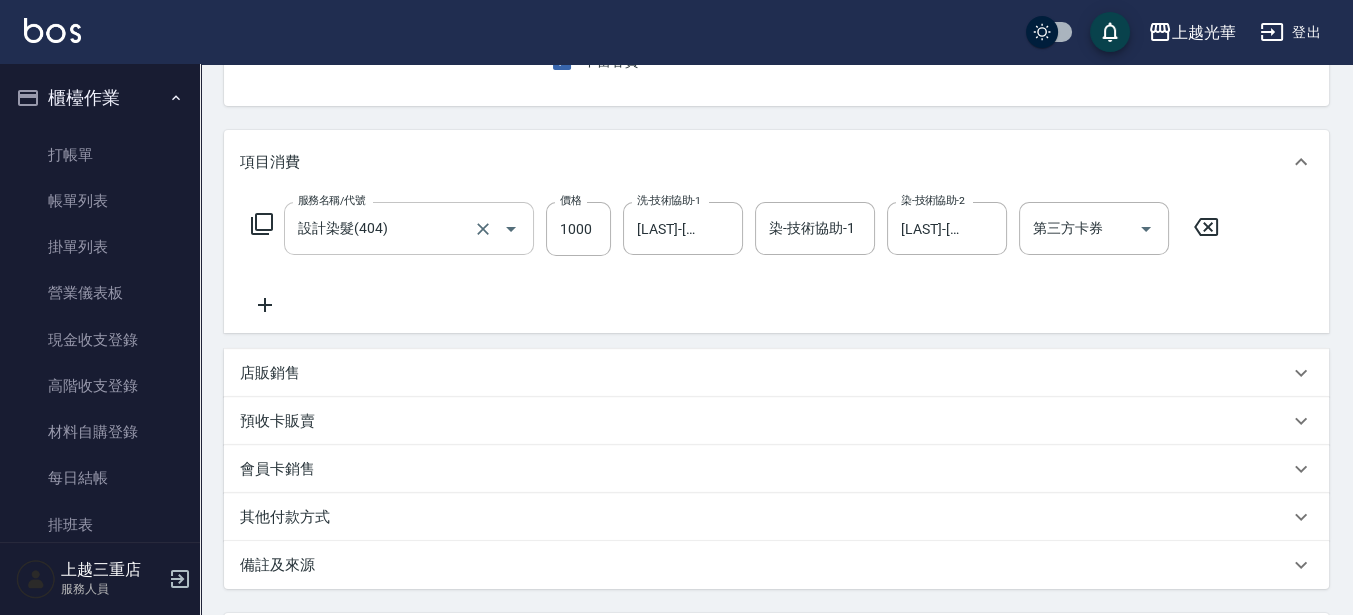 scroll, scrollTop: 250, scrollLeft: 0, axis: vertical 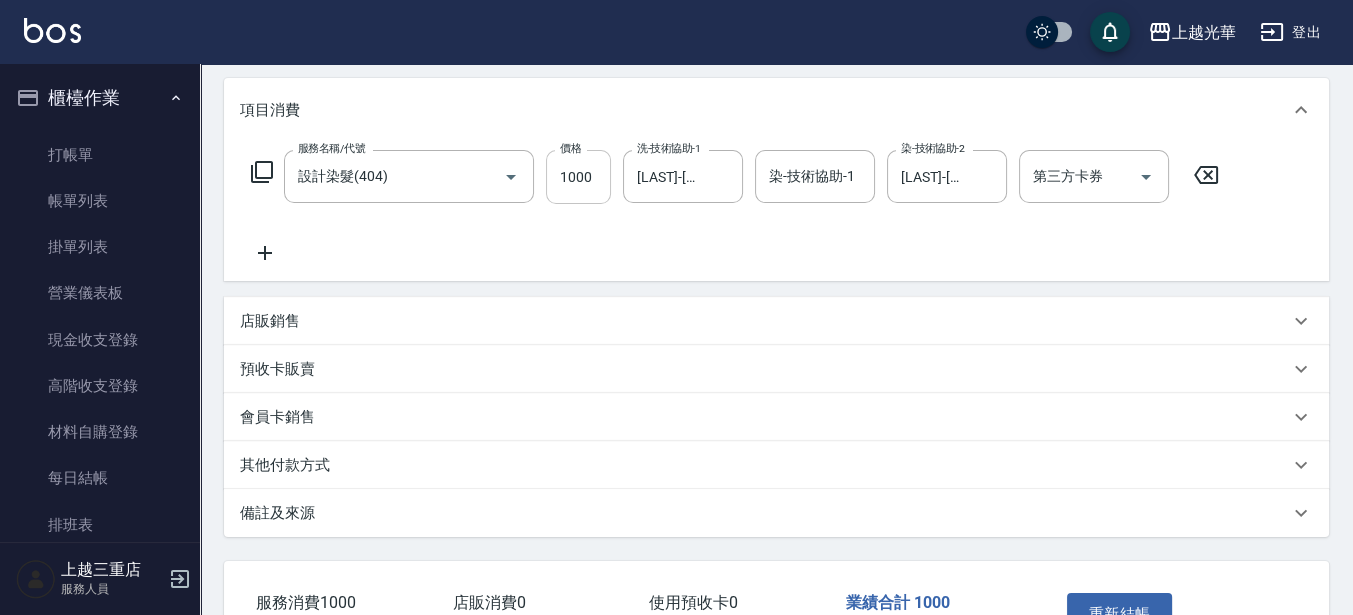 click on "1000" at bounding box center (578, 177) 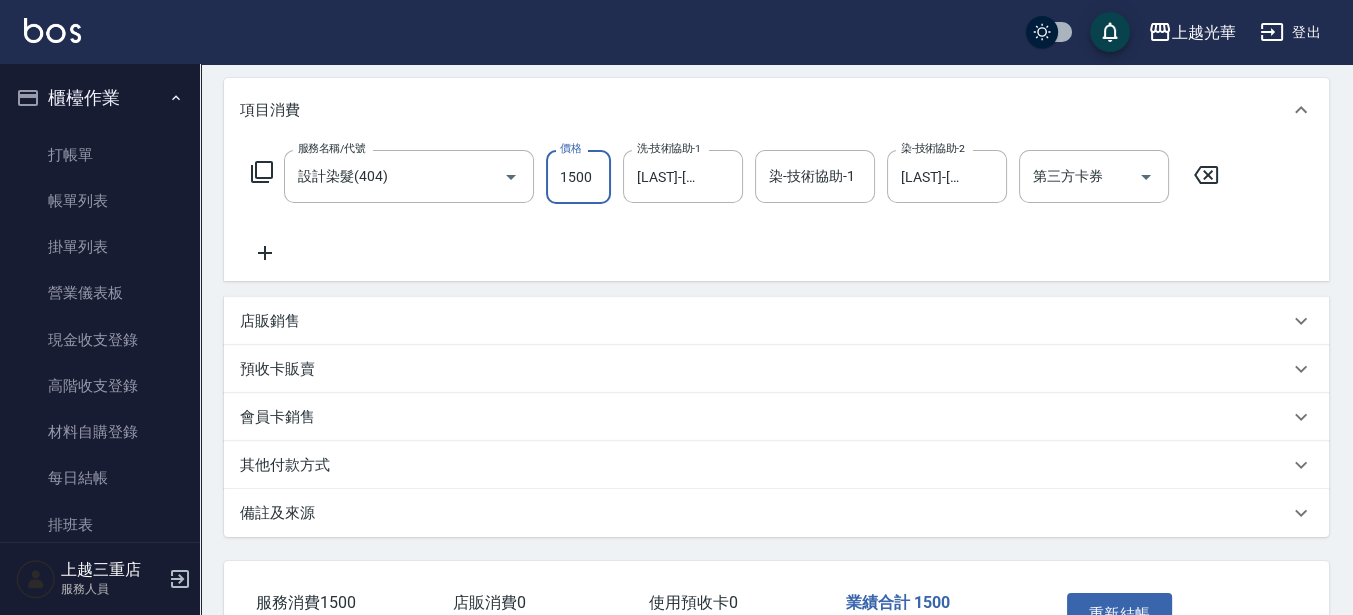 type on "1500" 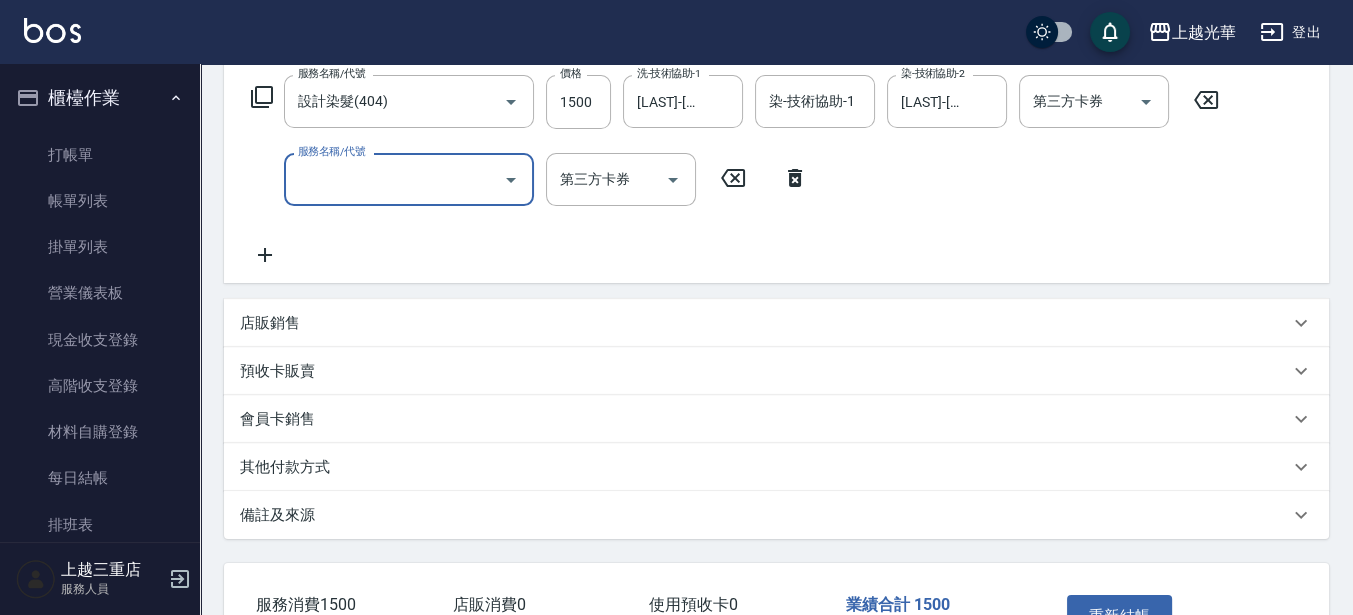 scroll, scrollTop: 375, scrollLeft: 0, axis: vertical 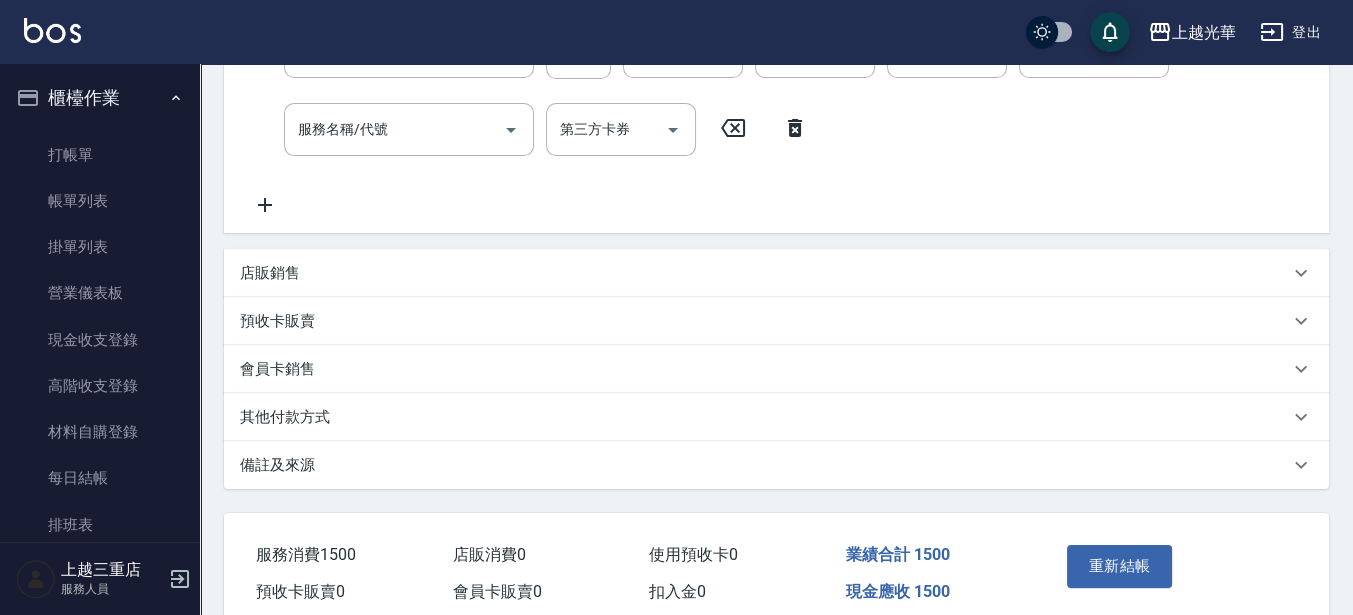 click on "店販銷售" at bounding box center (270, 273) 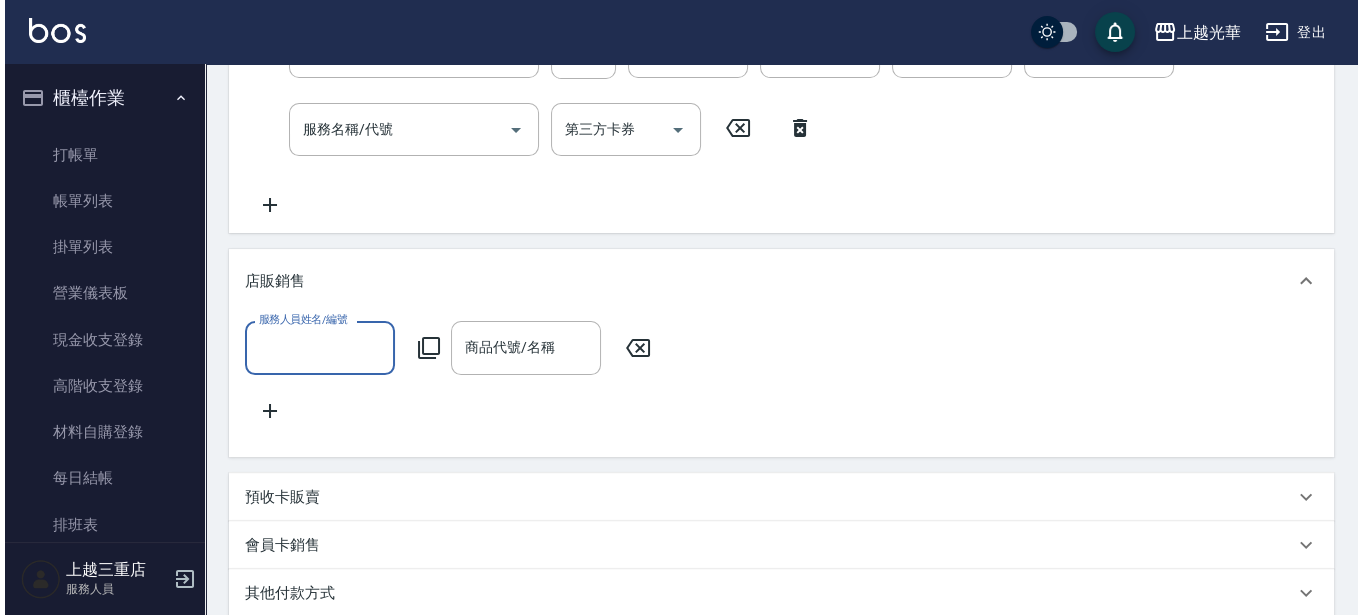 scroll, scrollTop: 0, scrollLeft: 0, axis: both 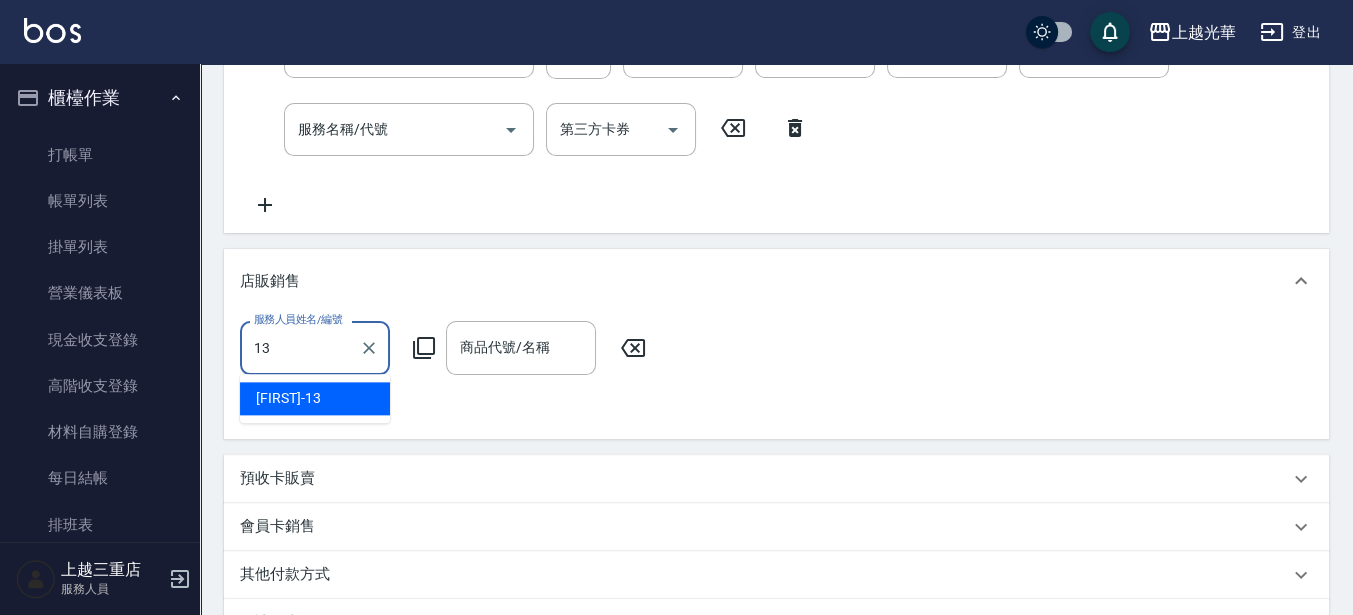 type on "[FIRST]-[NUMBER]" 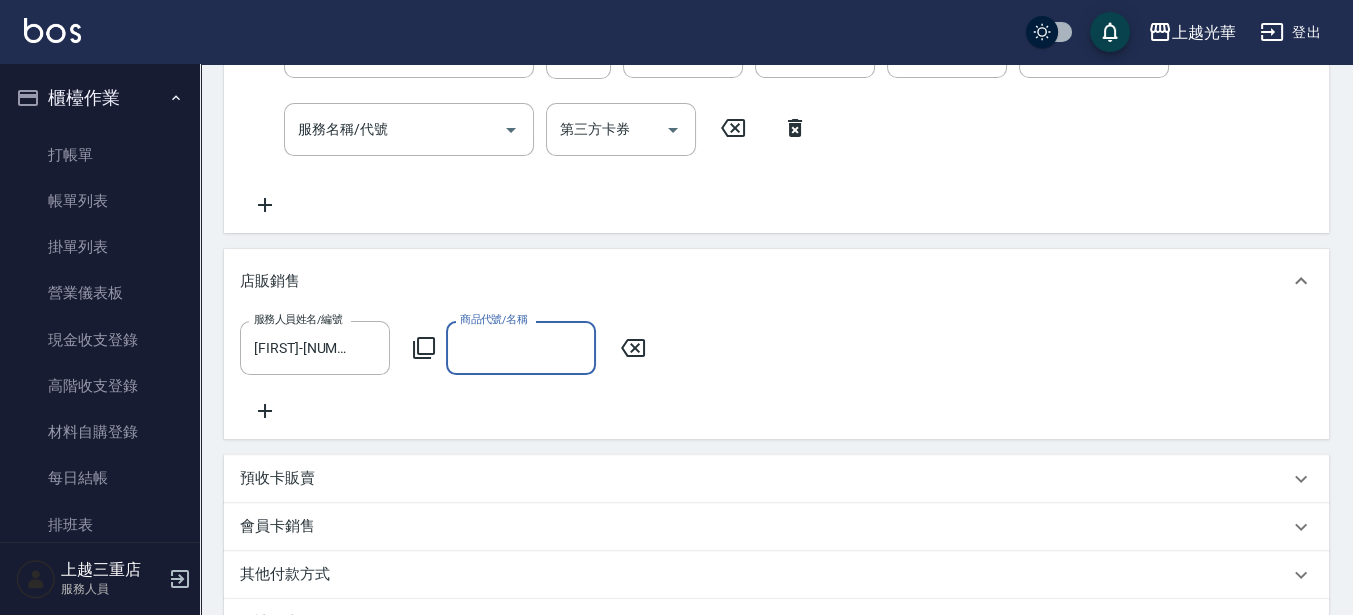 click 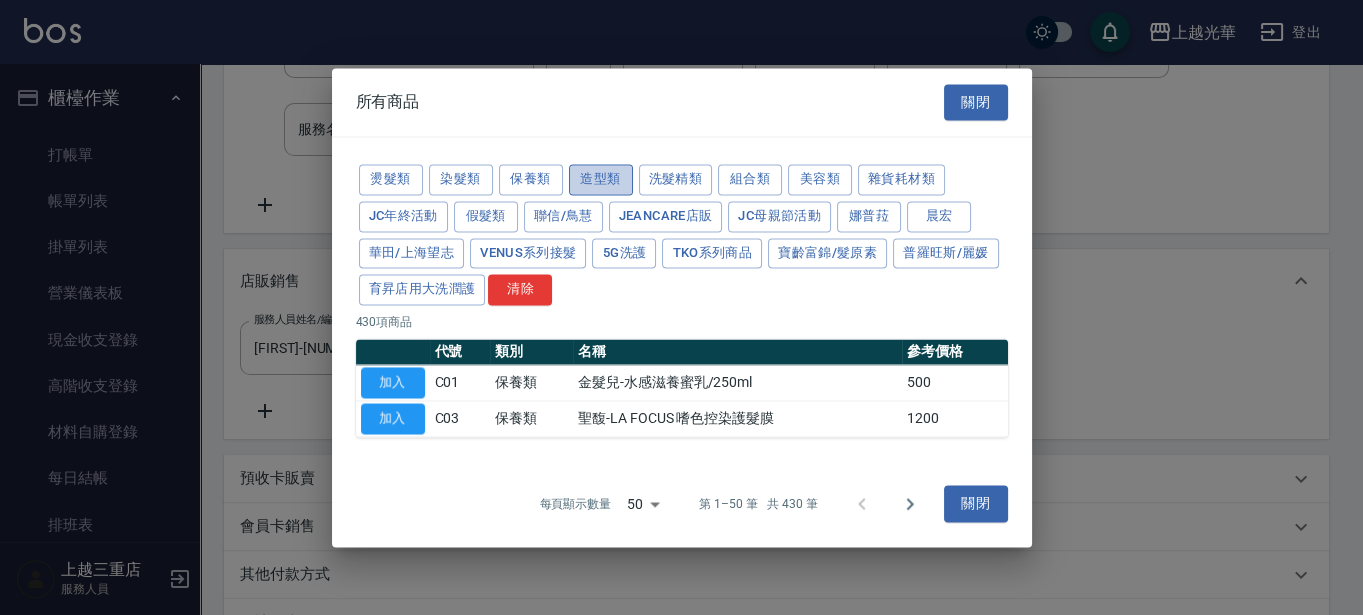 click on "造型類" at bounding box center (601, 179) 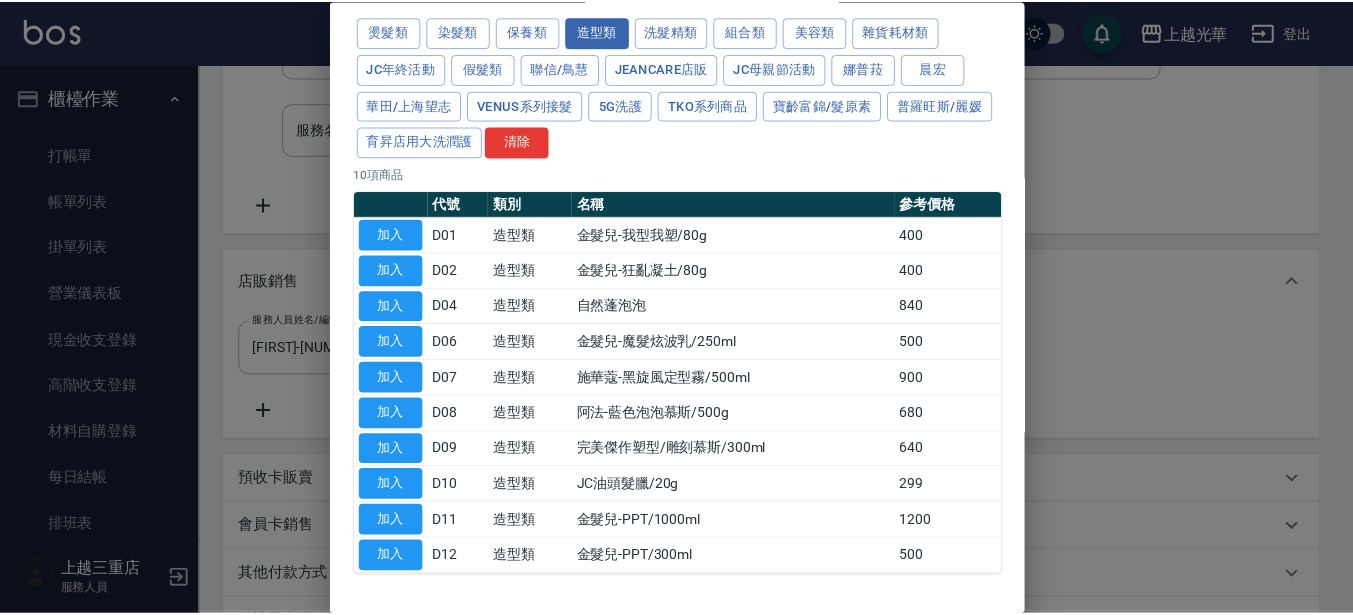 scroll, scrollTop: 144, scrollLeft: 0, axis: vertical 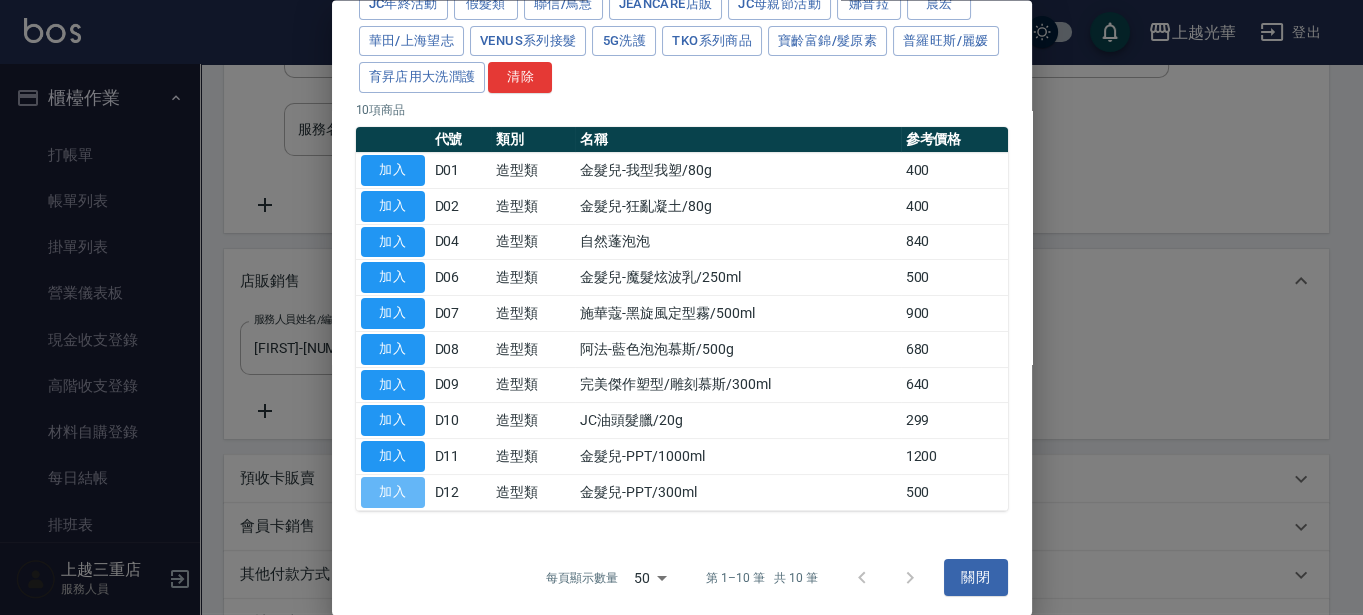 click on "加入" at bounding box center [393, 492] 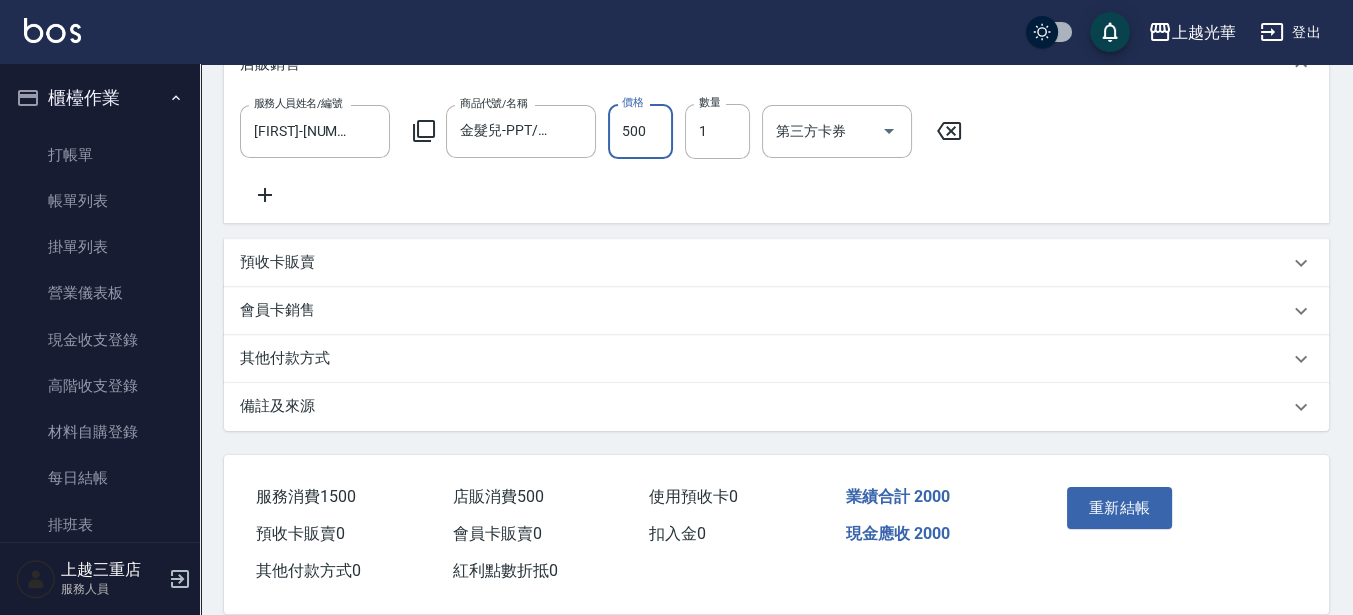 scroll, scrollTop: 625, scrollLeft: 0, axis: vertical 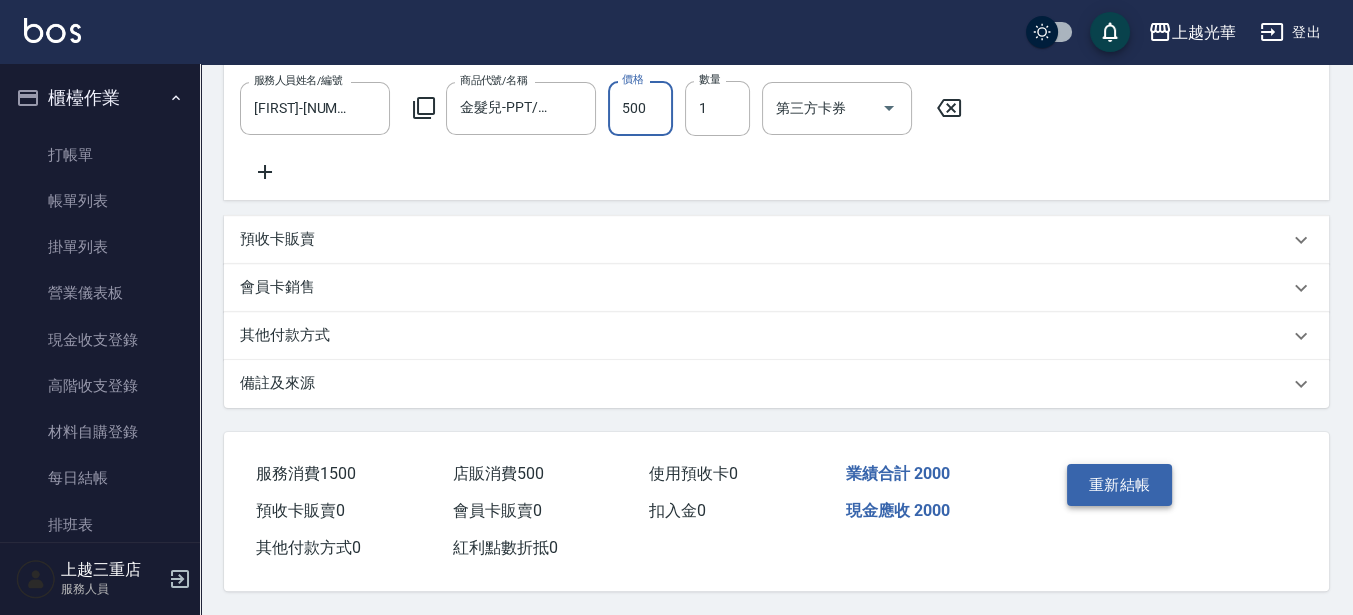 click on "重新結帳" at bounding box center (1120, 485) 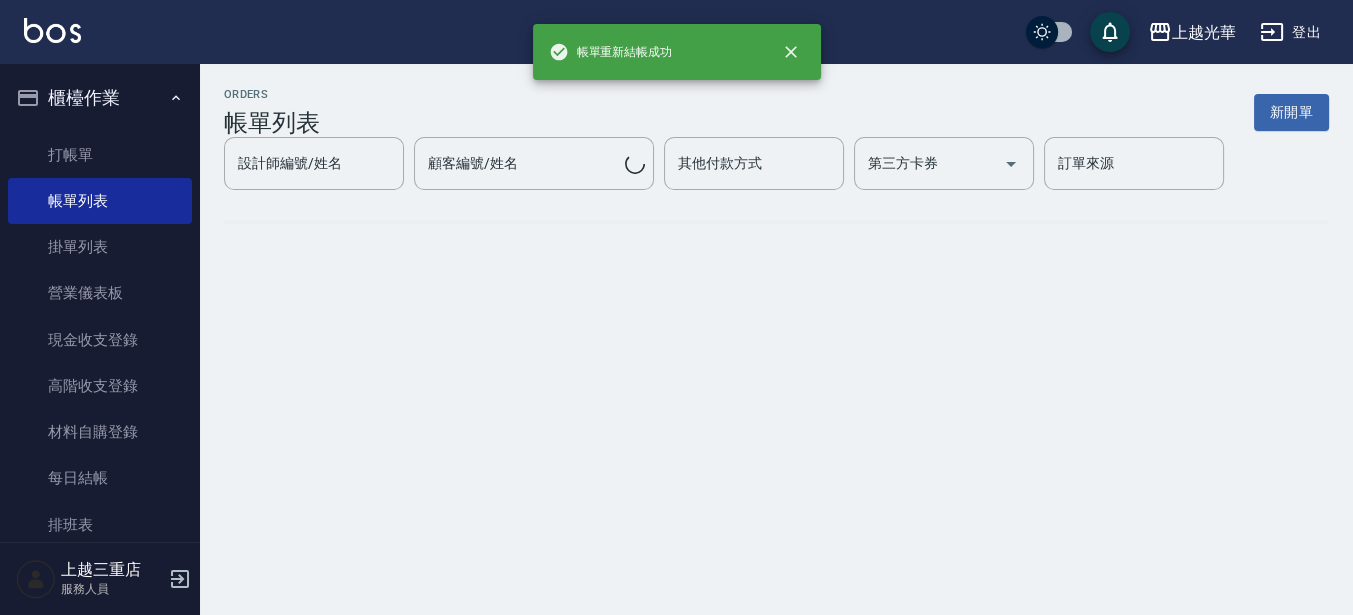 scroll, scrollTop: 0, scrollLeft: 0, axis: both 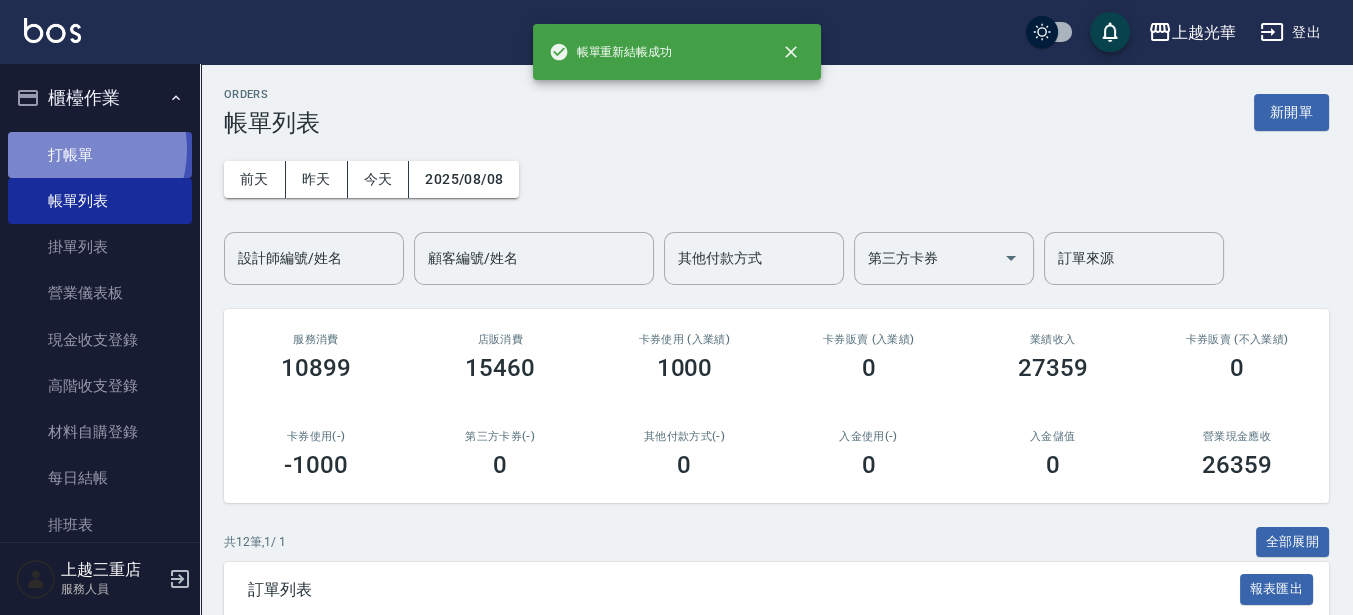 click on "打帳單" at bounding box center (100, 155) 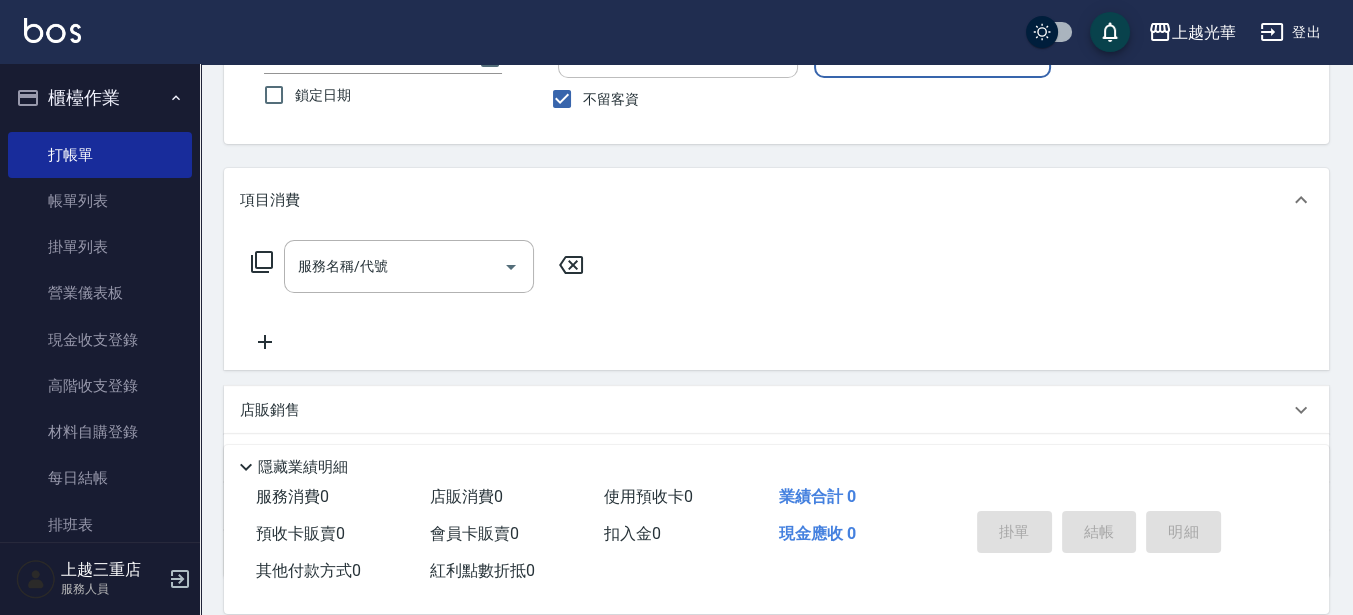 scroll, scrollTop: 125, scrollLeft: 0, axis: vertical 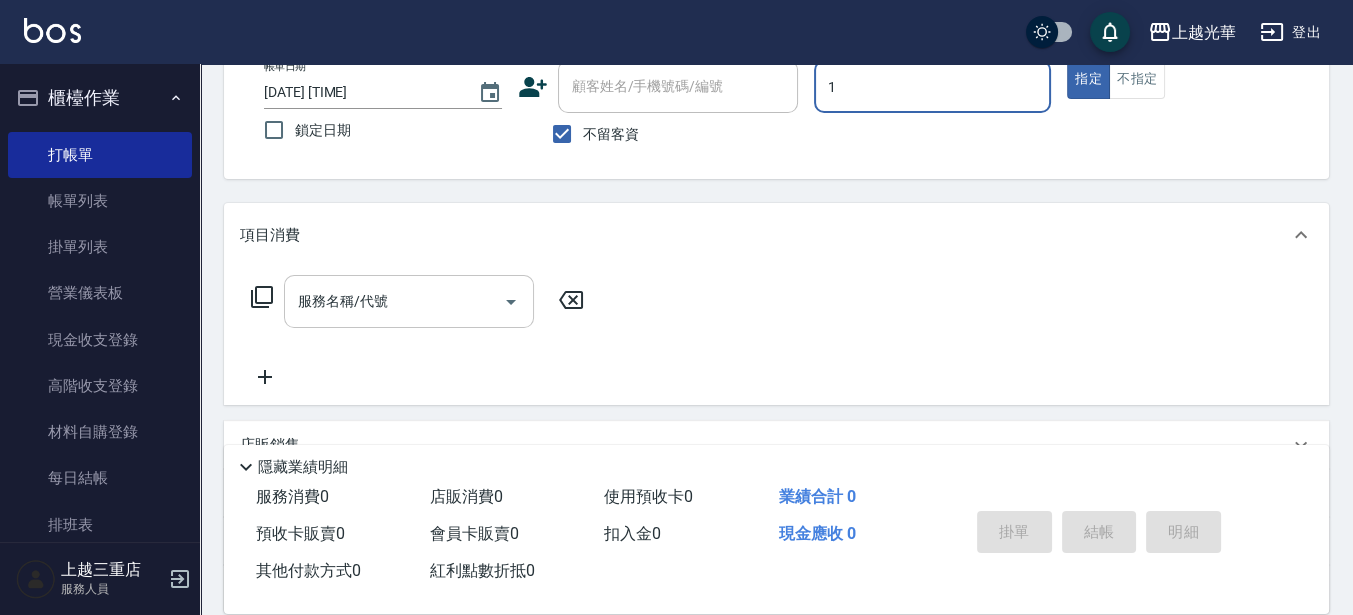 type on "1" 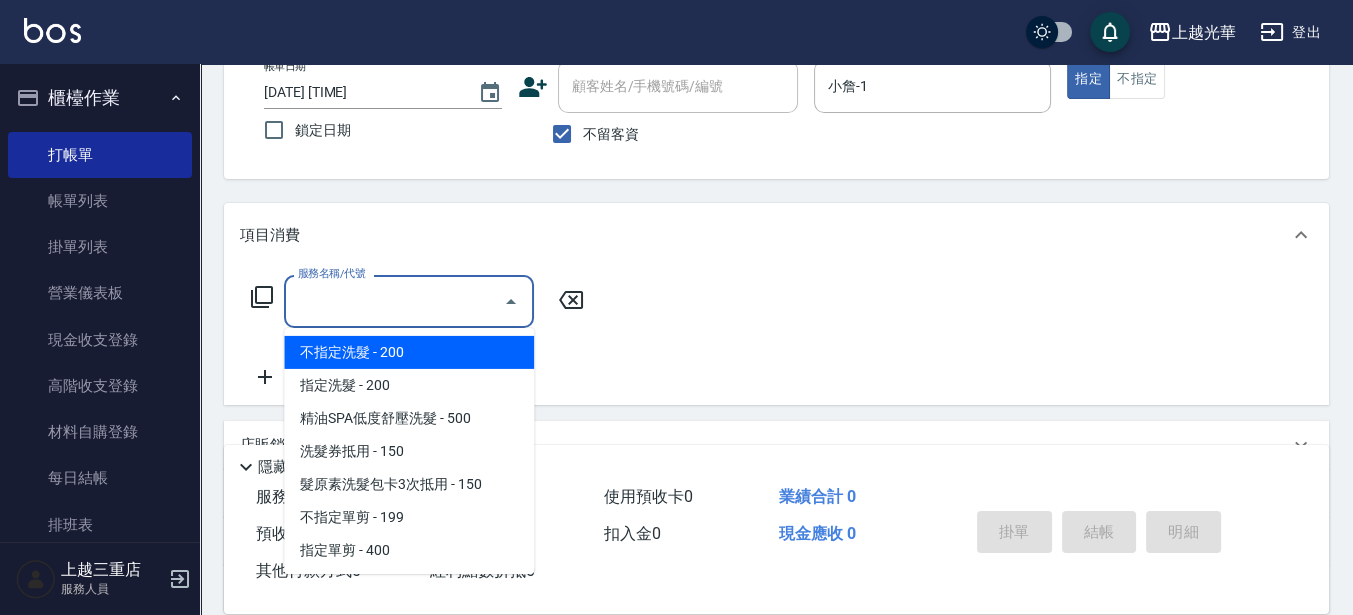 click on "服務名稱/代號" at bounding box center [394, 301] 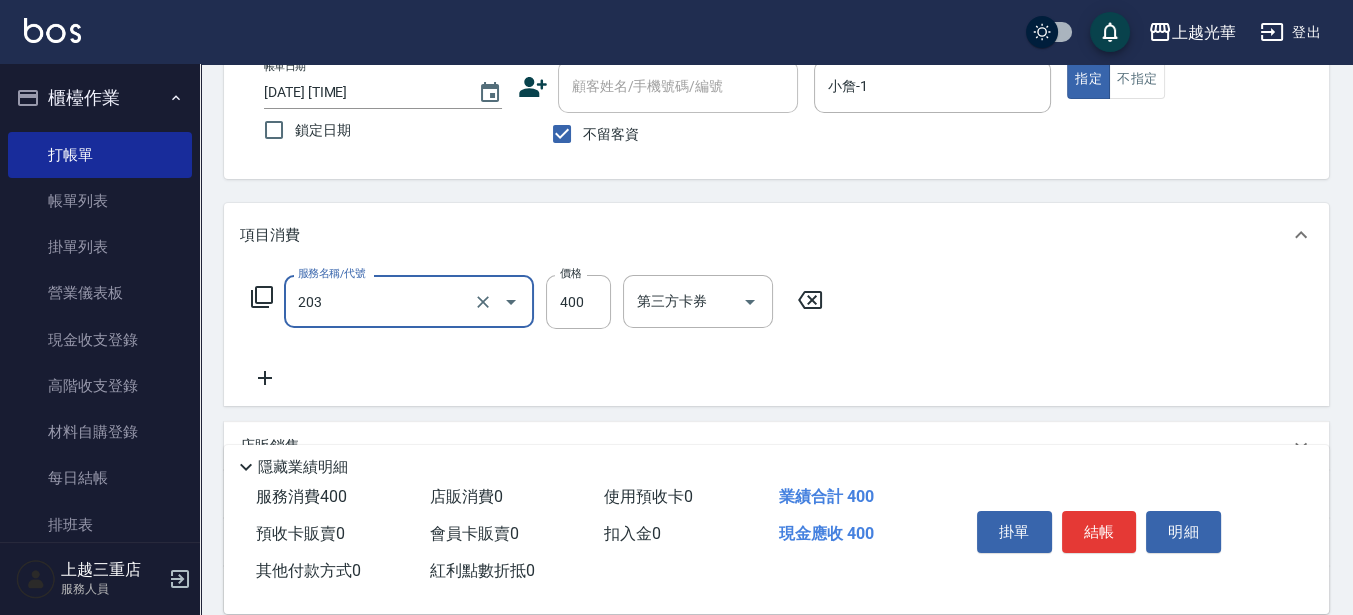 type on "指定單剪(203)" 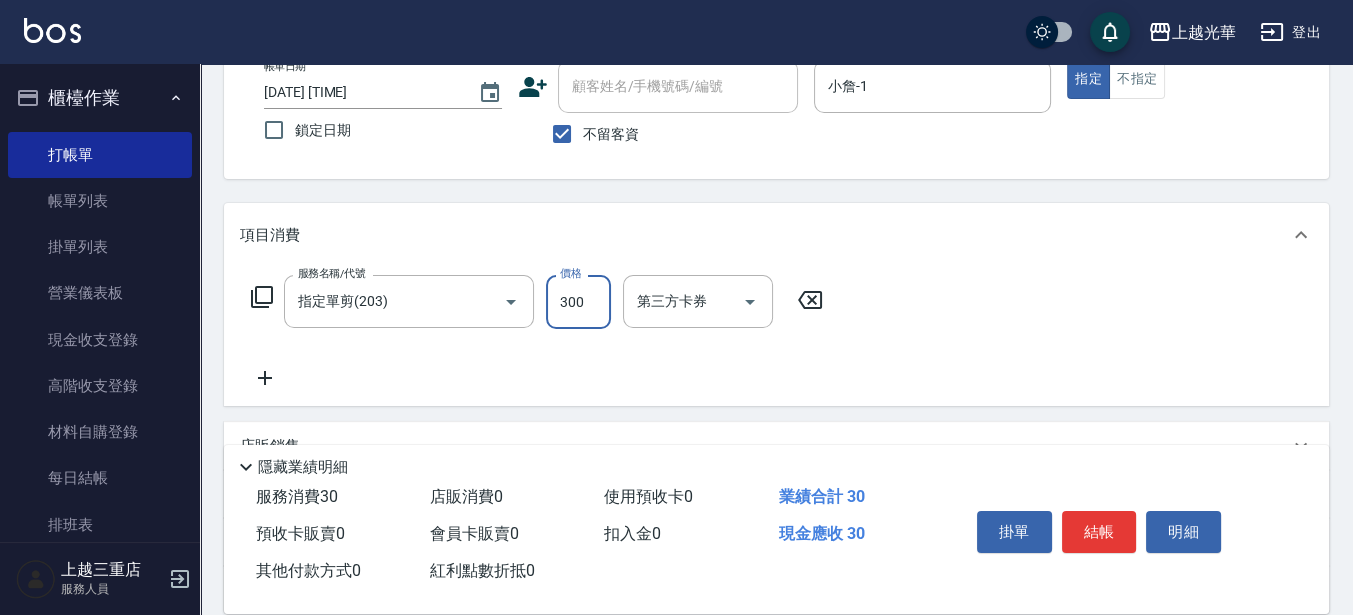 type on "300" 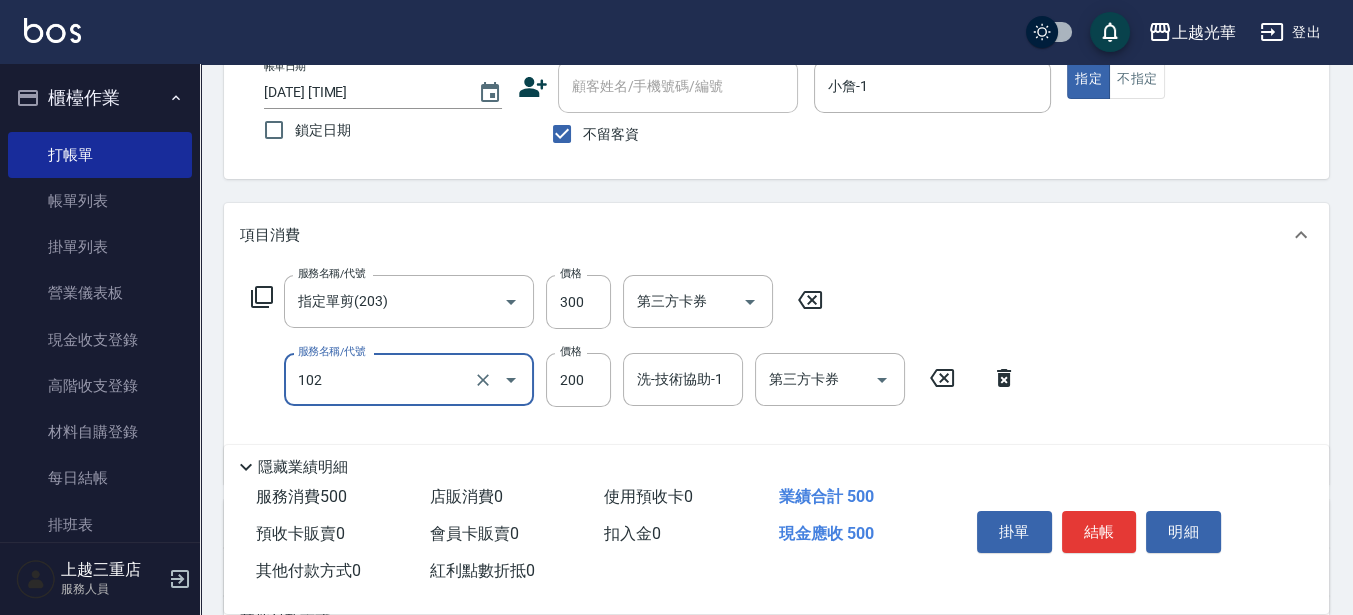 type on "指定洗髮(102)" 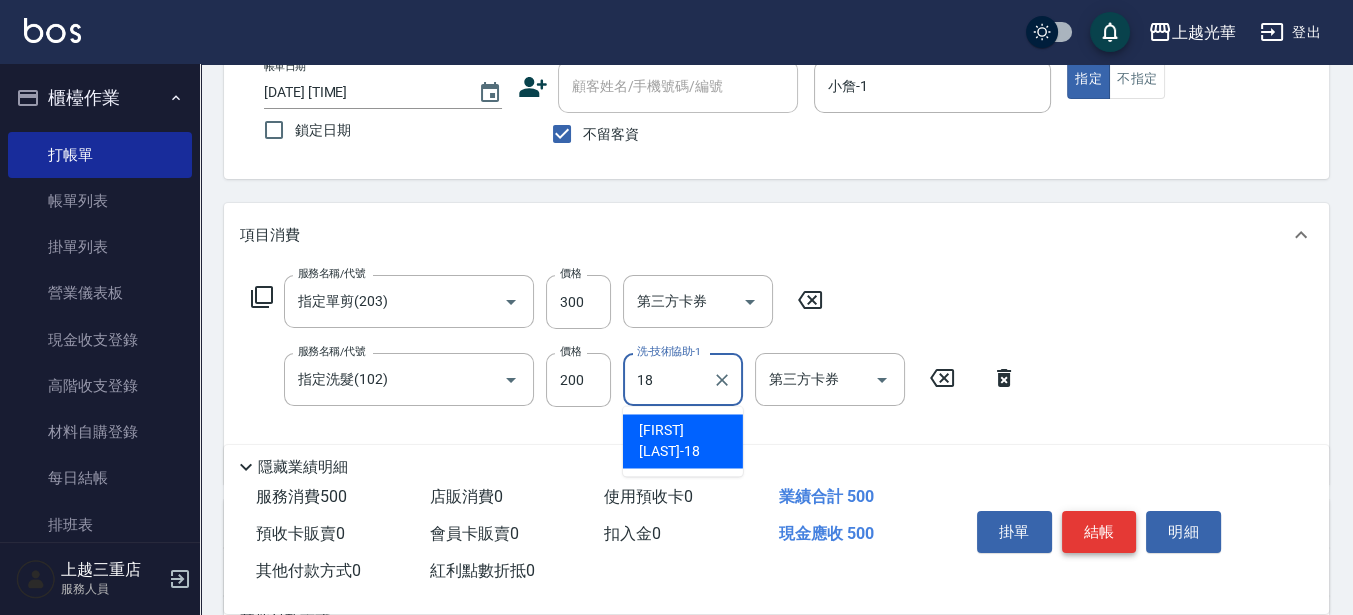 type on "[LAST]-[NUMBER]" 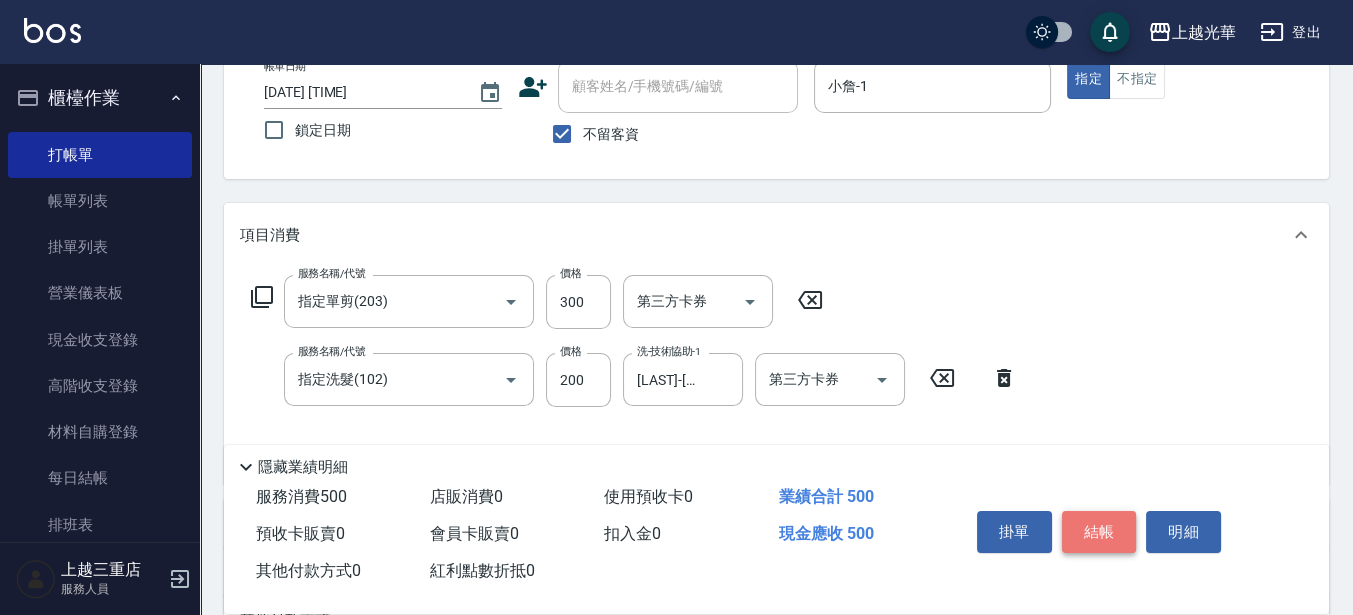 click on "結帳" at bounding box center (1099, 532) 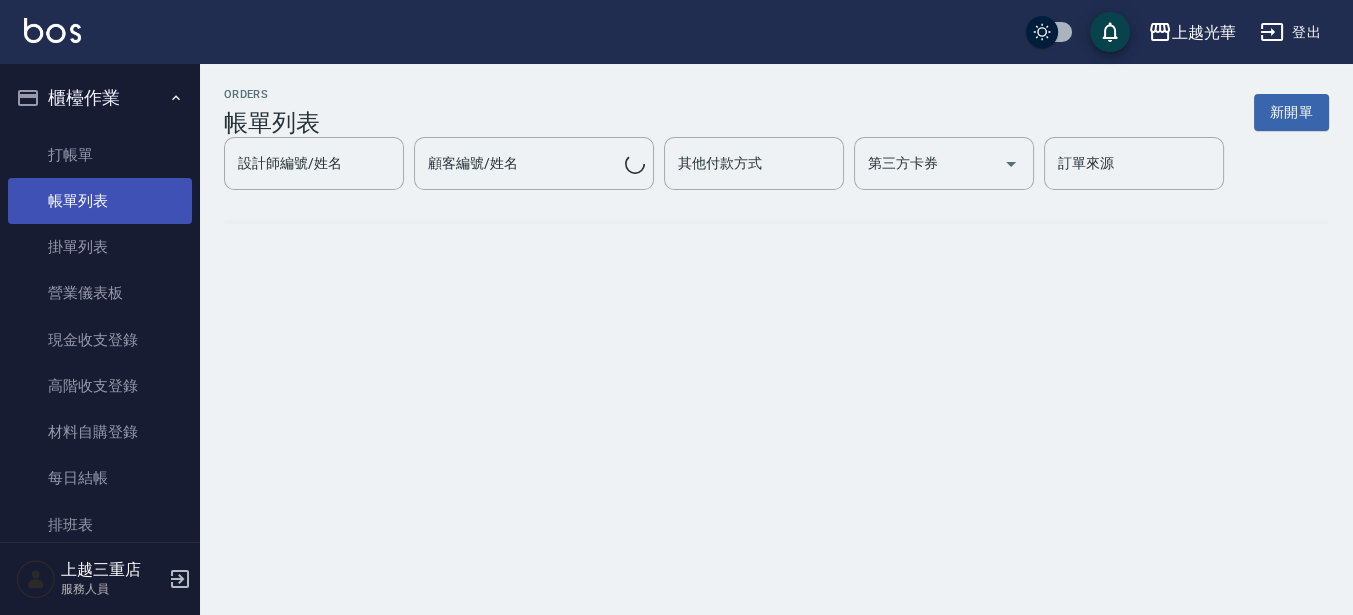 scroll, scrollTop: 0, scrollLeft: 0, axis: both 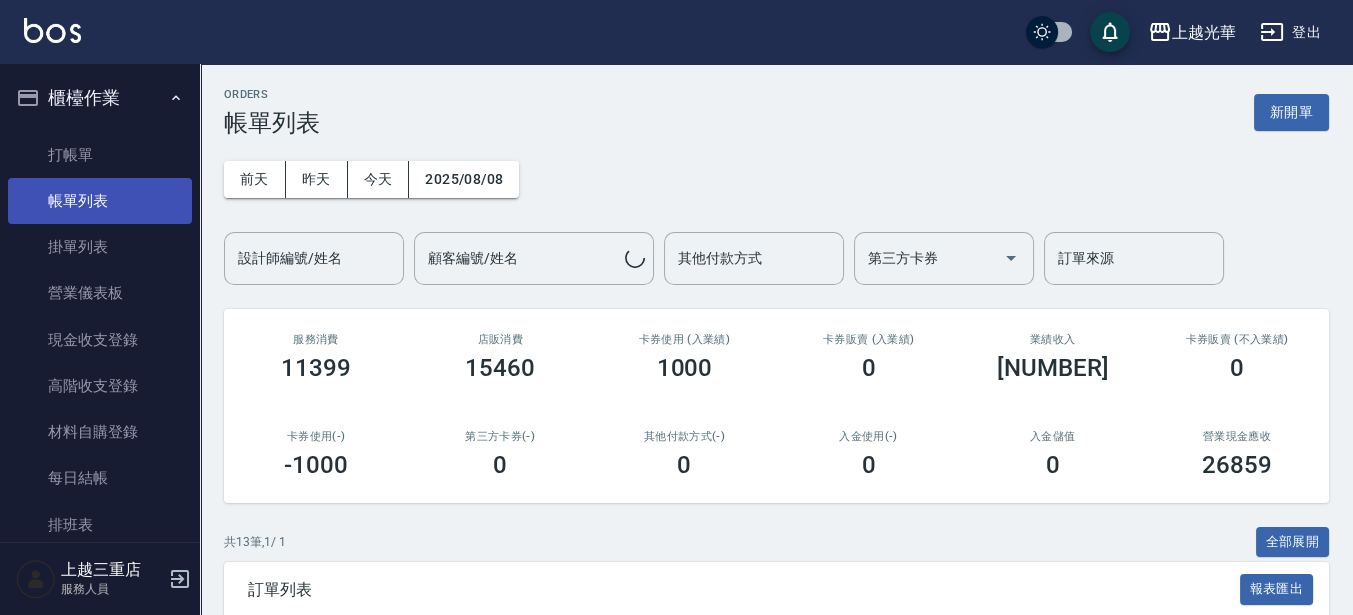 click on "帳單列表" at bounding box center [100, 201] 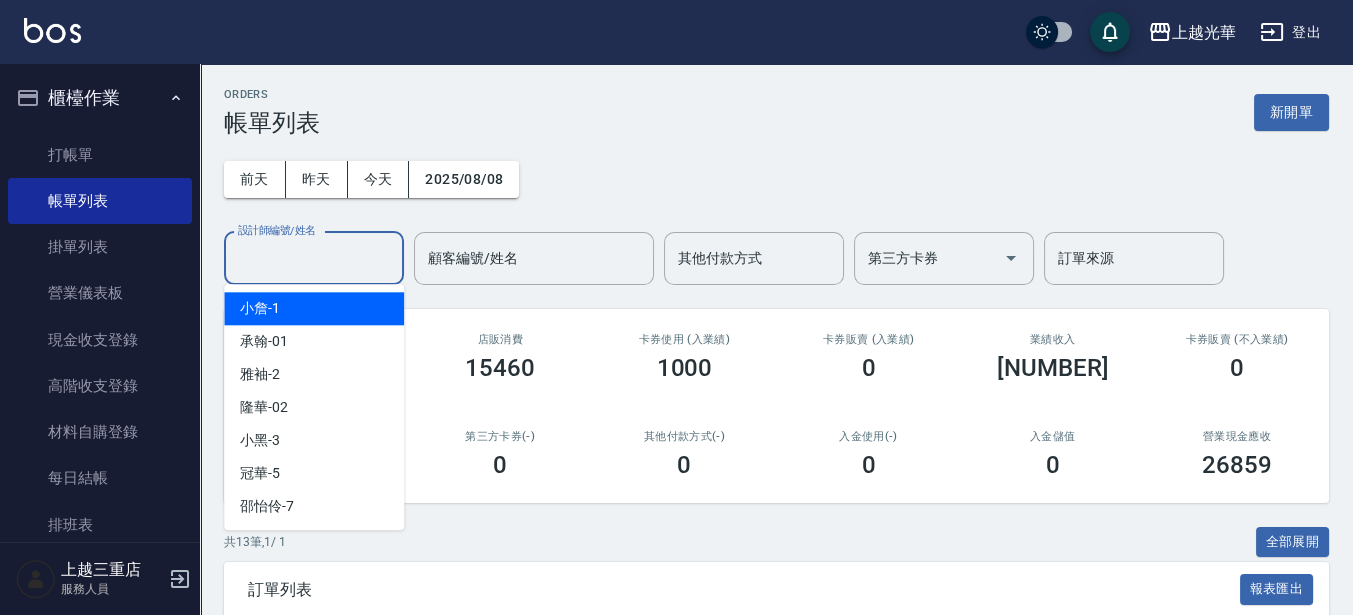 click on "設計師編號/姓名" at bounding box center [314, 258] 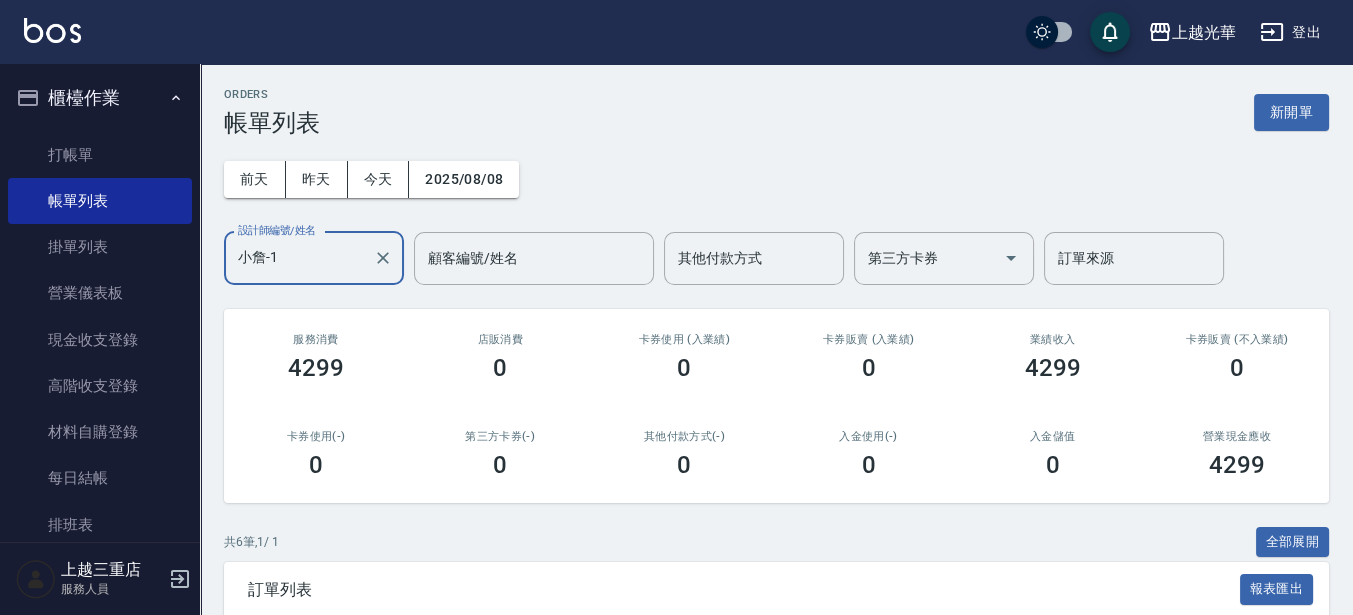 scroll, scrollTop: 430, scrollLeft: 0, axis: vertical 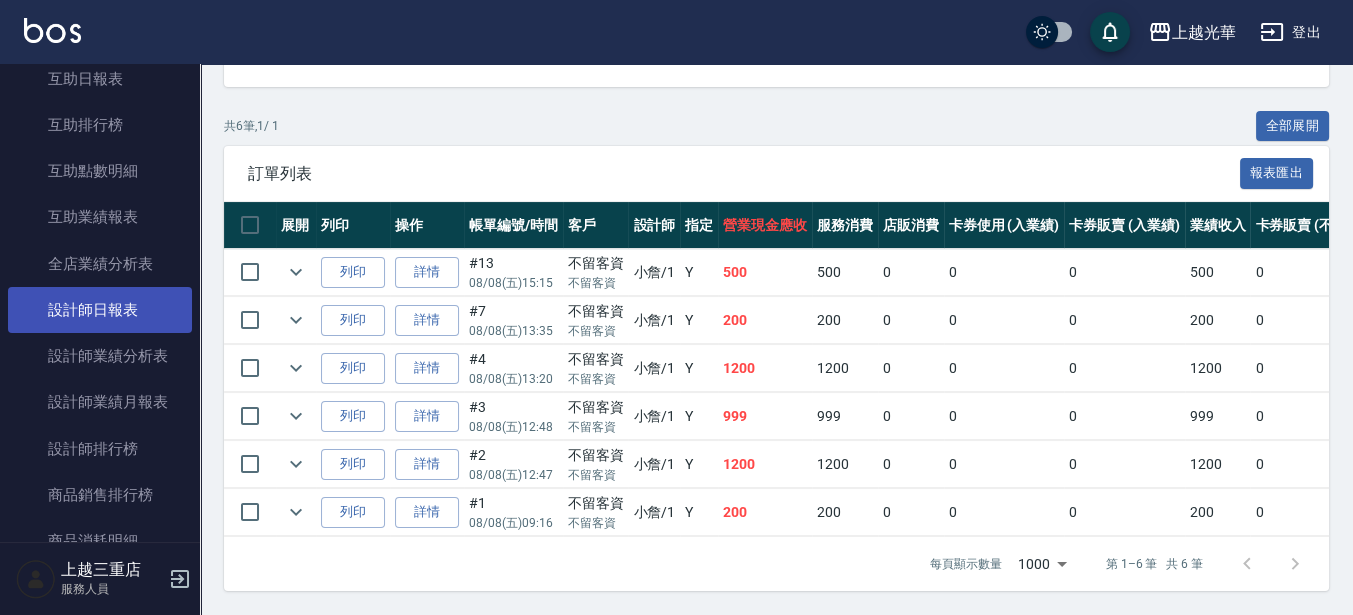 type on "小詹-1" 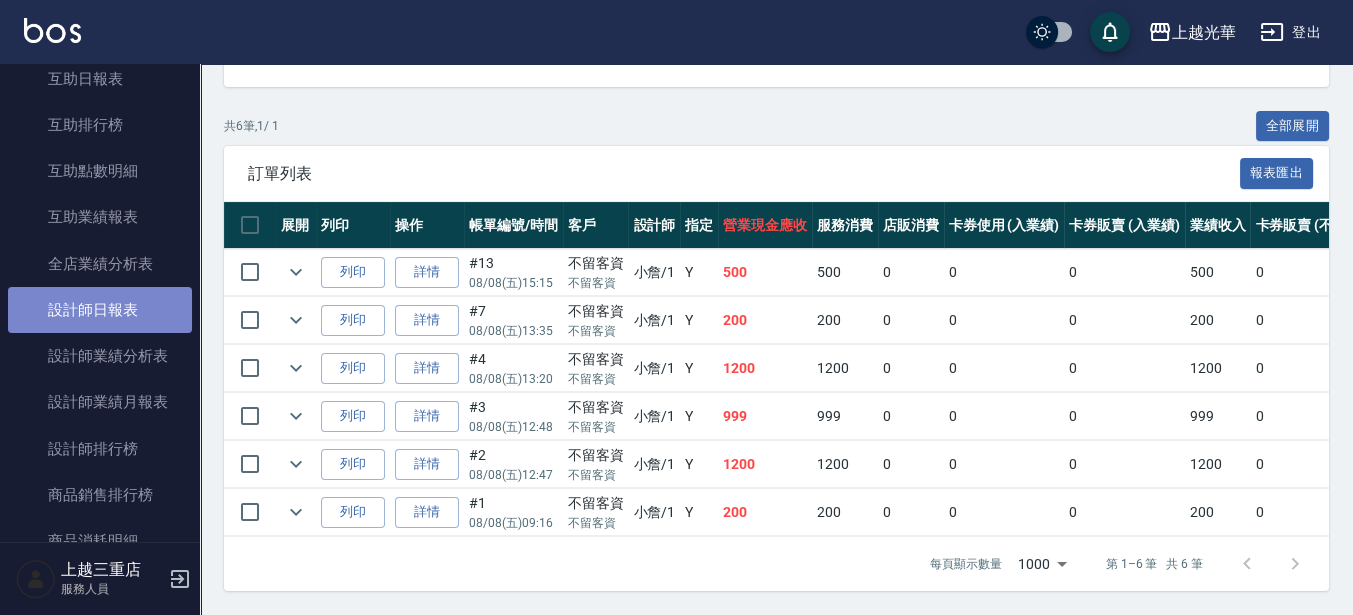 click on "設計師日報表" at bounding box center [100, 310] 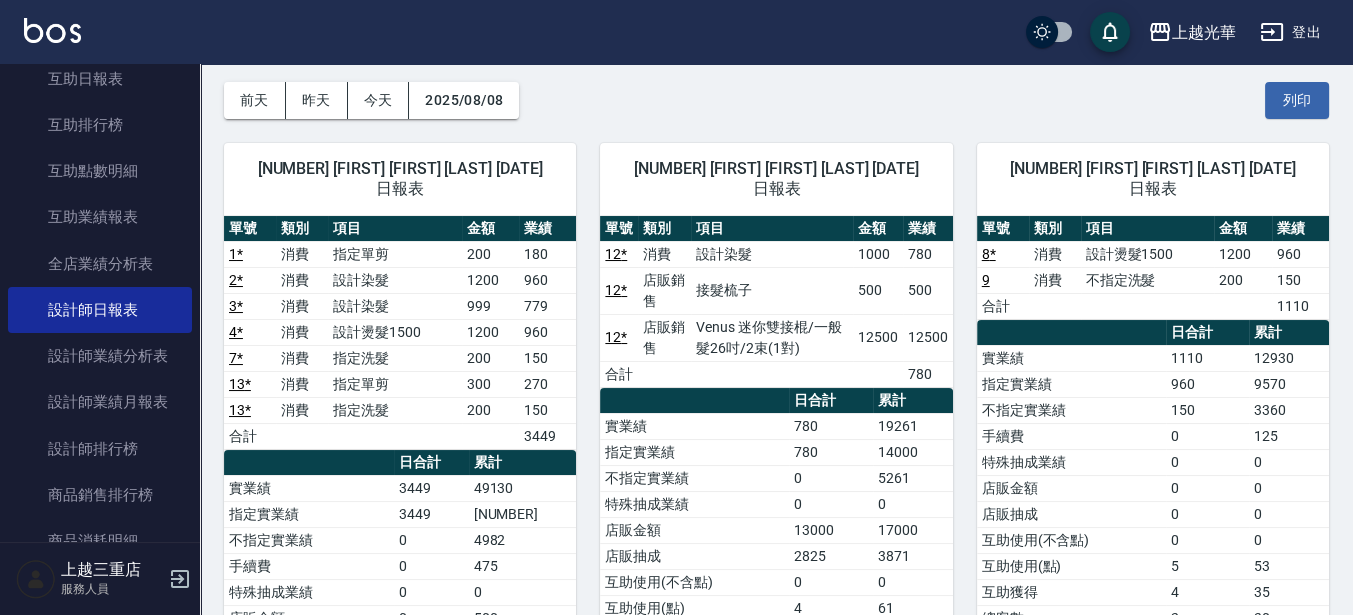 scroll, scrollTop: 125, scrollLeft: 0, axis: vertical 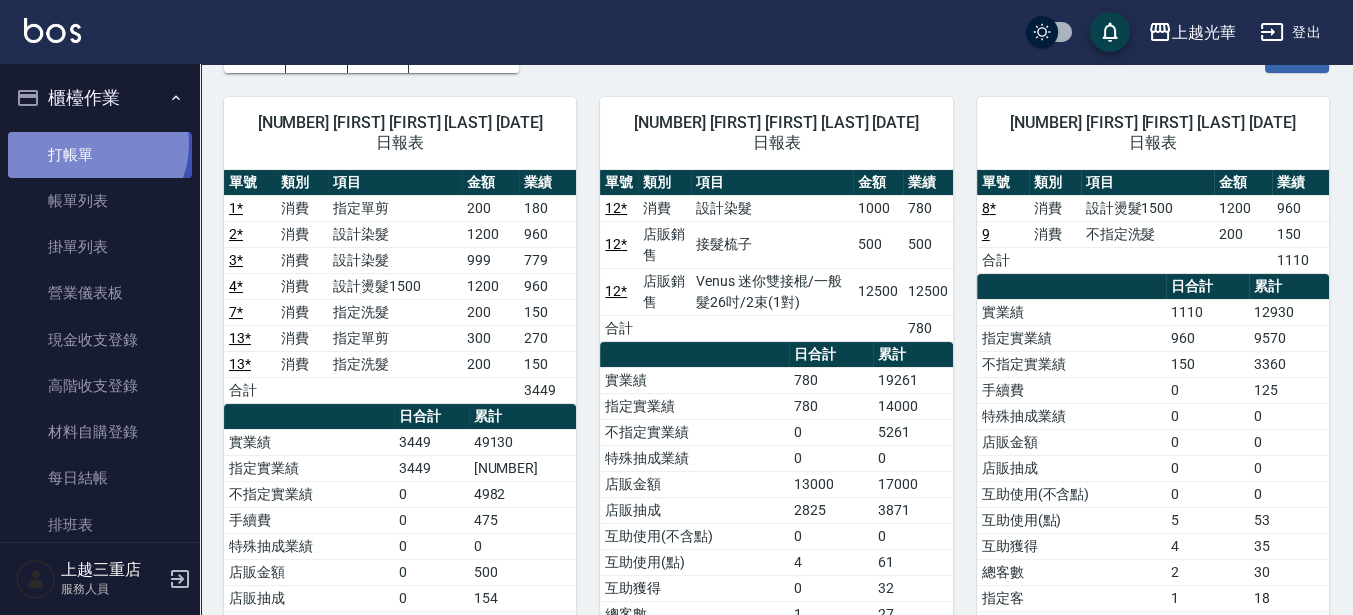 click on "打帳單" at bounding box center [100, 155] 